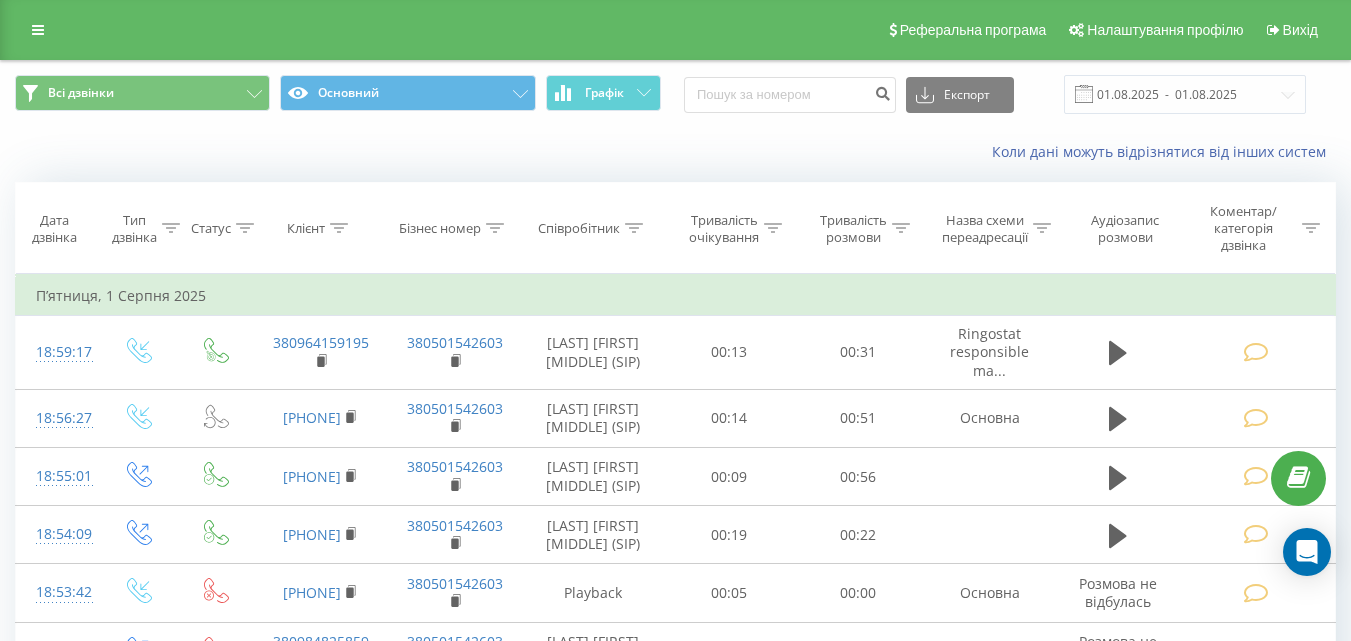 scroll, scrollTop: 1313, scrollLeft: 0, axis: vertical 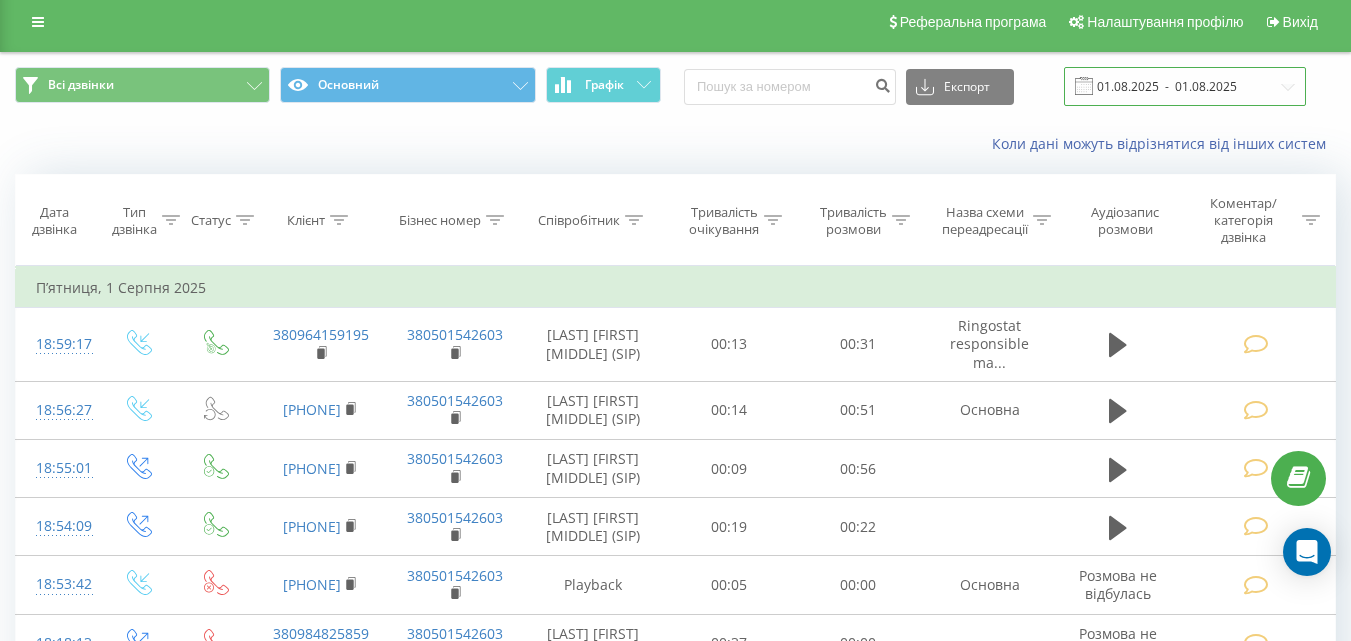click on "01.08.2025  -  01.08.2025" at bounding box center [1185, 86] 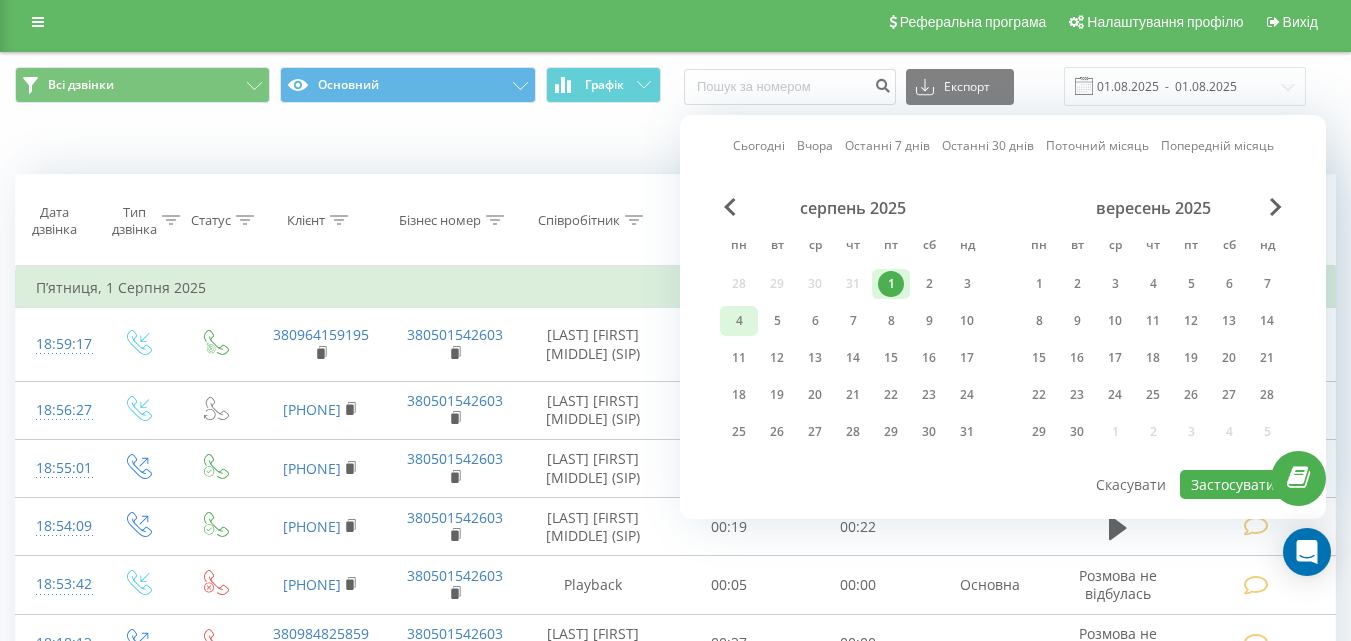click on "4" at bounding box center [739, 321] 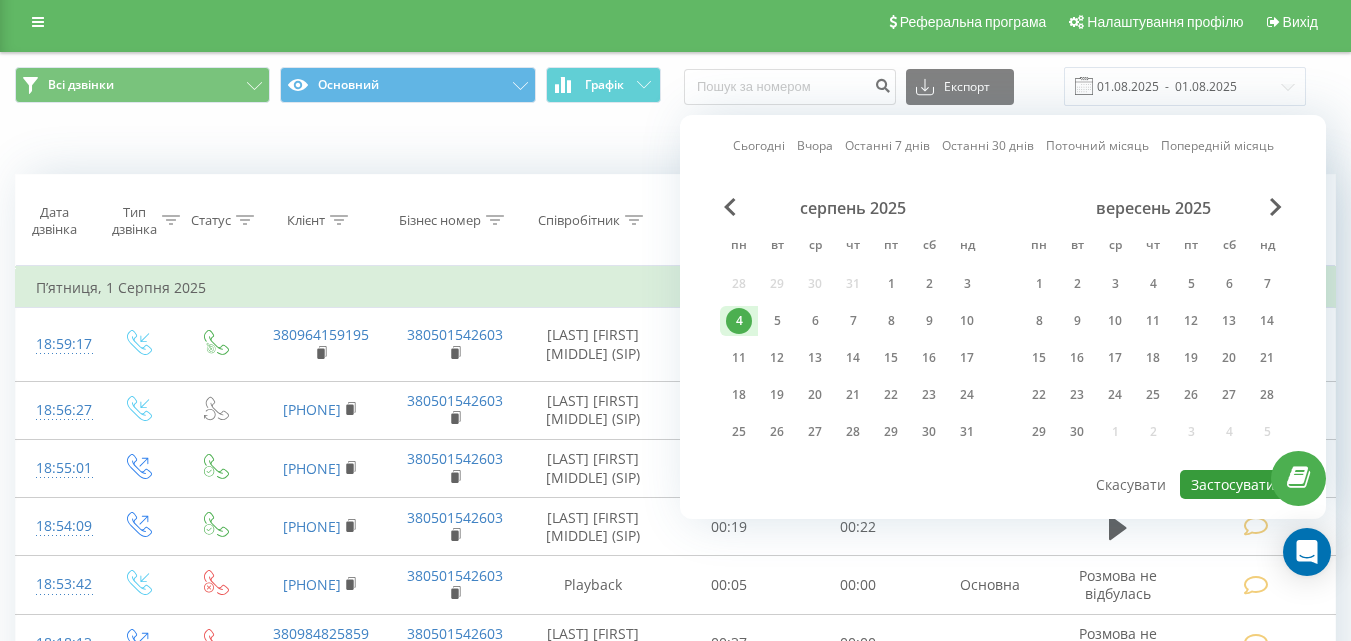 click on "Застосувати" at bounding box center (1233, 484) 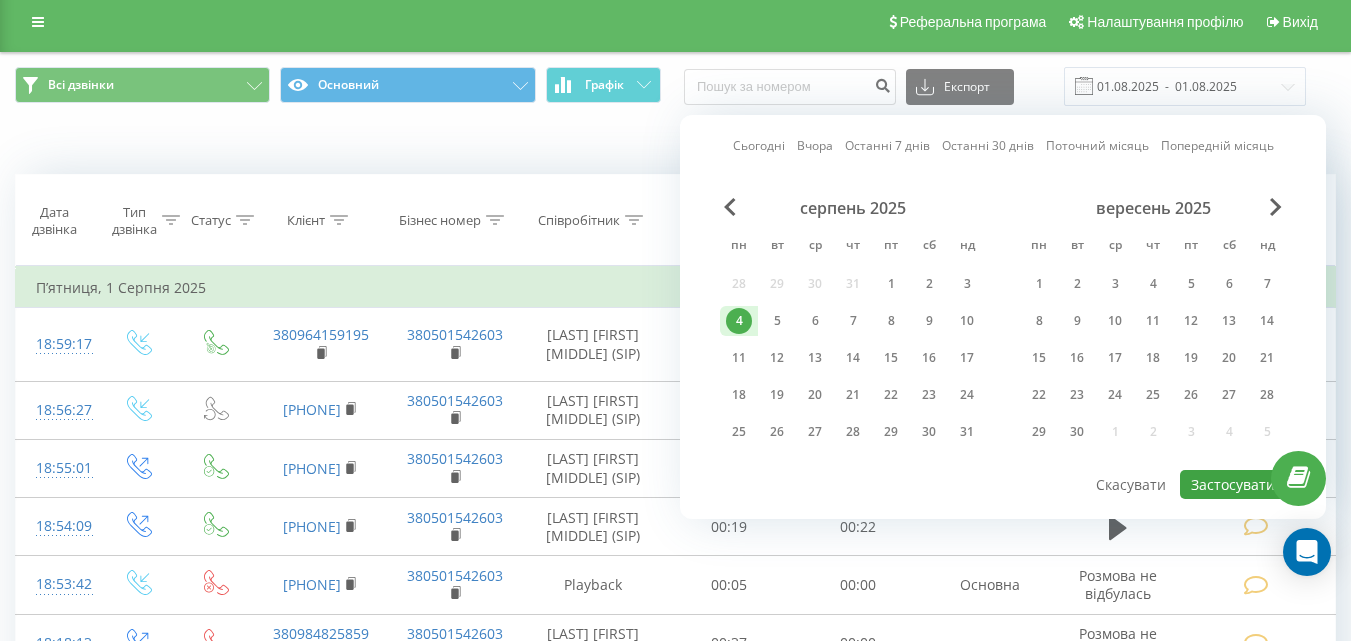 type on "04.08.2025  -  04.08.2025" 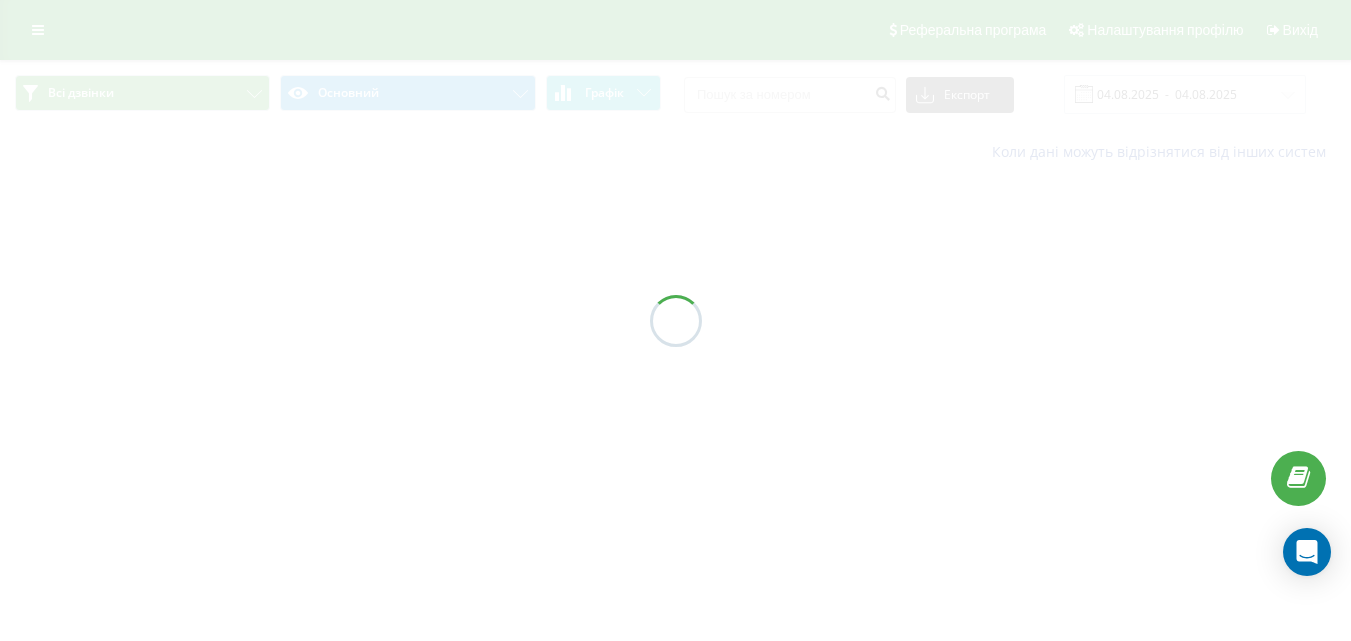 scroll, scrollTop: 0, scrollLeft: 0, axis: both 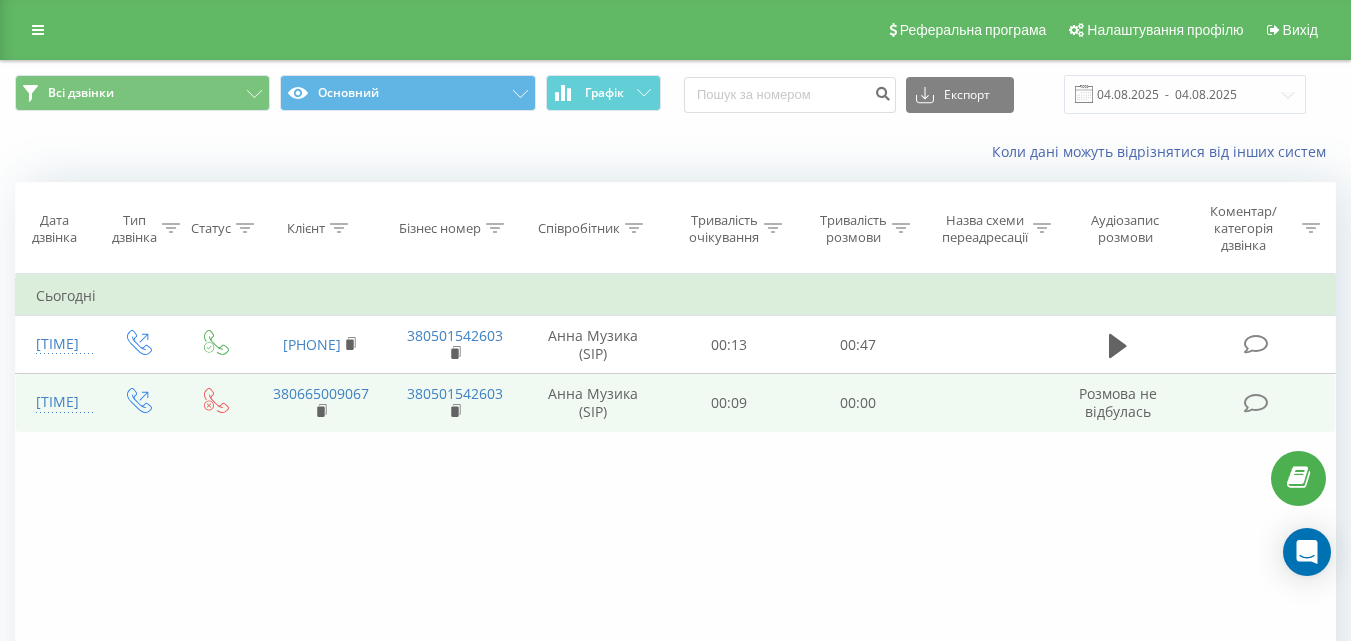 click at bounding box center [1255, 403] 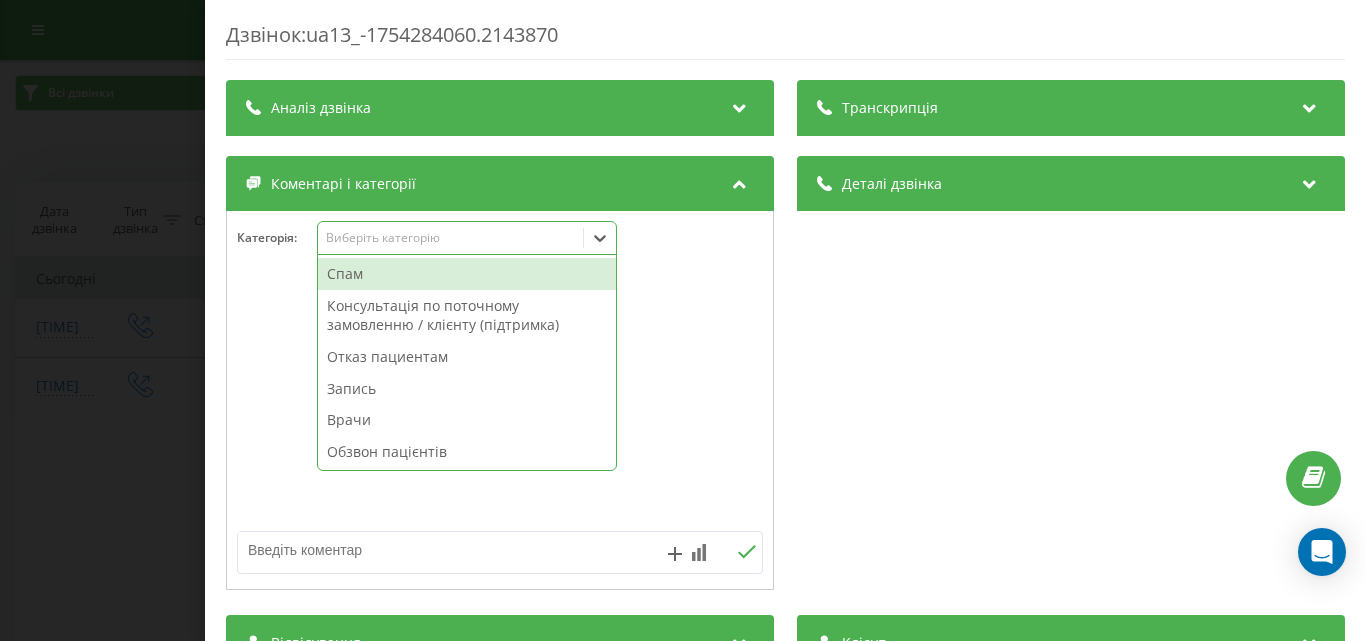 click on "Виберіть категорію" at bounding box center [450, 238] 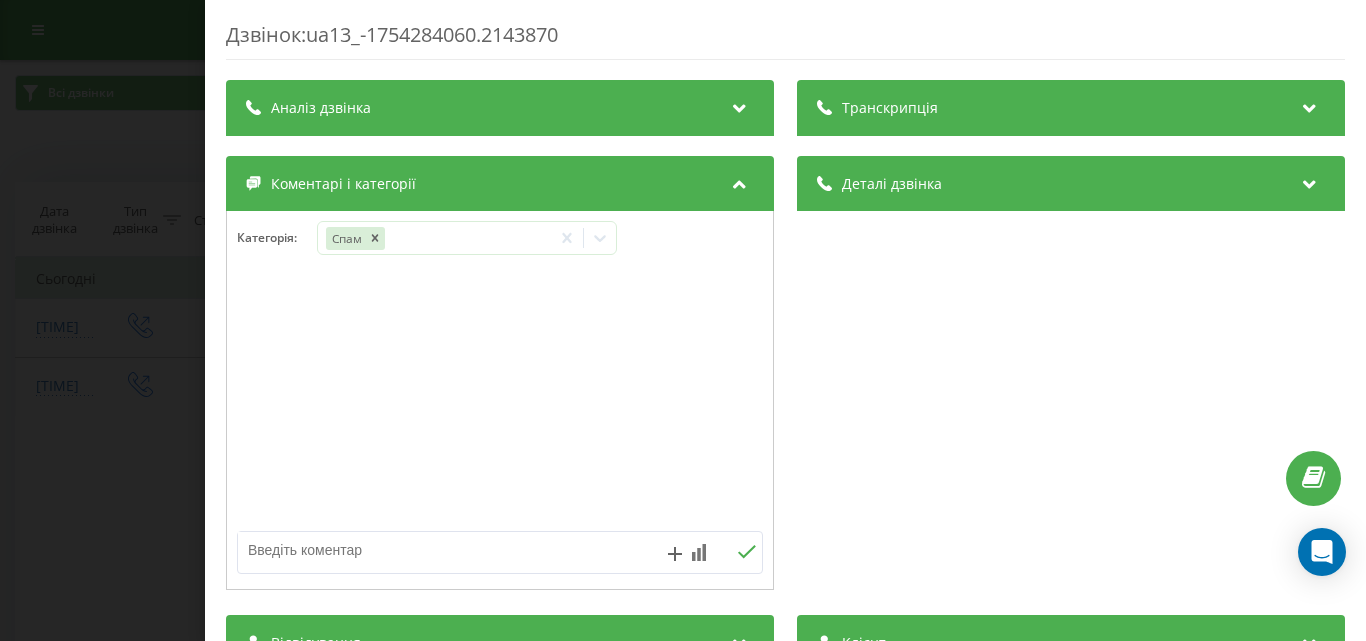 click on "Дзвінок :  ua13_-1754284060.2143870 Транскрипція Для AI-аналізу майбутніх дзвінків  налаштуйте та активуйте профіль на сторінці . Якщо профіль вже є і дзвінок відповідає його умовам, оновіть сторінку через 10 хвилин - AI аналізує поточний дзвінок. Аналіз дзвінка Для AI-аналізу майбутніх дзвінків  налаштуйте та активуйте профіль на сторінці . Якщо профіль вже є і дзвінок відповідає його умовам, оновіть сторінку через 10 хвилин - AI аналізує поточний дзвінок. Деталі дзвінка Загальне Дата дзвінка 2025-08-04 08:07:40 Тип дзвінка Вихідний Статус дзвінка Немає відповіді Хто дзвонив - n/a :" at bounding box center [683, 320] 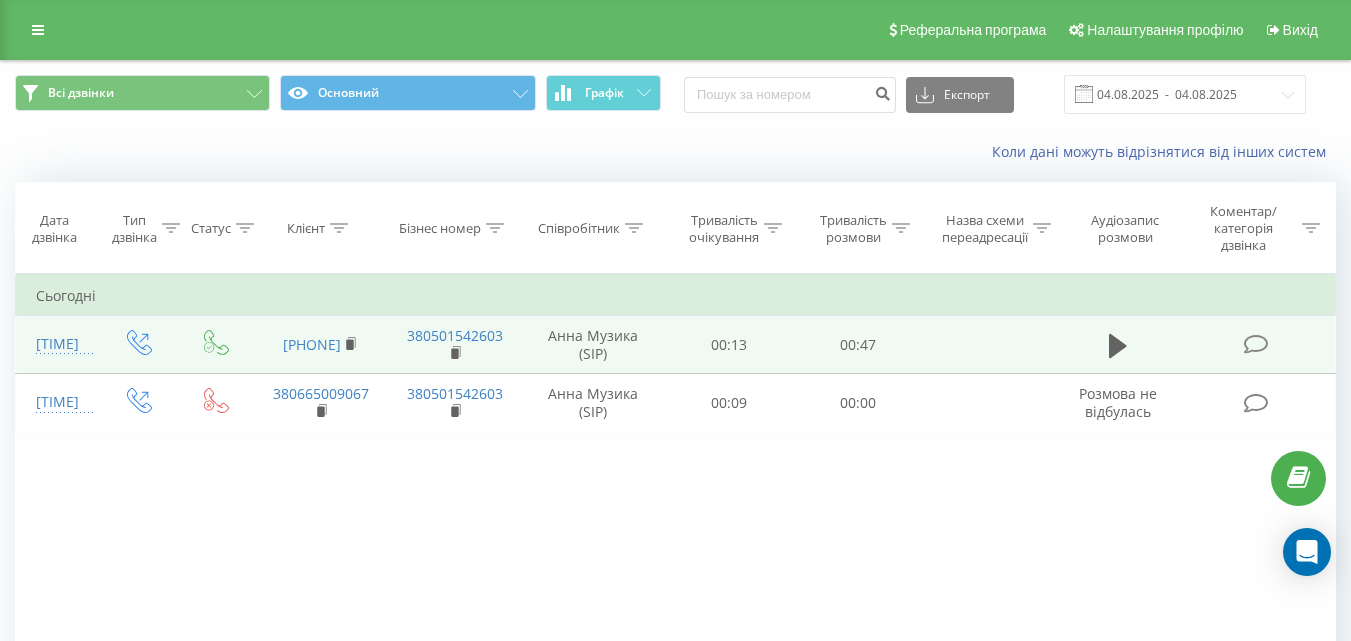 click at bounding box center [1255, 344] 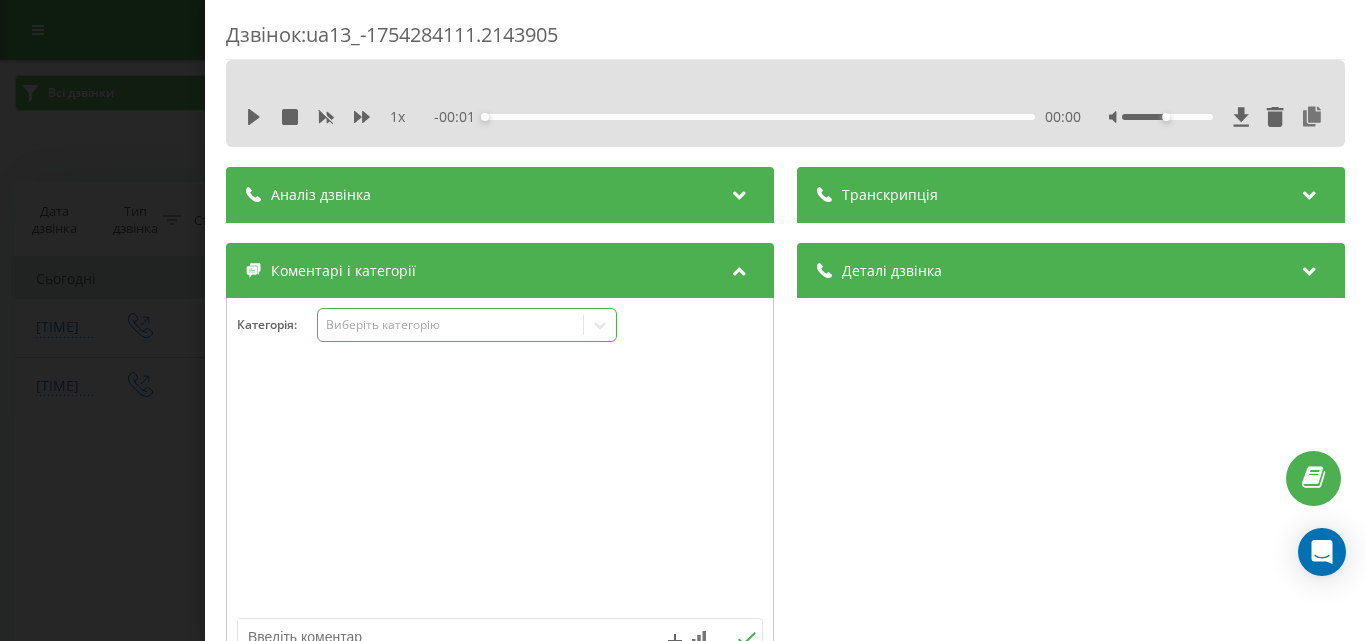 click on "Виберіть категорію" at bounding box center [450, 325] 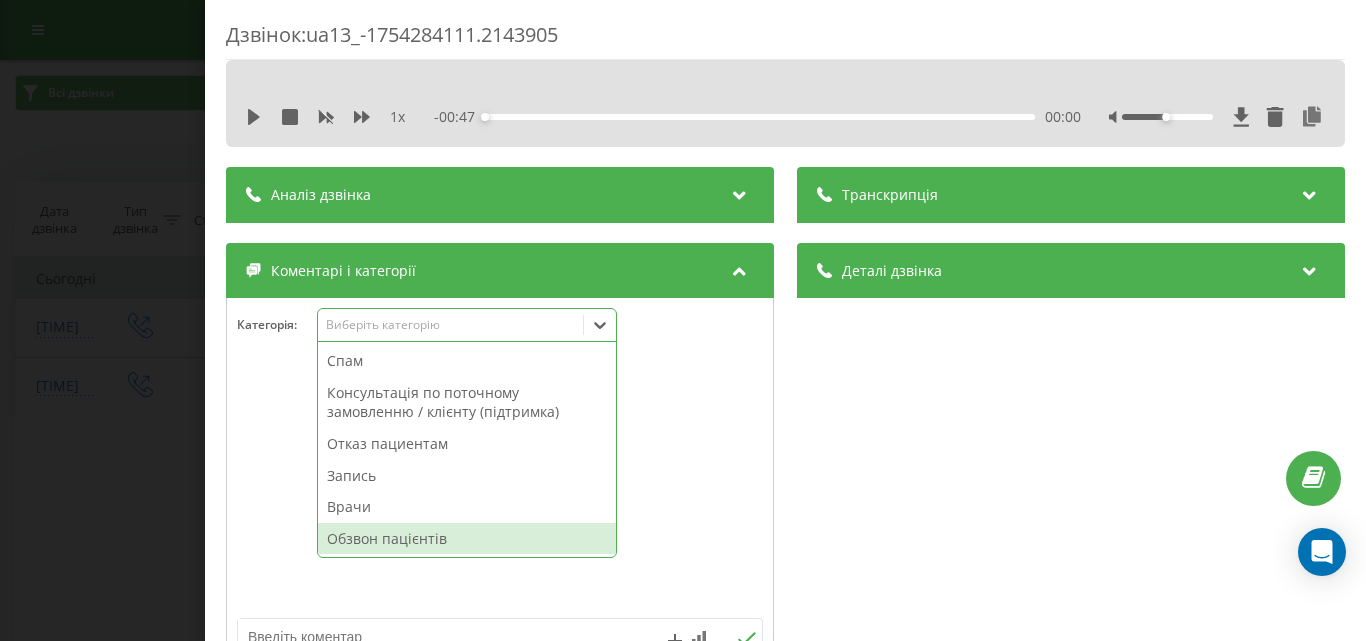 click on "Обзвон пацієнтів" at bounding box center (467, 539) 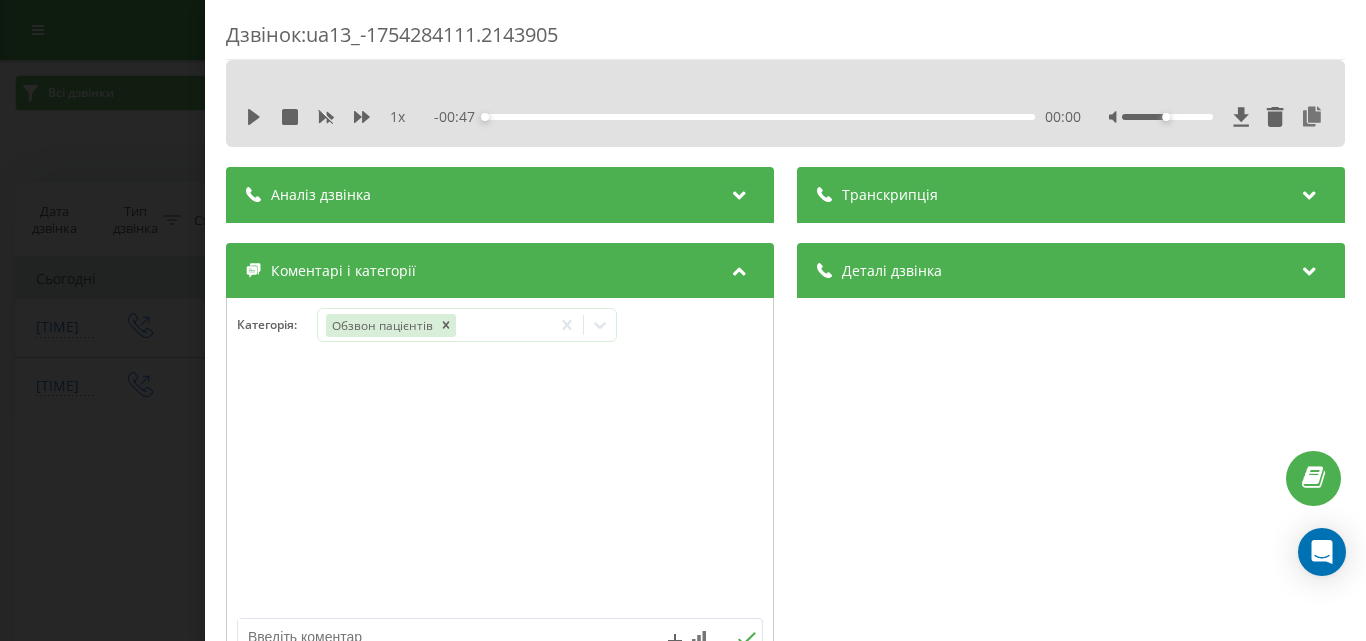 click on "Дзвінок :  ua13_-1754284111.2143905   1 x  - 00:47 00:00   00:00   Транскрипція Для AI-аналізу майбутніх дзвінків  налаштуйте та активуйте профіль на сторінці . Якщо профіль вже є і дзвінок відповідає його умовам, оновіть сторінку через 10 хвилин - AI аналізує поточний дзвінок. Аналіз дзвінка Для AI-аналізу майбутніх дзвінків  налаштуйте та активуйте профіль на сторінці . Якщо профіль вже є і дзвінок відповідає його умовам, оновіть сторінку через 10 хвилин - AI аналізує поточний дзвінок. Деталі дзвінка Загальне Дата дзвінка 2025-08-04 08:08:32 Тип дзвінка Вихідний Статус дзвінка Успішний 380501542603" at bounding box center (683, 320) 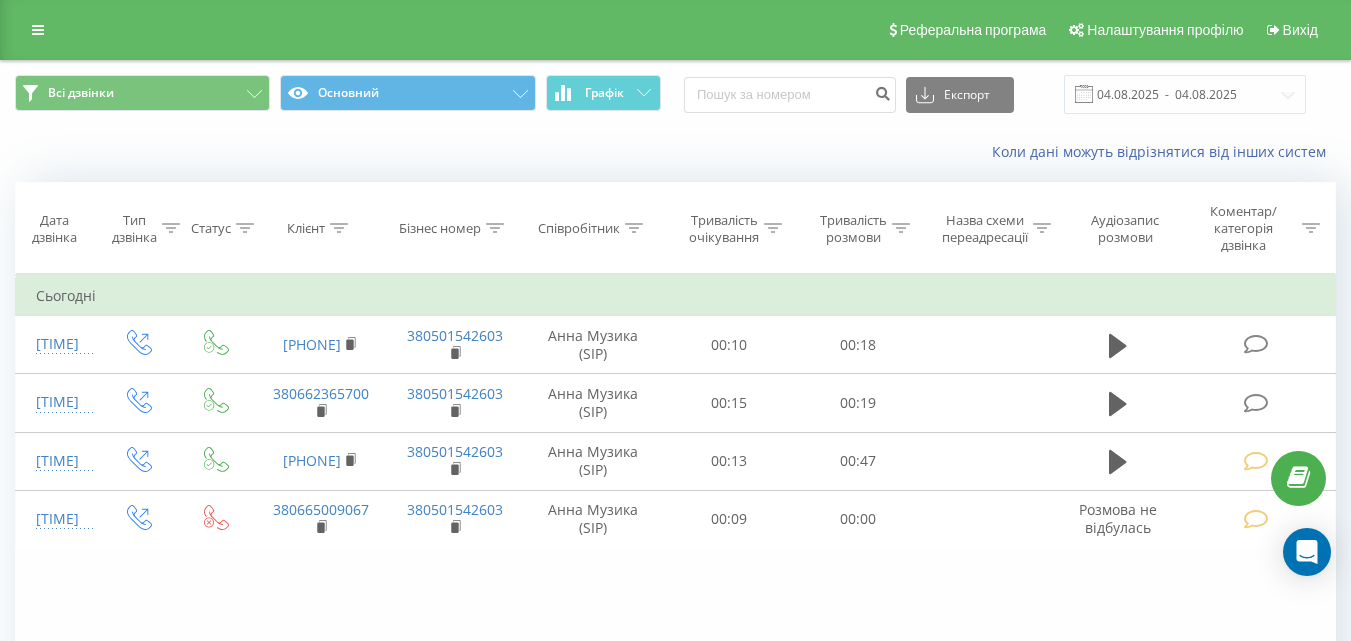 scroll, scrollTop: 0, scrollLeft: 0, axis: both 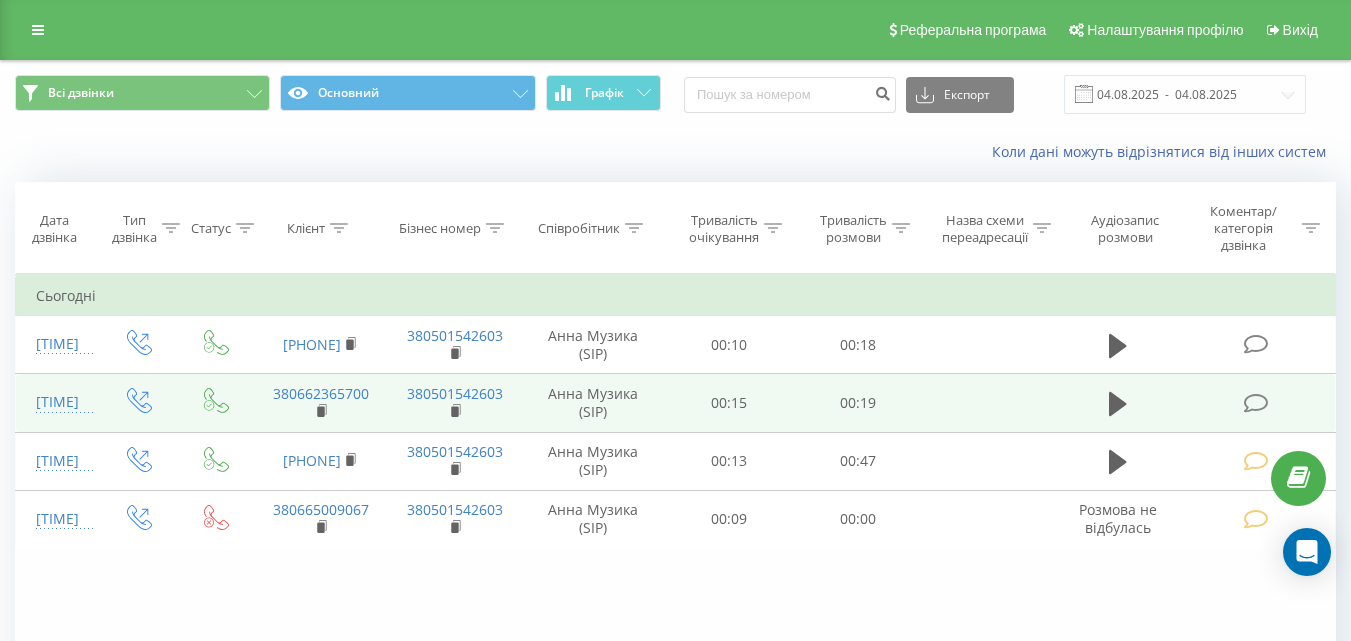 click at bounding box center [1255, 403] 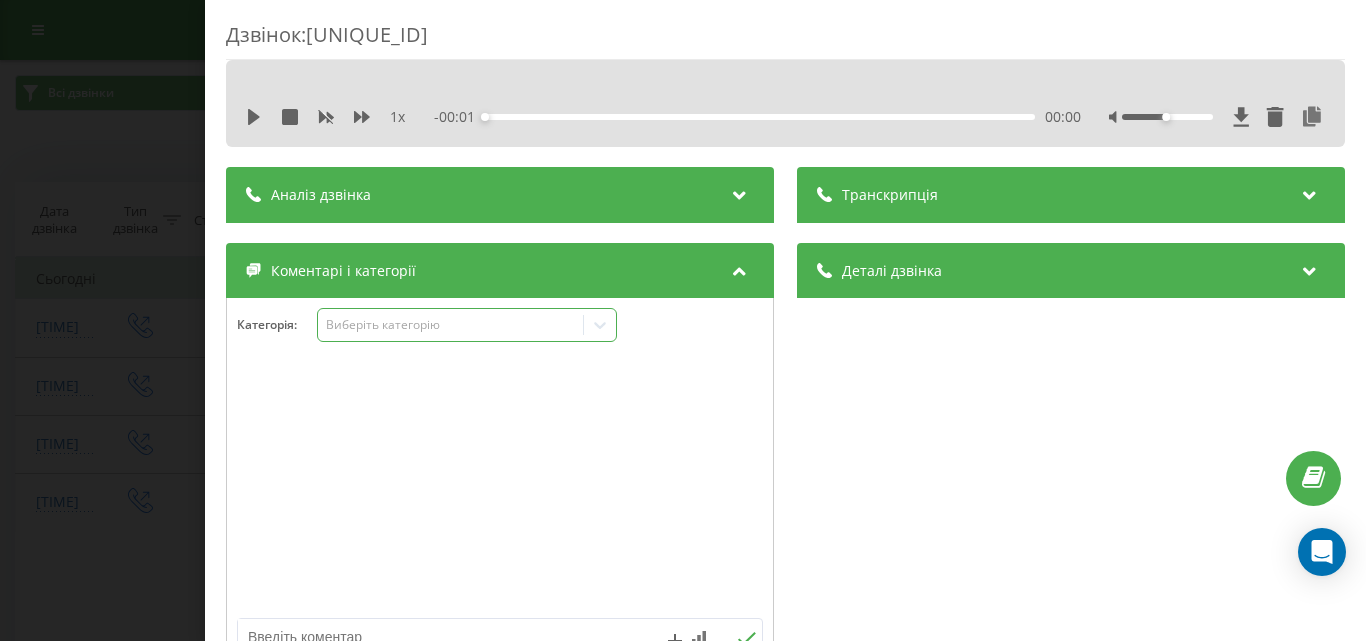 click on "Виберіть категорію" at bounding box center (450, 325) 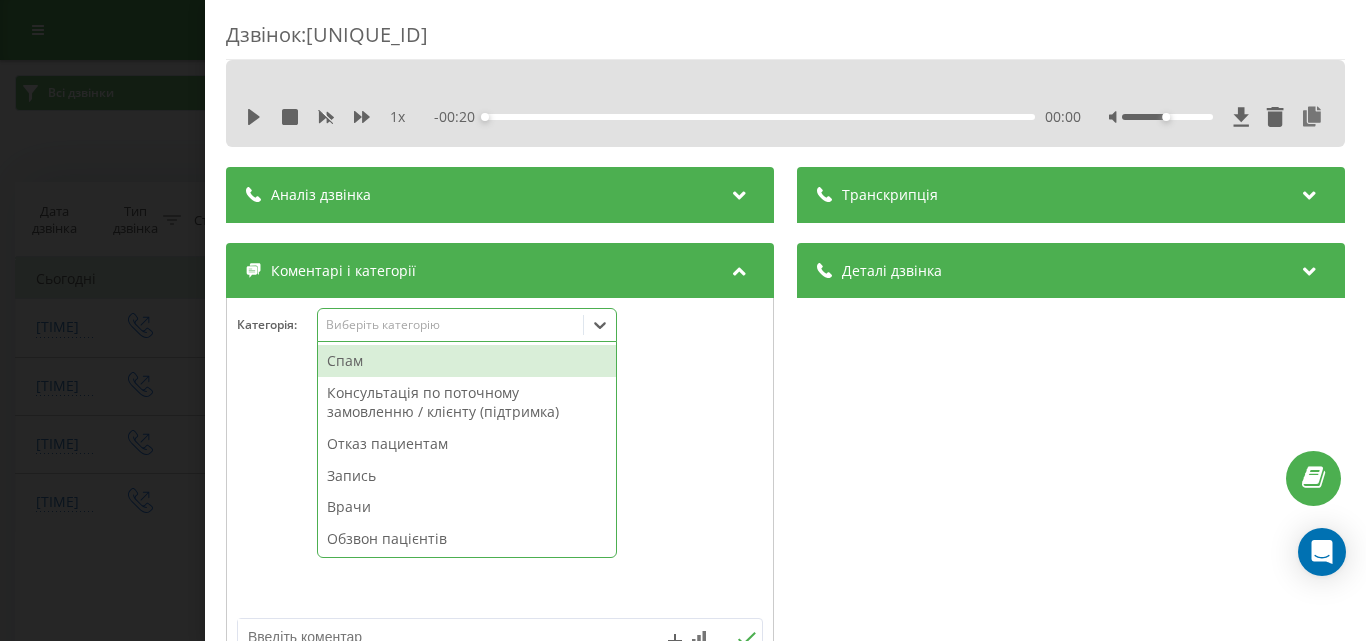 click on "Обзвон пацієнтів" at bounding box center [467, 539] 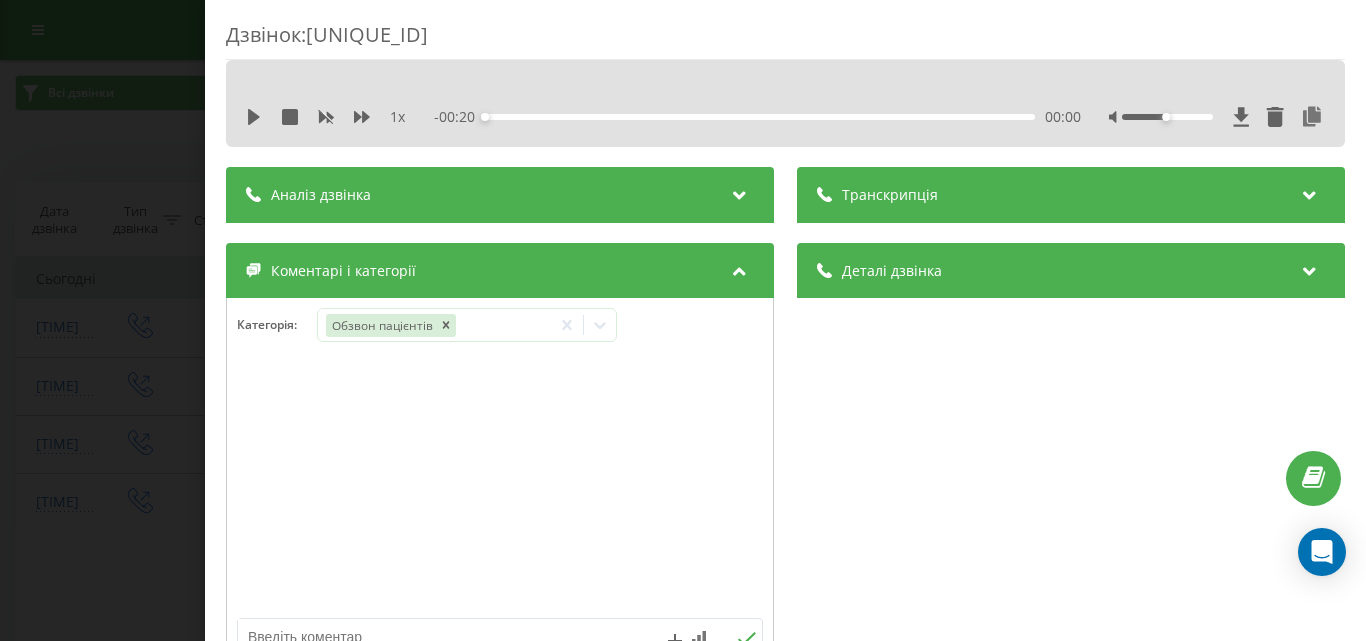 click on "Дзвінок :  ua13_-1754284444.2144328   1 x  - 00:20 00:00   00:00   Транскрипція Для AI-аналізу майбутніх дзвінків  налаштуйте та активуйте профіль на сторінці . Якщо профіль вже є і дзвінок відповідає його умовам, оновіть сторінку через 10 хвилин - AI аналізує поточний дзвінок. Аналіз дзвінка Для AI-аналізу майбутніх дзвінків  налаштуйте та активуйте профіль на сторінці . Якщо профіль вже є і дзвінок відповідає його умовам, оновіть сторінку через 10 хвилин - AI аналізує поточний дзвінок. Деталі дзвінка Загальне Дата дзвінка 2025-08-04 08:14:04 Тип дзвінка Вихідний Статус дзвінка Успішний 380501542603" at bounding box center [683, 320] 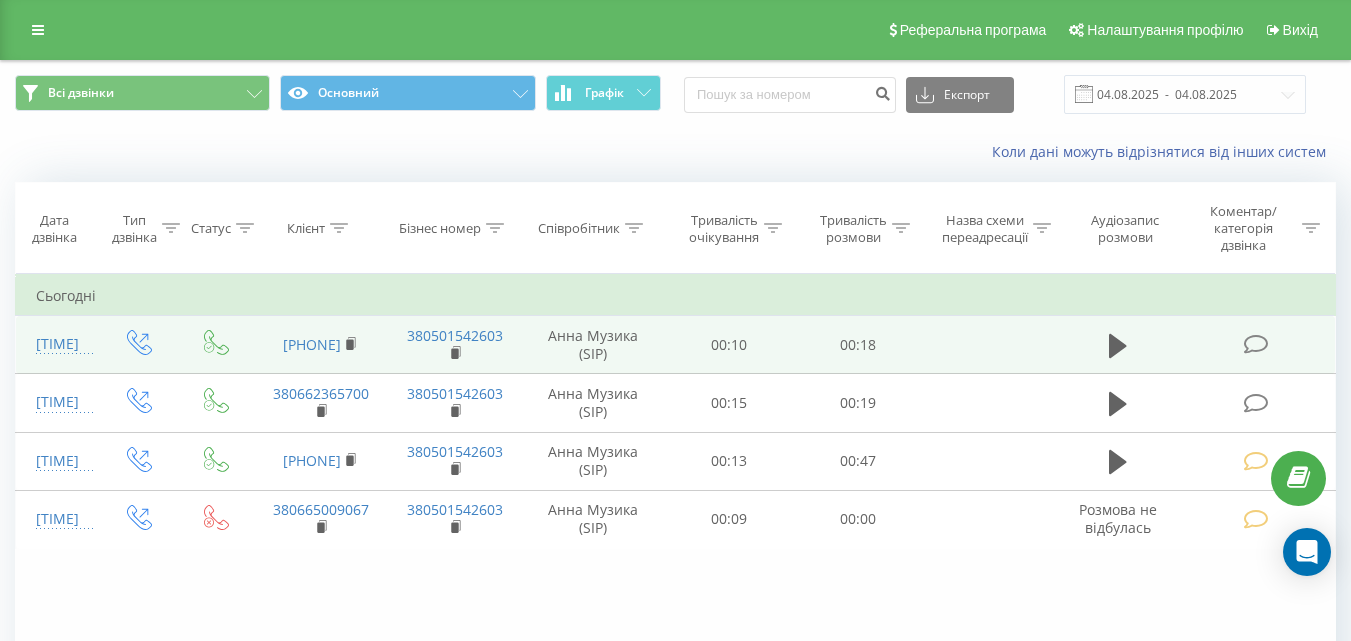 click at bounding box center (1255, 344) 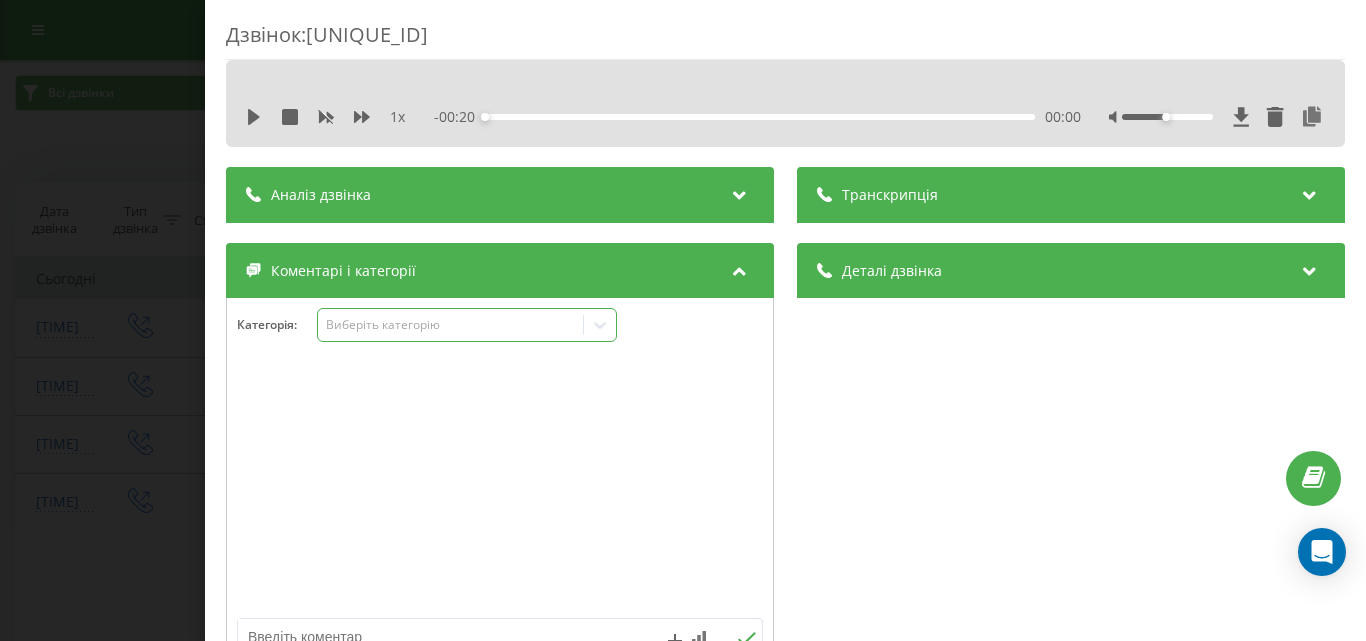 click on "Виберіть категорію" at bounding box center [450, 325] 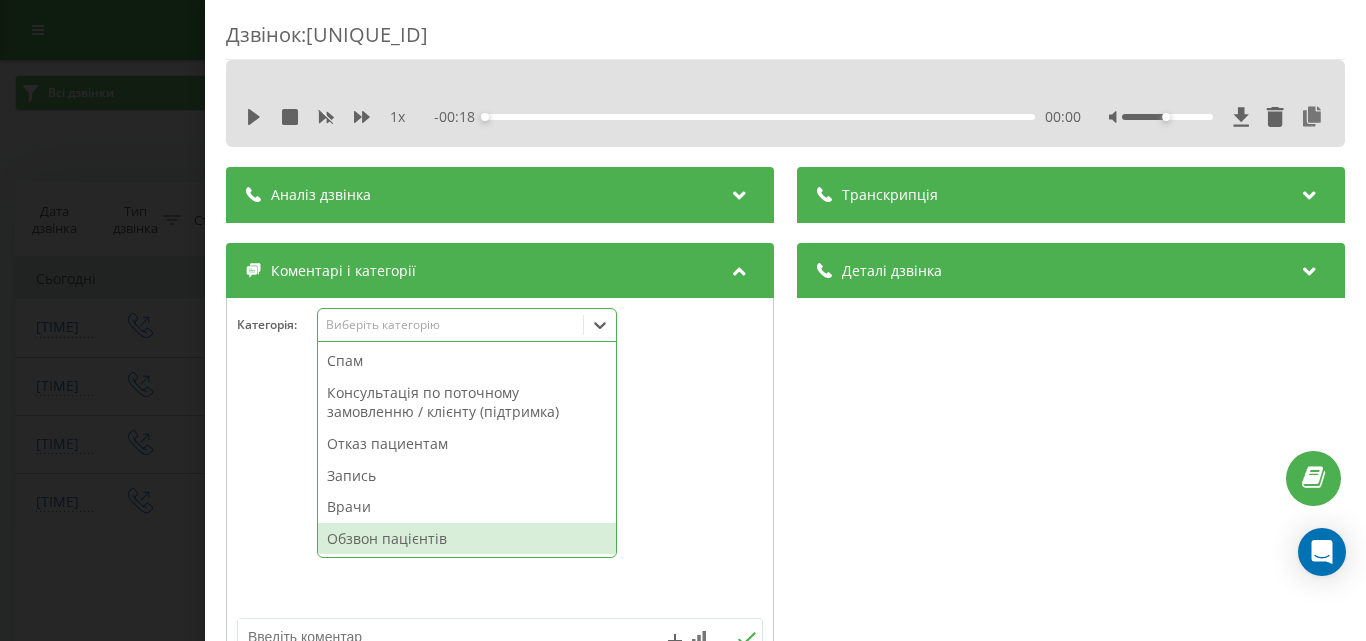 click on "Обзвон пацієнтів" at bounding box center (467, 539) 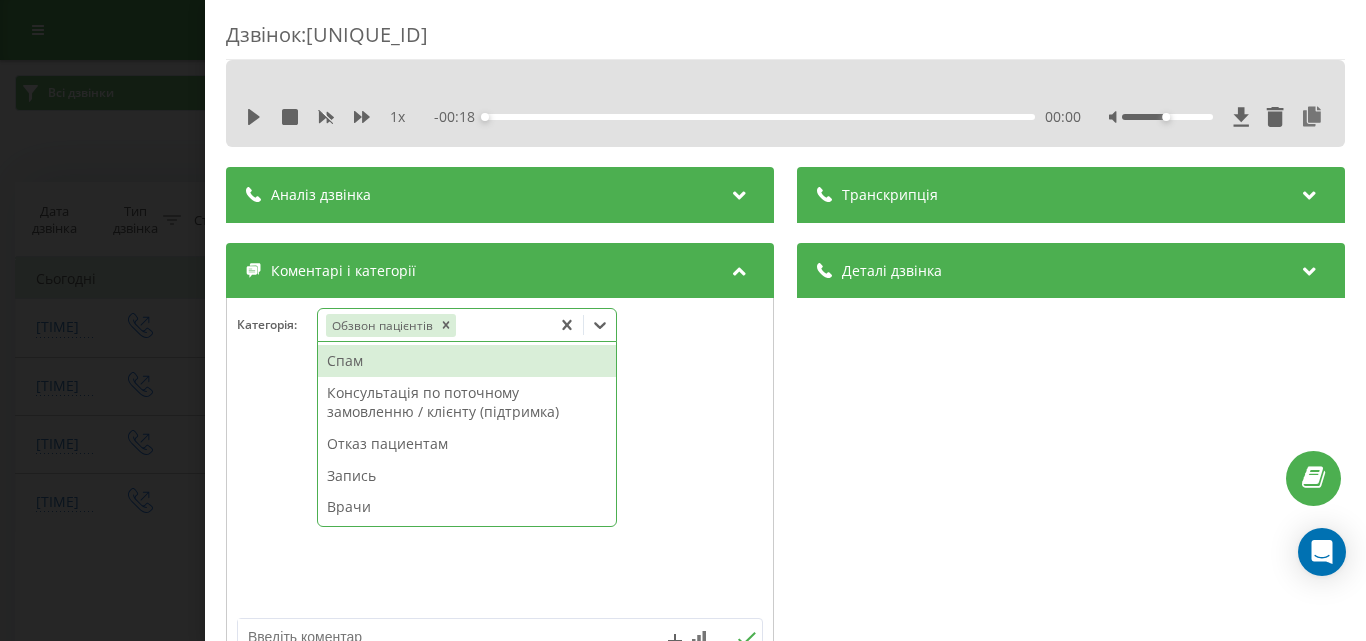 click on "Дзвінок :  ua13_-1754284620.2144403   1 x  - 00:18 00:00   00:00   Транскрипція Для AI-аналізу майбутніх дзвінків  налаштуйте та активуйте профіль на сторінці . Якщо профіль вже є і дзвінок відповідає його умовам, оновіть сторінку через 10 хвилин - AI аналізує поточний дзвінок. Аналіз дзвінка Для AI-аналізу майбутніх дзвінків  налаштуйте та активуйте профіль на сторінці . Якщо профіль вже є і дзвінок відповідає його умовам, оновіть сторінку через 10 хвилин - AI аналізує поточний дзвінок. Деталі дзвінка Загальне Дата дзвінка 2025-08-04 08:17:00 Тип дзвінка Вихідний Статус дзвінка Успішний 380501542603" at bounding box center (683, 320) 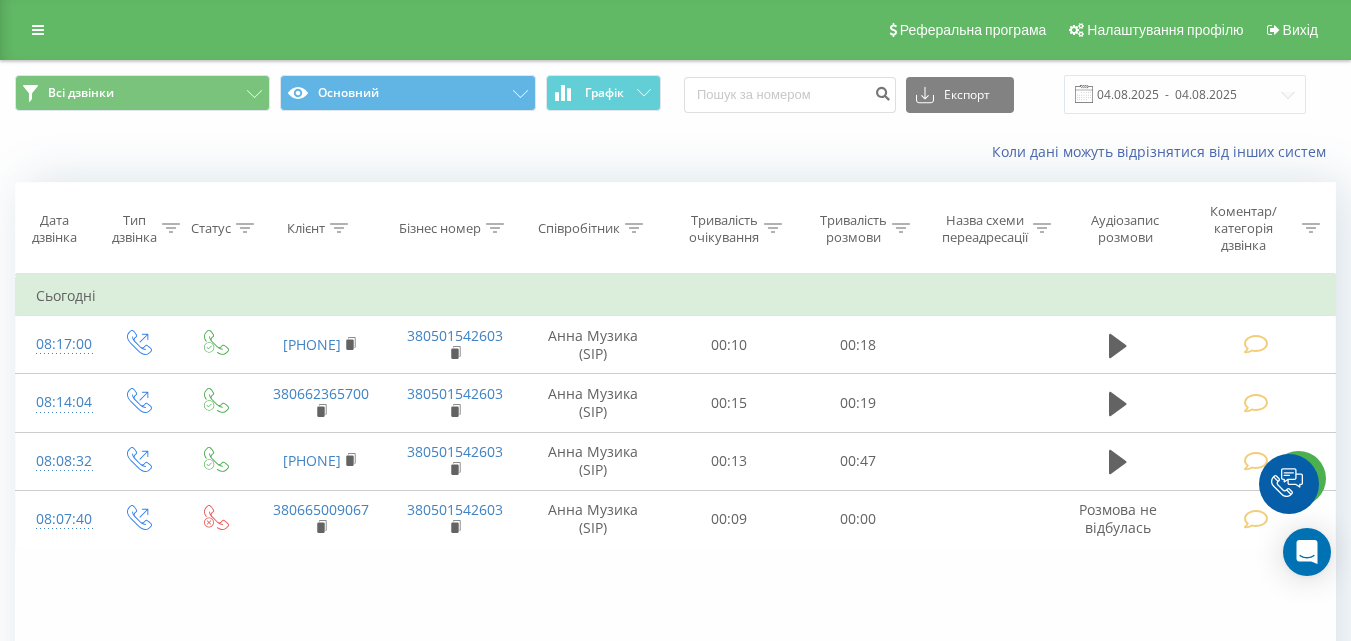 scroll, scrollTop: 0, scrollLeft: 0, axis: both 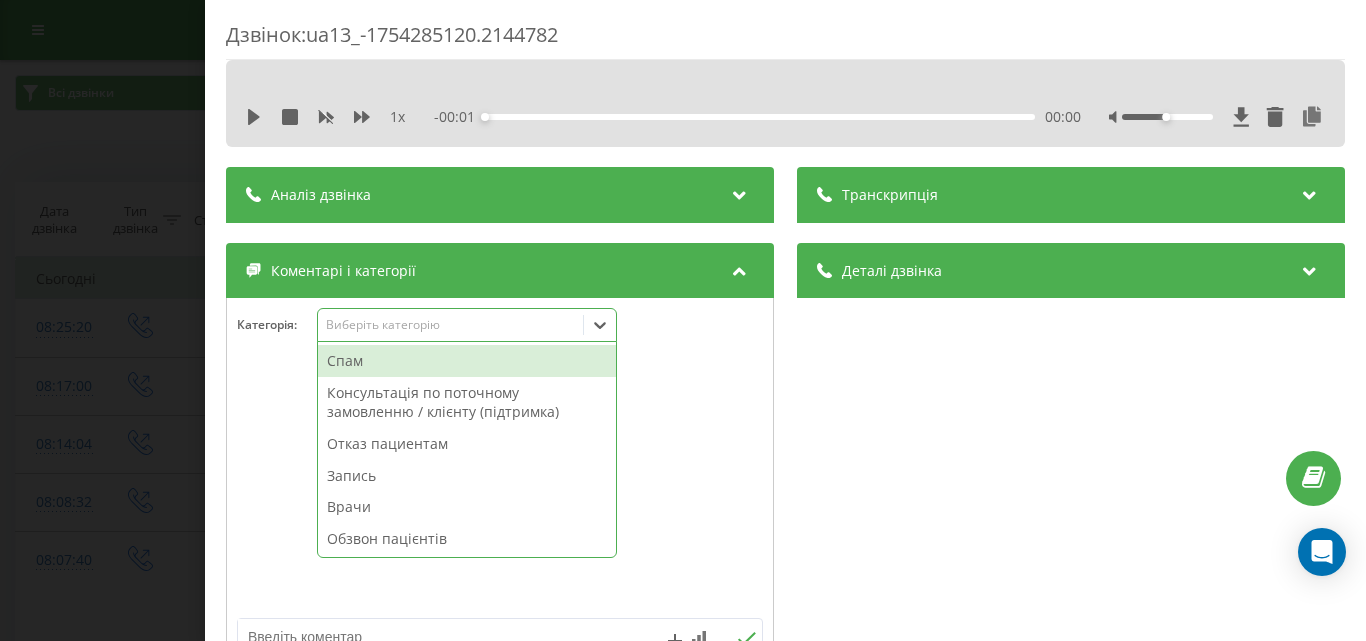 drag, startPoint x: 369, startPoint y: 320, endPoint x: 363, endPoint y: 369, distance: 49.365982 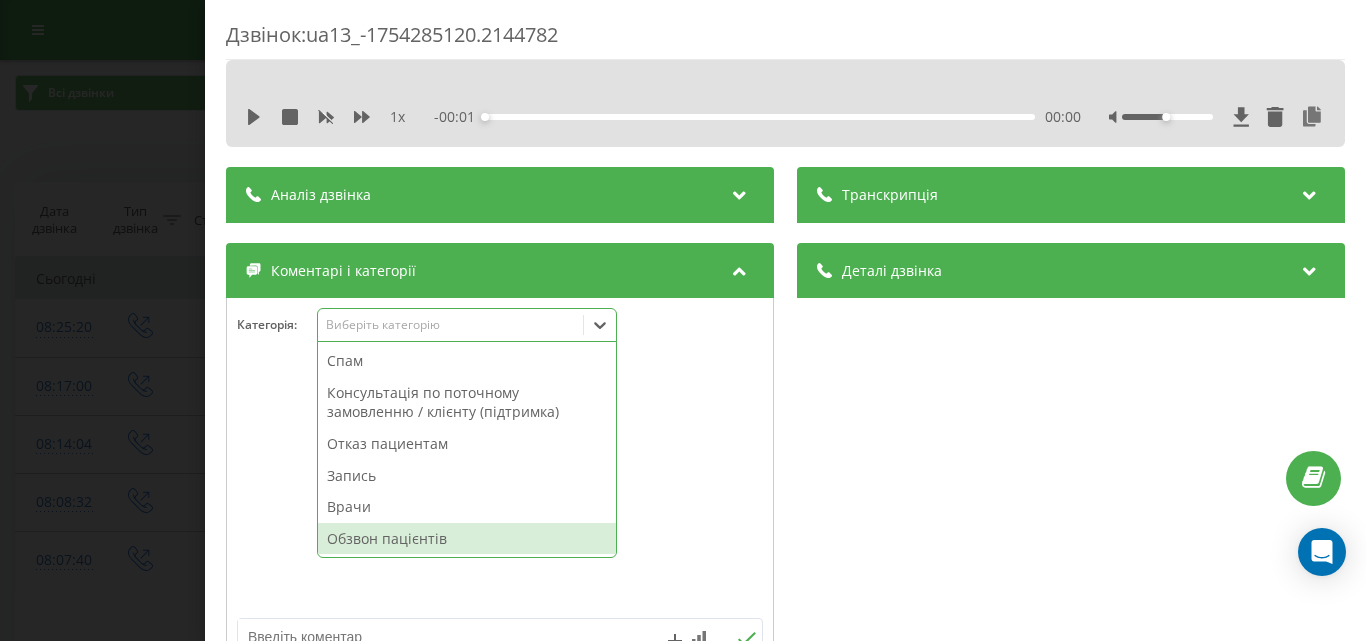 click on "Обзвон пацієнтів" at bounding box center [467, 539] 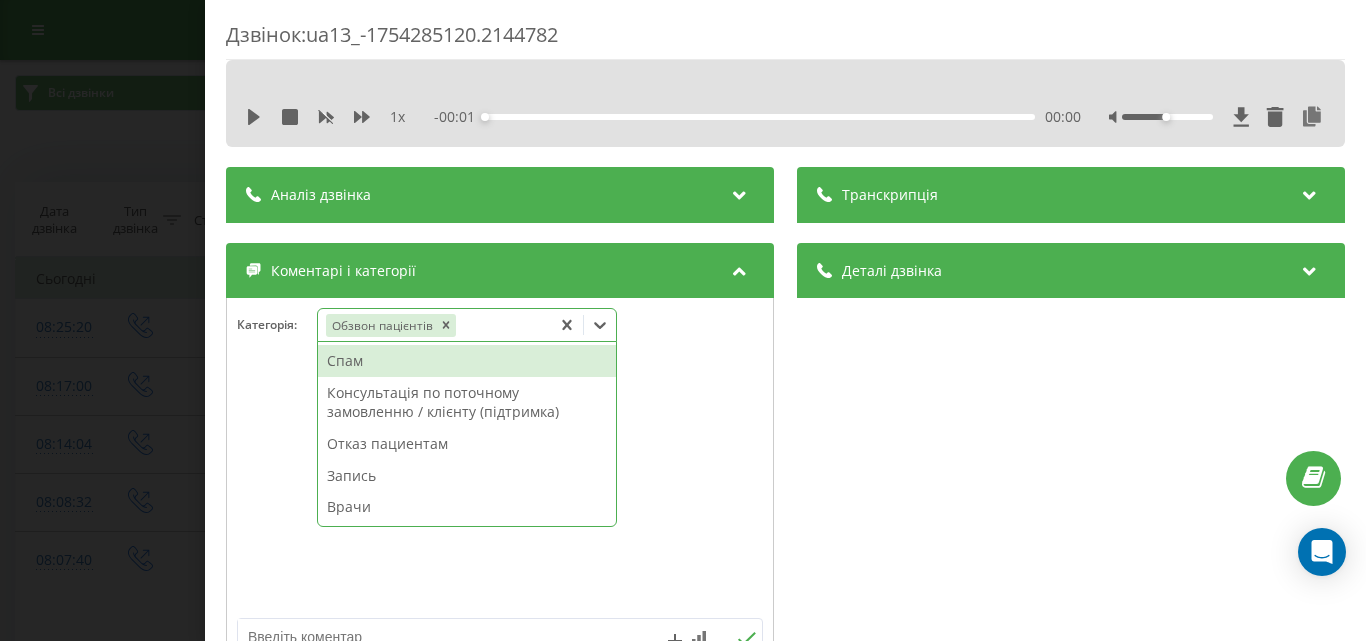 click on "Дзвінок : ua13_-1754285120.2144782 1 x - 00:01 00:00 00:00 Транскрипція Для AI-аналізу майбутніх дзвінків налаштуйте та активуйте профіль на сторінці . Якщо профіль вже є і дзвінок відповідає його умовам, оновіть сторінку через 10 хвилин - AI аналізує поточний дзвінок. Аналіз дзвінка Для AI-аналізу майбутніх дзвінків налаштуйте та активуйте профіль на сторінці . Якщо профіль вже є і дзвінок відповідає його умовам, оновіть сторінку через 10 хвилин - AI аналізує поточний дзвінок. Деталі дзвінка Загальне Дата дзвінка [DATE] [TIME] Тип дзвінка Вихідний Статус дзвінка Успішний [PHONE]" at bounding box center (683, 320) 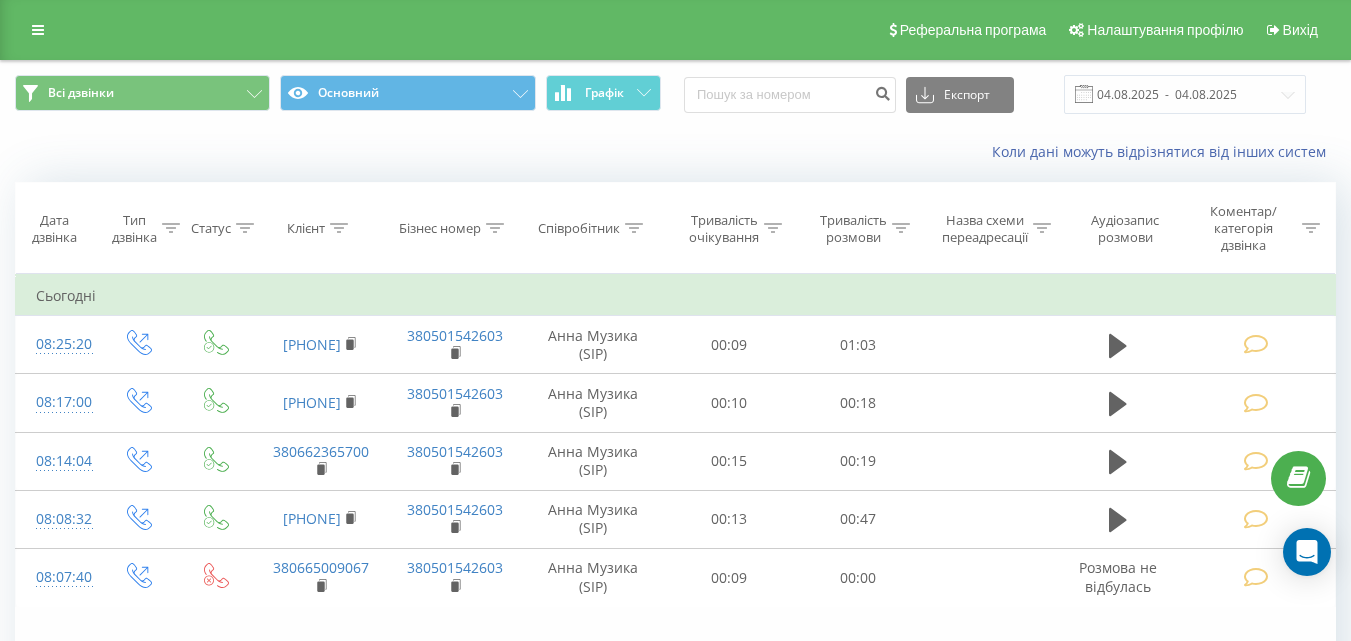 scroll, scrollTop: 0, scrollLeft: 0, axis: both 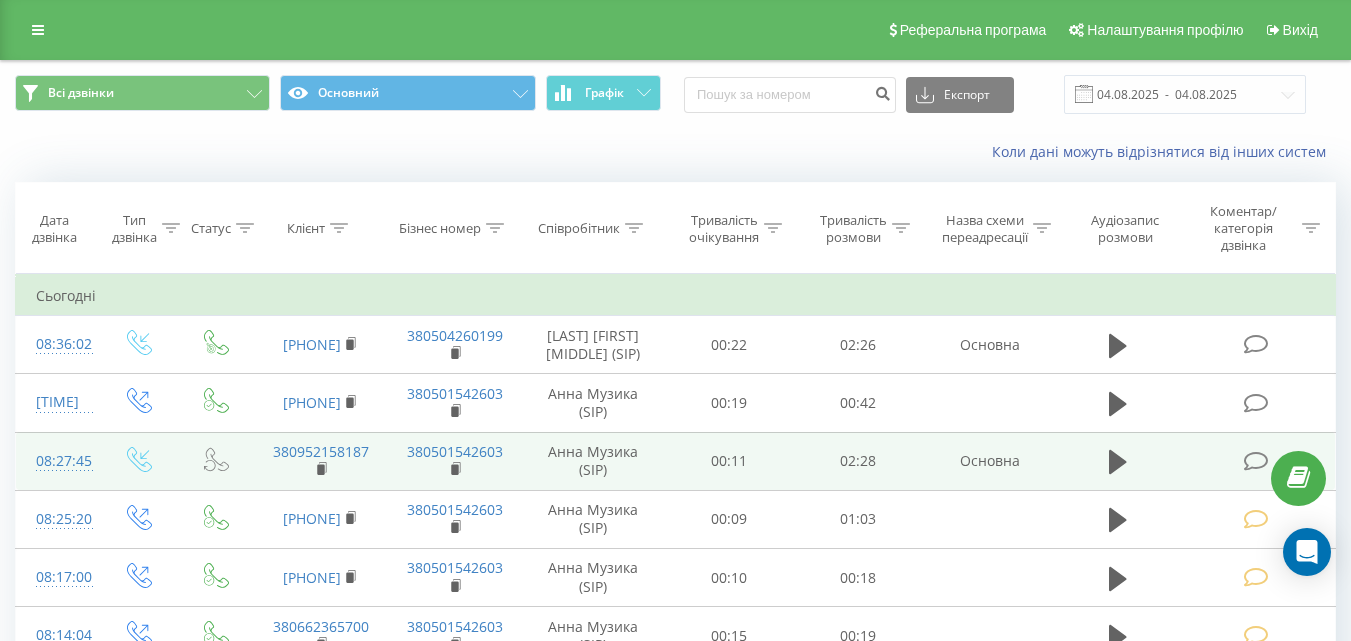 click at bounding box center (1255, 461) 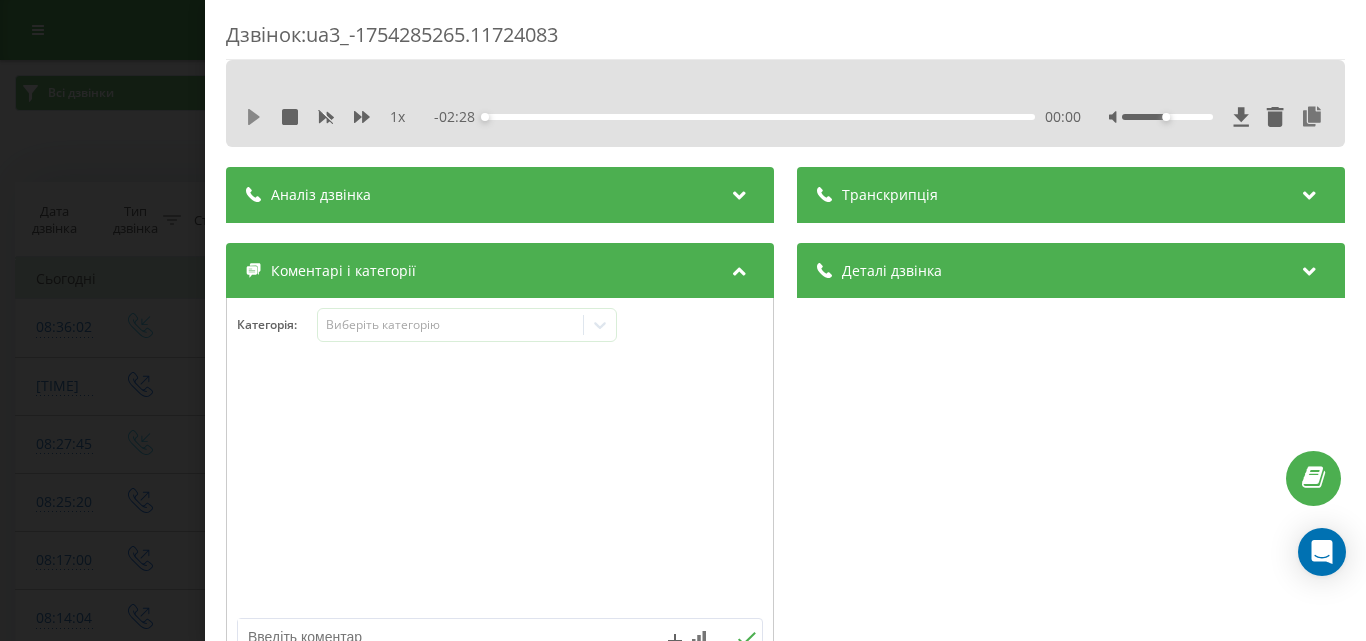 click 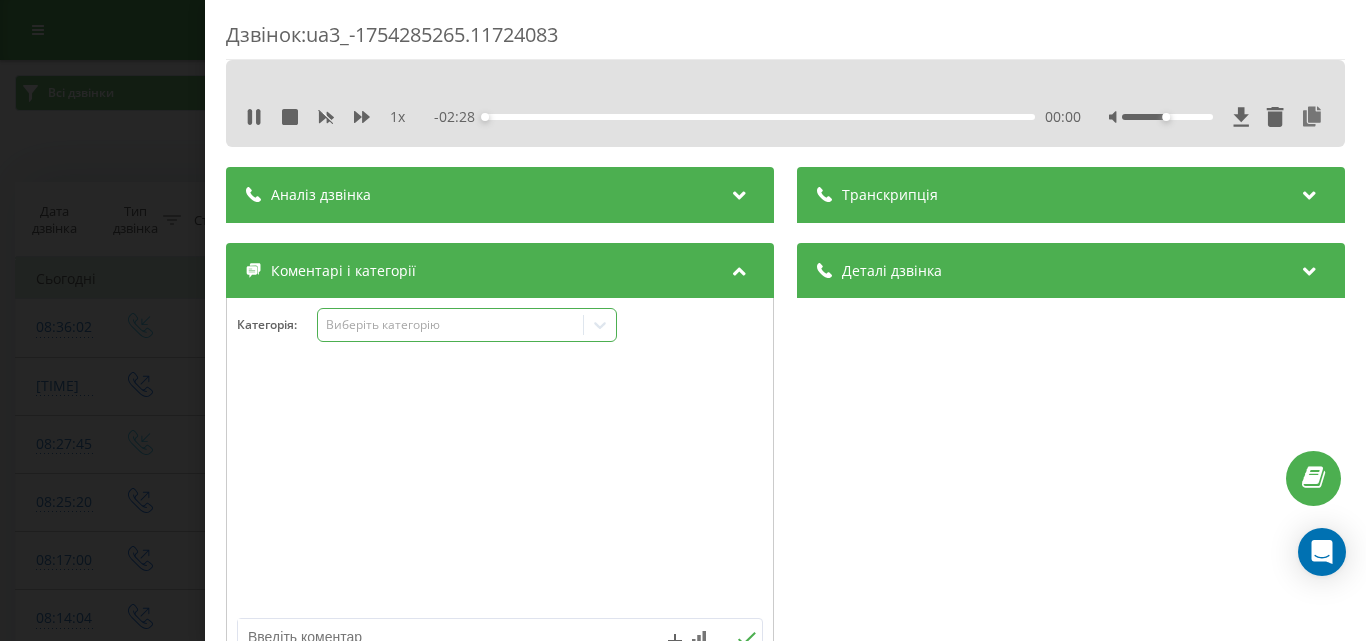 click on "Виберіть категорію" at bounding box center (450, 325) 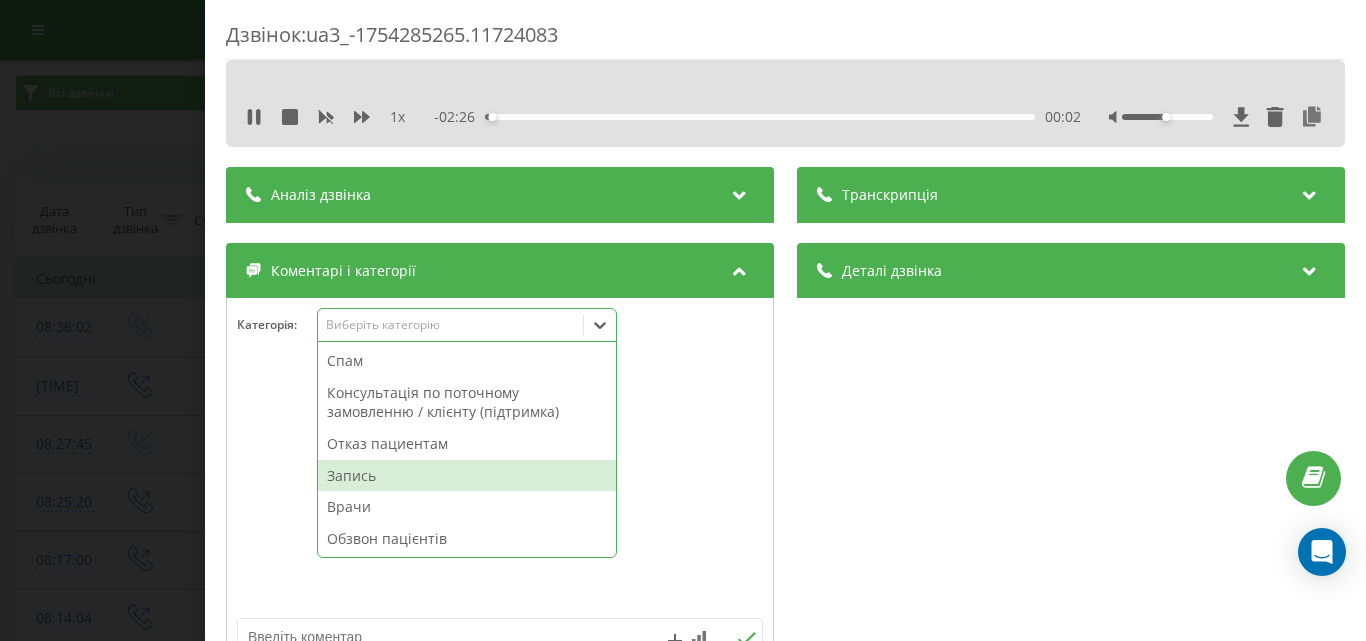 click on "Запись" at bounding box center (467, 476) 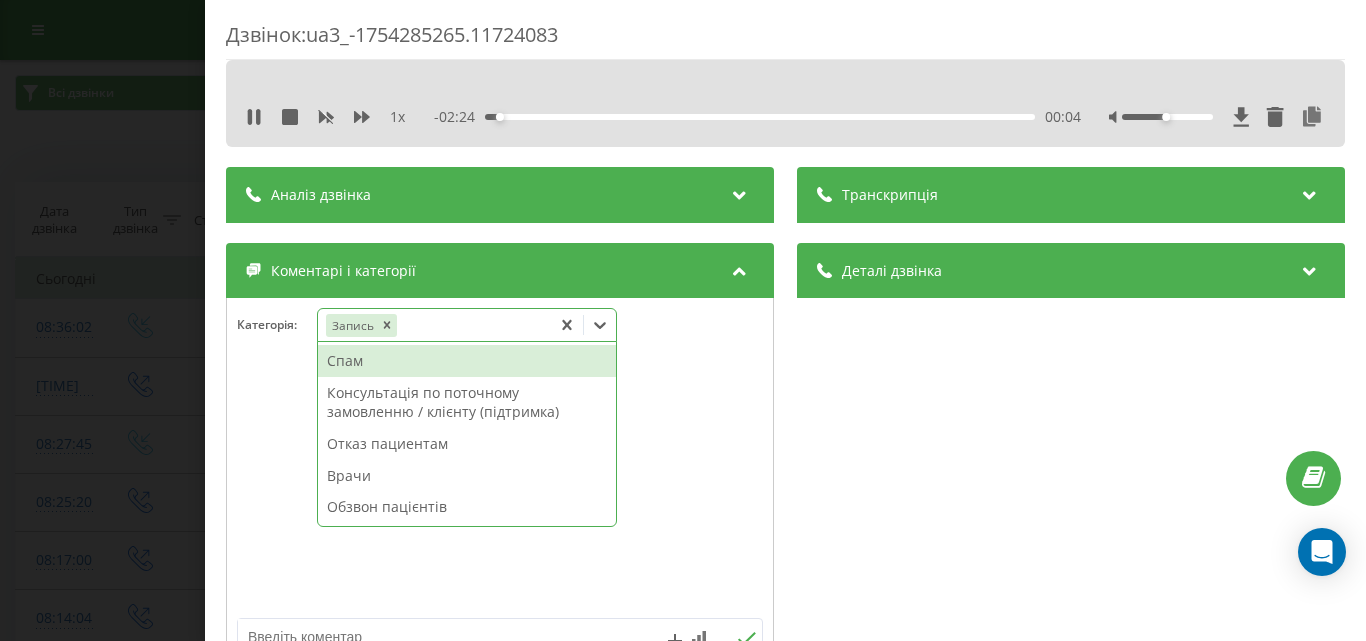 click on "Дзвінок :  ua3_-1754285265.11724083   1 x  - 02:24 00:04   00:04   Транскрипція Для AI-аналізу майбутніх дзвінків  налаштуйте та активуйте профіль на сторінці . Якщо профіль вже є і дзвінок відповідає його умовам, оновіть сторінку через 10 хвилин - AI аналізує поточний дзвінок. Аналіз дзвінка Для AI-аналізу майбутніх дзвінків  налаштуйте та активуйте профіль на сторінці . Якщо профіль вже є і дзвінок відповідає його умовам, оновіть сторінку через 10 хвилин - AI аналізує поточний дзвінок. Деталі дзвінка Загальне Дата дзвінка 2025-08-04 08:27:45 Тип дзвінка Вхідний Статус дзвінка Повторний 380952158187" at bounding box center [683, 320] 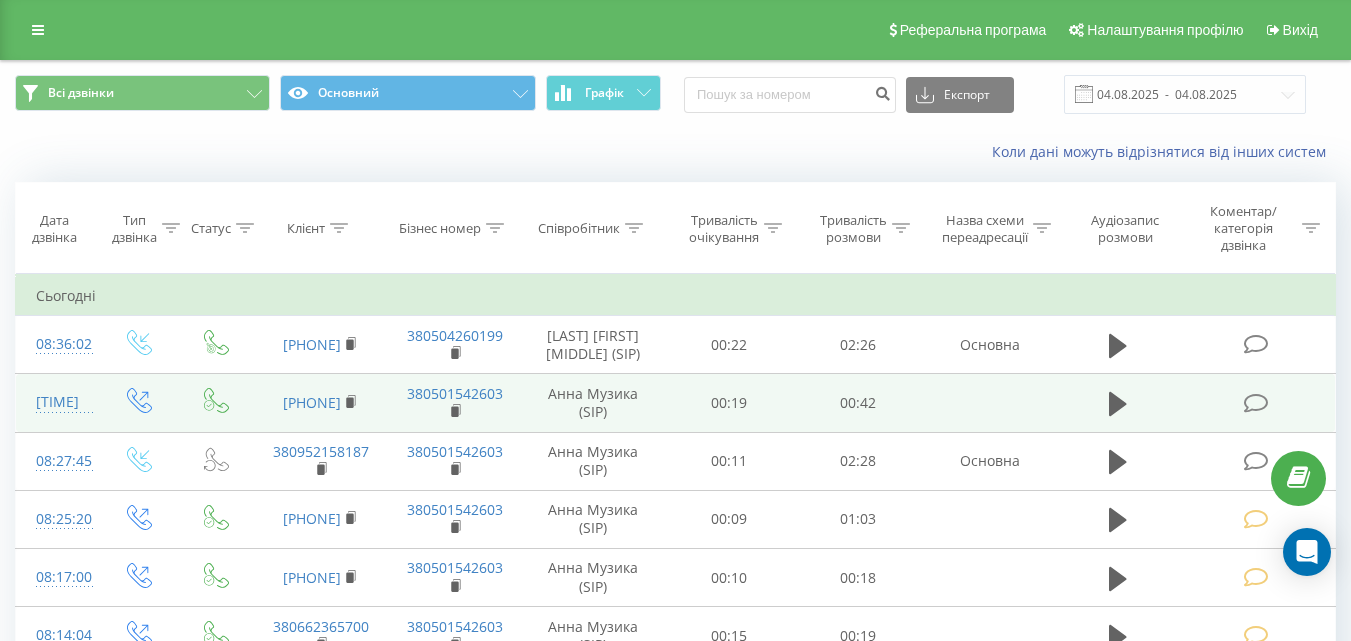 click at bounding box center [1255, 403] 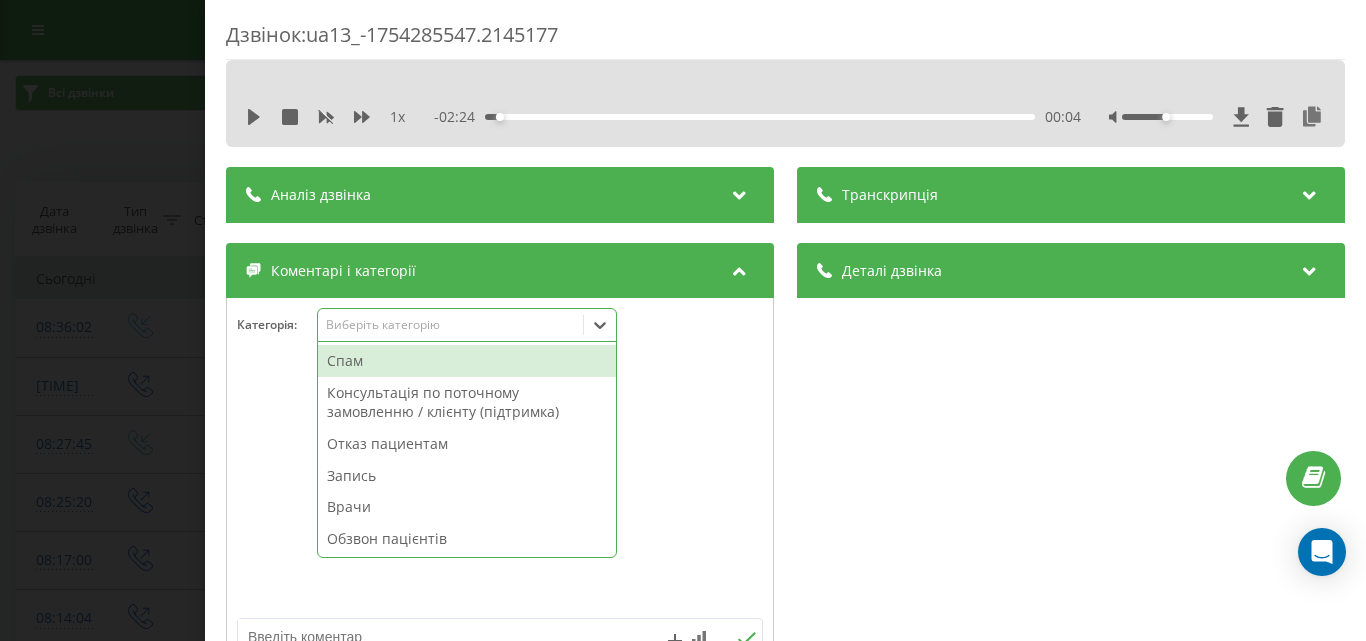 click on "Виберіть категорію" at bounding box center [450, 325] 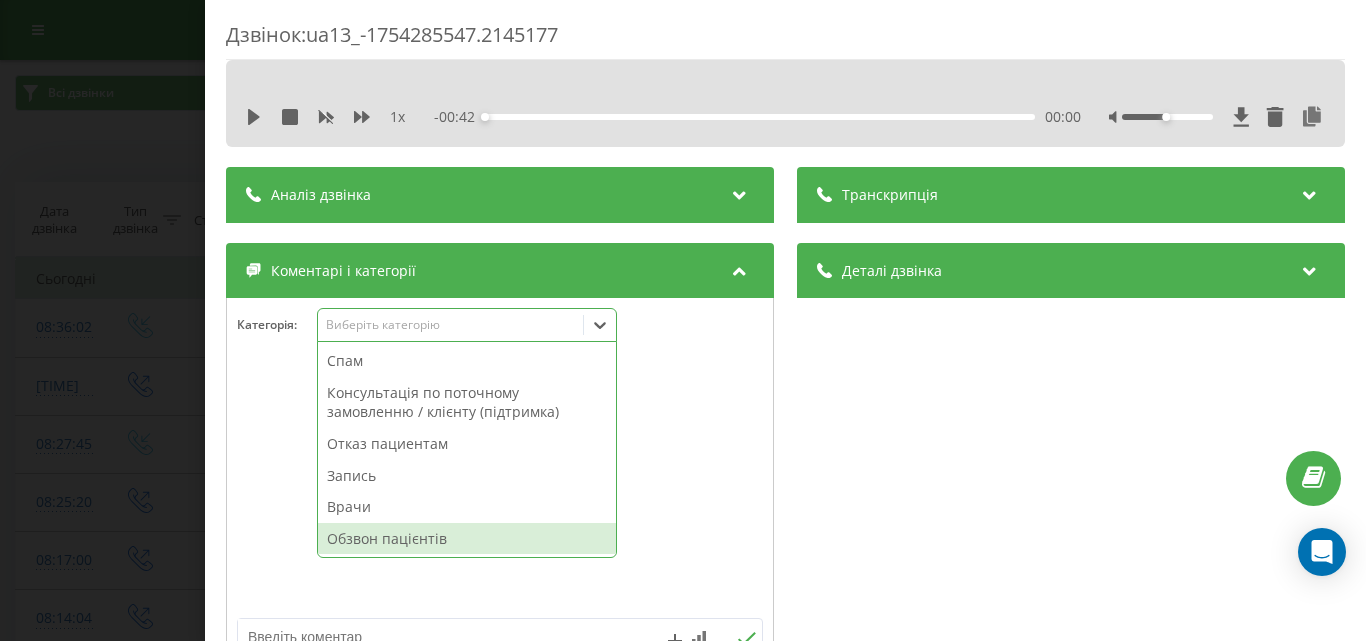 click on "Обзвон пацієнтів" at bounding box center [467, 539] 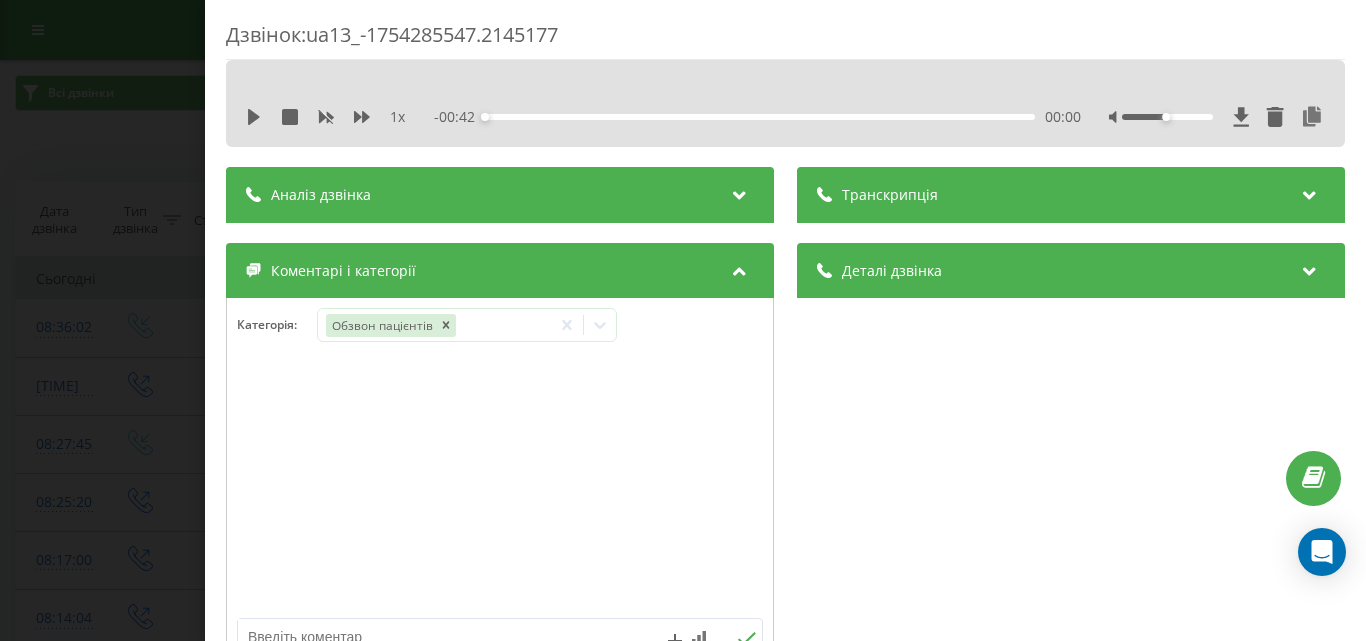 click on "Дзвінок :  ua13_-1754285547.2145177   1 x  - 00:42 00:00   00:00   Транскрипція Для AI-аналізу майбутніх дзвінків  налаштуйте та активуйте профіль на сторінці . Якщо профіль вже є і дзвінок відповідає його умовам, оновіть сторінку через 10 хвилин - AI аналізує поточний дзвінок. Аналіз дзвінка Для AI-аналізу майбутніх дзвінків  налаштуйте та активуйте профіль на сторінці . Якщо профіль вже є і дзвінок відповідає його умовам, оновіть сторінку через 10 хвилин - AI аналізує поточний дзвінок. Деталі дзвінка Загальне Дата дзвінка 2025-08-04 08:32:27 Тип дзвінка Вихідний Статус дзвінка Успішний 380501542603" at bounding box center [683, 320] 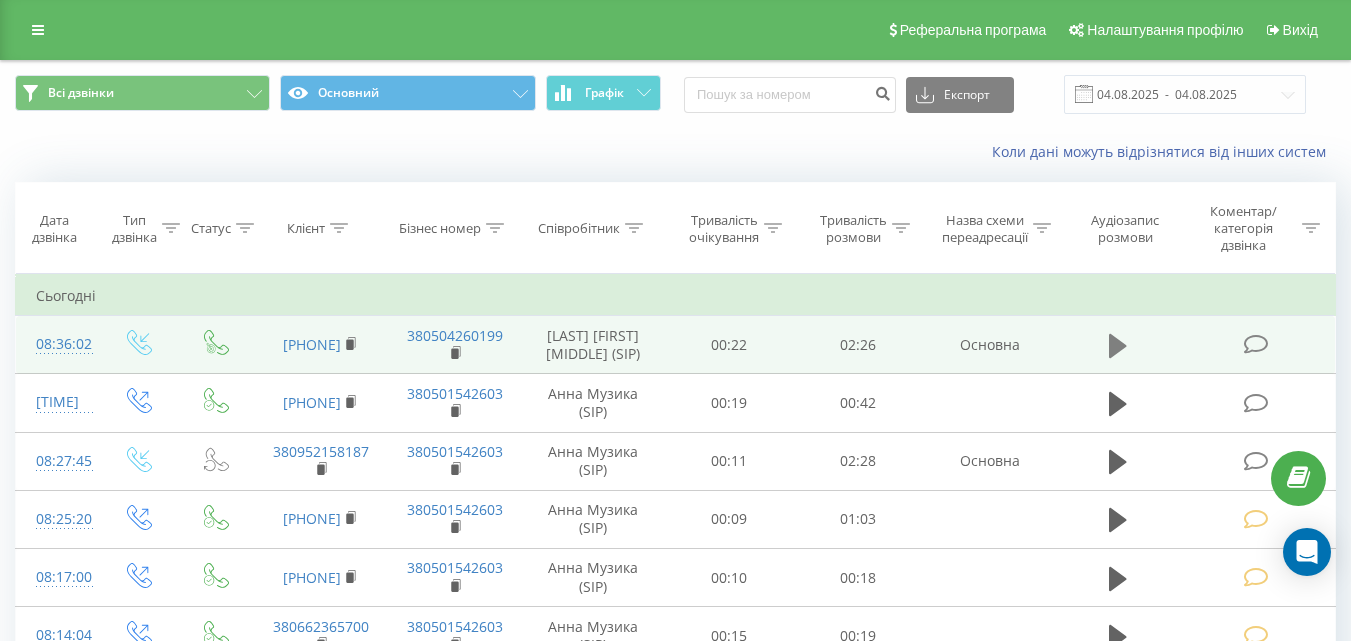 click at bounding box center (1118, 346) 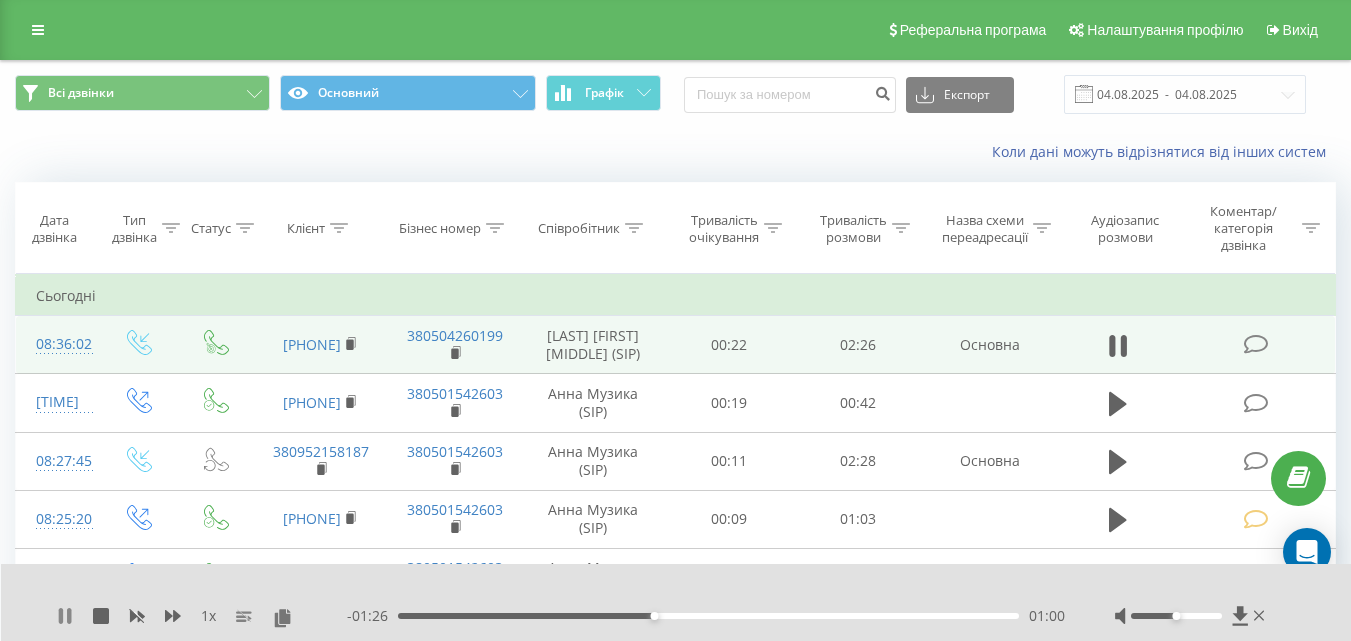 click 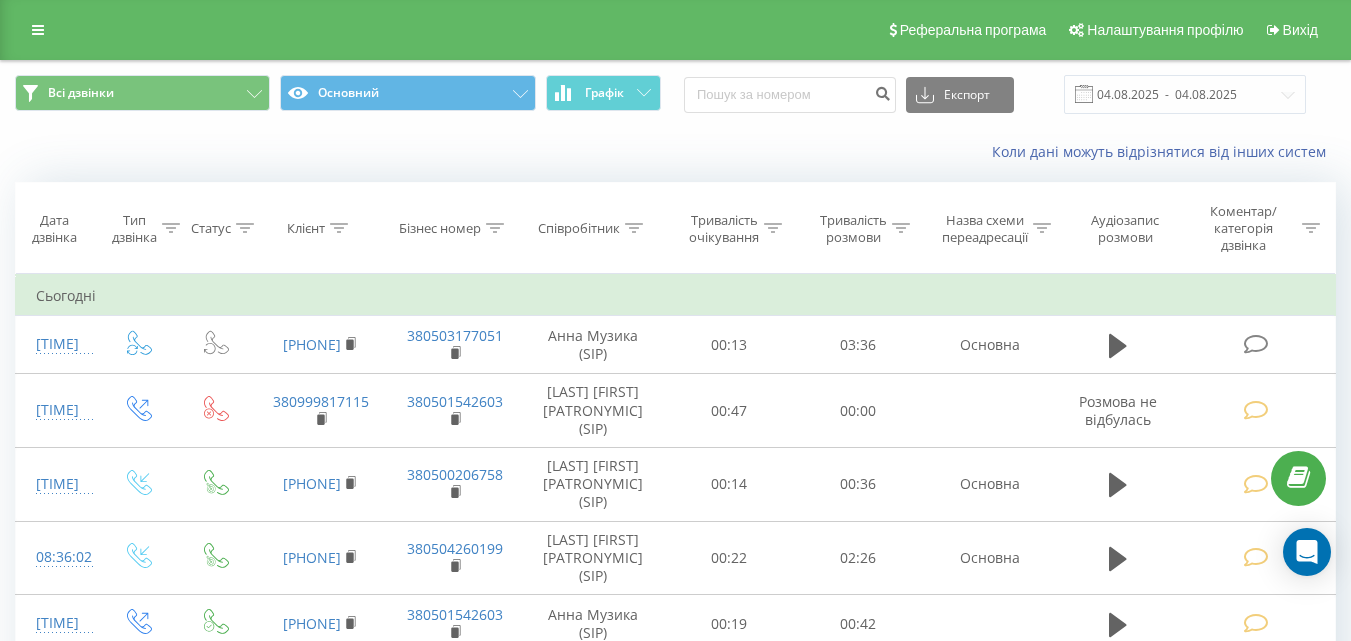 scroll, scrollTop: 0, scrollLeft: 0, axis: both 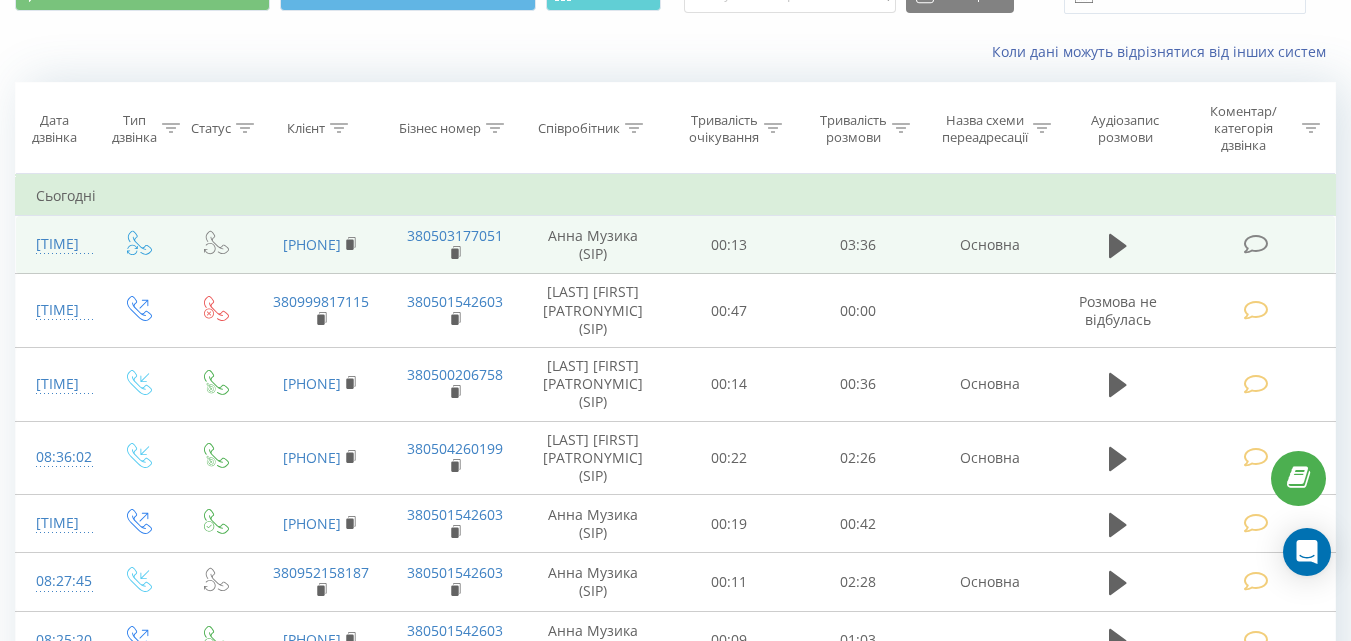 click at bounding box center [1255, 244] 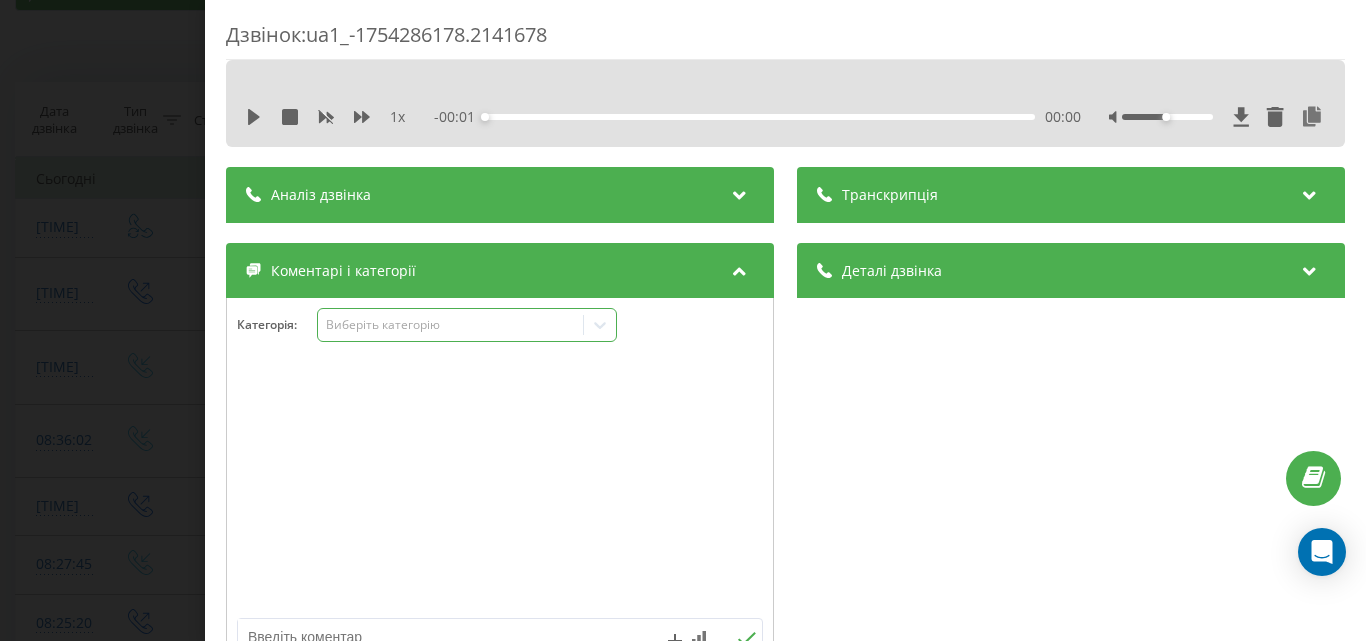 click on "Виберіть категорію" at bounding box center (467, 325) 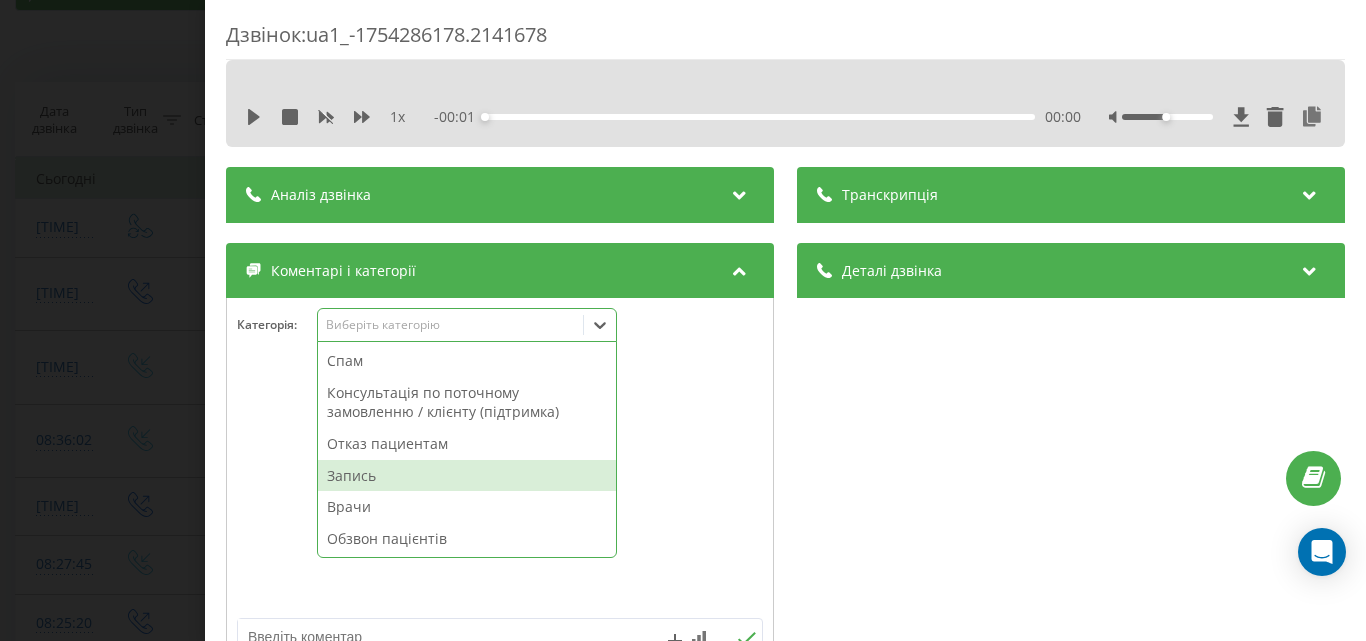 click on "Запись" at bounding box center [467, 476] 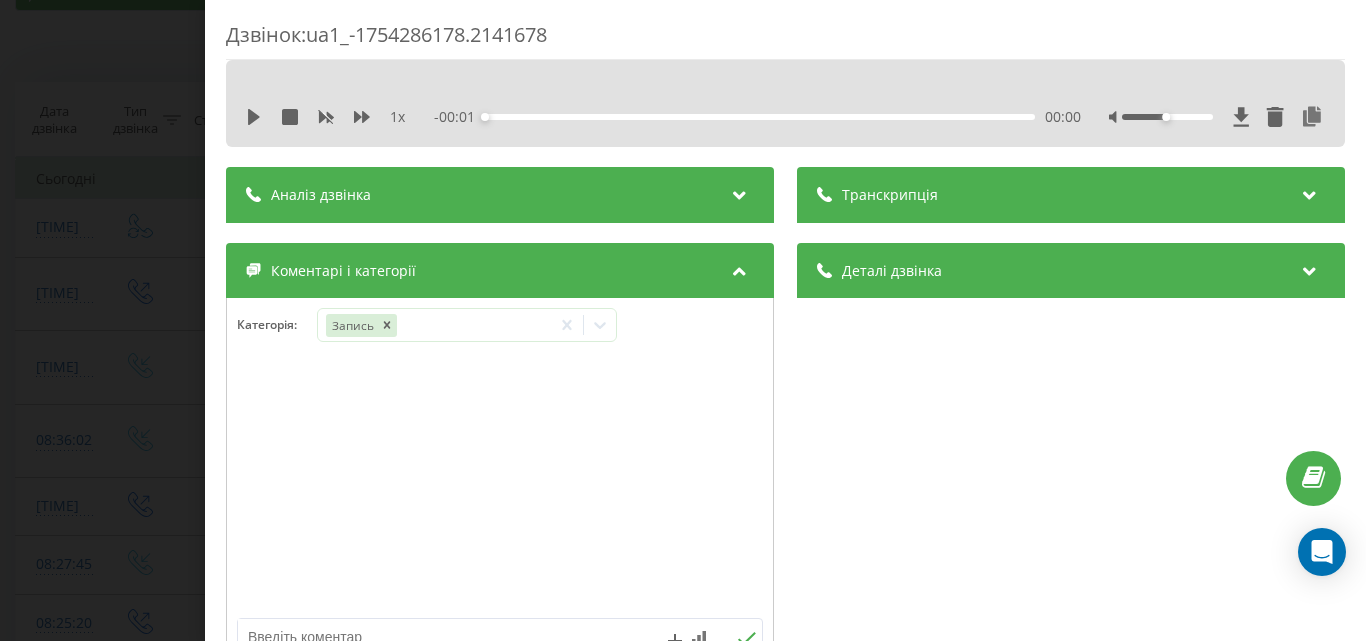 click on "Дзвінок :  ua1_-1754286178.2141678   1 x  - 00:01 00:00   00:00   Транскрипція Для AI-аналізу майбутніх дзвінків  налаштуйте та активуйте профіль на сторінці . Якщо профіль вже є і дзвінок відповідає його умовам, оновіть сторінку через 10 хвилин - AI аналізує поточний дзвінок. Аналіз дзвінка Для AI-аналізу майбутніх дзвінків  налаштуйте та активуйте профіль на сторінці . Якщо профіль вже є і дзвінок відповідає його умовам, оновіть сторінку через 10 хвилин - AI аналізує поточний дзвінок. Деталі дзвінка Загальне Дата дзвінка 2025-08-04 08:42:58 Тип дзвінка Callback Статус дзвінка Повторний 380675929165 : cpc" at bounding box center [683, 320] 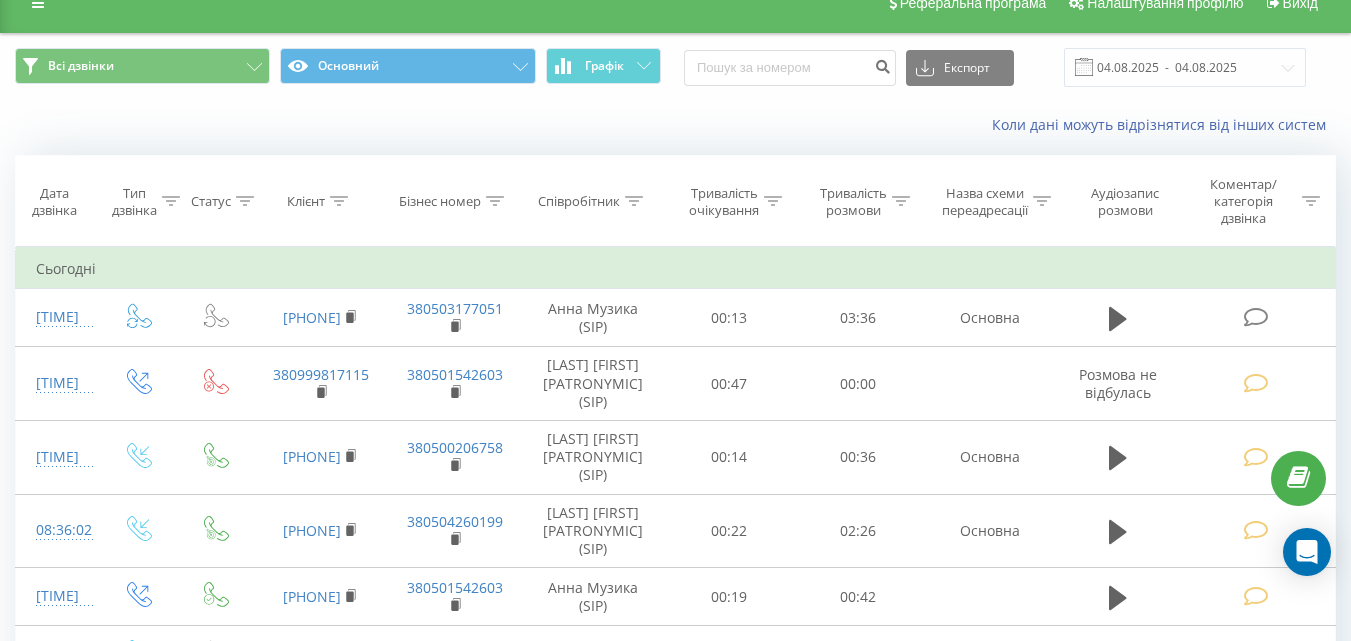 scroll, scrollTop: 0, scrollLeft: 0, axis: both 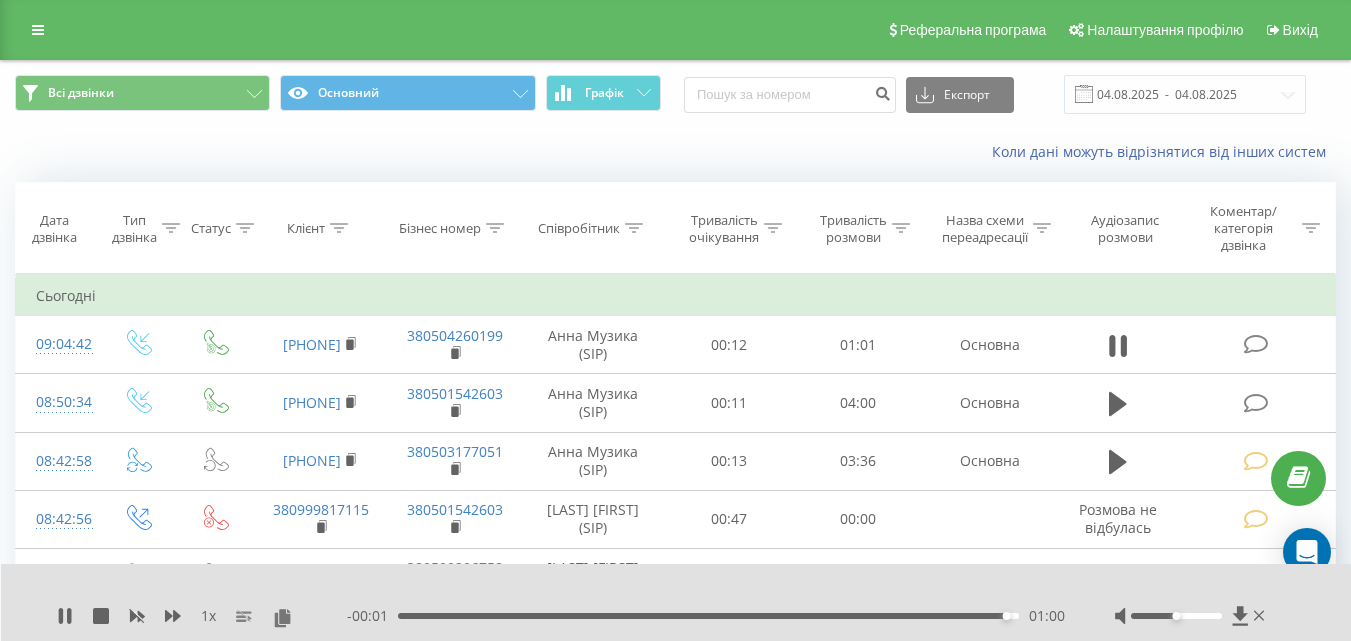 click on "01:00" at bounding box center (708, 616) 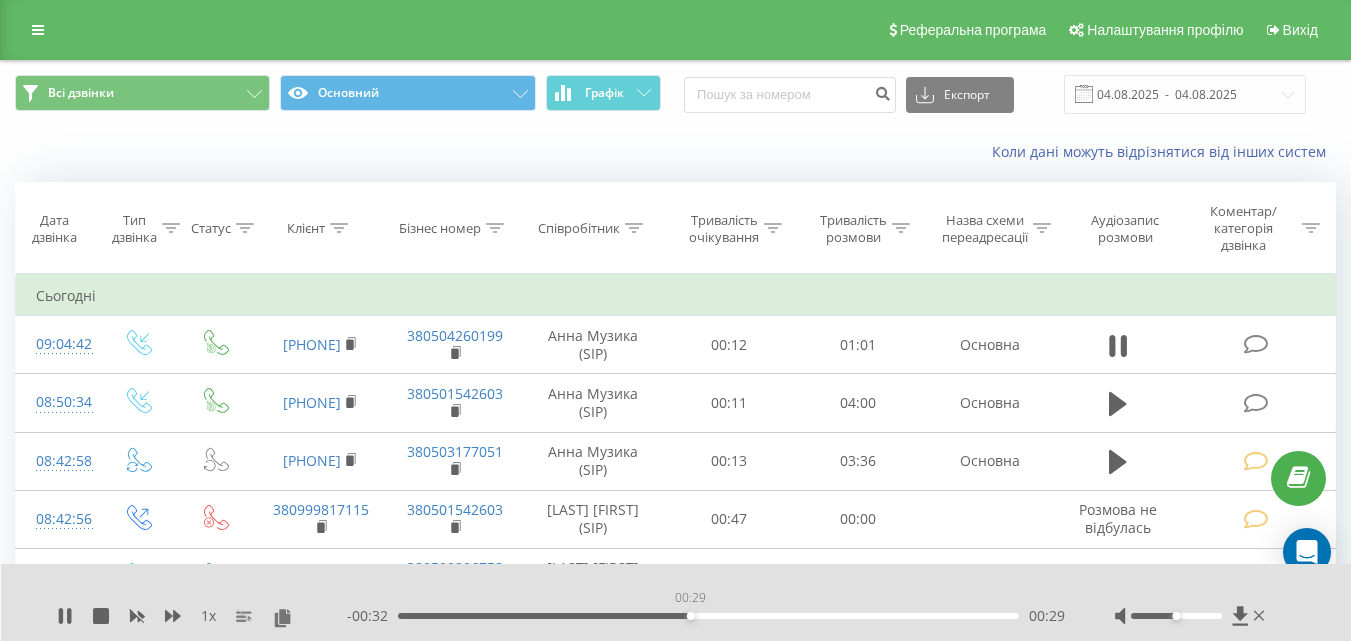 click on "00:29" at bounding box center [708, 616] 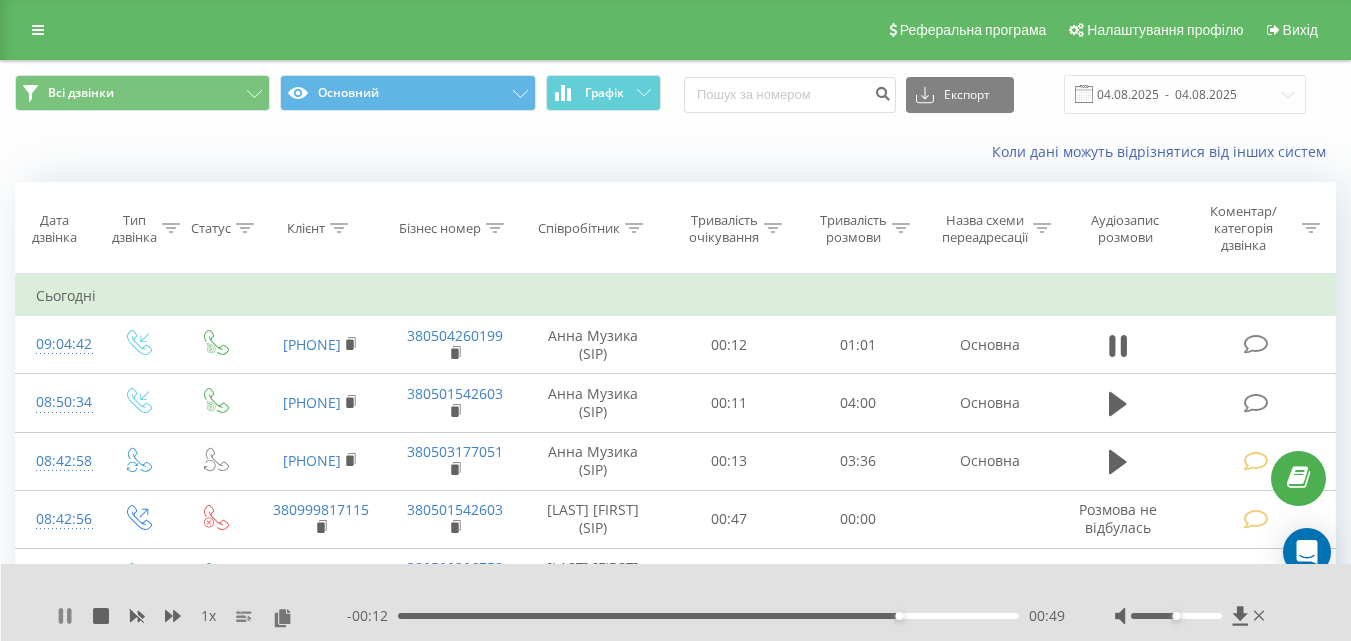 click 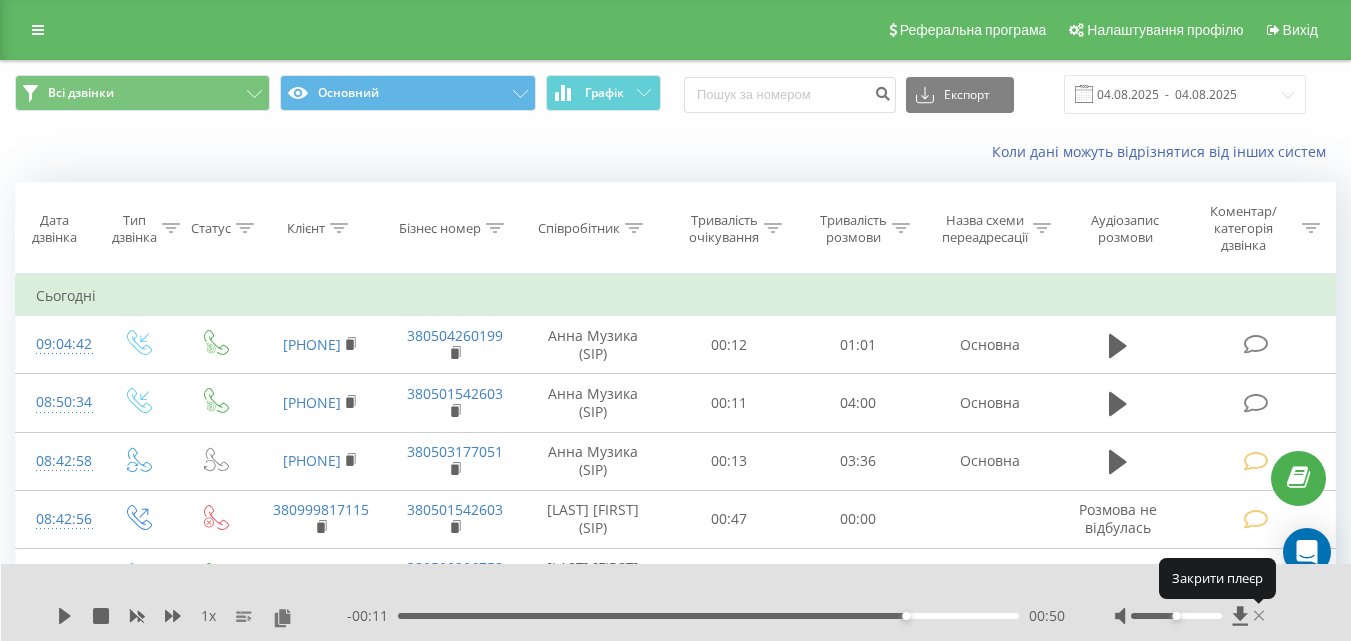 click 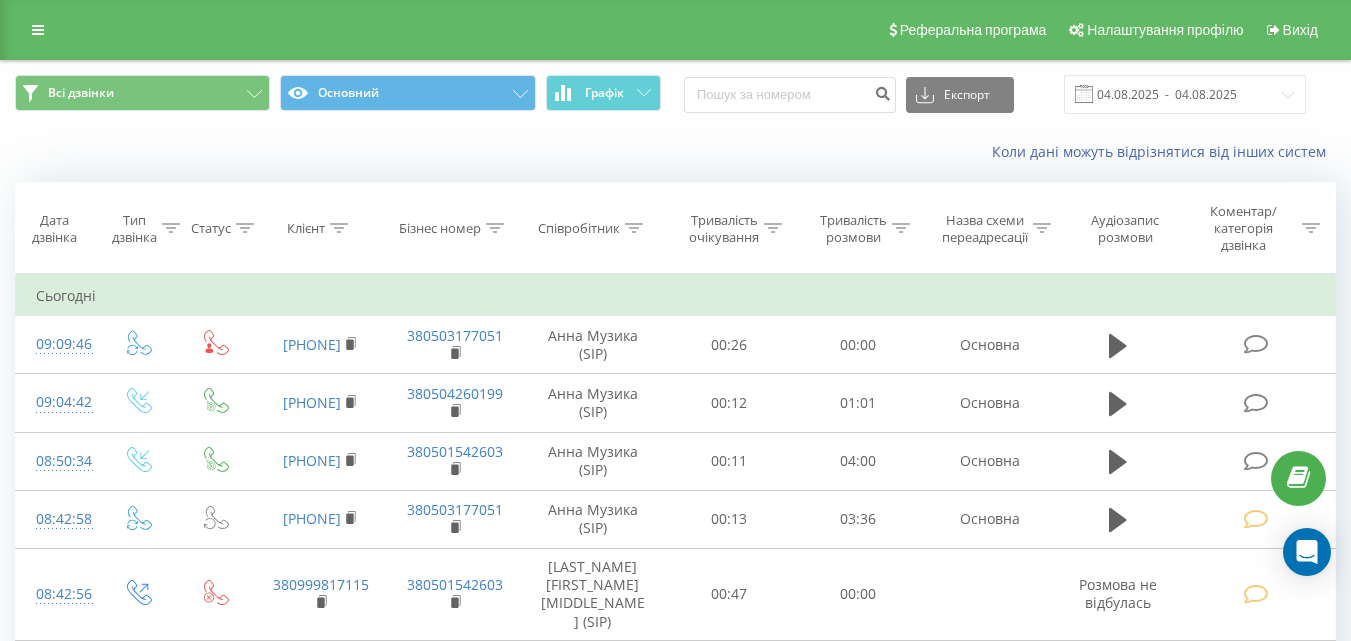 scroll, scrollTop: 0, scrollLeft: 0, axis: both 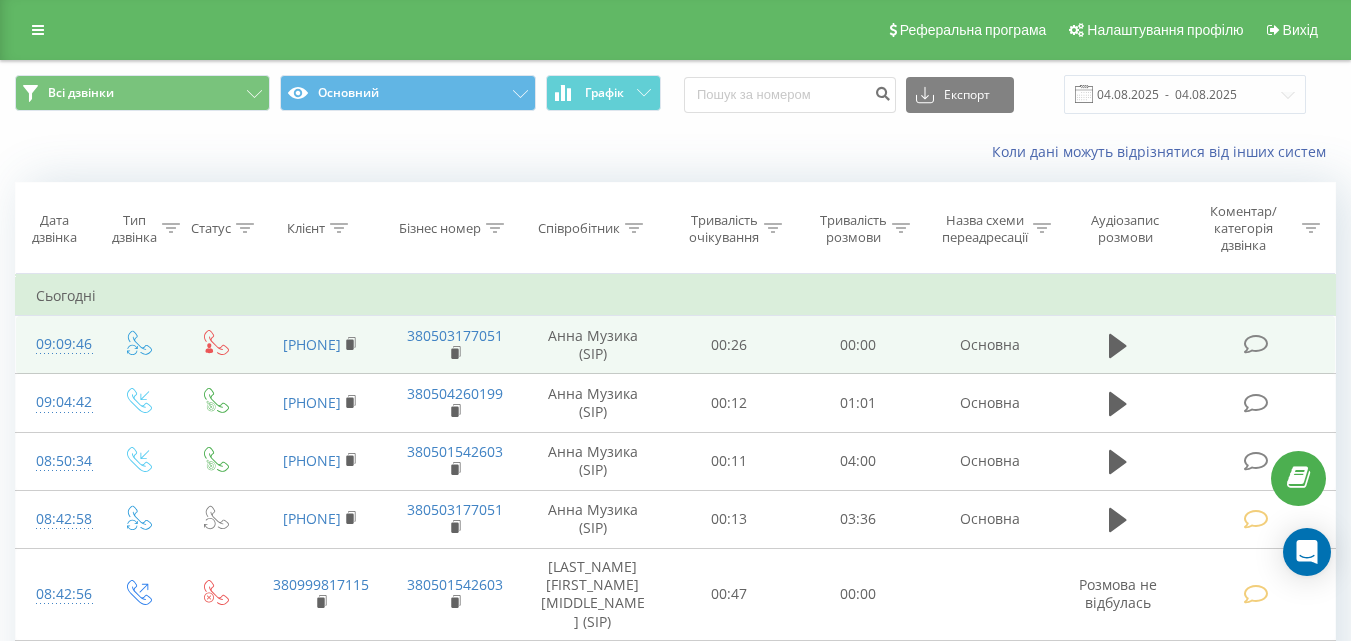 click at bounding box center (1255, 344) 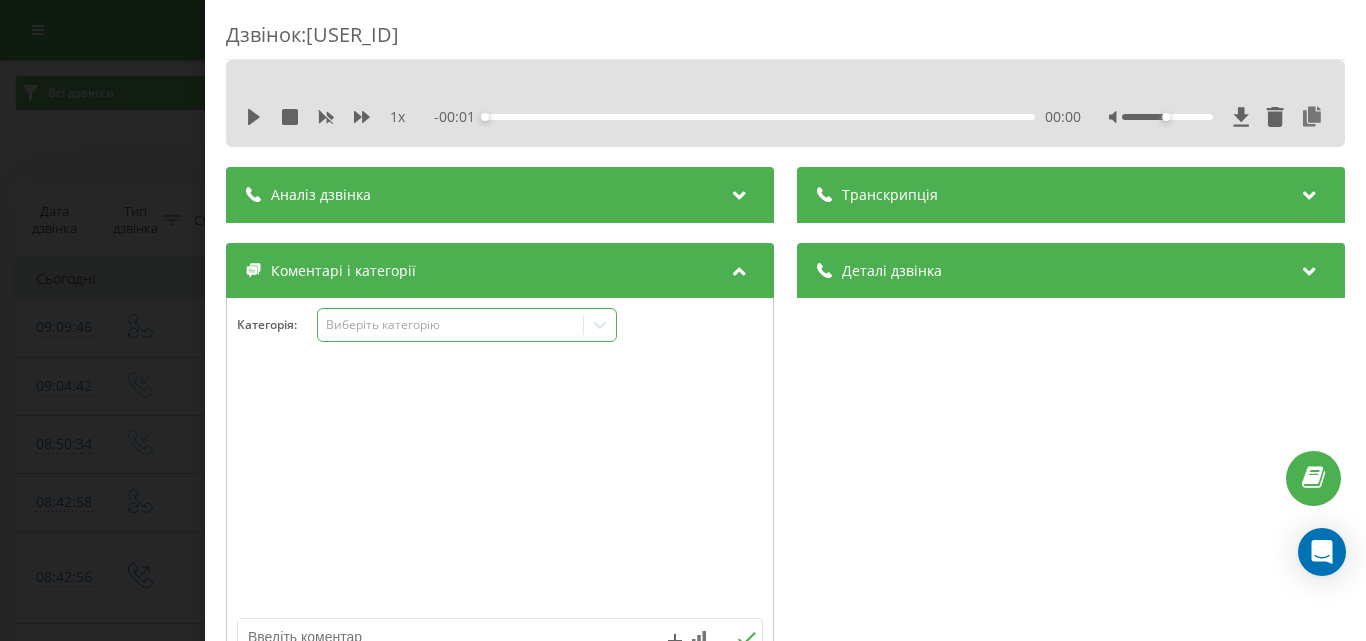 click on "Виберіть категорію" at bounding box center (467, 325) 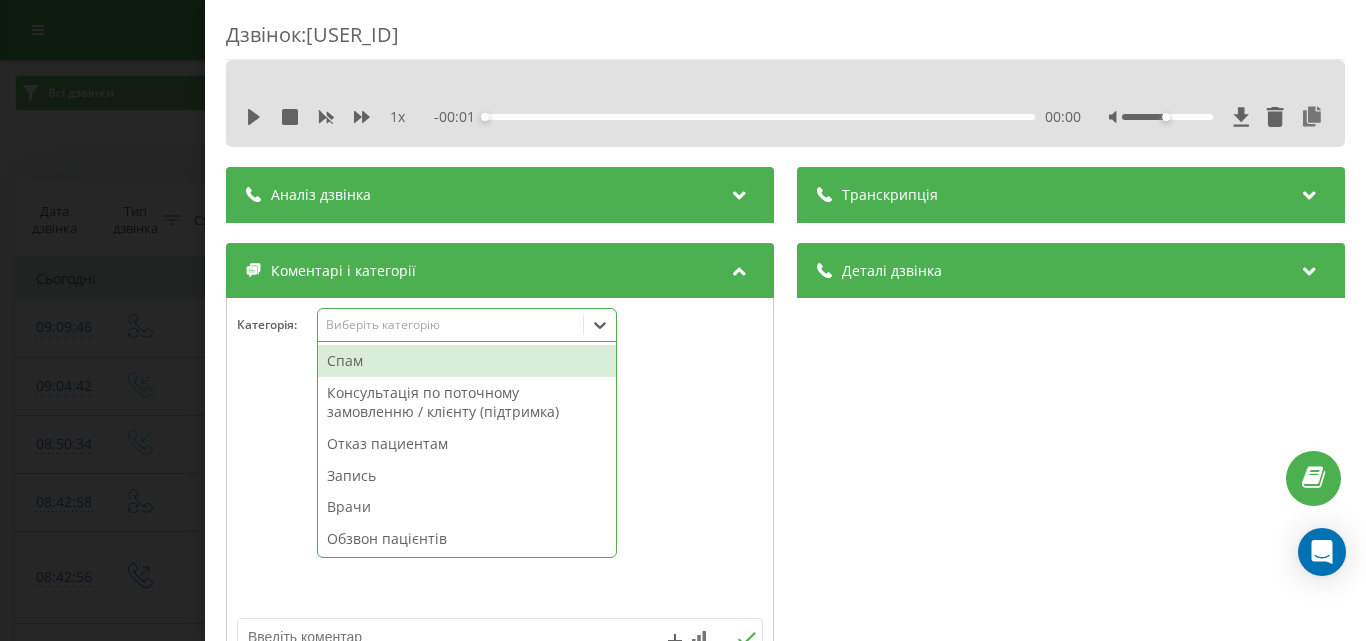 click on "Спам" at bounding box center [467, 361] 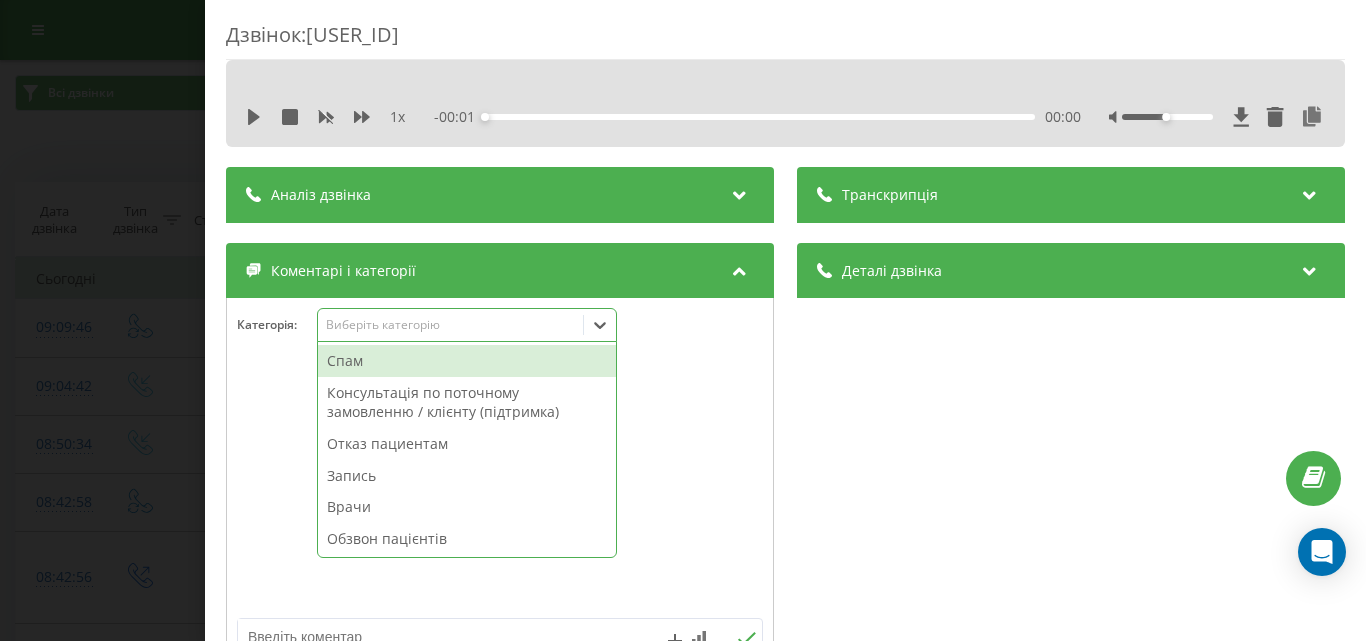 click on "Дзвінок :  ua2_-1754287786.11775474   1 x  - 00:01 00:00   00:00   Транскрипція Для AI-аналізу майбутніх дзвінків  налаштуйте та активуйте профіль на сторінці . Якщо профіль вже є і дзвінок відповідає його умовам, оновіть сторінку через 10 хвилин - AI аналізує поточний дзвінок. Аналіз дзвінка Для AI-аналізу майбутніх дзвінків  налаштуйте та активуйте профіль на сторінці . Якщо профіль вже є і дзвінок відповідає його умовам, оновіть сторінку через 10 хвилин - AI аналізує поточний дзвінок. Деталі дзвінка Загальне Дата дзвінка 2025-08-04 09:09:46 Тип дзвінка Callback Статус дзвінка Хто дзвонив 380975930820 :" at bounding box center [683, 320] 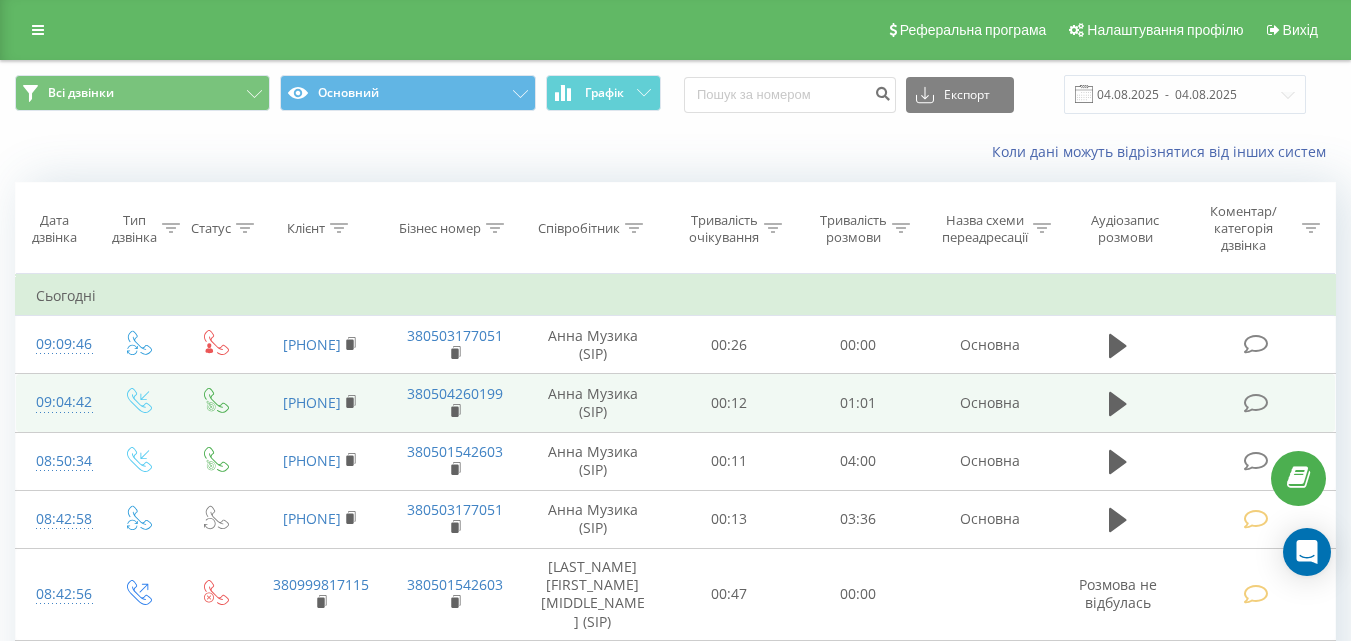 scroll, scrollTop: 100, scrollLeft: 0, axis: vertical 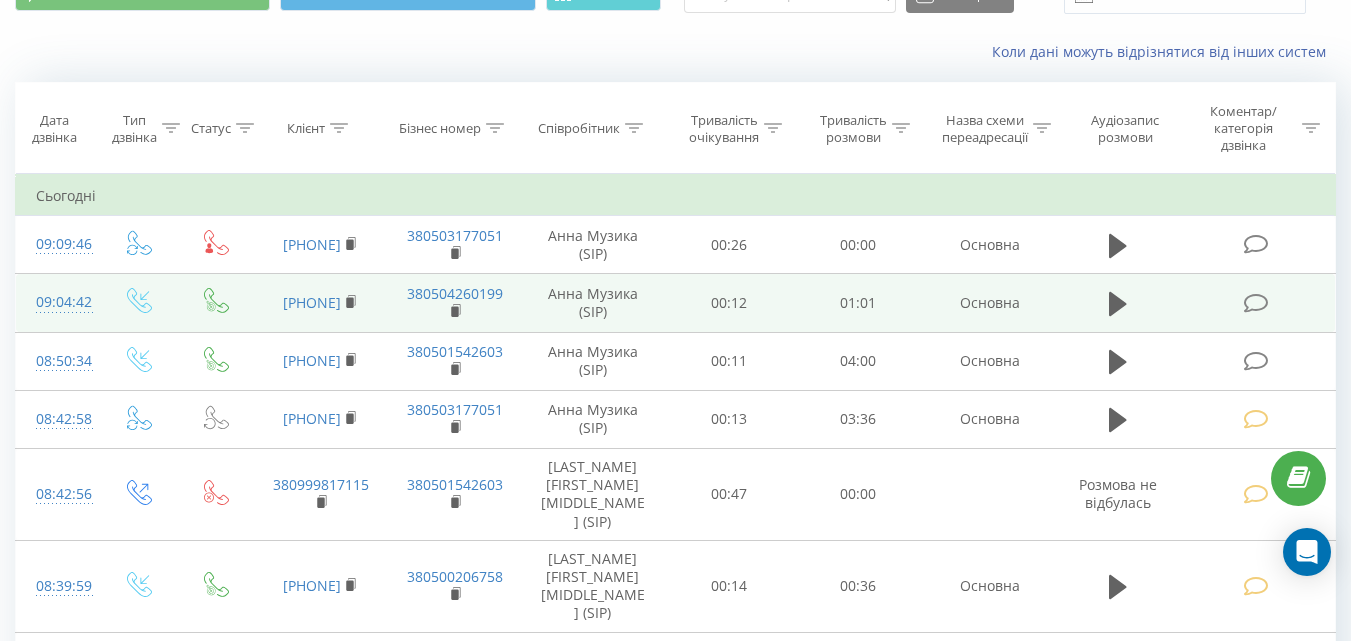 click at bounding box center (1255, 303) 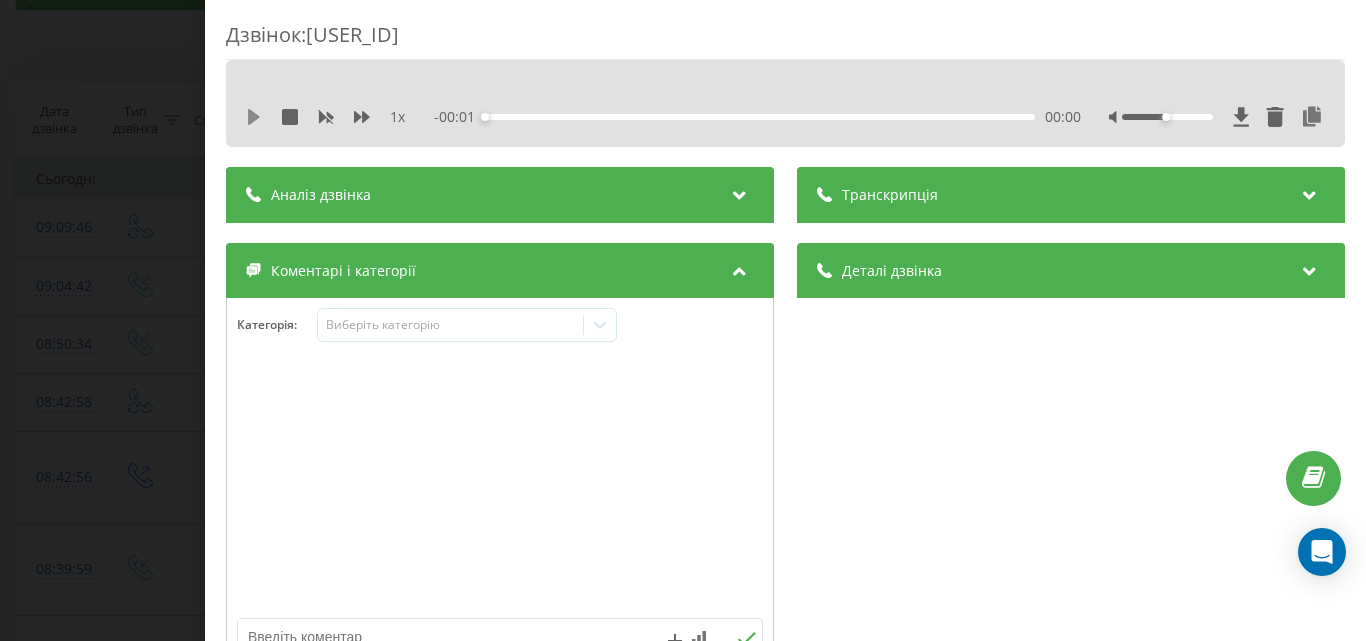 click 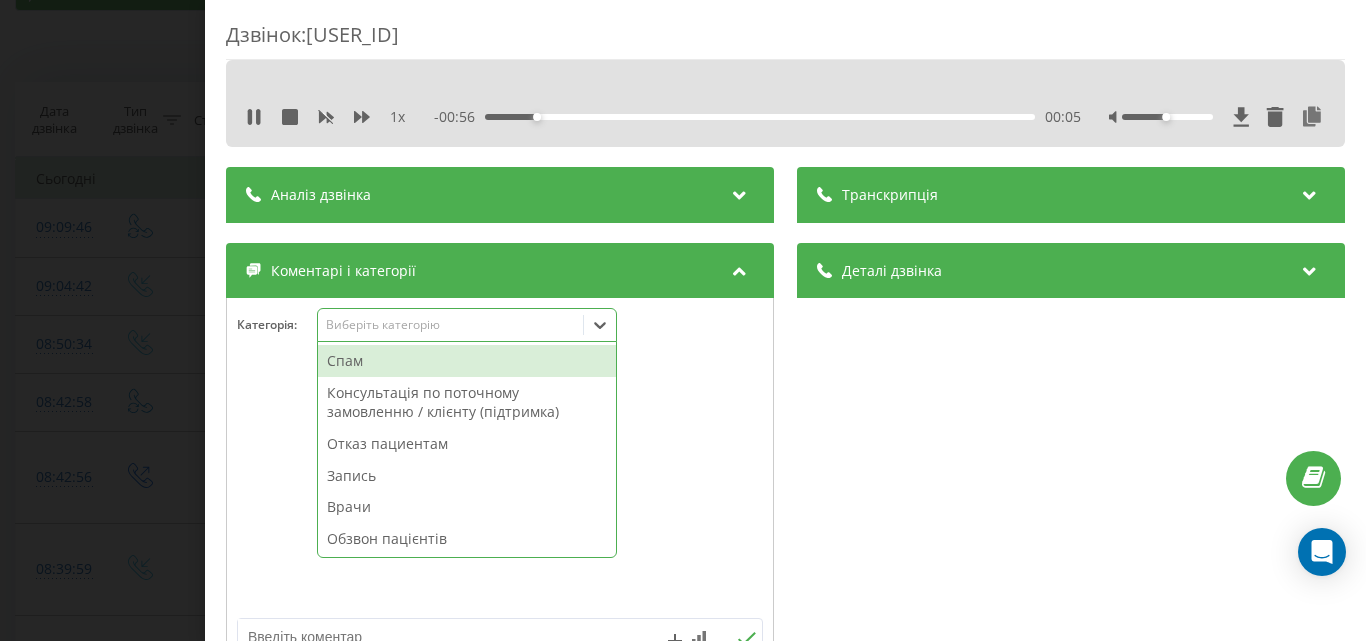 click on "Виберіть категорію" at bounding box center [450, 325] 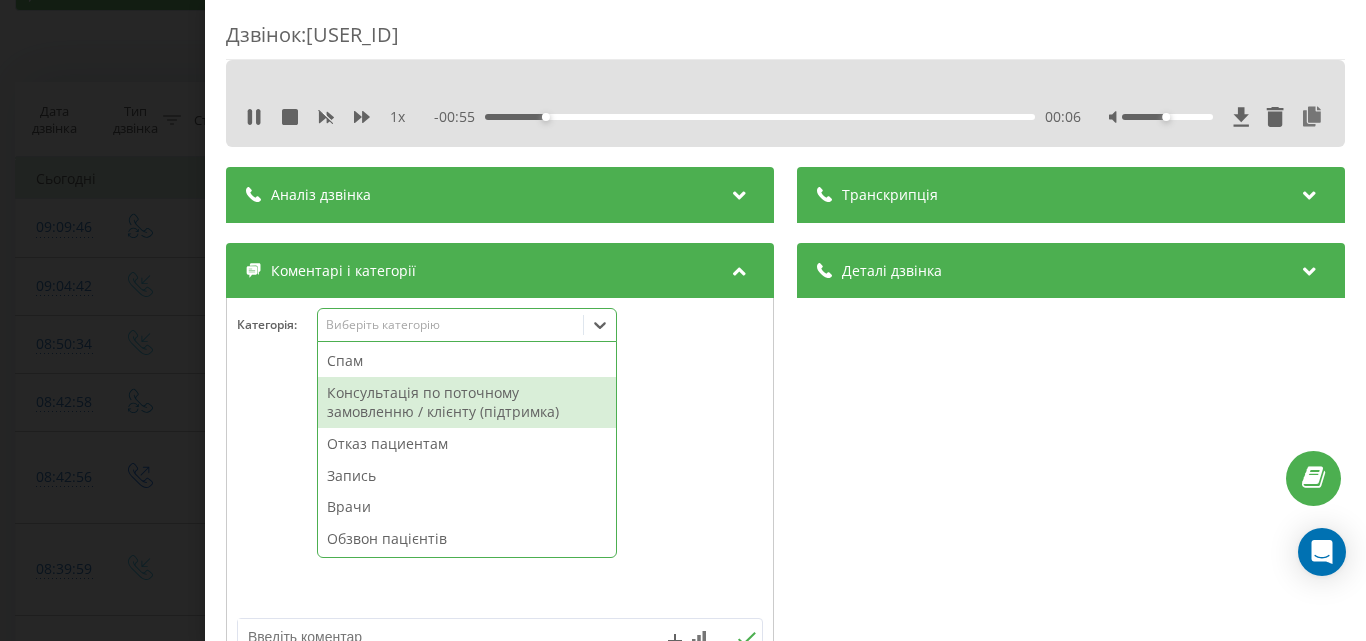click on "Консультація по поточному замовленню / клієнту (підтримка)" at bounding box center [467, 402] 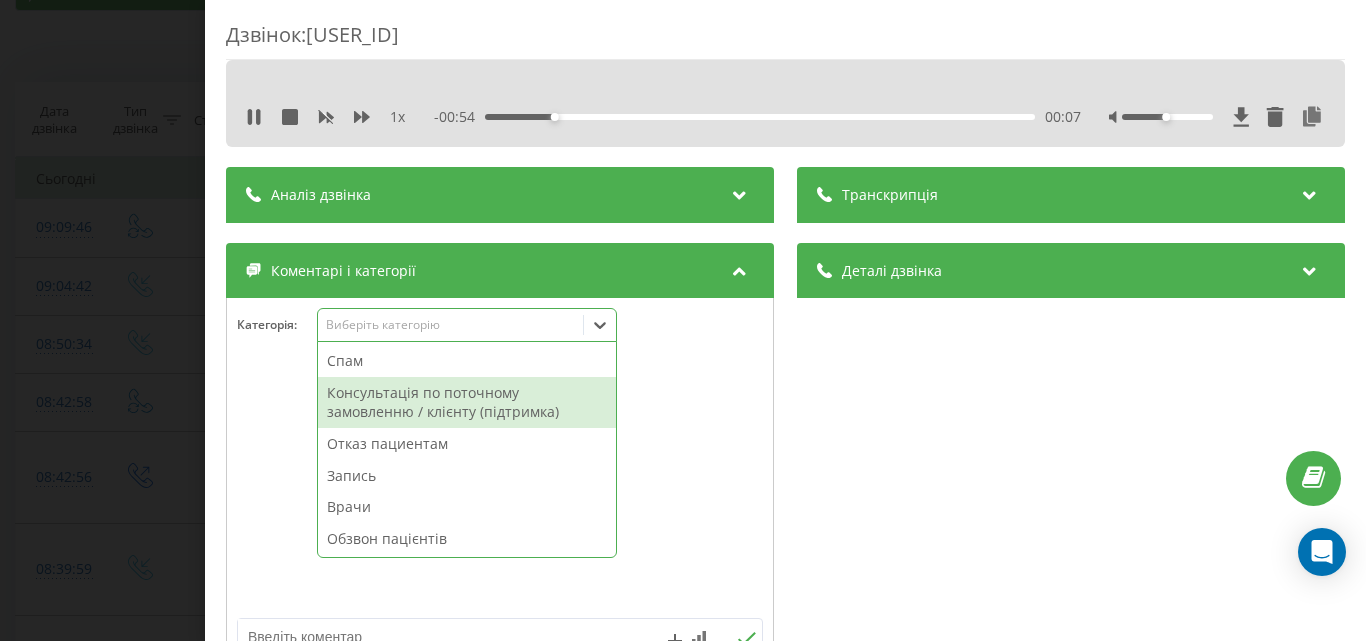 click on "Дзвінок :  ua11_-1754287482.1988445   1 x  - 00:54 00:07   00:07   Транскрипція Для AI-аналізу майбутніх дзвінків  налаштуйте та активуйте профіль на сторінці . Якщо профіль вже є і дзвінок відповідає його умовам, оновіть сторінку через 10 хвилин - AI аналізує поточний дзвінок. Аналіз дзвінка Для AI-аналізу майбутніх дзвінків  налаштуйте та активуйте профіль на сторінці . Якщо профіль вже є і дзвінок відповідає його умовам, оновіть сторінку через 10 хвилин - AI аналізує поточний дзвінок. Деталі дзвінка Загальне Дата дзвінка 2025-08-04 09:04:42 Тип дзвінка Вхідний Статус дзвінка Цільовий 380963259934 :" at bounding box center [683, 320] 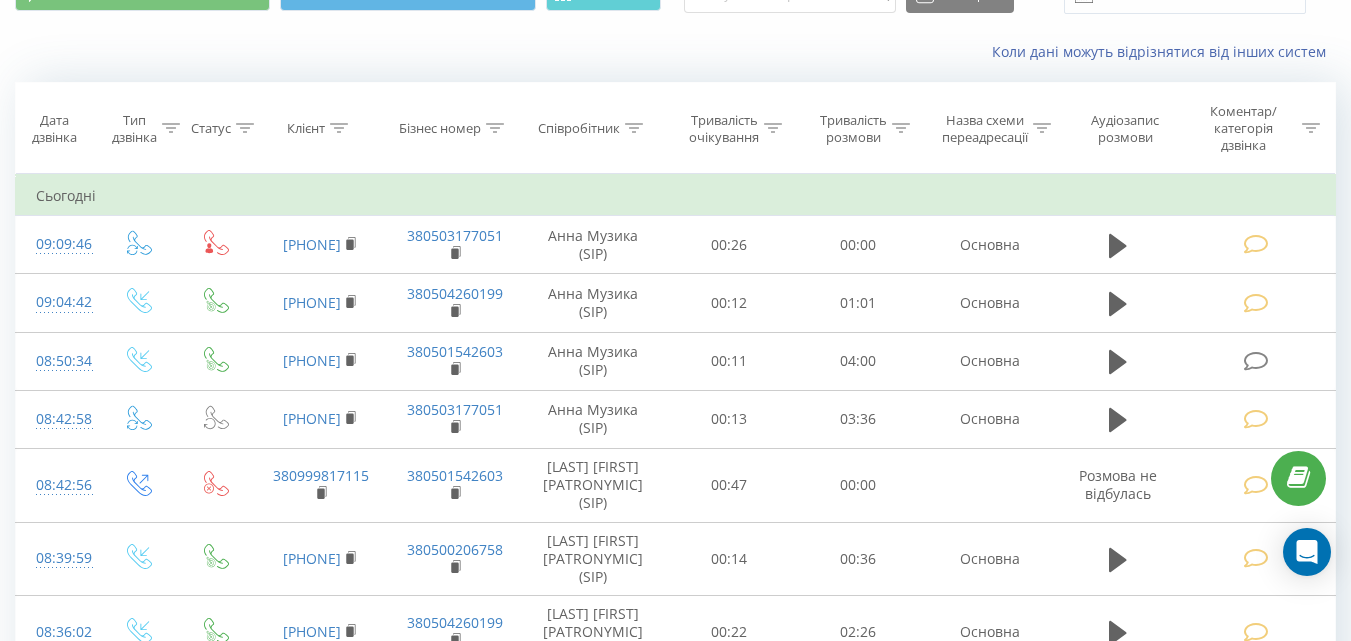 scroll, scrollTop: 100, scrollLeft: 0, axis: vertical 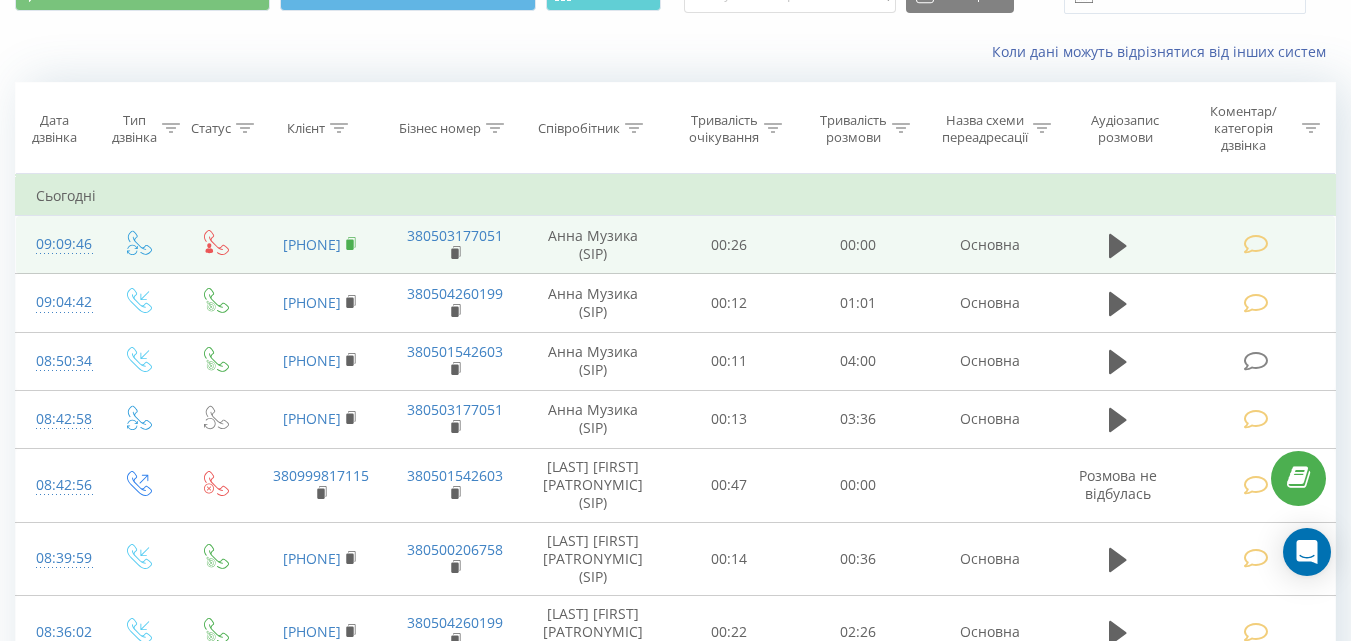 click 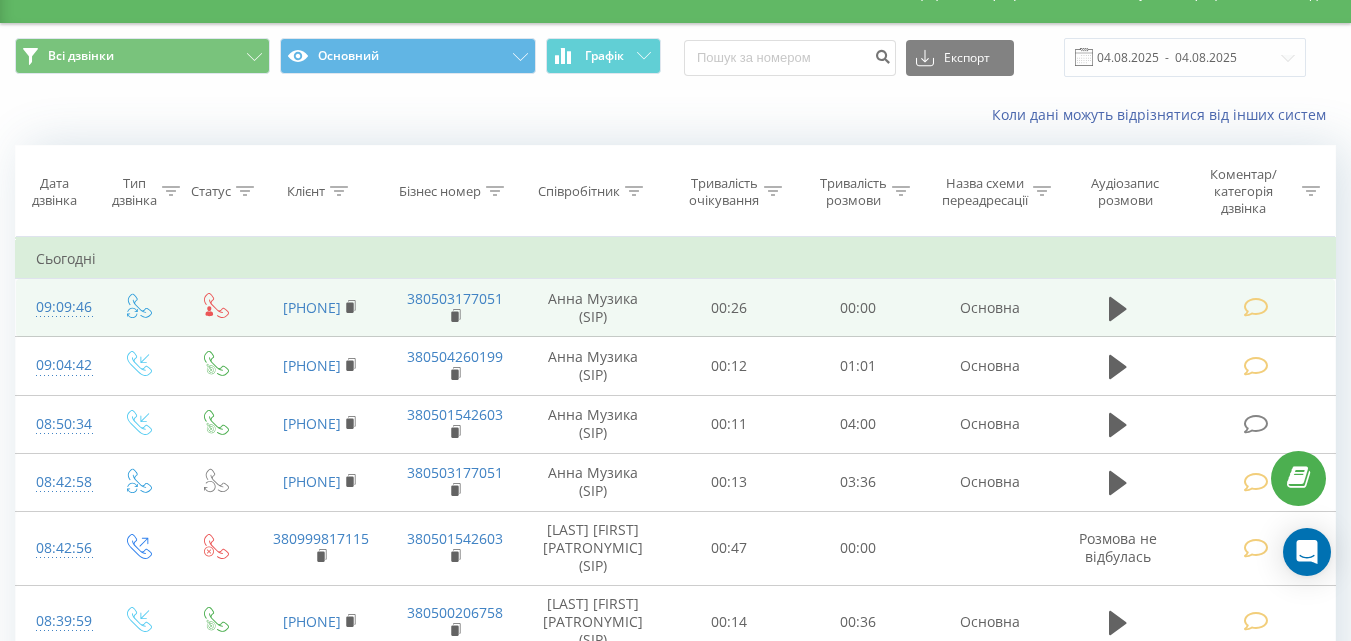scroll, scrollTop: 0, scrollLeft: 0, axis: both 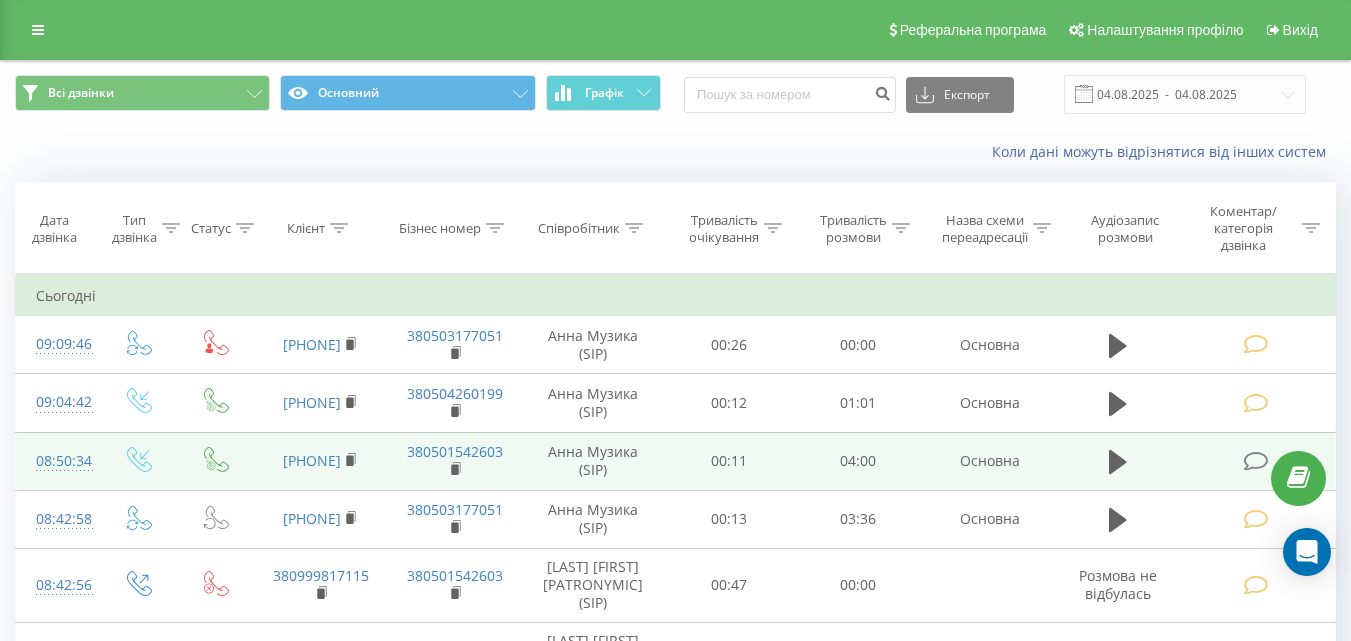 click at bounding box center (1255, 461) 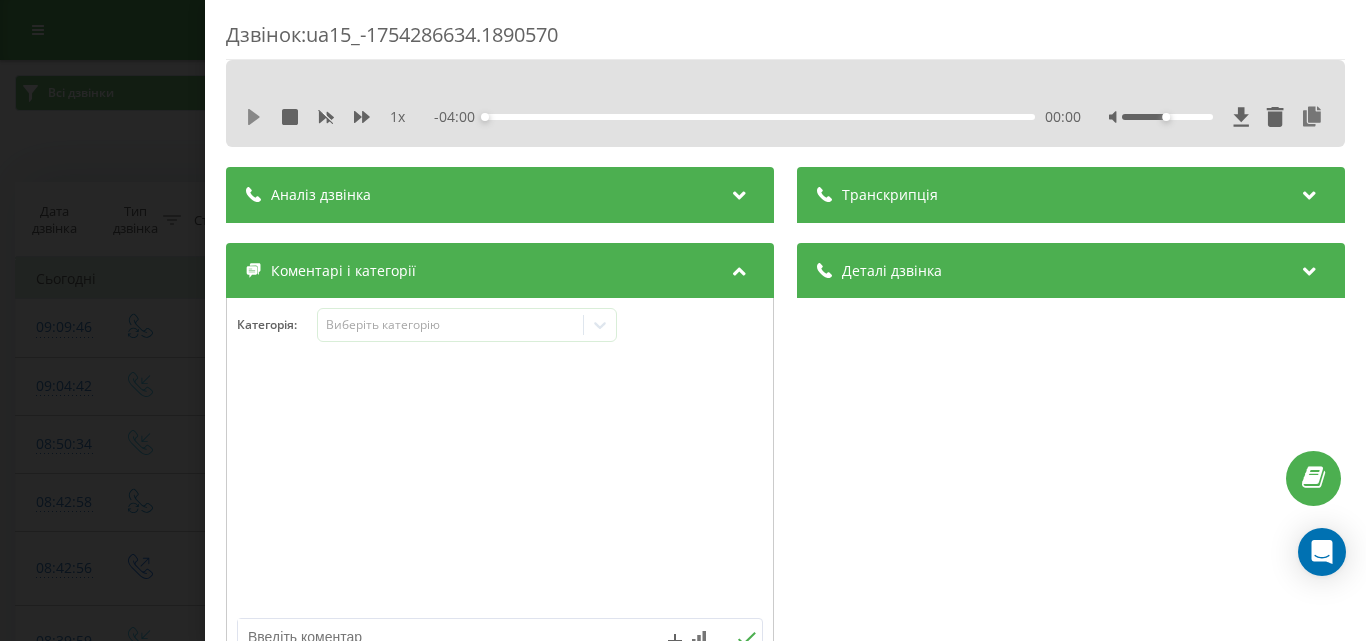 click 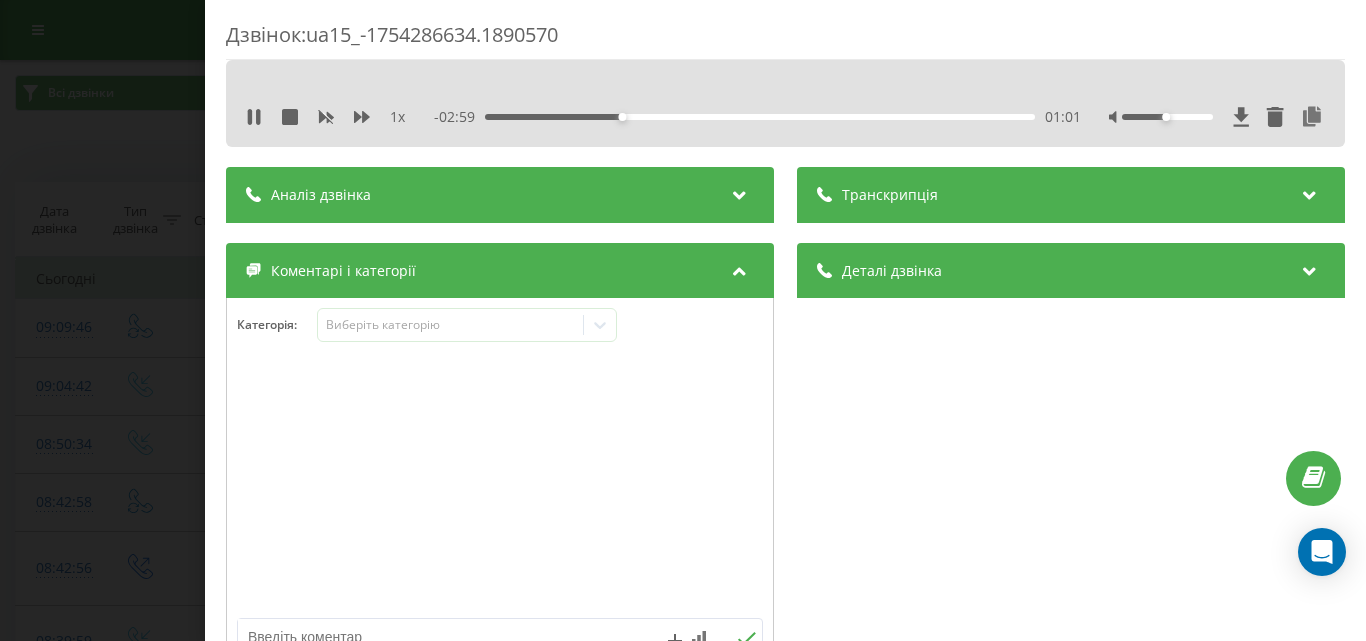click on "1 x  - 02:59 01:01   01:01" at bounding box center (785, 117) 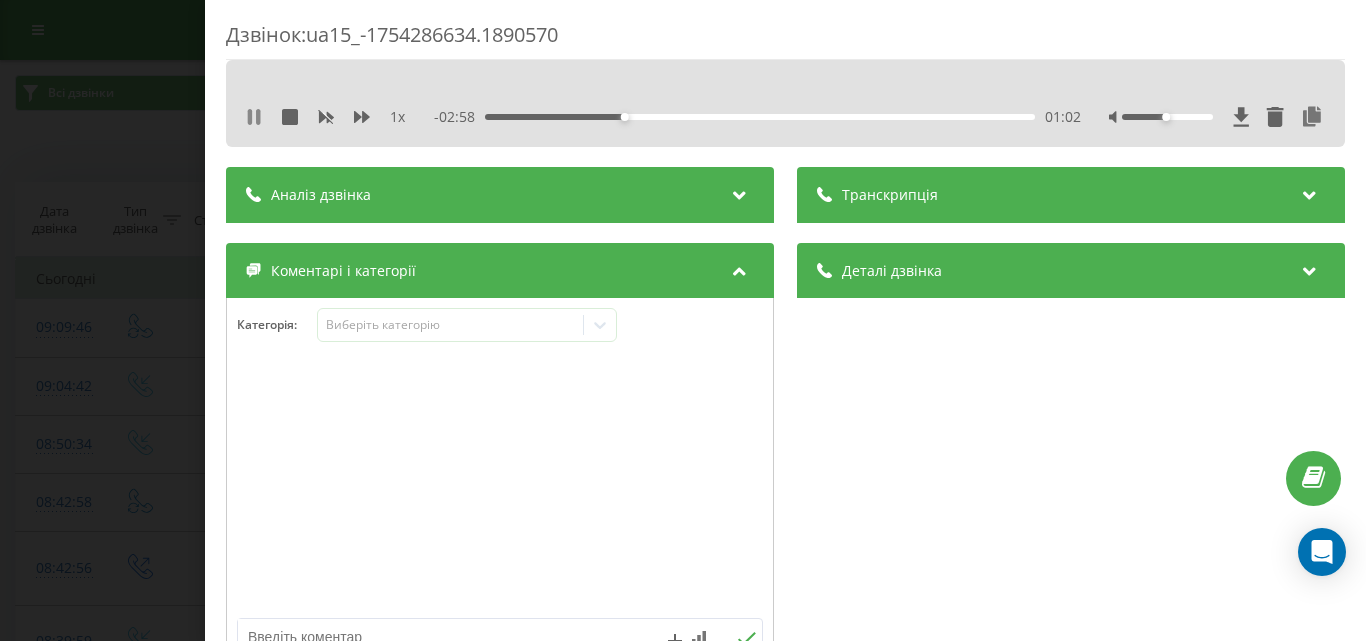 click 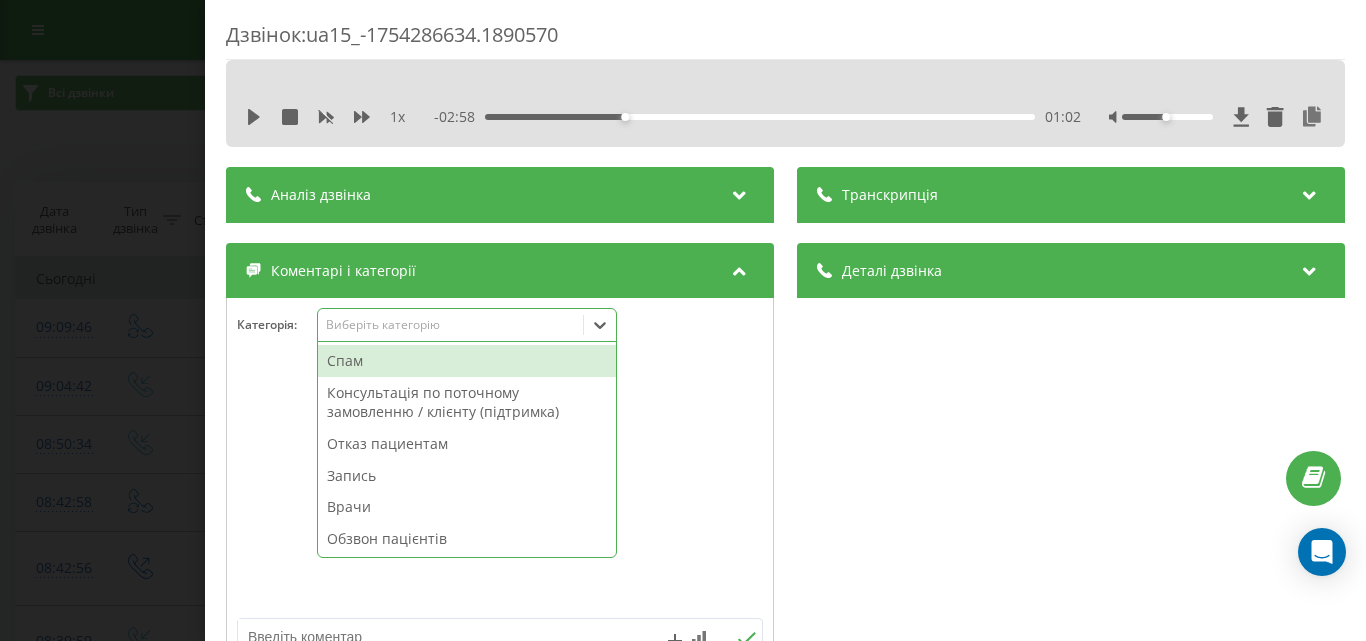 click on "Виберіть категорію" at bounding box center (450, 325) 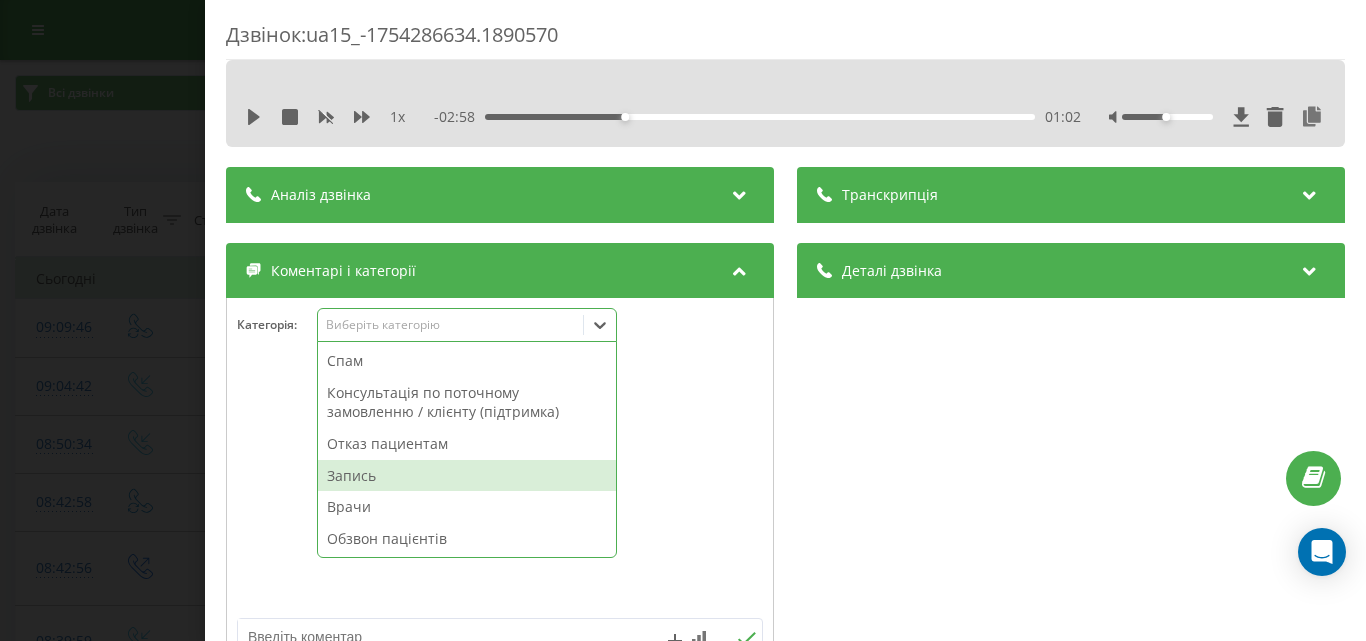 click on "Запись" at bounding box center [467, 476] 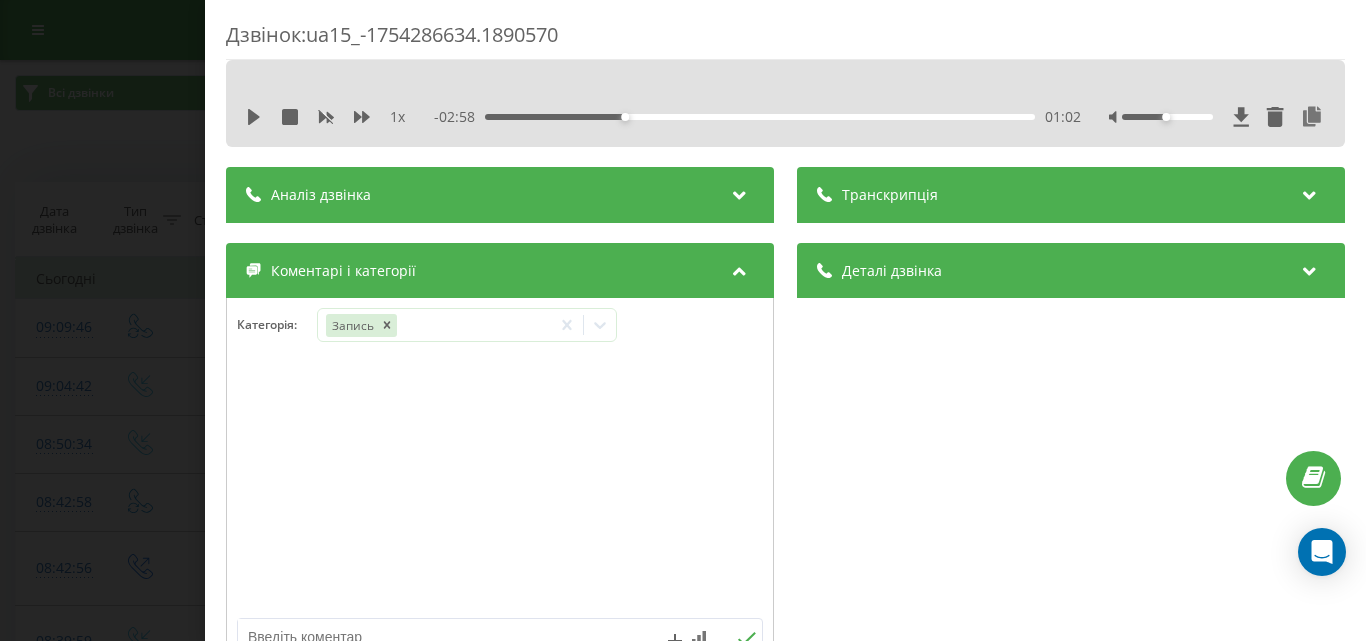click on "Дзвінок :  ua15_-1754286634.1890570   1 x  - 02:58 01:02   01:02   Транскрипція Для AI-аналізу майбутніх дзвінків  налаштуйте та активуйте профіль на сторінці . Якщо профіль вже є і дзвінок відповідає його умовам, оновіть сторінку через 10 хвилин - AI аналізує поточний дзвінок. Аналіз дзвінка Для AI-аналізу майбутніх дзвінків  налаштуйте та активуйте профіль на сторінці . Якщо профіль вже є і дзвінок відповідає його умовам, оновіть сторінку через 10 хвилин - AI аналізує поточний дзвінок. Деталі дзвінка Загальне Дата дзвінка 2025-08-04 08:50:34 Тип дзвінка Вхідний Статус дзвінка Цільовий 380677314400 :" at bounding box center (683, 320) 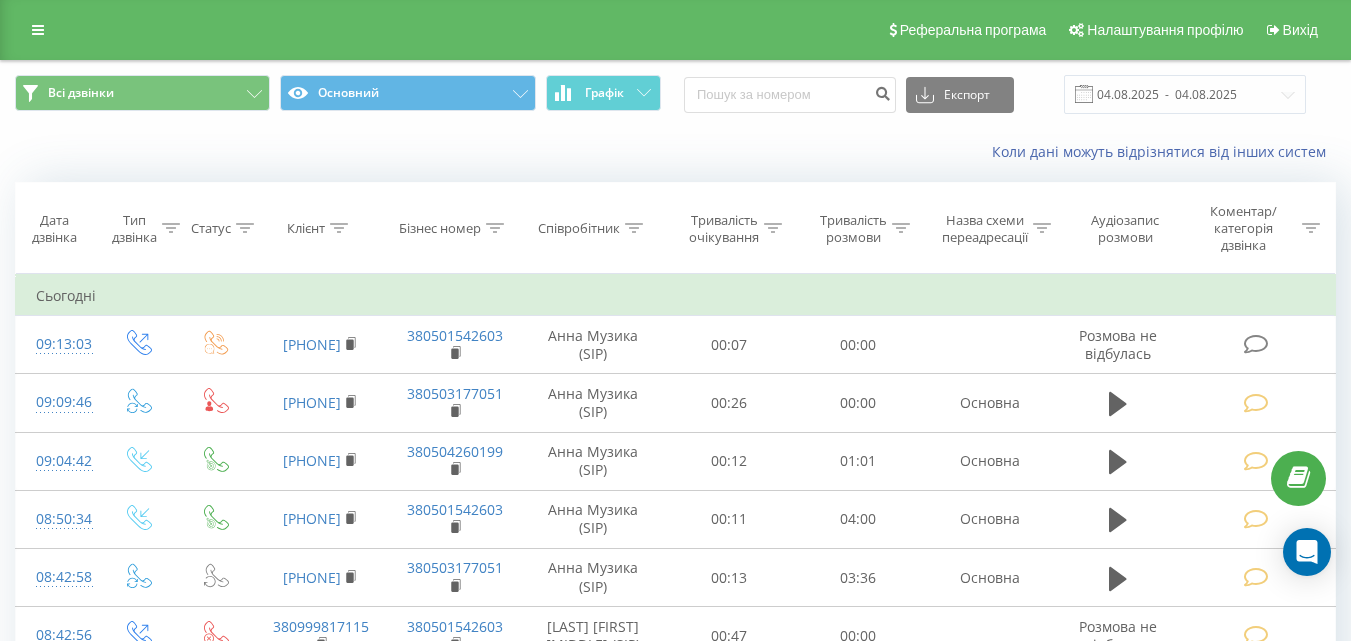 scroll, scrollTop: 0, scrollLeft: 0, axis: both 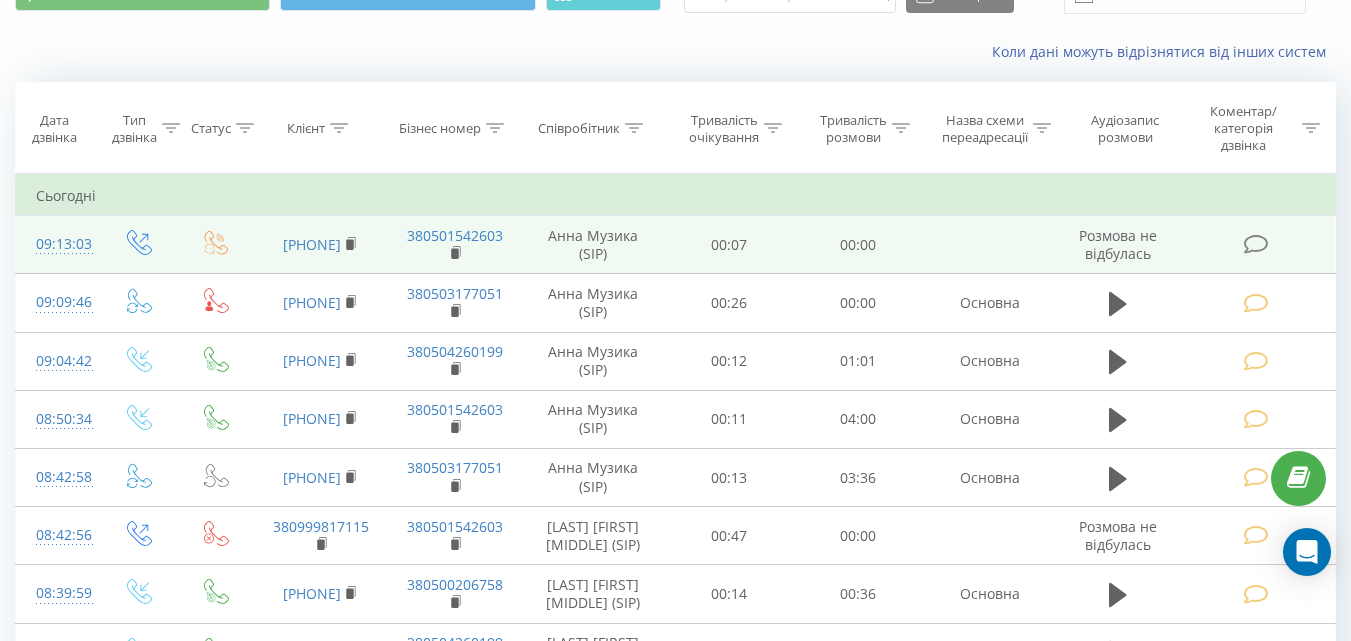 click at bounding box center [1255, 244] 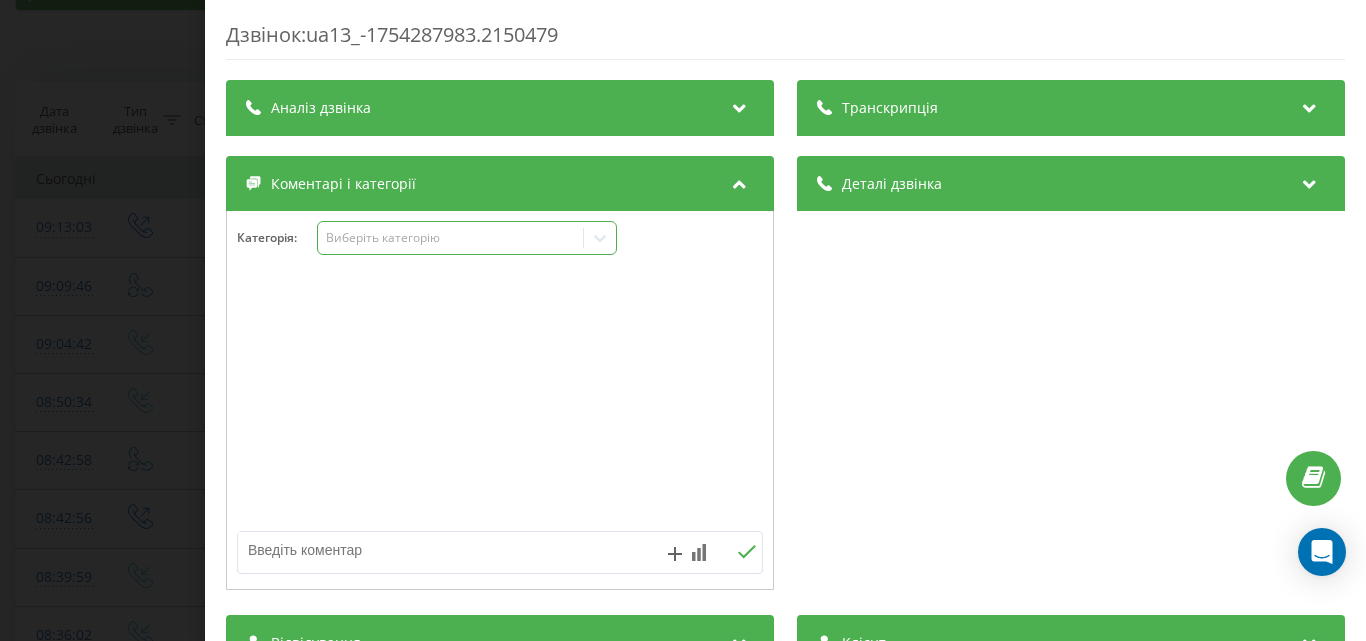 click on "Виберіть категорію" at bounding box center (450, 238) 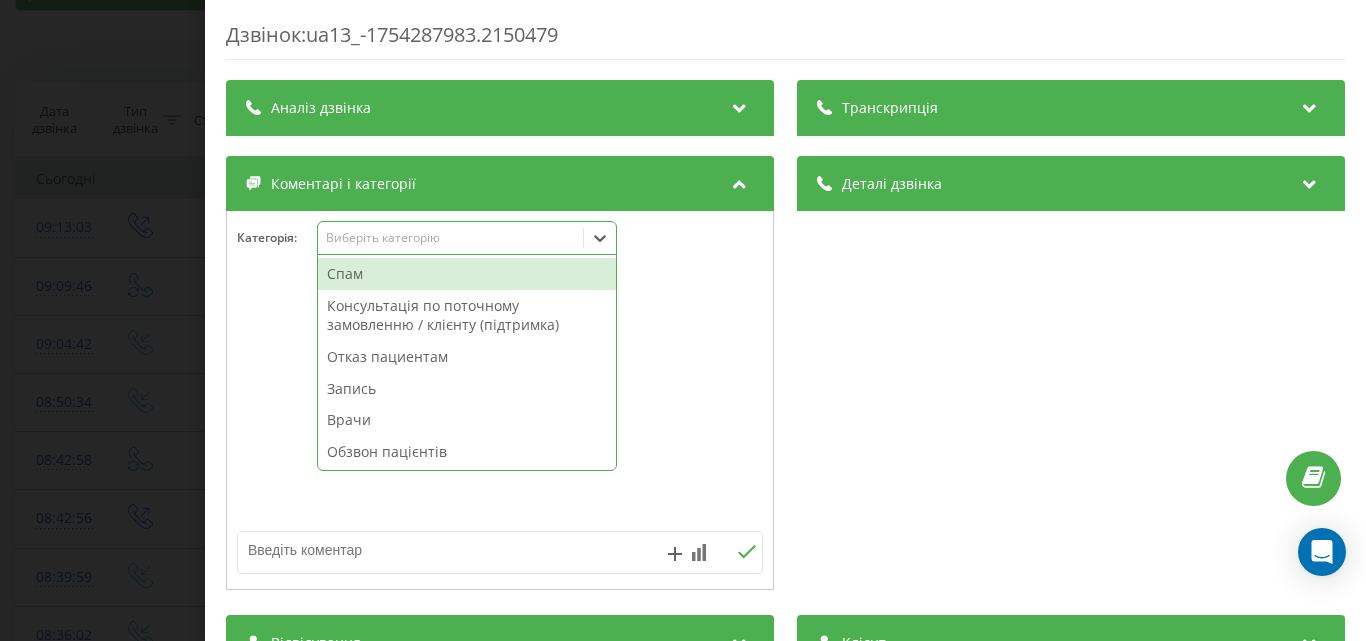 click on "Спам" at bounding box center (467, 274) 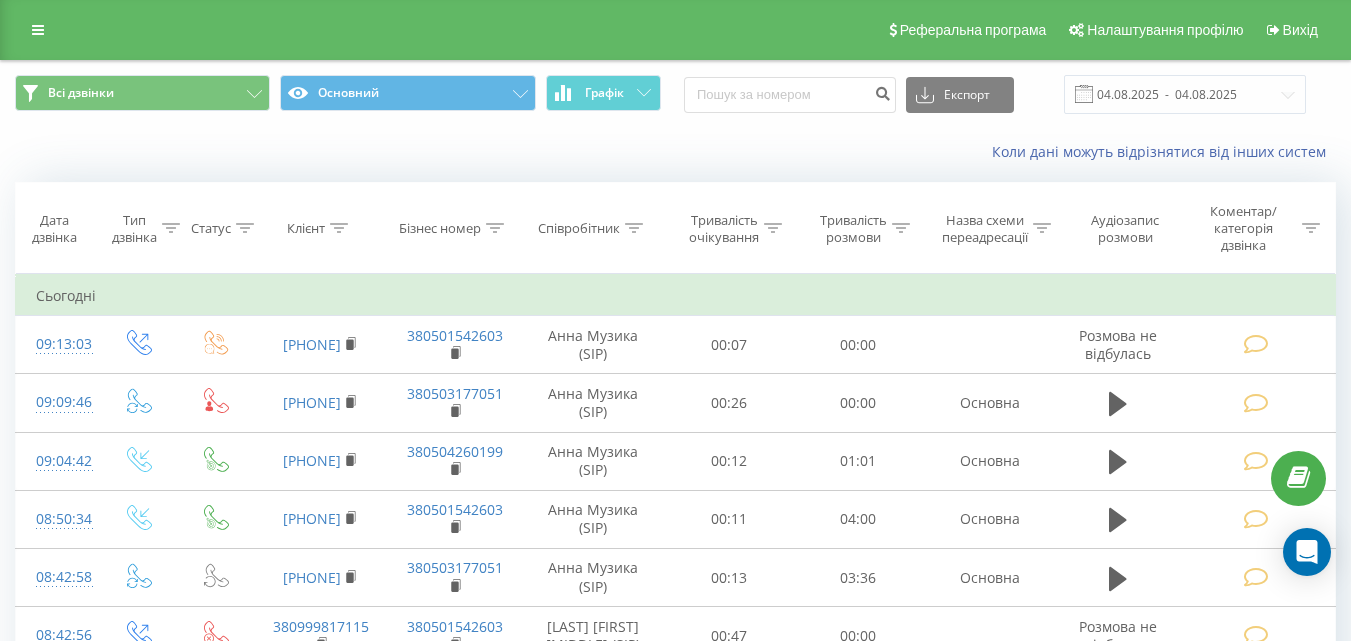 scroll, scrollTop: 100, scrollLeft: 0, axis: vertical 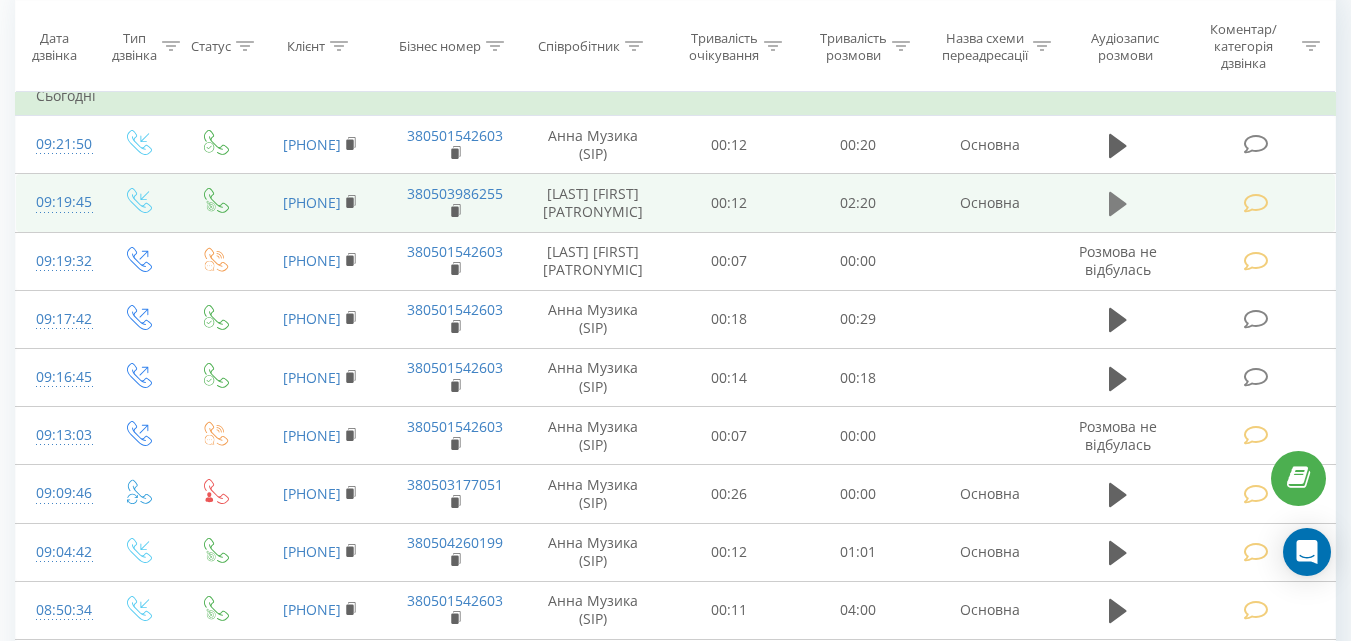 click 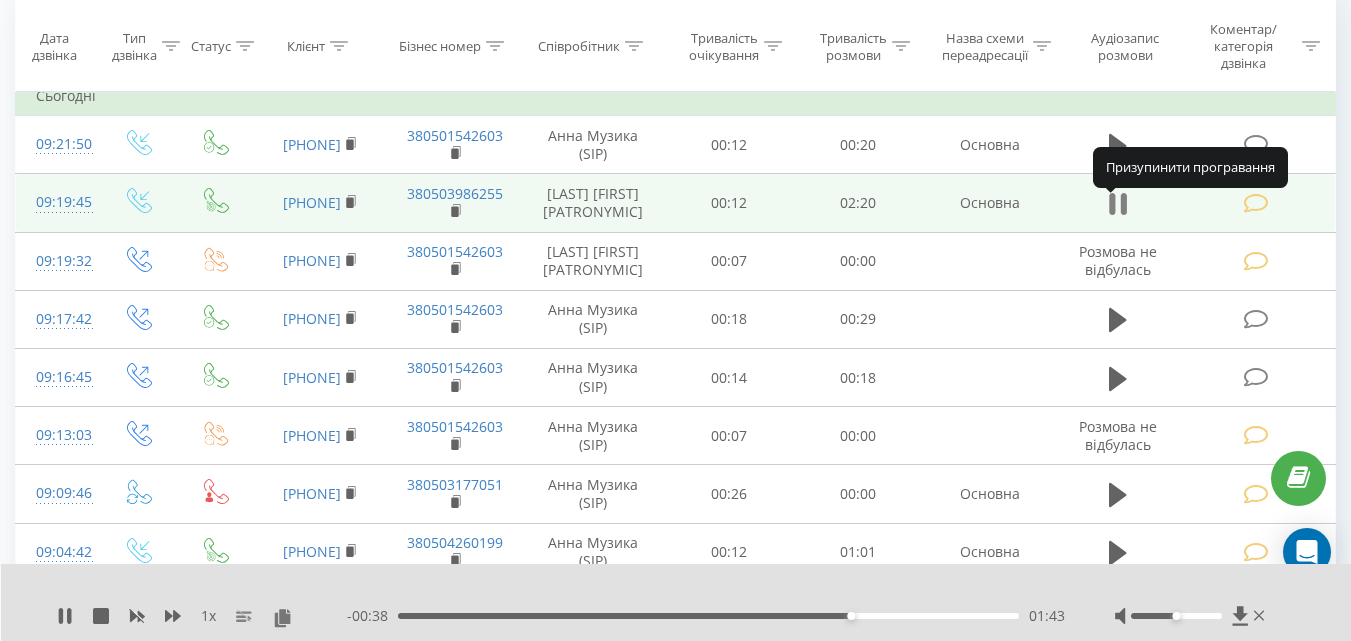 click 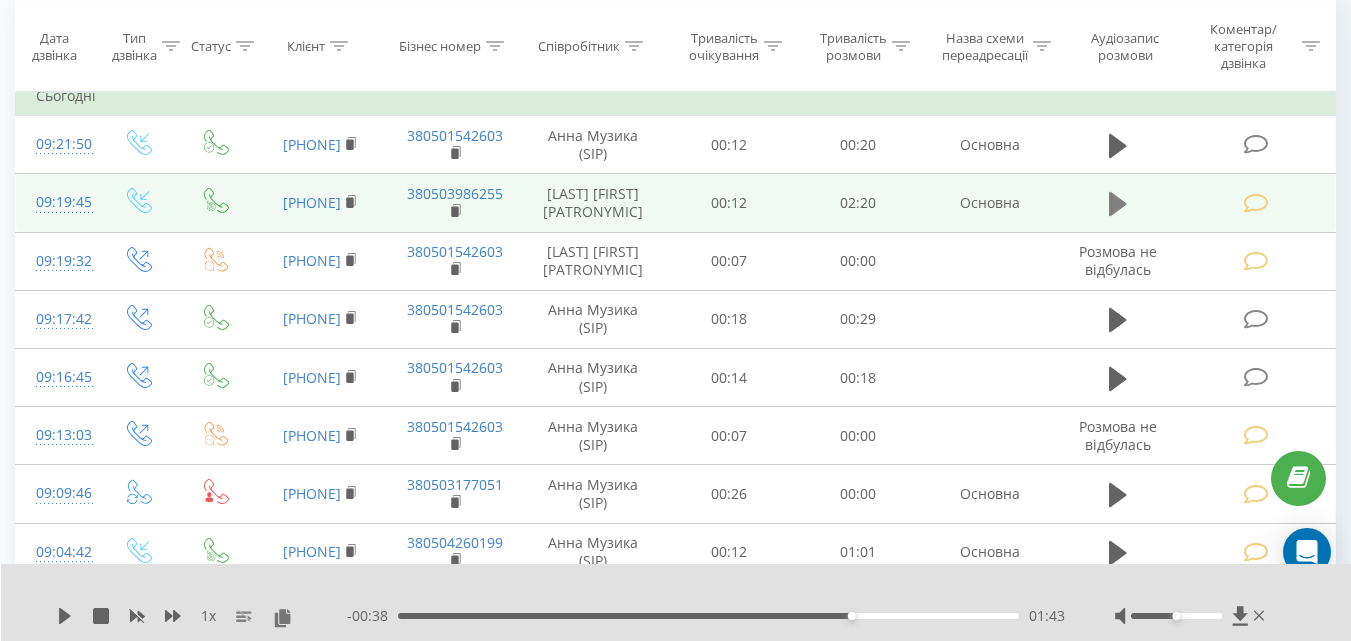 click 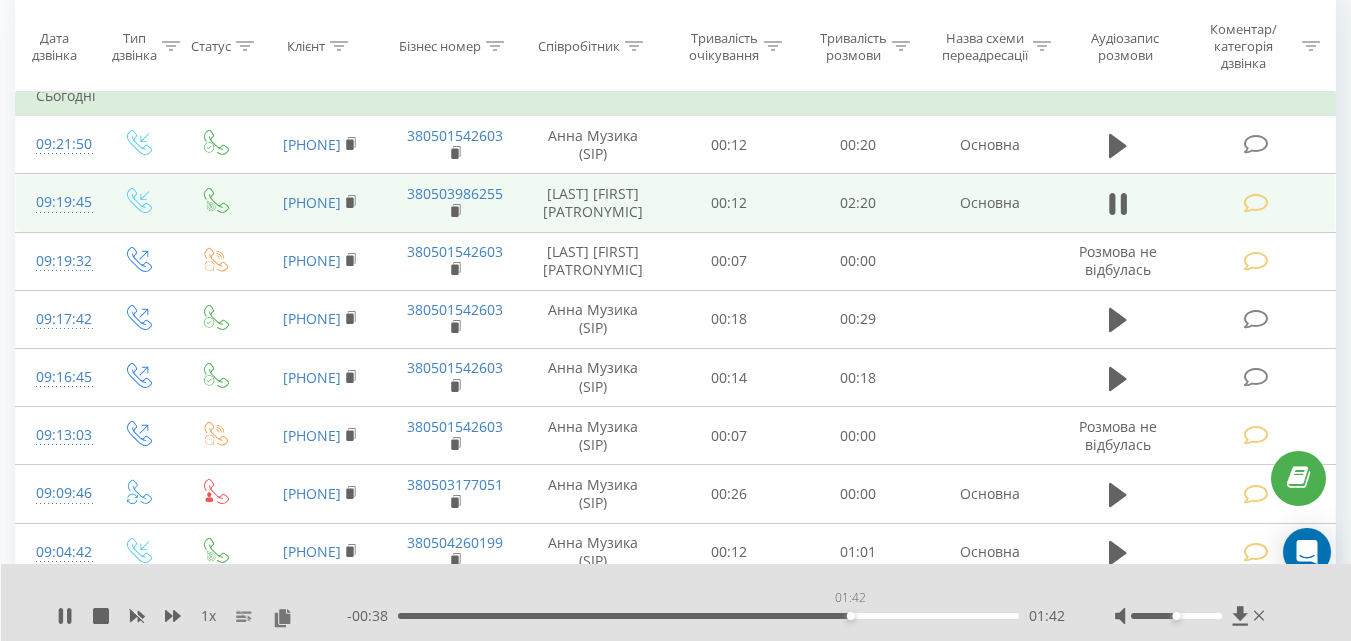 click on "01:42" at bounding box center (708, 616) 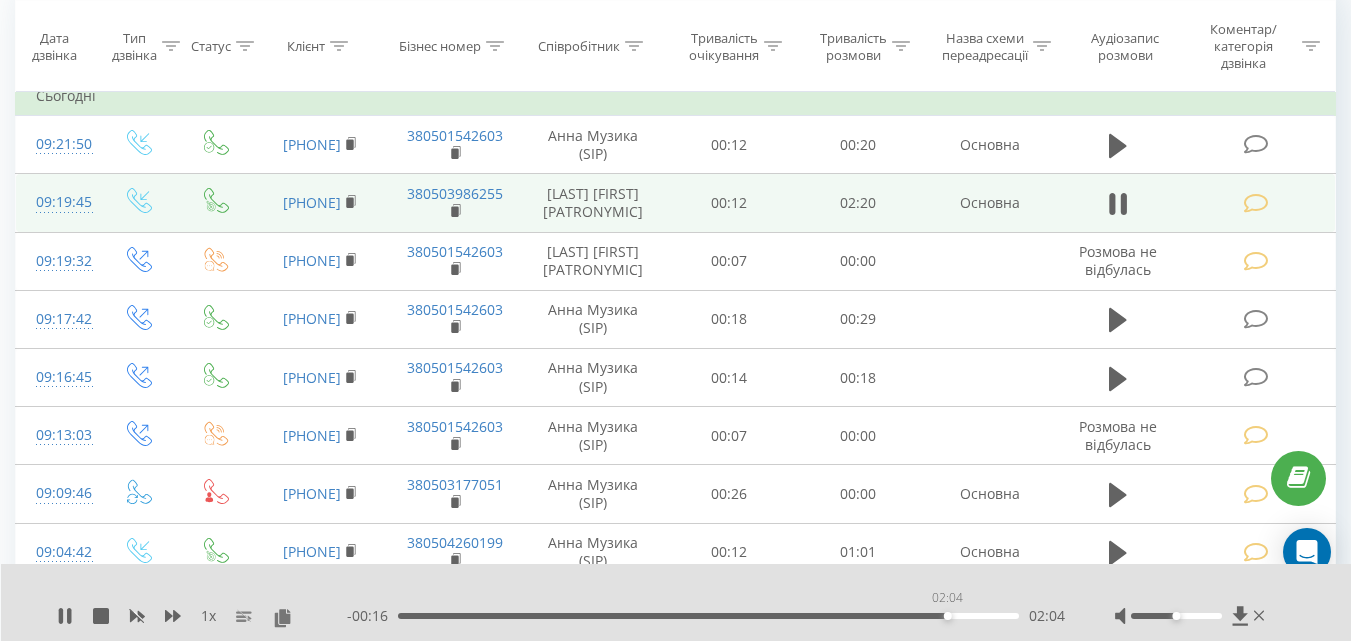 click on "02:04" at bounding box center [708, 616] 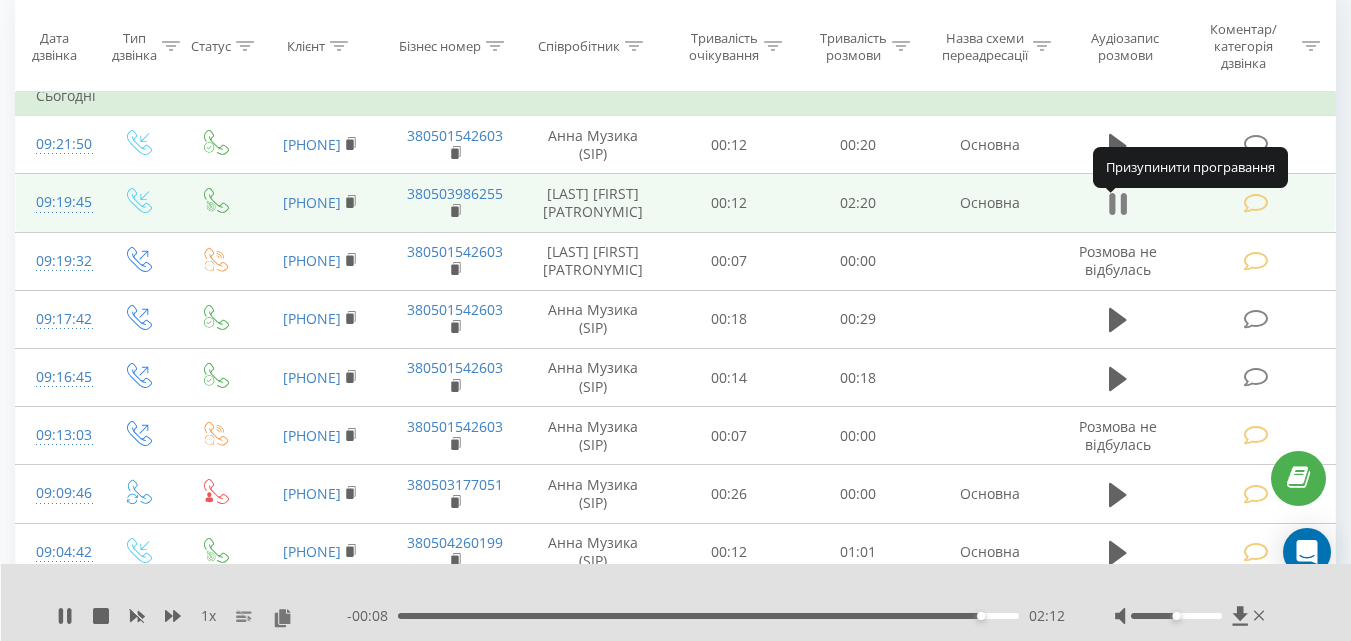click 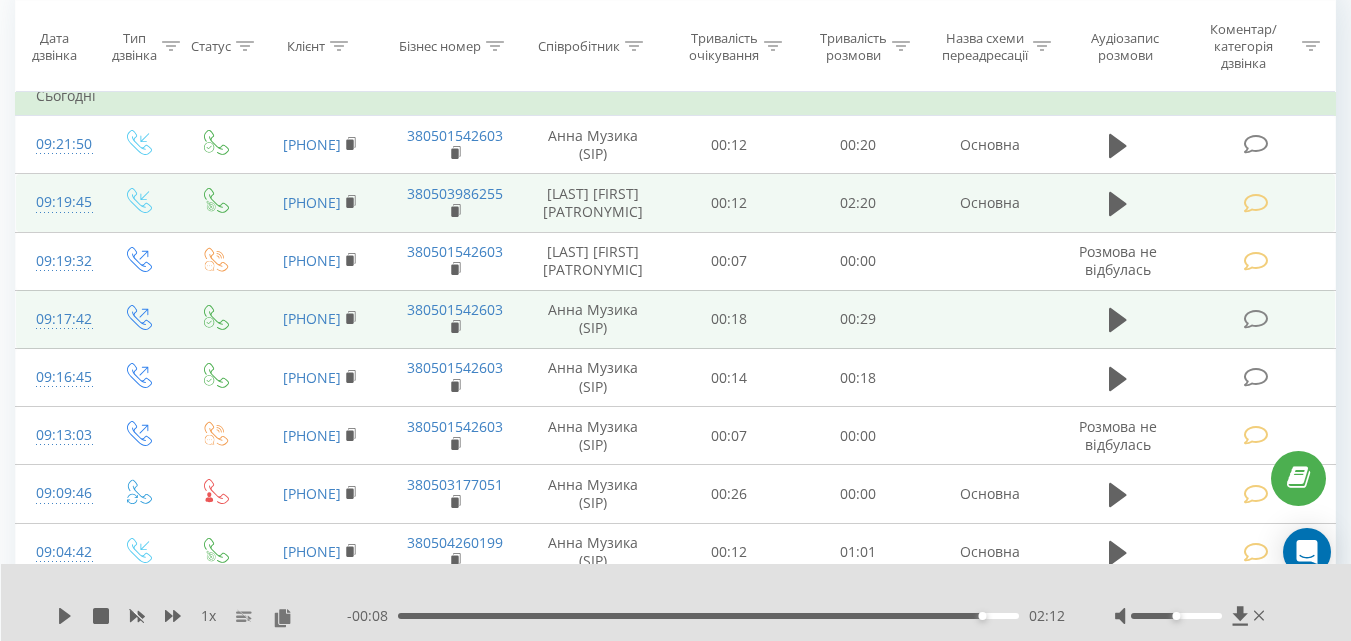 click at bounding box center [1255, 319] 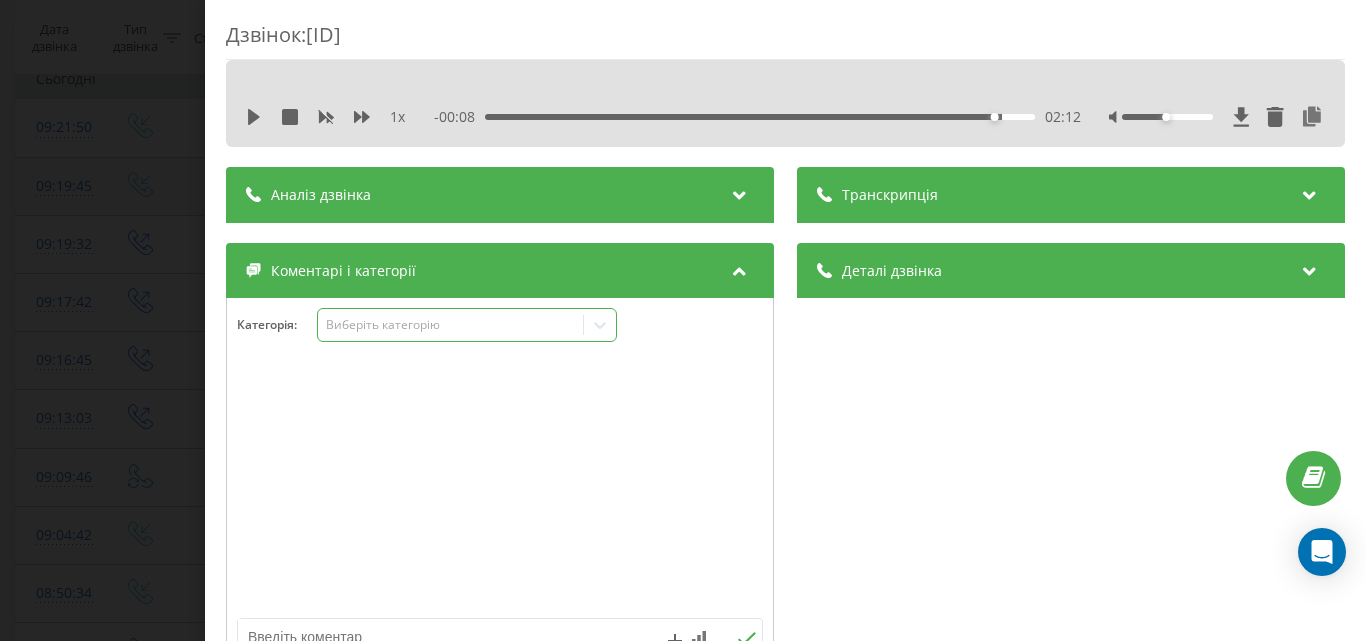 click on "Виберіть категорію" at bounding box center (450, 325) 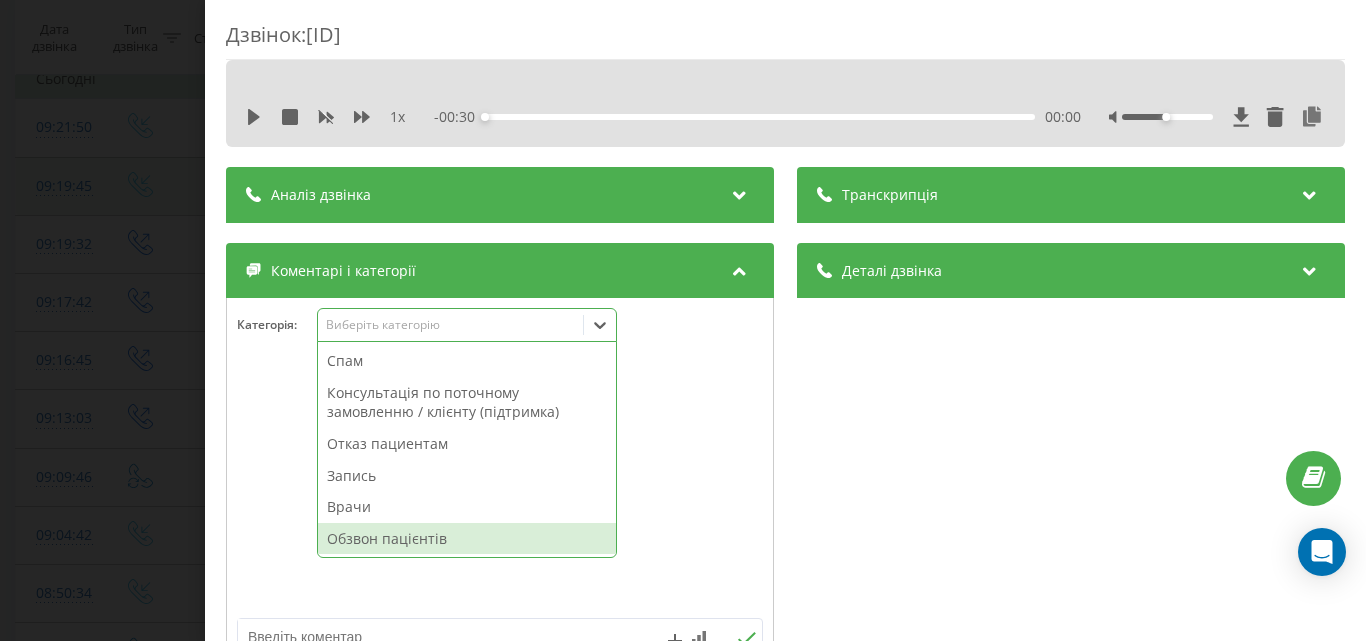 click on "Обзвон пацієнтів" at bounding box center (467, 539) 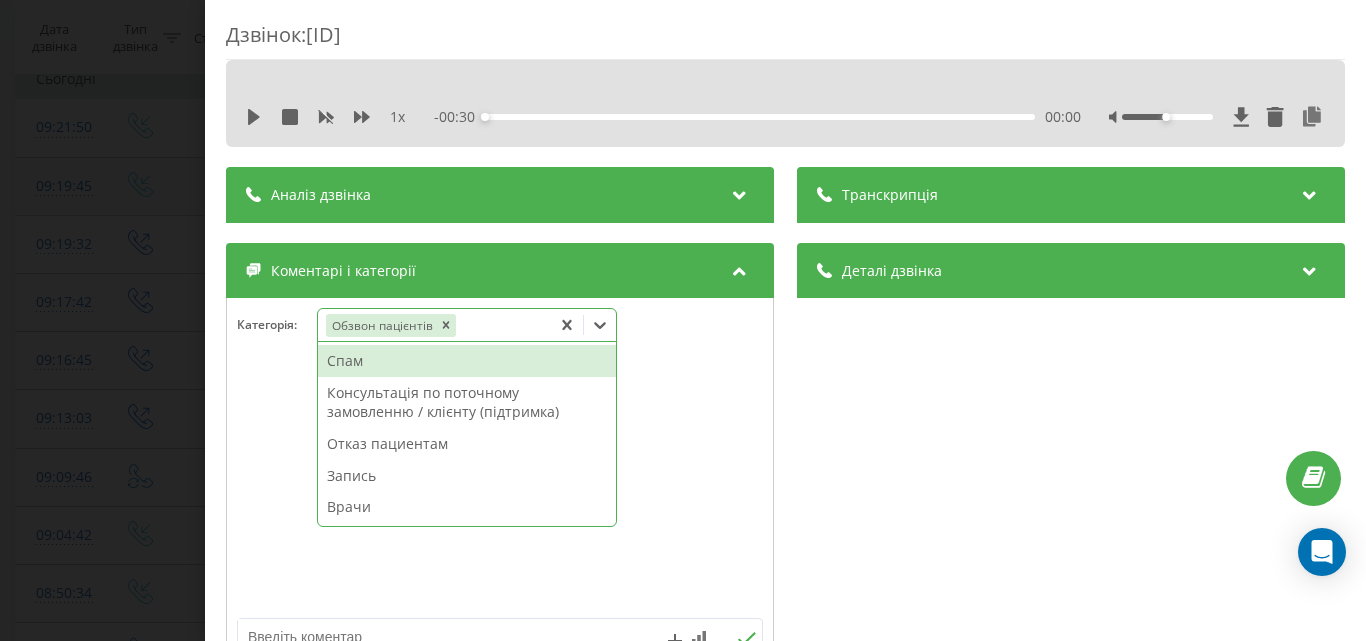 click on "Дзвінок :  ua13_-1754288262.2151245   1 x  - 00:30 00:00   00:00   Транскрипція Для AI-аналізу майбутніх дзвінків  налаштуйте та активуйте профіль на сторінці . Якщо профіль вже є і дзвінок відповідає його умовам, оновіть сторінку через 10 хвилин - AI аналізує поточний дзвінок. Аналіз дзвінка Для AI-аналізу майбутніх дзвінків  налаштуйте та активуйте профіль на сторінці . Якщо профіль вже є і дзвінок відповідає його умовам, оновіть сторінку через 10 хвилин - AI аналізує поточний дзвінок. Деталі дзвінка Загальне Дата дзвінка 2025-08-04 09:17:42 Тип дзвінка Вихідний Статус дзвінка Успішний 380501542603" at bounding box center [683, 320] 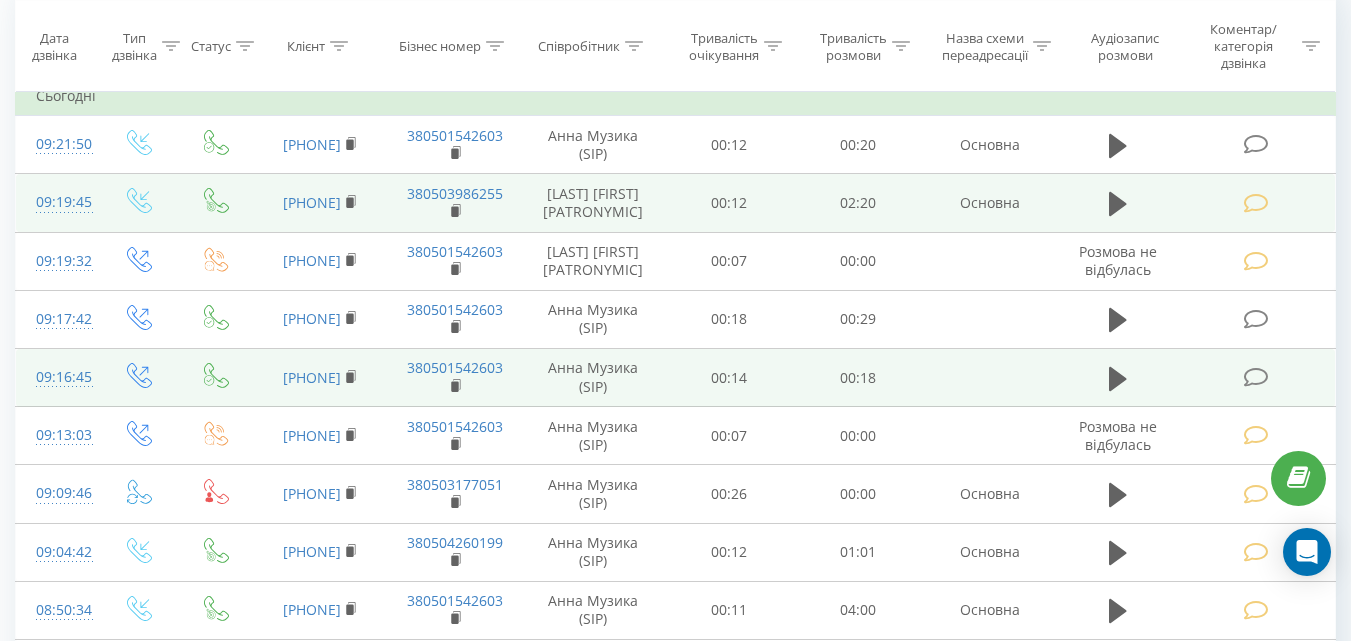 click at bounding box center [1255, 377] 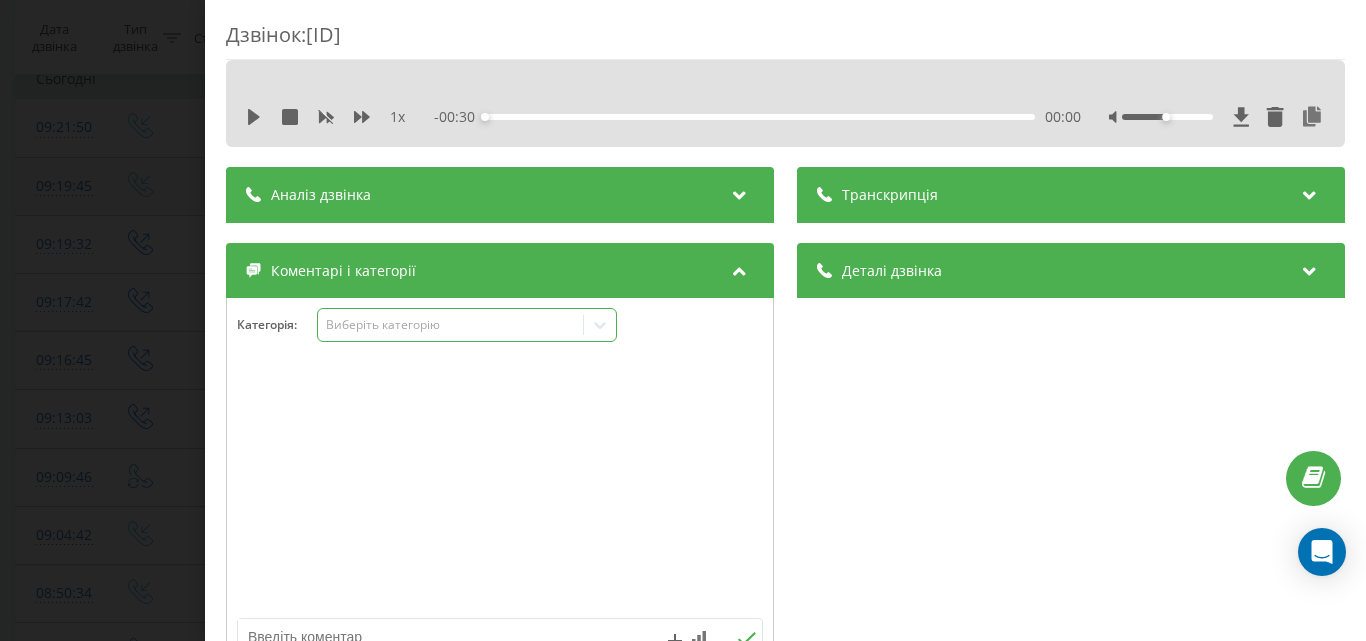 click on "Виберіть категорію" at bounding box center [450, 325] 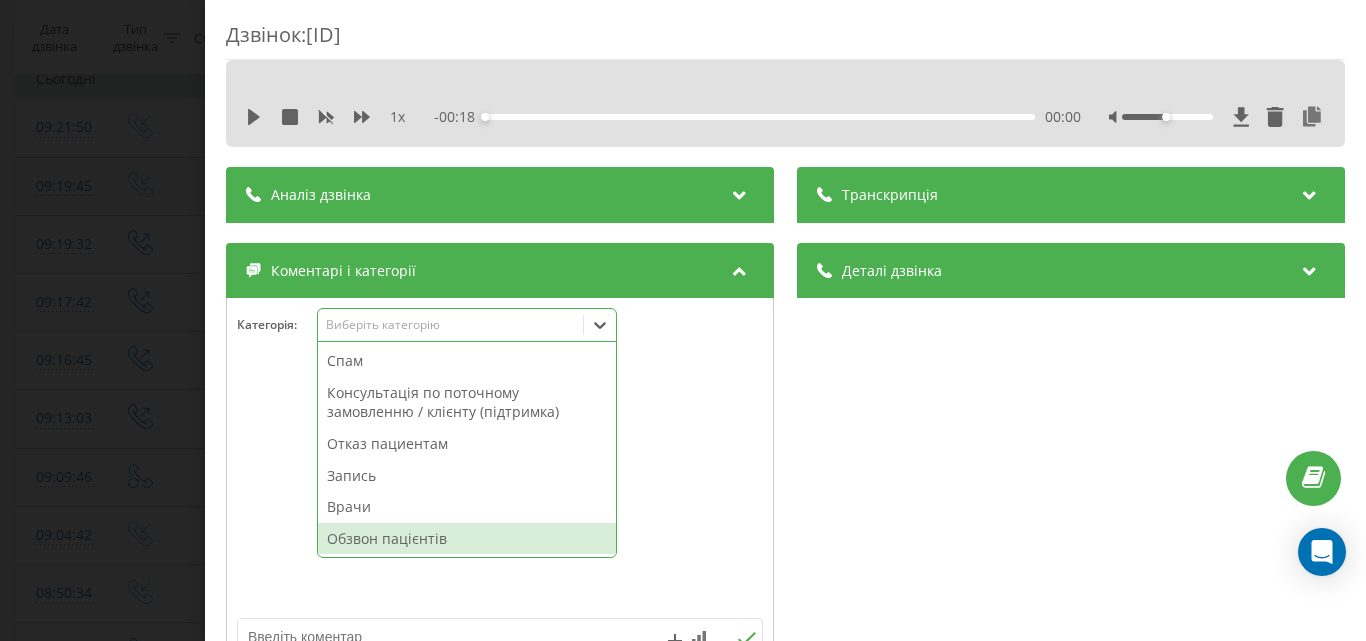 click on "Обзвон пацієнтів" at bounding box center [467, 539] 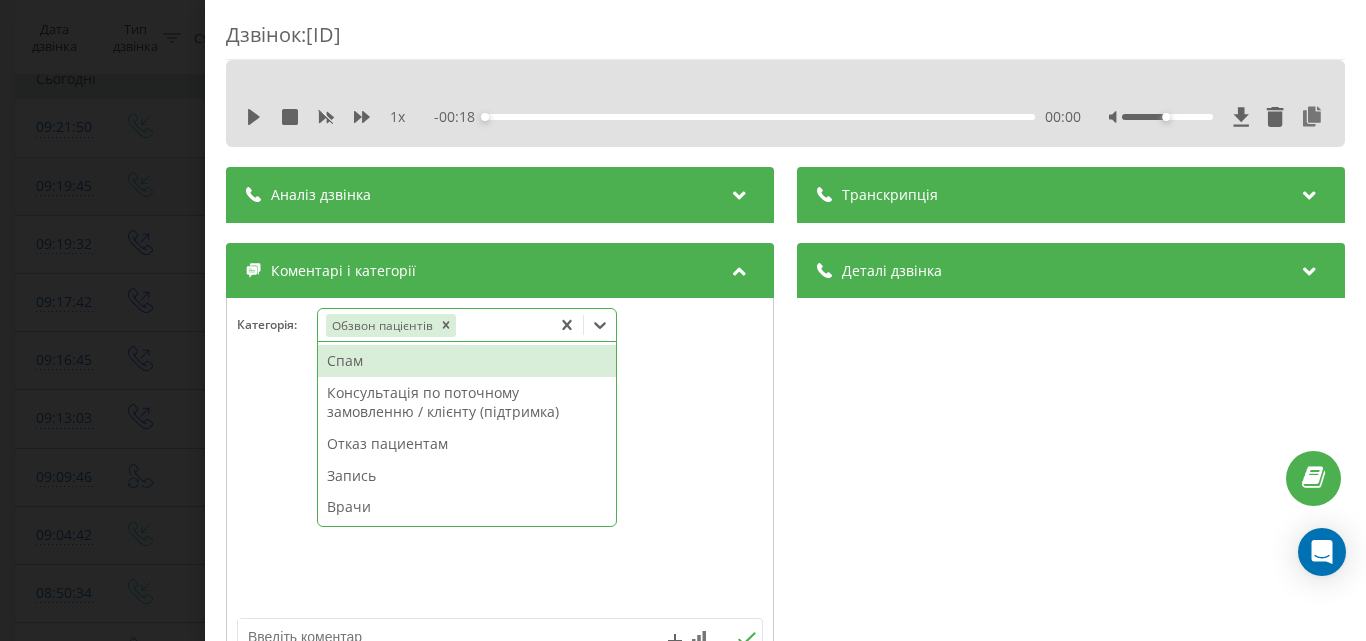 click on "Дзвінок :  ua13_-1754288205.2151019   1 x  - 00:18 00:00   00:00   Транскрипція Для AI-аналізу майбутніх дзвінків  налаштуйте та активуйте профіль на сторінці . Якщо профіль вже є і дзвінок відповідає його умовам, оновіть сторінку через 10 хвилин - AI аналізує поточний дзвінок. Аналіз дзвінка Для AI-аналізу майбутніх дзвінків  налаштуйте та активуйте профіль на сторінці . Якщо профіль вже є і дзвінок відповідає його умовам, оновіть сторінку через 10 хвилин - AI аналізує поточний дзвінок. Деталі дзвінка Загальне Дата дзвінка 2025-08-04 09:16:45 Тип дзвінка Вихідний Статус дзвінка Успішний 380501542603" at bounding box center [683, 320] 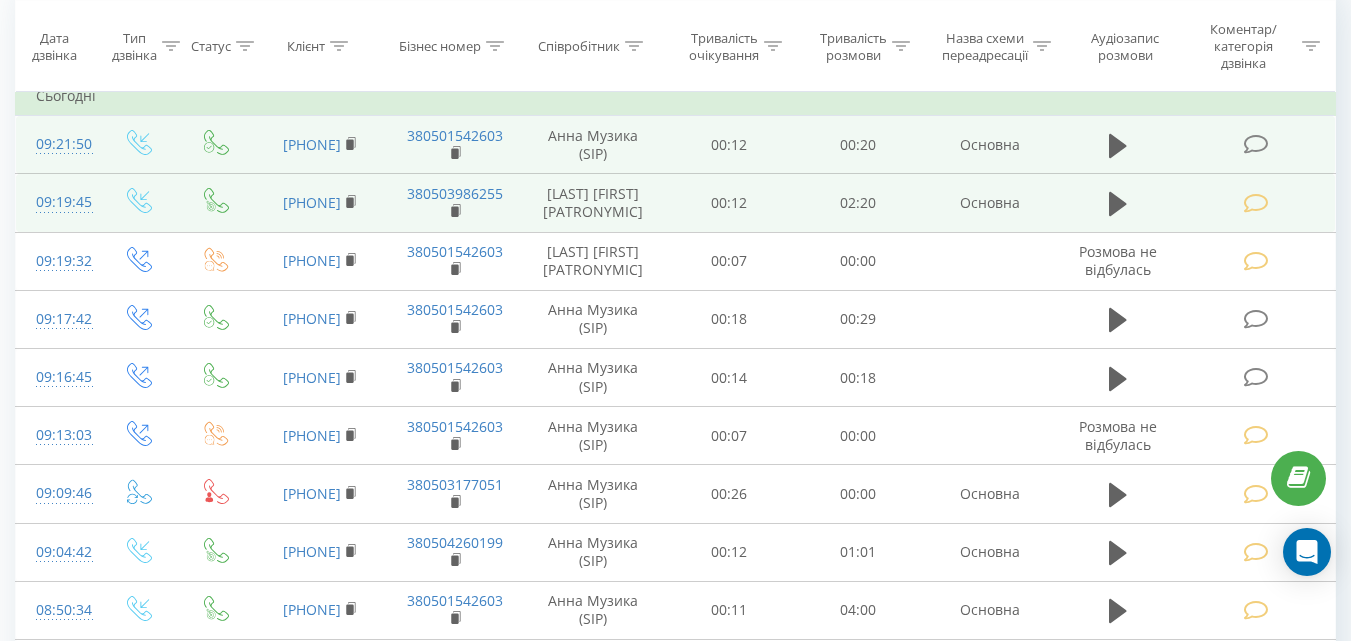click at bounding box center [1255, 144] 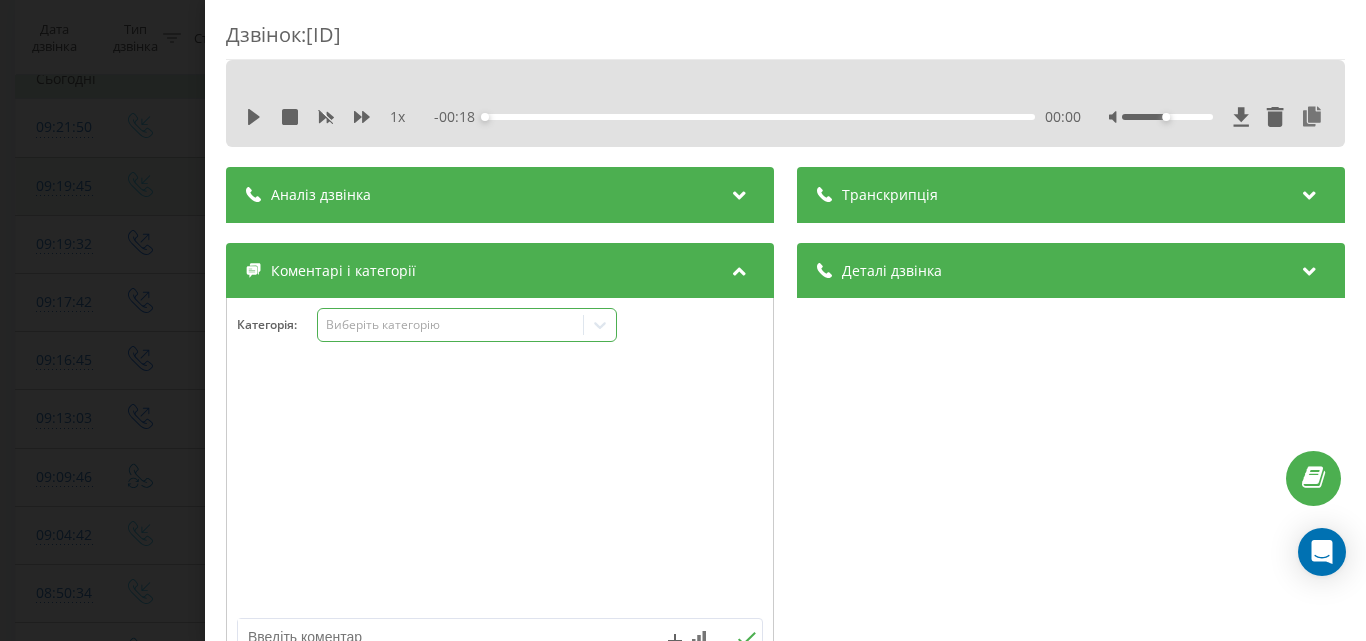 click on "Виберіть категорію" at bounding box center (450, 325) 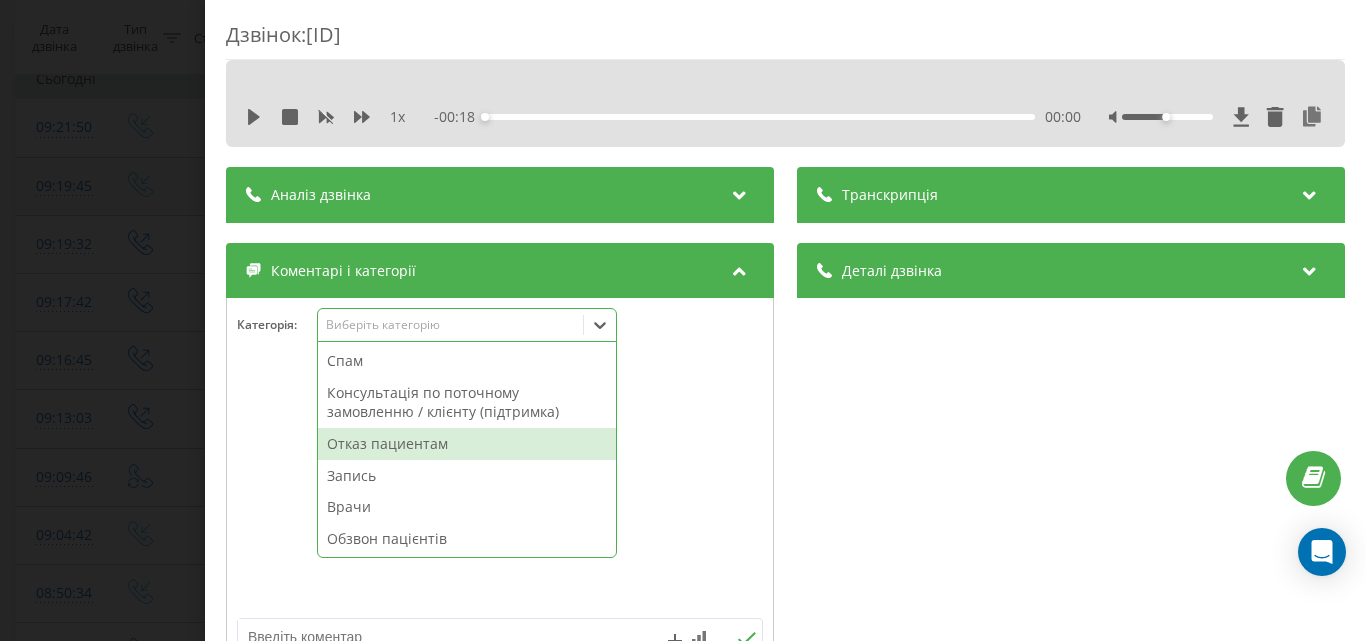 click on "Отказ пациентам" at bounding box center (467, 444) 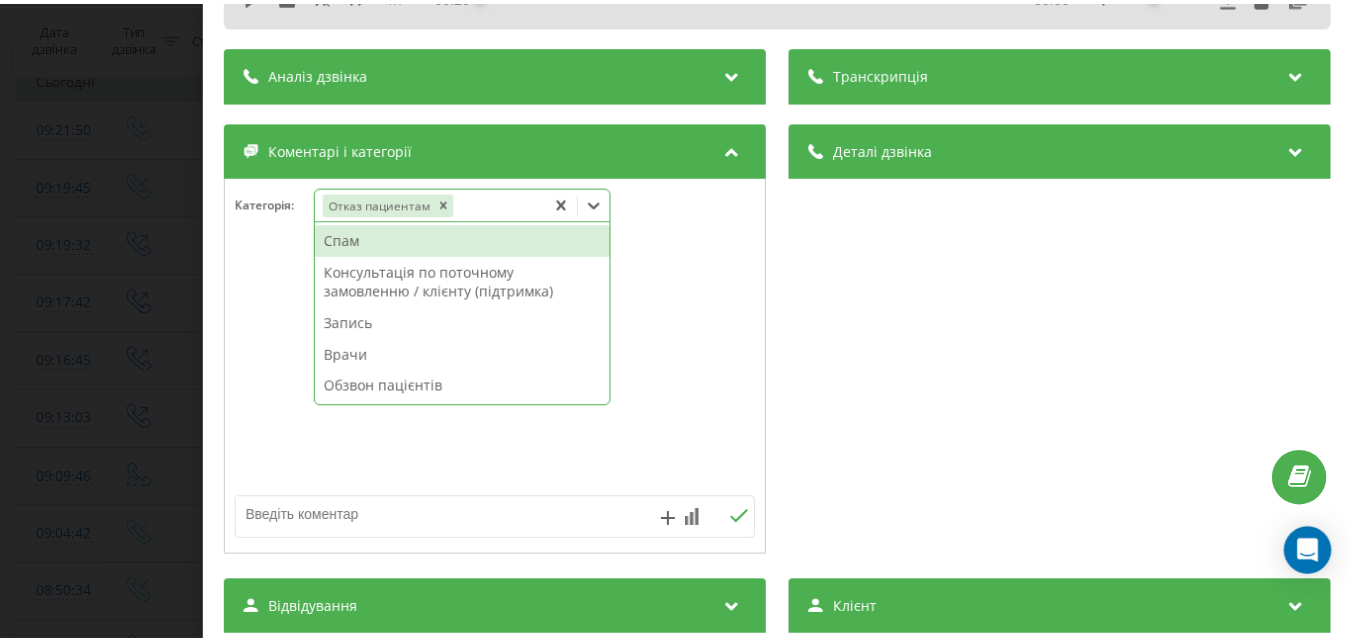scroll, scrollTop: 200, scrollLeft: 0, axis: vertical 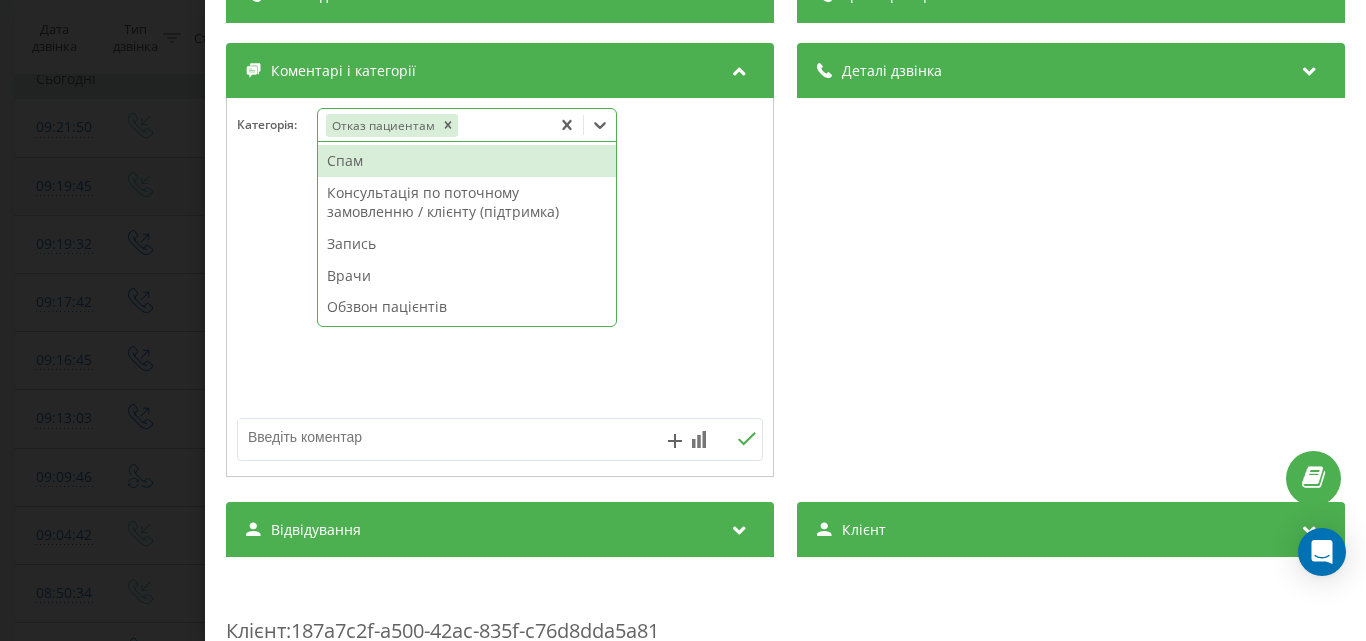 click at bounding box center (447, 437) 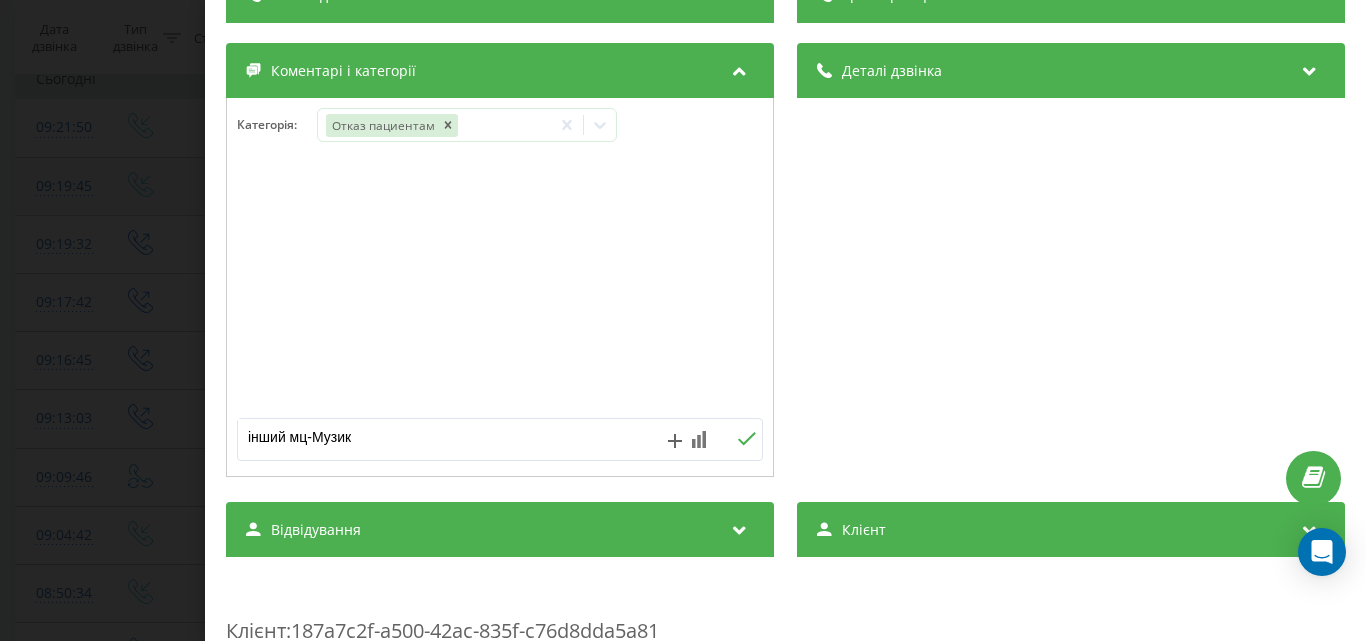 type on "інший мц-Музика" 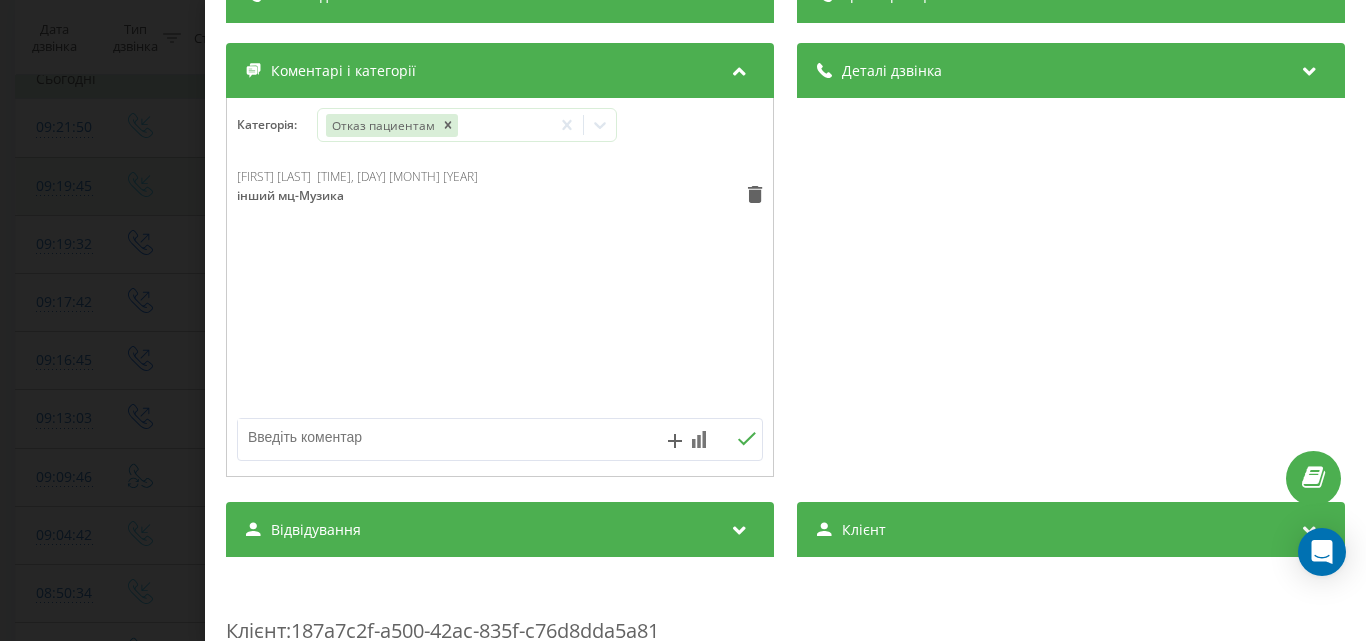 click on "Дзвінок :  ua9_-1754288510.7386641   1 x  - 00:20 00:00   00:00   Транскрипція Для AI-аналізу майбутніх дзвінків  налаштуйте та активуйте профіль на сторінці . Якщо профіль вже є і дзвінок відповідає його умовам, оновіть сторінку через 10 хвилин - AI аналізує поточний дзвінок. Аналіз дзвінка Для AI-аналізу майбутніх дзвінків  налаштуйте та активуйте профіль на сторінці . Якщо профіль вже є і дзвінок відповідає його умовам, оновіть сторінку через 10 хвилин - AI аналізує поточний дзвінок. Деталі дзвінка Загальне Дата дзвінка 2025-08-04 09:21:50 Тип дзвінка Вхідний Статус дзвінка Успішний 380961681208 :" at bounding box center [683, 320] 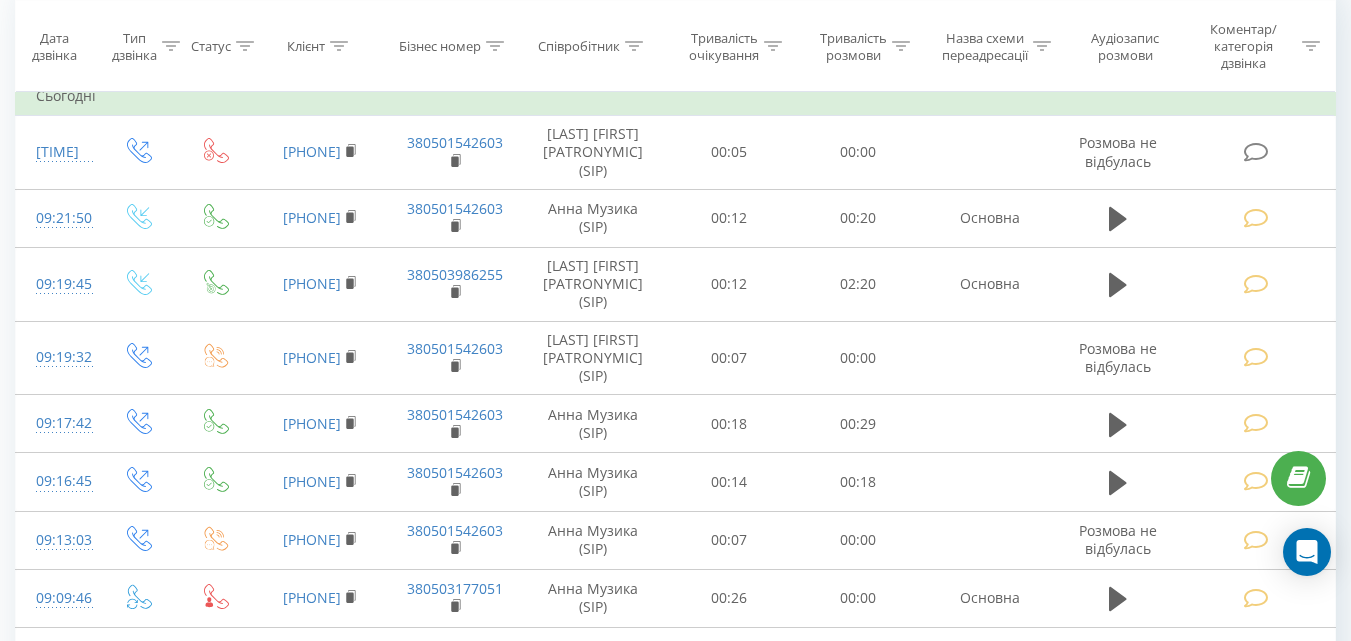 scroll, scrollTop: 200, scrollLeft: 0, axis: vertical 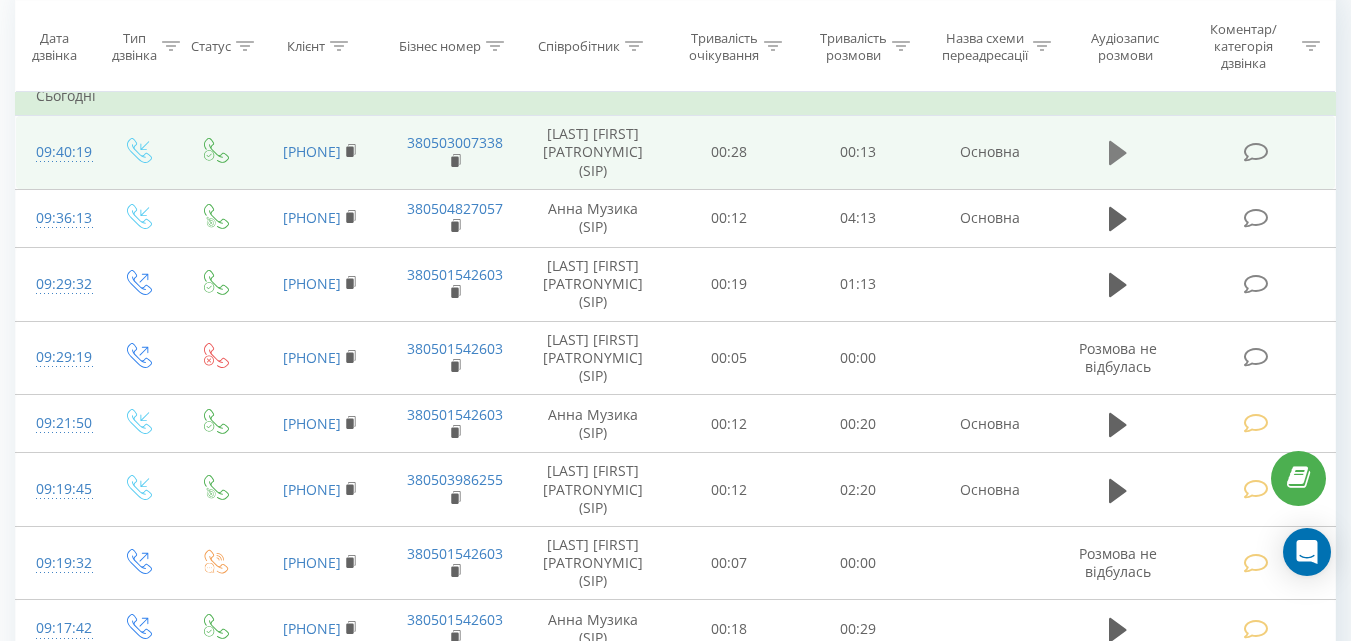 click 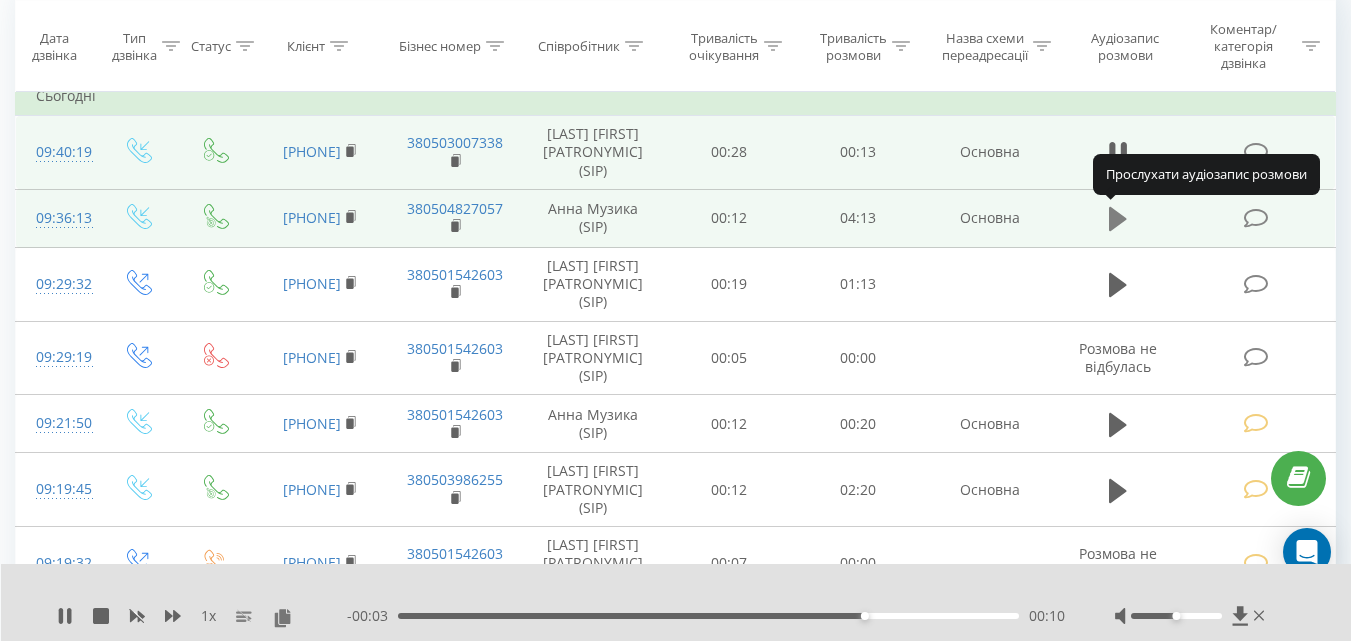 click 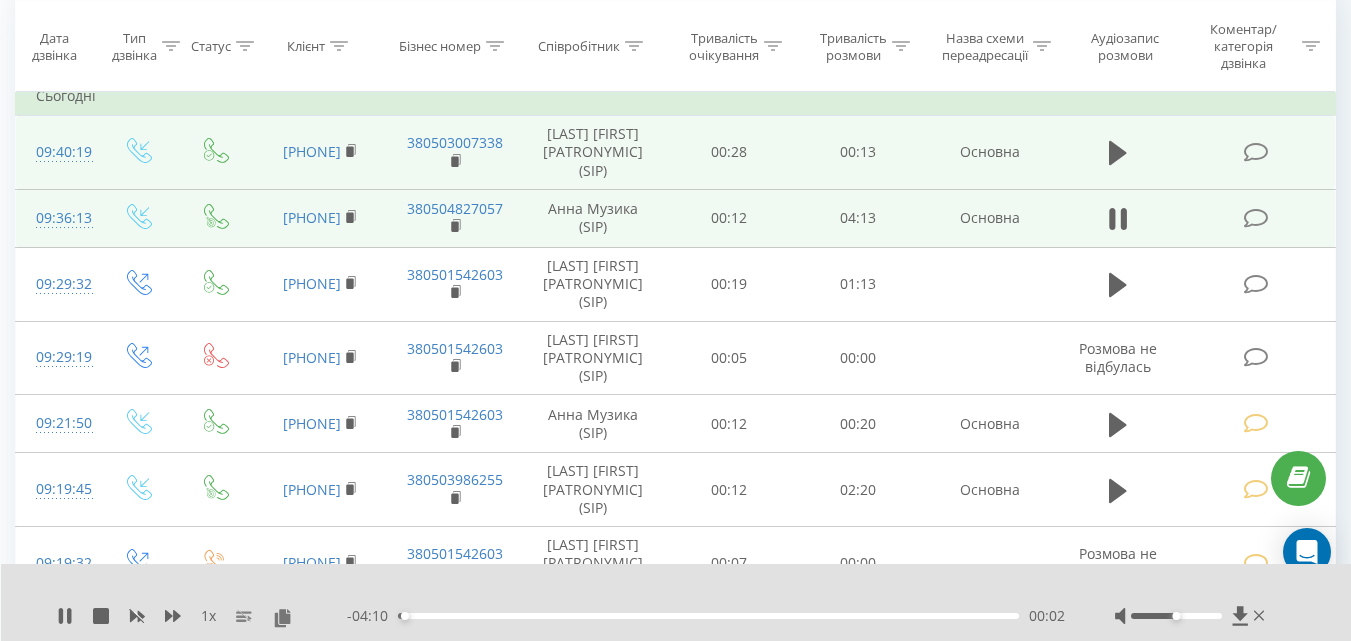 click on "00:02" at bounding box center (708, 616) 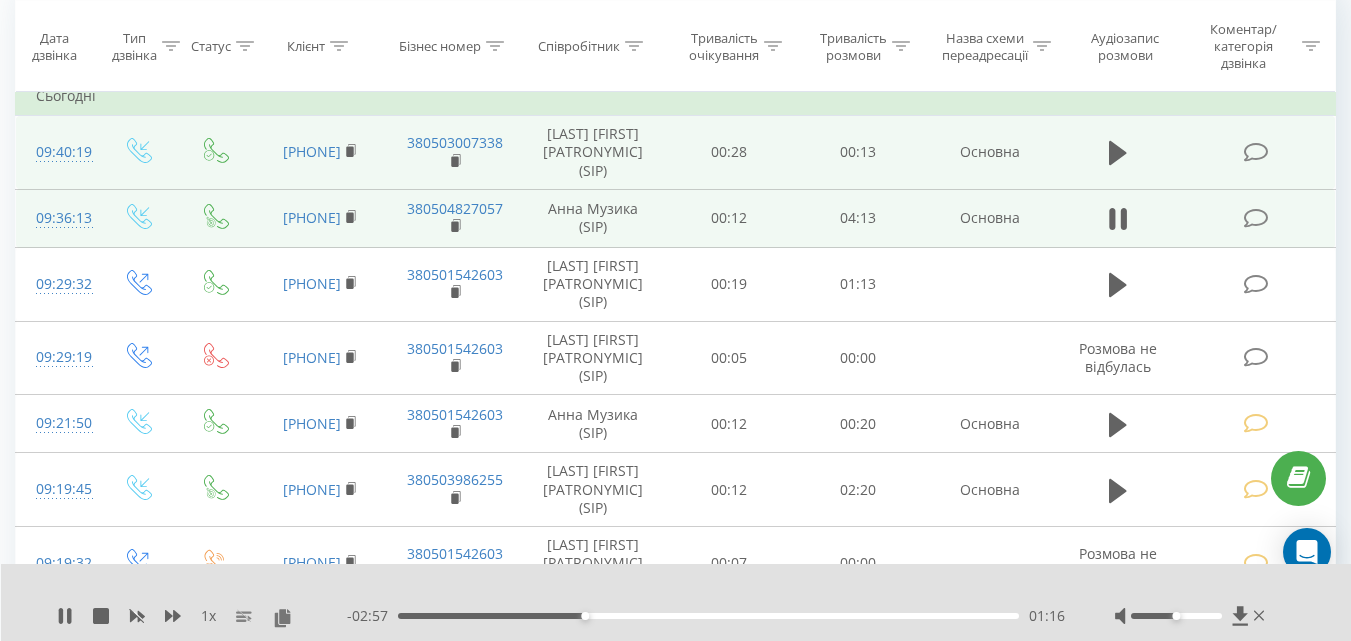 click on "01:16" at bounding box center (708, 616) 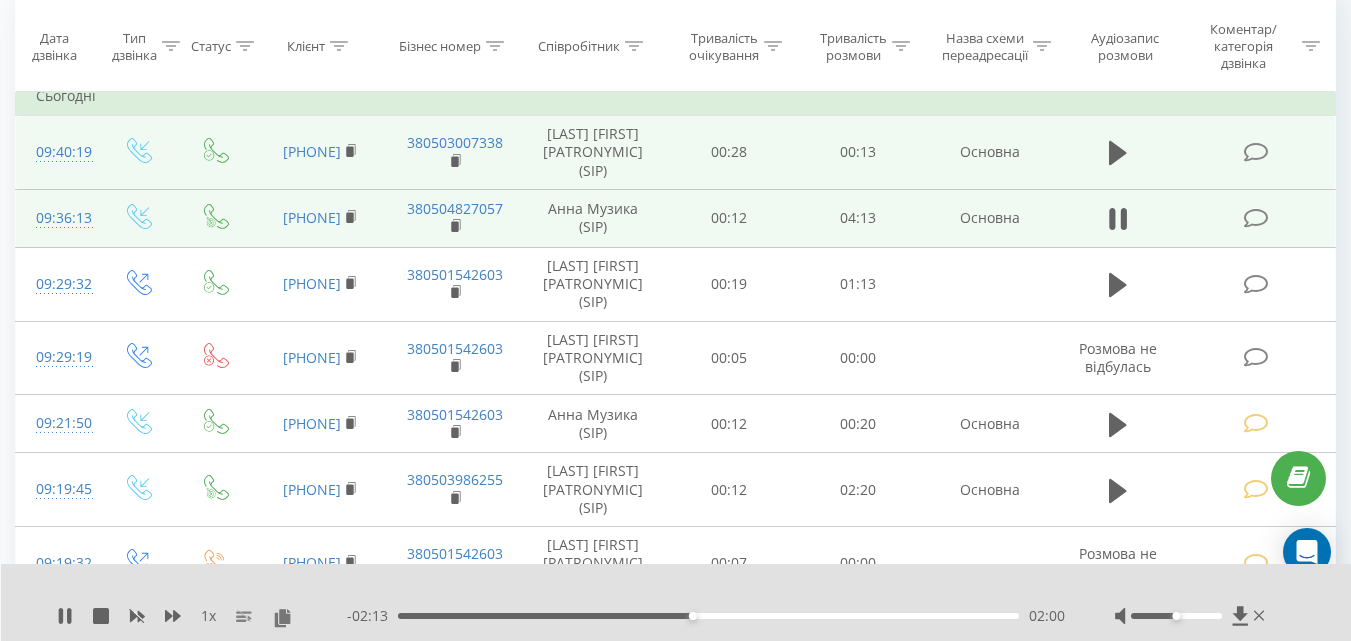 click at bounding box center (1255, 218) 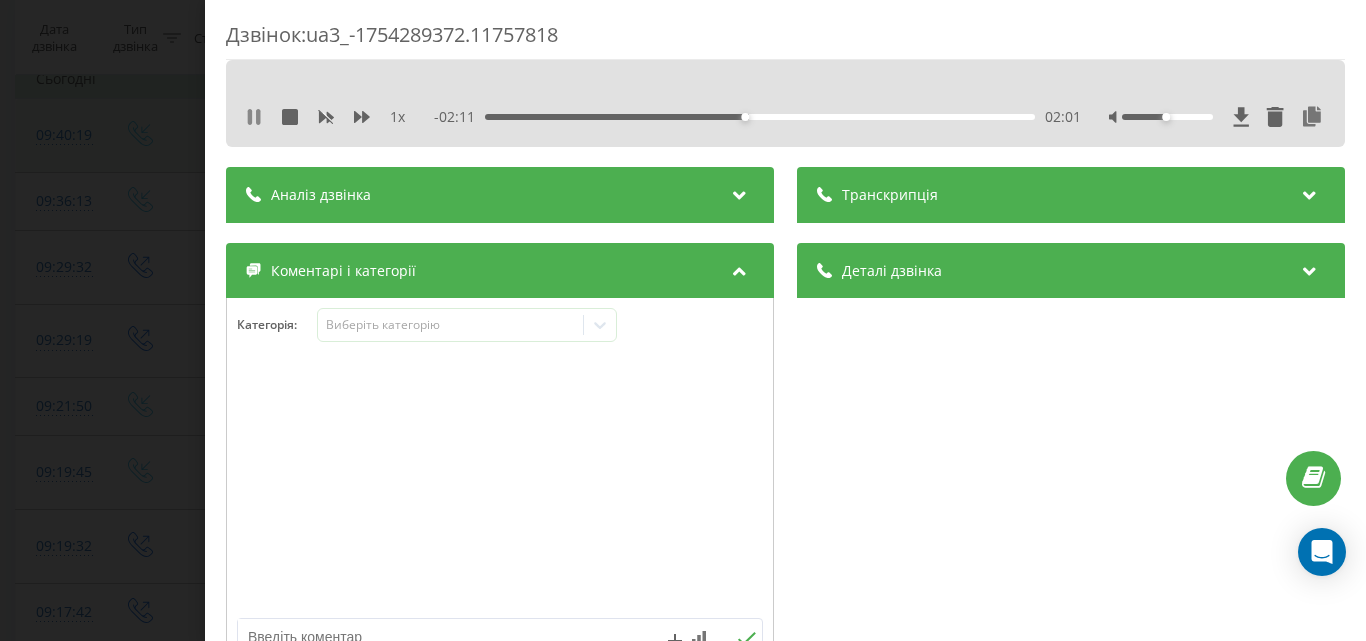 click 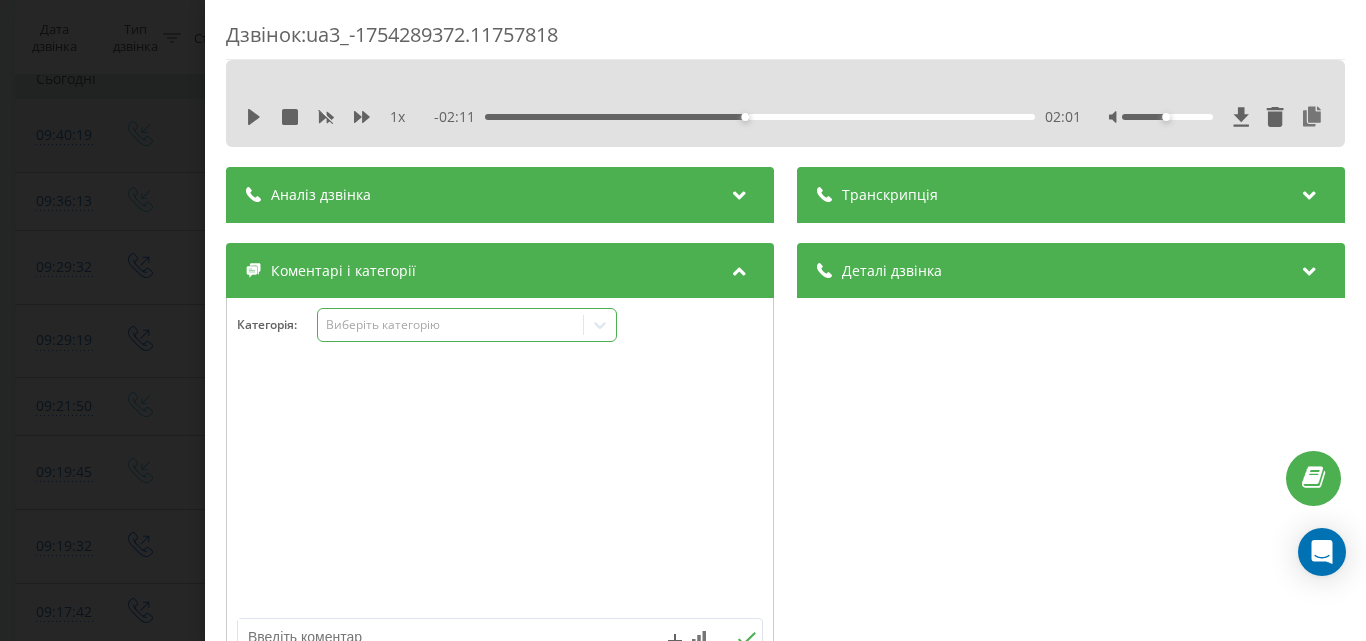 click on "Виберіть категорію" at bounding box center (450, 325) 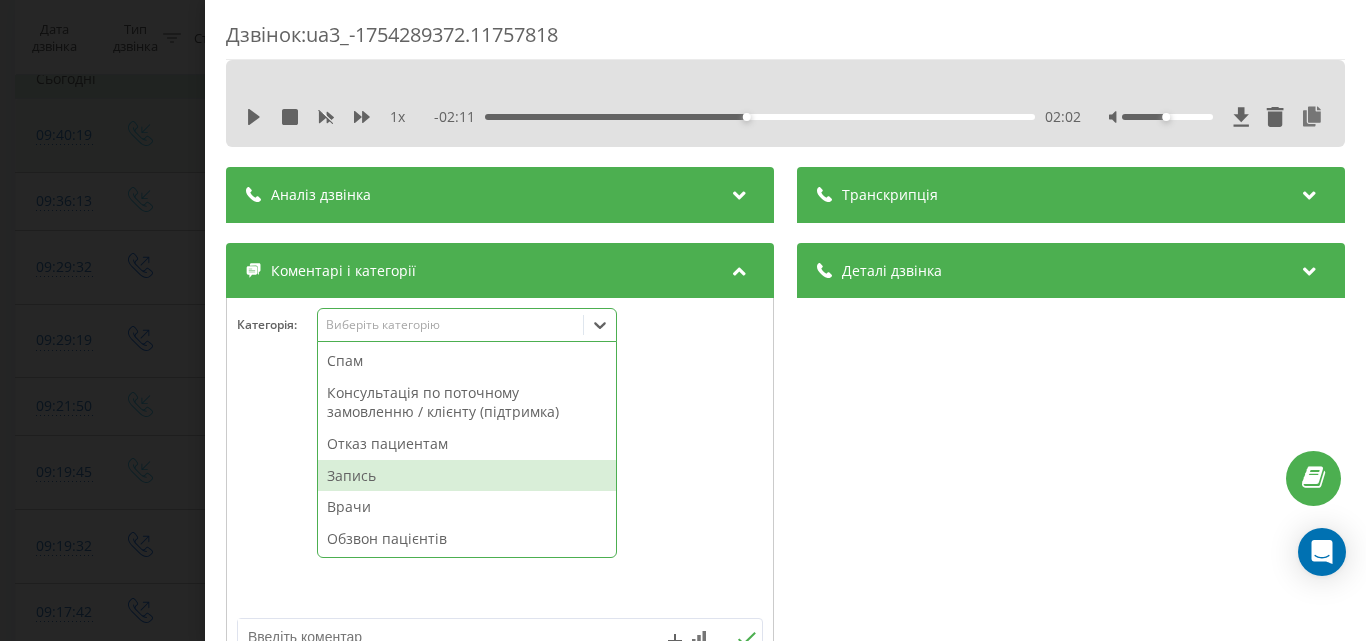 click on "Запись" at bounding box center [467, 476] 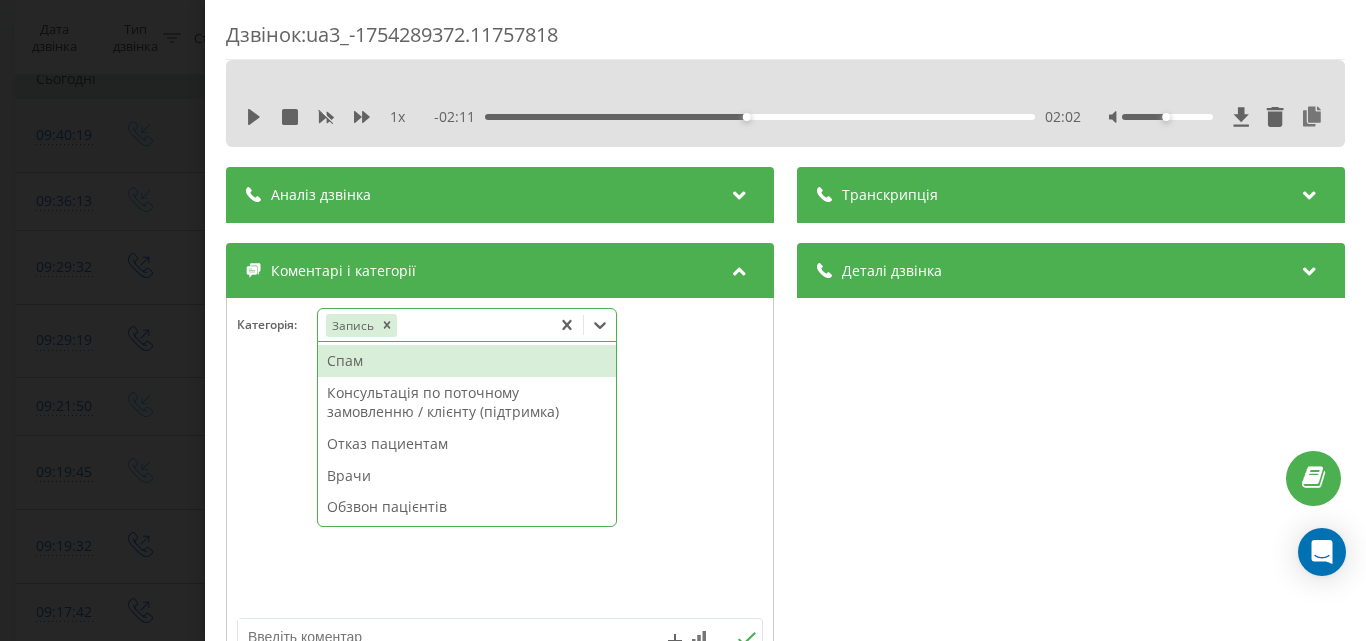 click on "Дзвінок :  ua3_-1754289372.11757818   1 x  - 02:11 02:02   02:02   Транскрипція Для AI-аналізу майбутніх дзвінків  налаштуйте та активуйте профіль на сторінці . Якщо профіль вже є і дзвінок відповідає його умовам, оновіть сторінку через 10 хвилин - AI аналізує поточний дзвінок. Аналіз дзвінка Для AI-аналізу майбутніх дзвінків  налаштуйте та активуйте профіль на сторінці . Якщо профіль вже є і дзвінок відповідає його умовам, оновіть сторінку через 10 хвилин - AI аналізує поточний дзвінок. Деталі дзвінка Загальне Дата дзвінка 2025-08-04 09:36:13 Тип дзвінка Вхідний Статус дзвінка Цільовий 380972536880 :" at bounding box center (683, 320) 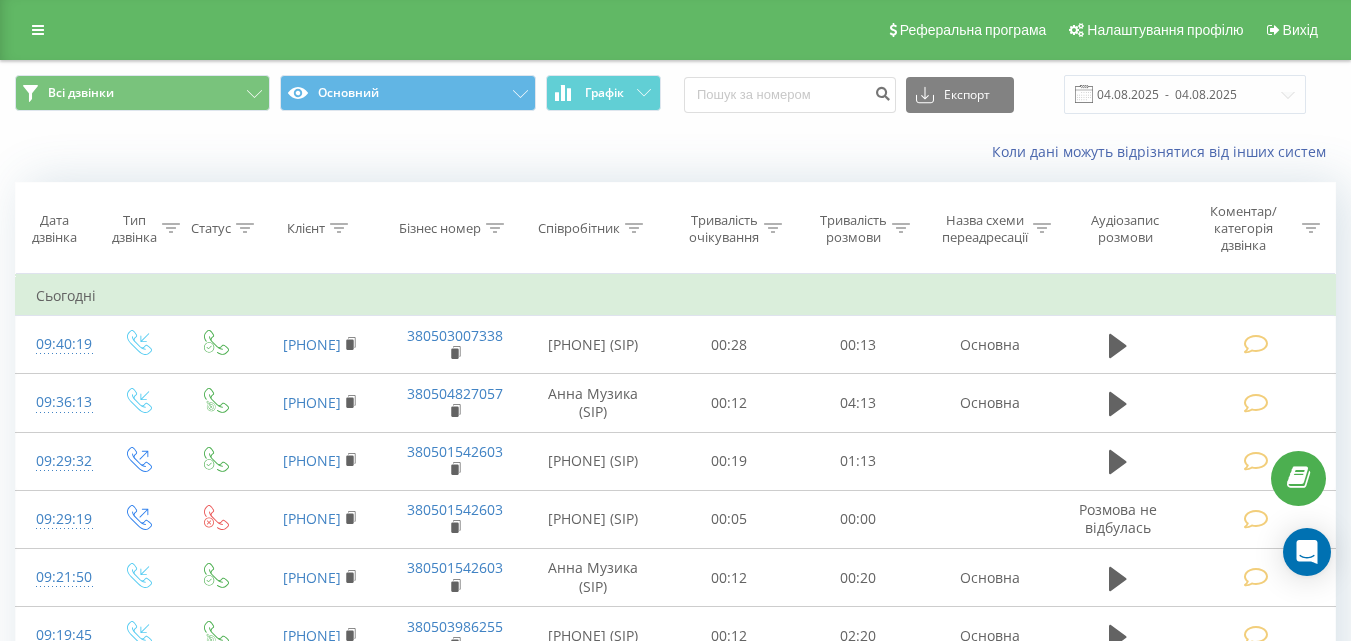 scroll, scrollTop: 200, scrollLeft: 0, axis: vertical 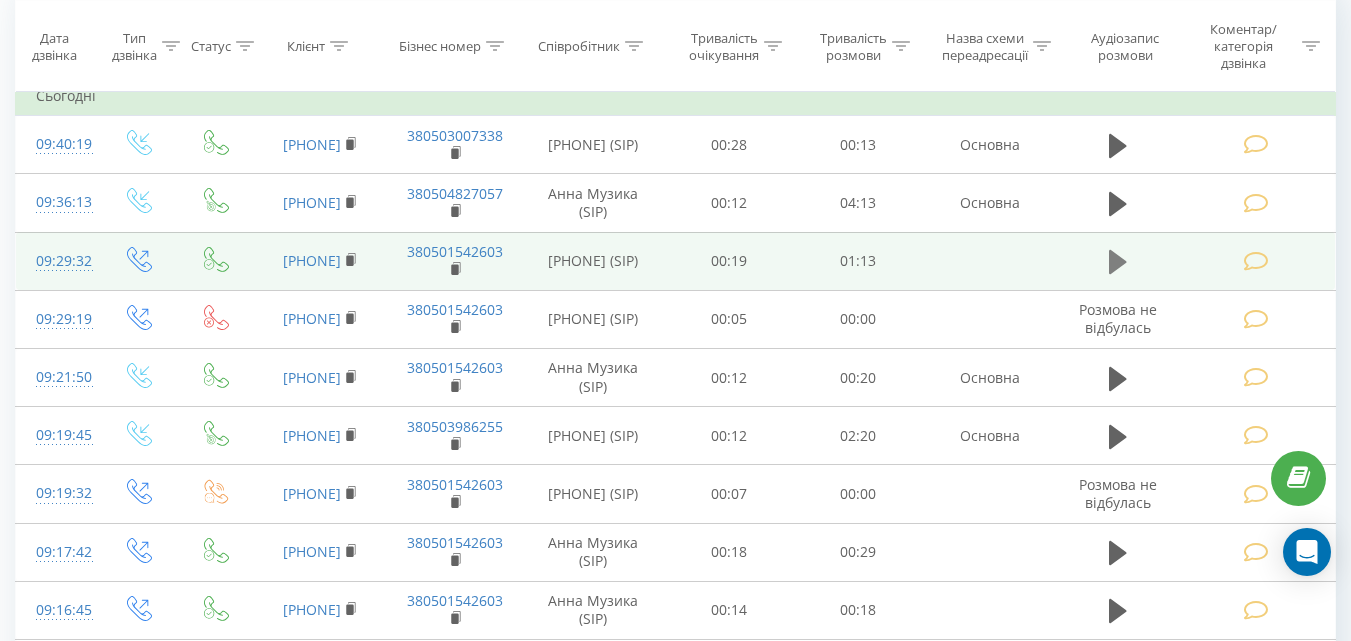 click 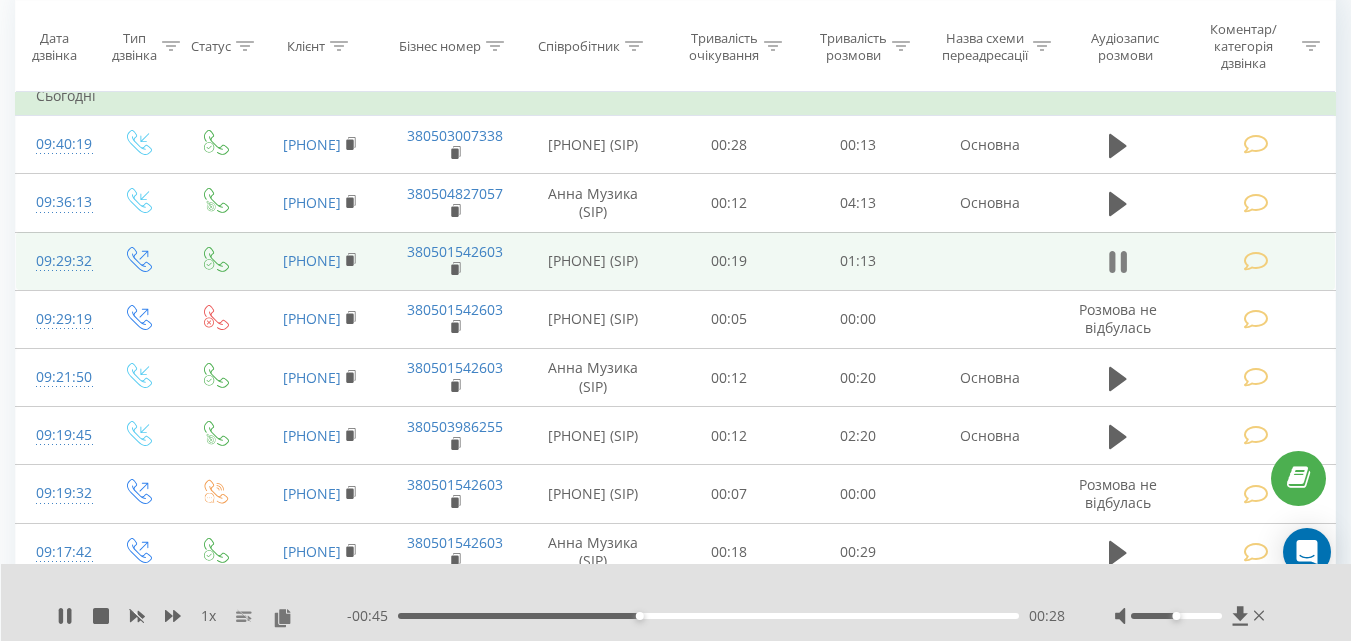 click 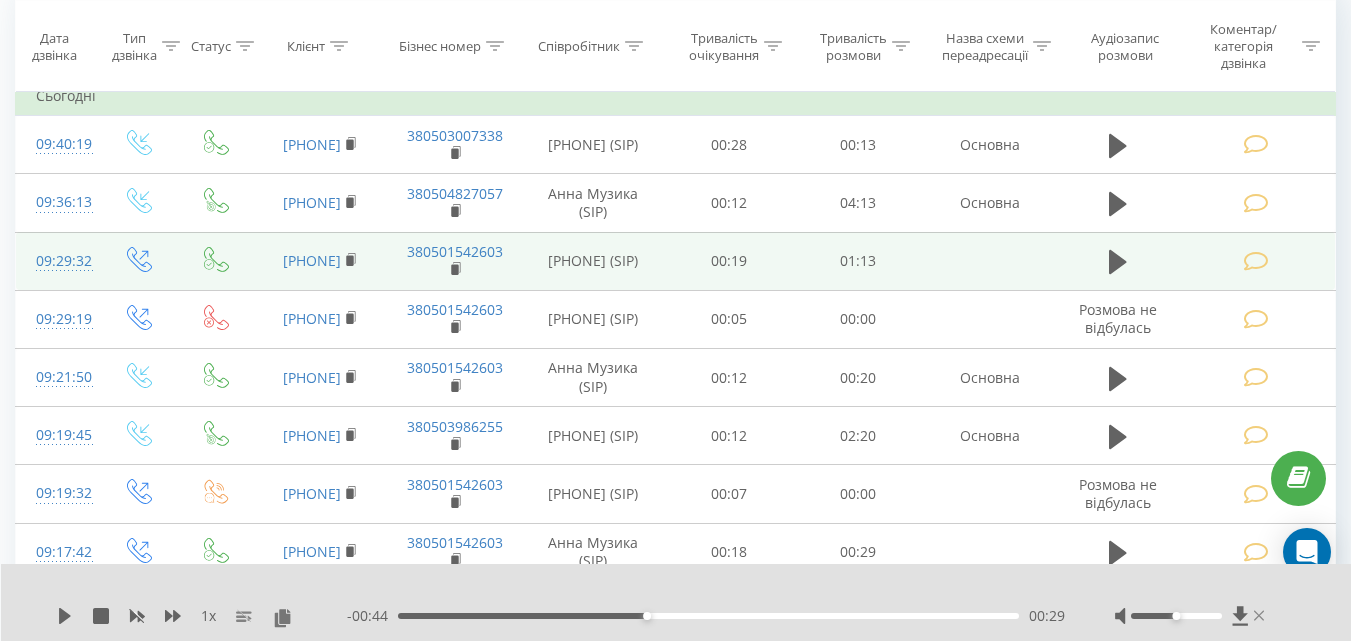 click 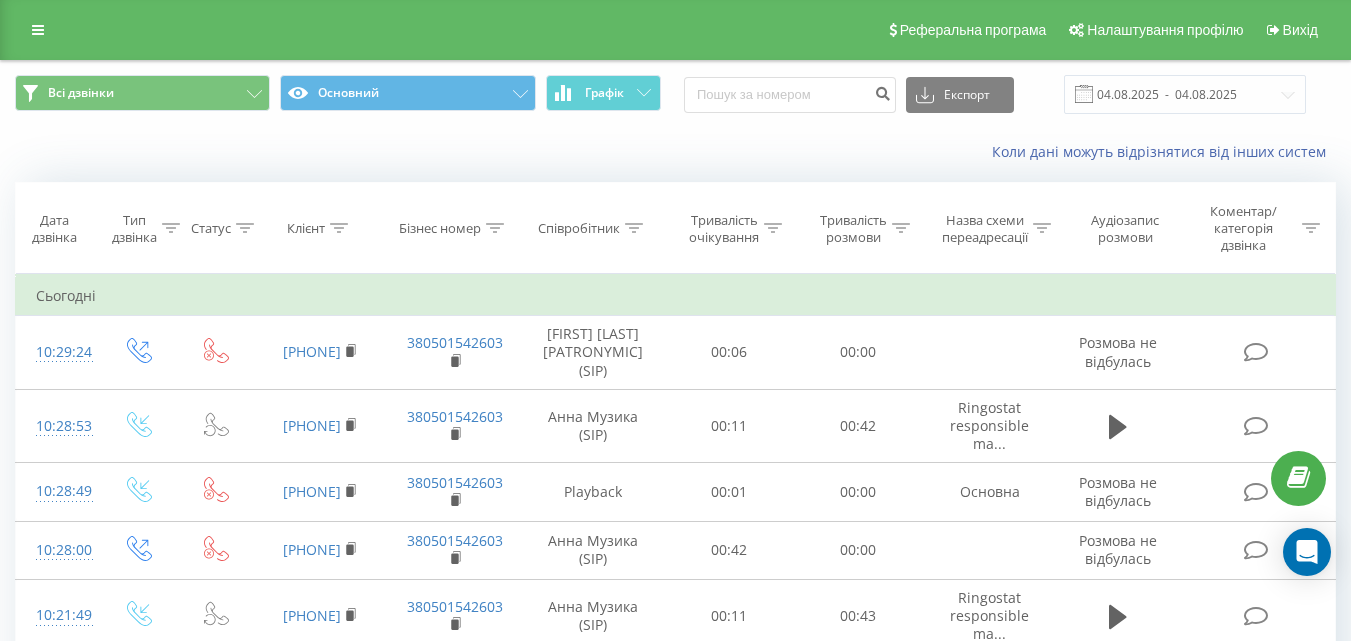 scroll, scrollTop: 200, scrollLeft: 0, axis: vertical 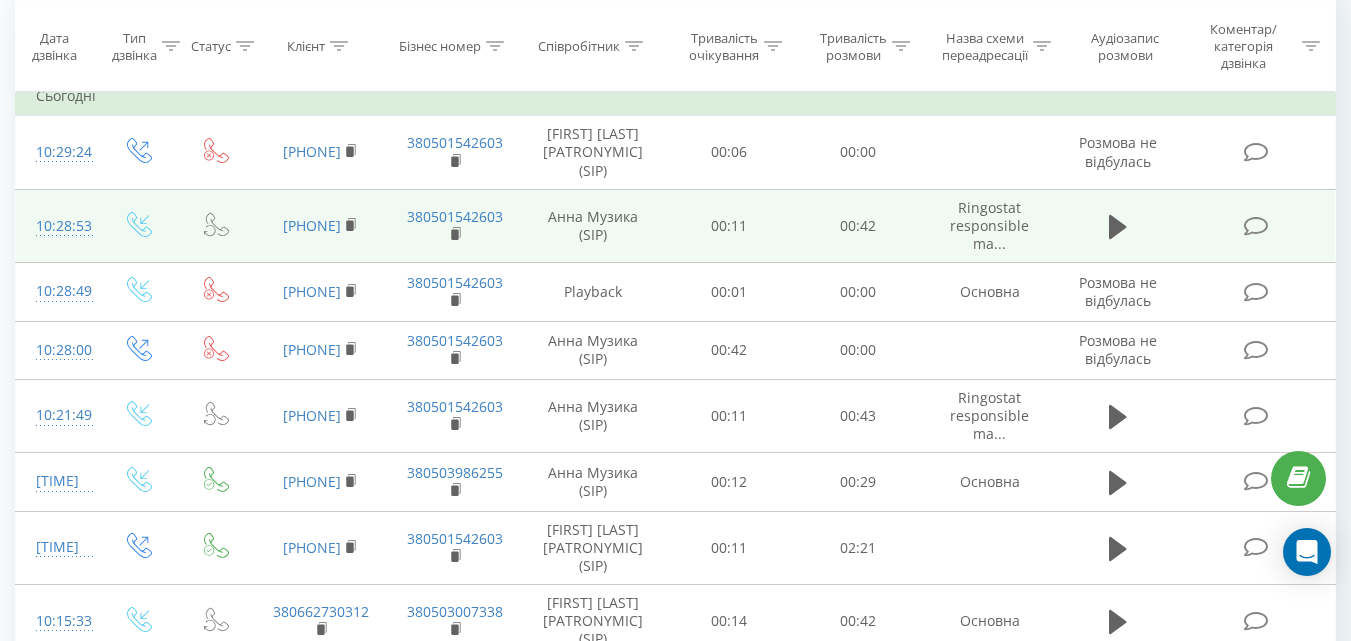 click at bounding box center (1255, 226) 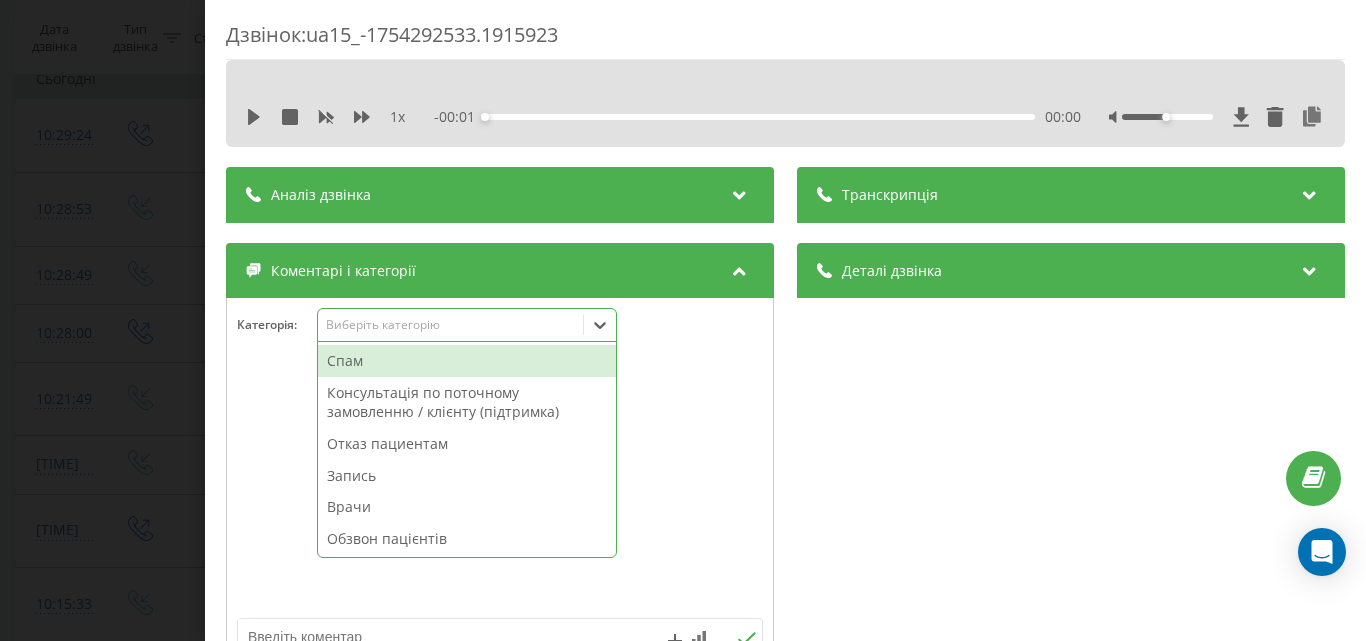 click on "Виберіть категорію" at bounding box center [450, 325] 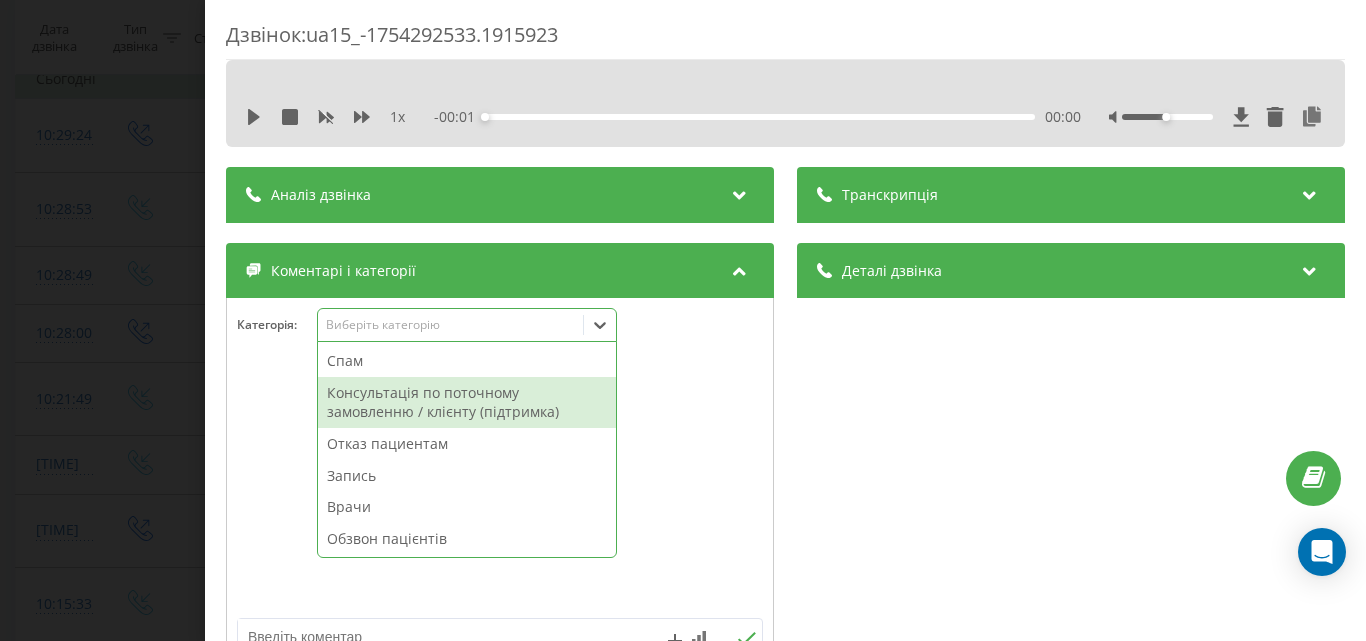 click on "Консультація по поточному замовленню / клієнту (підтримка)" at bounding box center [467, 402] 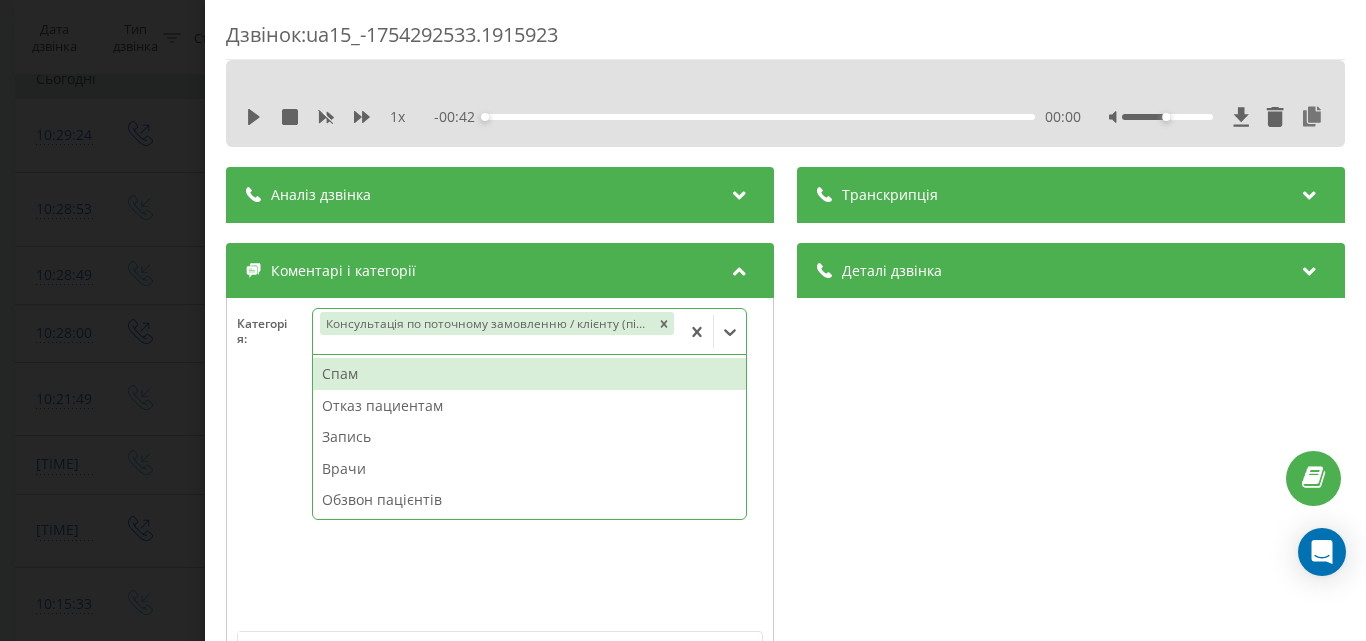 click on "Дзвінок : ua15_-1754292533.1915923 1 x - 00:42 00:00 00:00 Транскрипція Для AI-аналізу майбутніх дзвінків налаштуйте та активуйте профіль на сторінці . Якщо профіль вже є і дзвінок відповідає його умовам, оновіть сторінку через 10 хвилин - AI аналізує поточний дзвінок. Аналіз дзвінка Для AI-аналізу майбутніх дзвінків налаштуйте та активуйте профіль на сторінці . Якщо профіль вже є і дзвінок відповідає його умовам, оновіть сторінку через 10 хвилин - AI аналізує поточний дзвінок. Деталі дзвінка Загальне Дата дзвінка [DATE] [TIME] Тип дзвінка Вхідний Статус дзвінка Повторний [PHONE]" at bounding box center (683, 320) 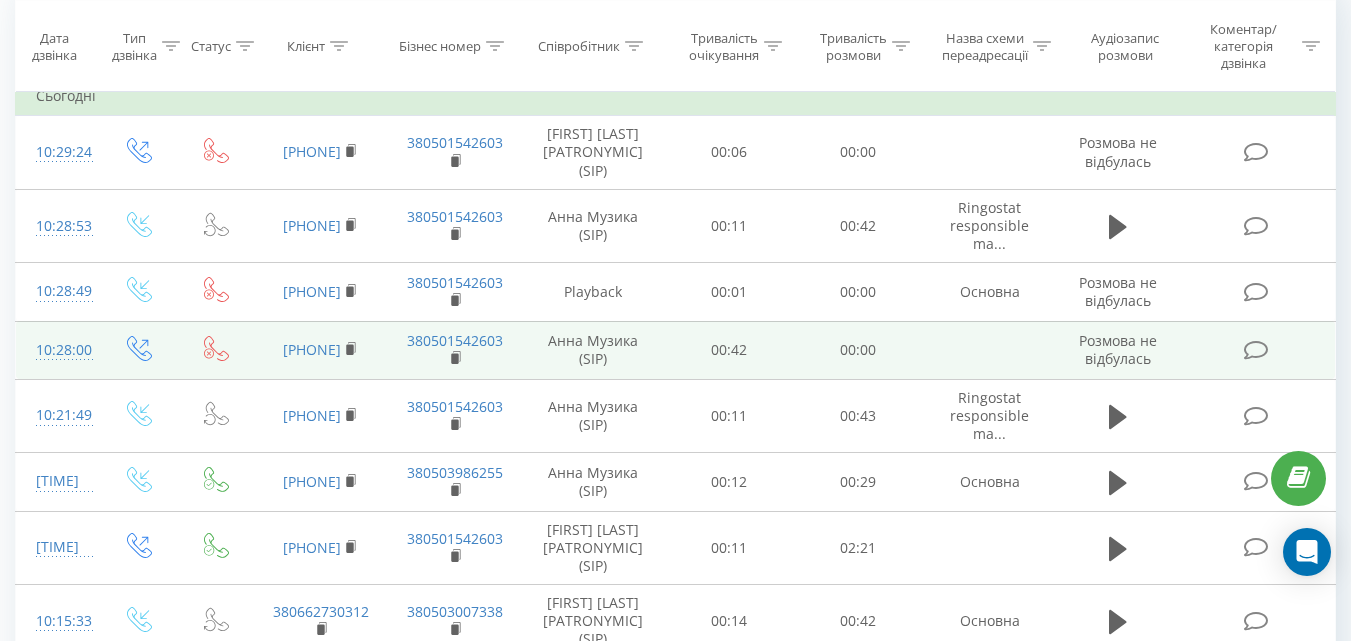 click at bounding box center [1255, 350] 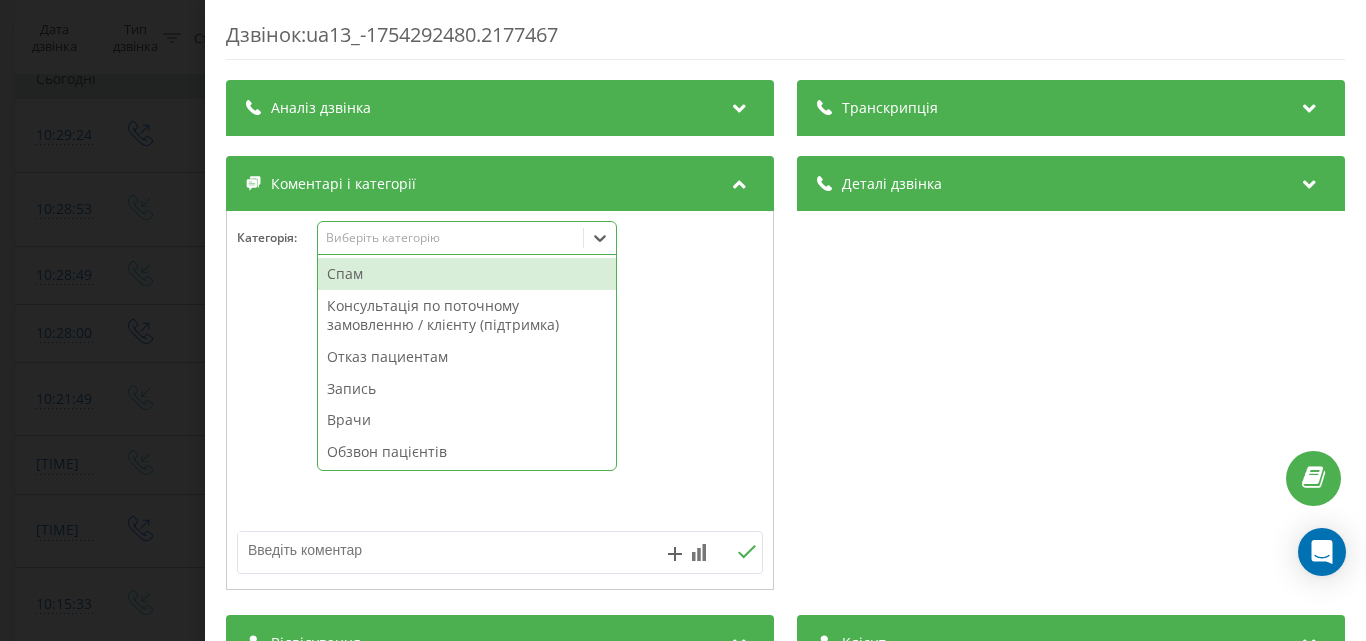click on "Виберіть категорію" at bounding box center [450, 238] 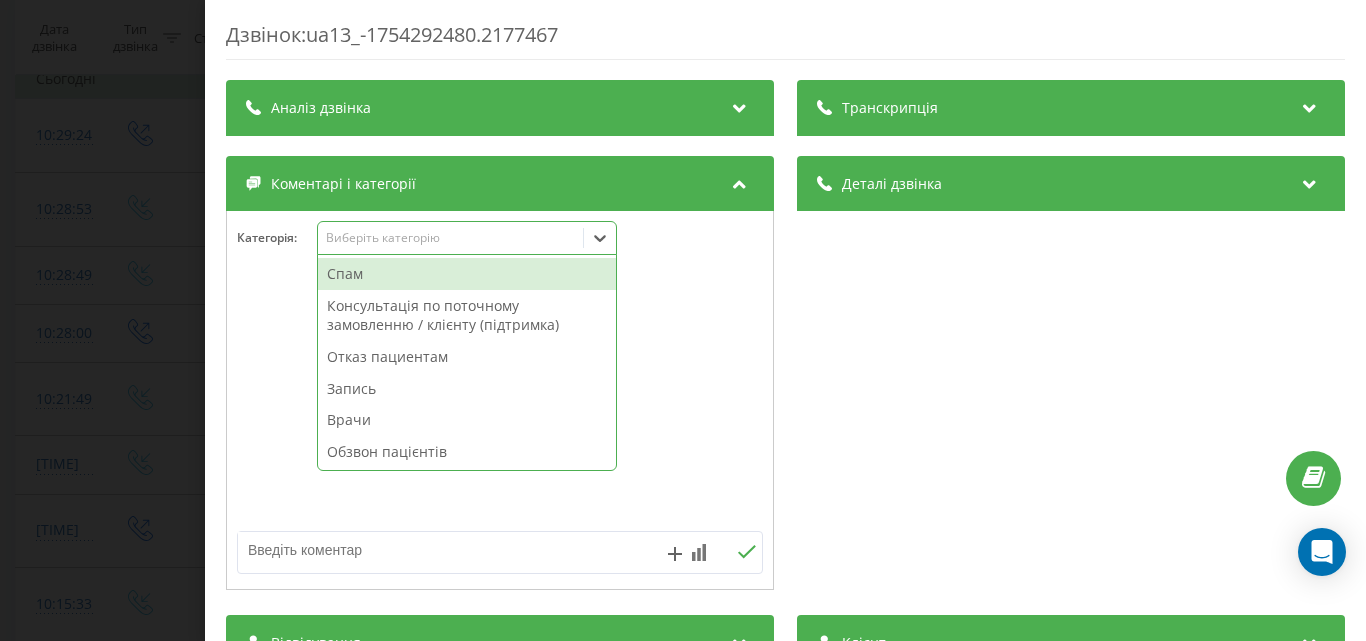 click on "Спам" at bounding box center [467, 274] 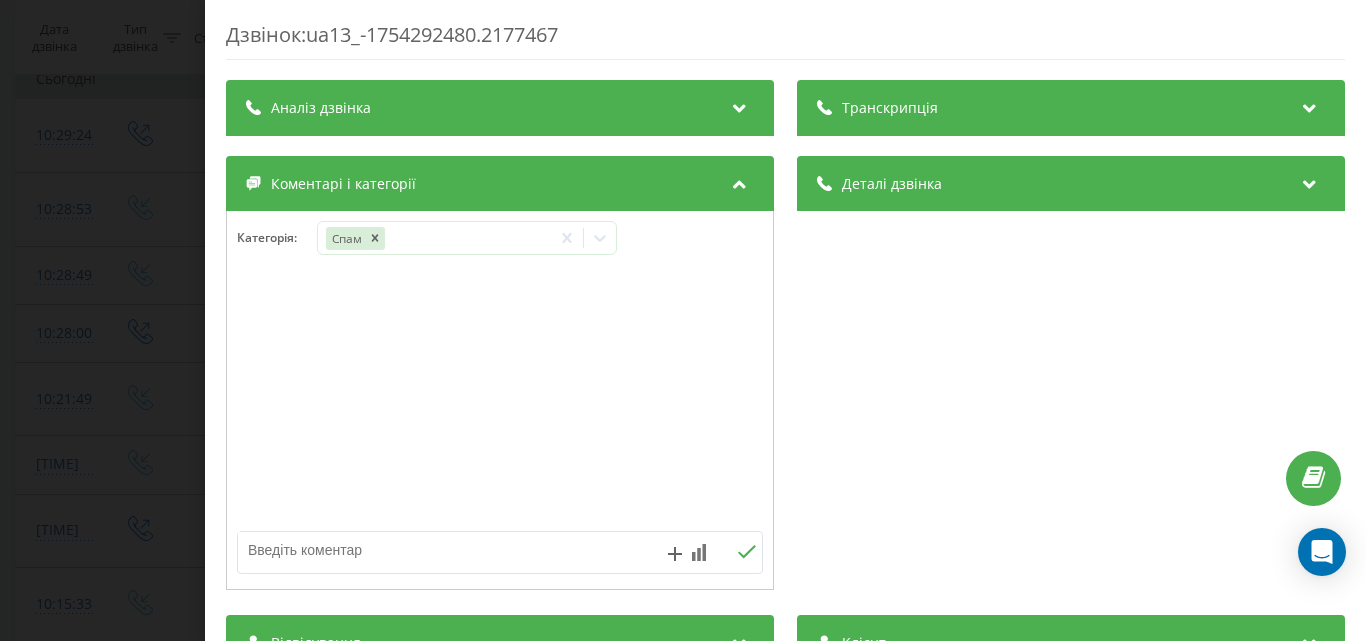click on "Дзвінок :  ua13_-1754292480.2177467 Транскрипція Для AI-аналізу майбутніх дзвінків  налаштуйте та активуйте профіль на сторінці . Якщо профіль вже є і дзвінок відповідає його умовам, оновіть сторінку через 10 хвилин - AI аналізує поточний дзвінок. Аналіз дзвінка Для AI-аналізу майбутніх дзвінків  налаштуйте та активуйте профіль на сторінці . Якщо профіль вже є і дзвінок відповідає його умовам, оновіть сторінку через 10 хвилин - AI аналізує поточний дзвінок. Деталі дзвінка Загальне Дата дзвінка 2025-08-04 10:28:00 Тип дзвінка Вихідний Статус дзвінка Немає відповіді Хто дзвонив - n/a :" at bounding box center [683, 320] 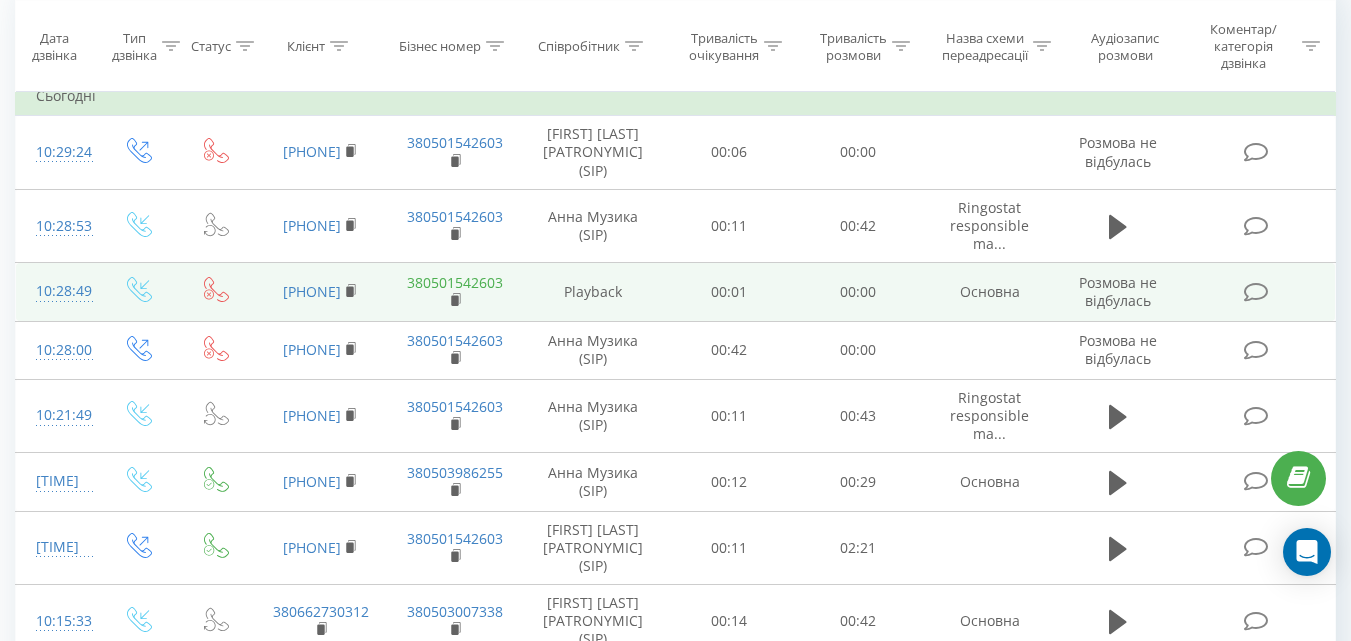 scroll, scrollTop: 300, scrollLeft: 0, axis: vertical 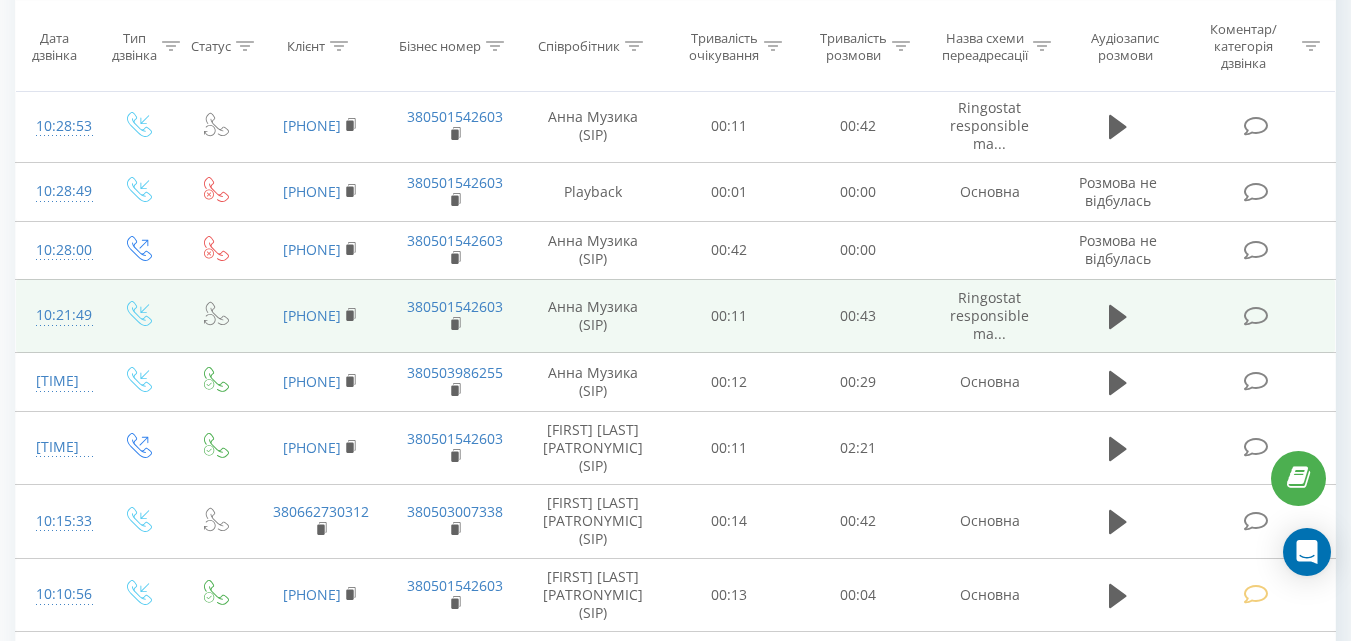 click at bounding box center (1255, 316) 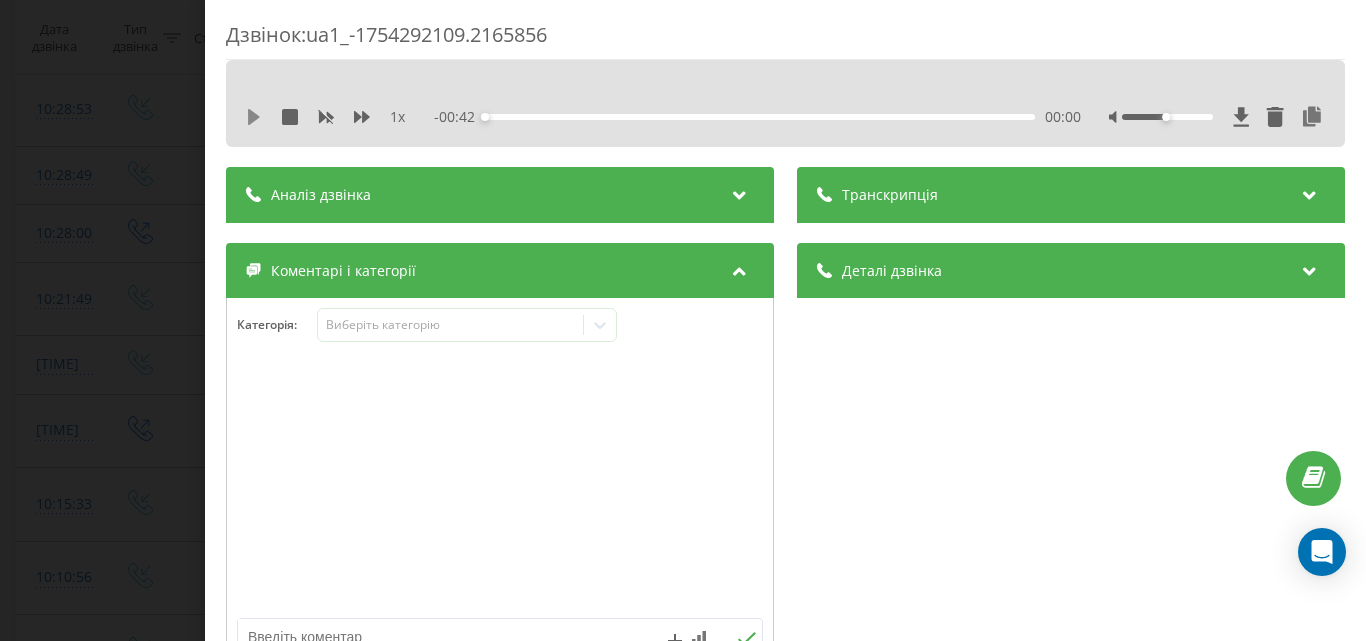 click 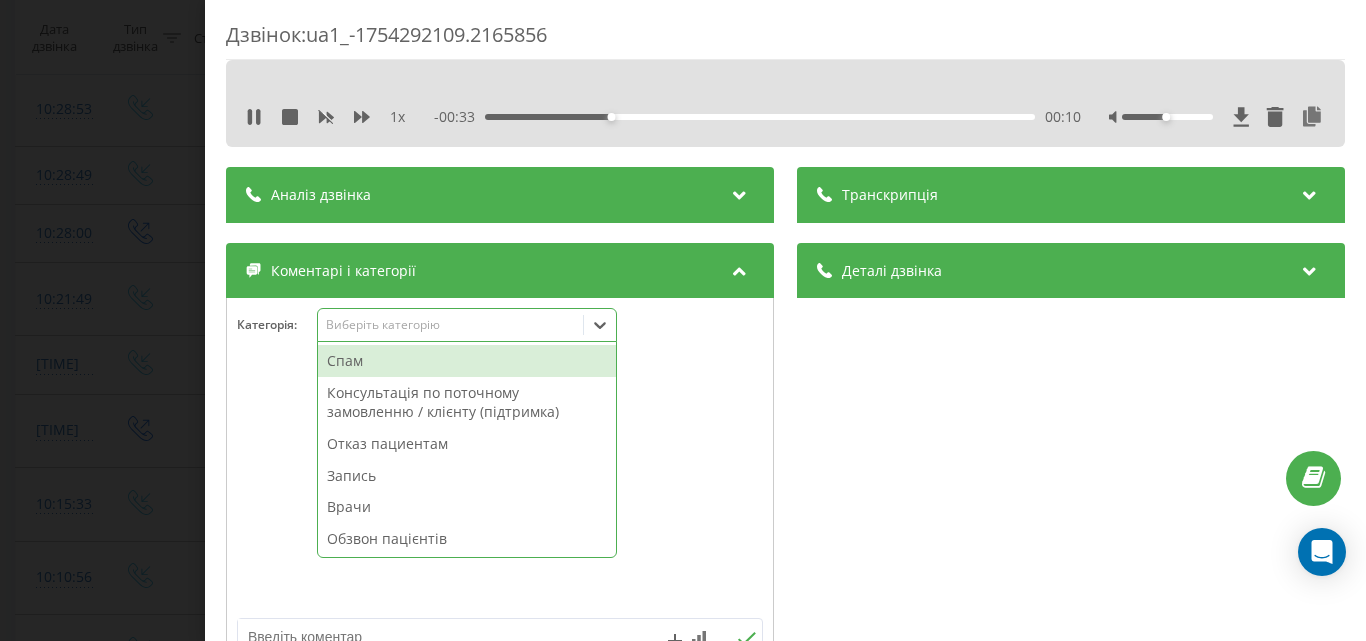 click on "Виберіть категорію" at bounding box center [450, 325] 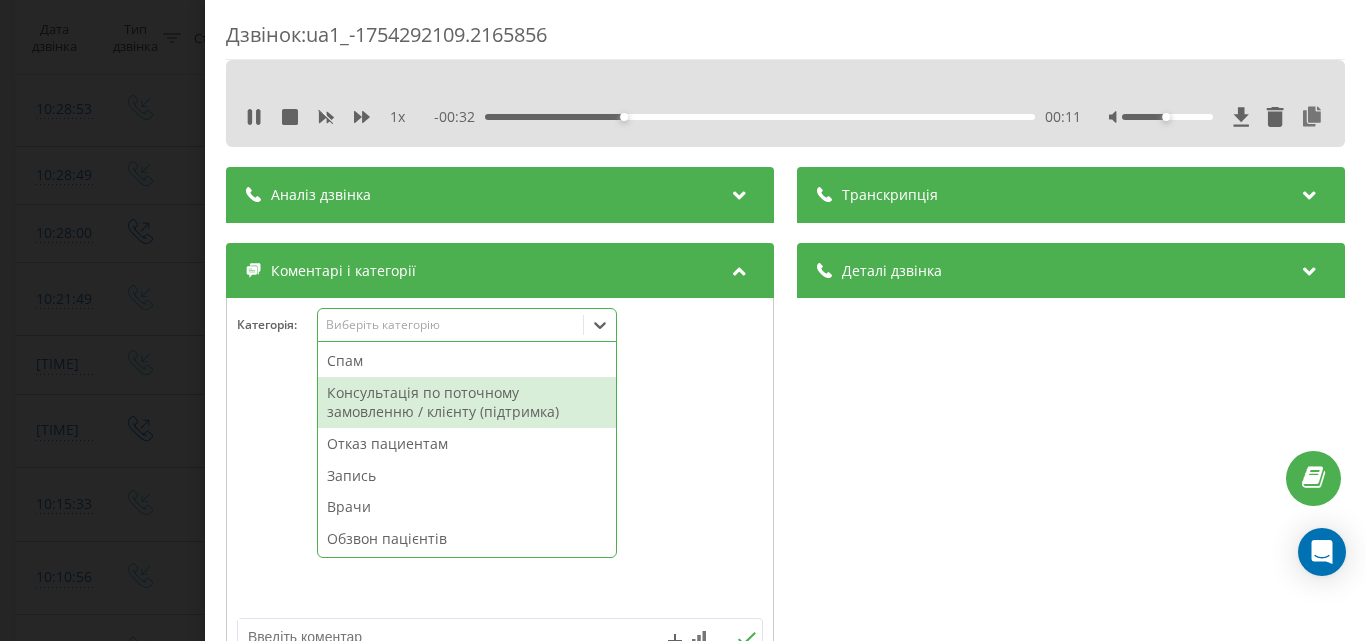 click on "Консультація по поточному замовленню / клієнту (підтримка)" at bounding box center (467, 402) 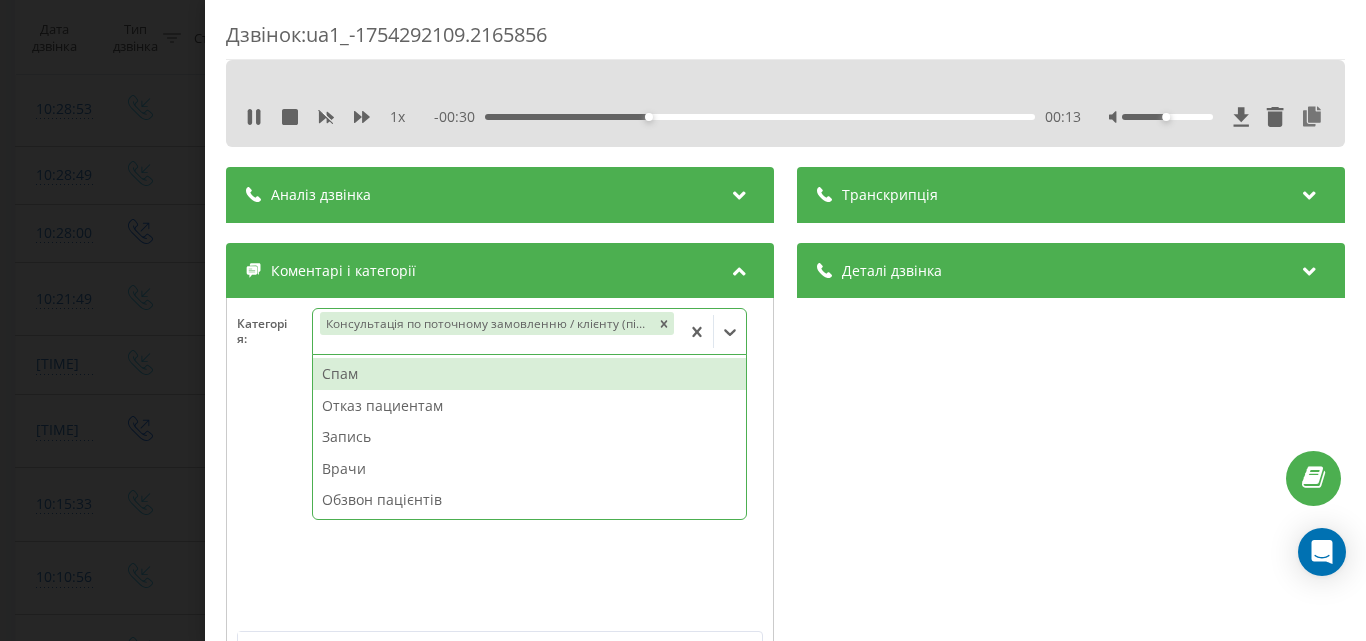 click on "Дзвінок :  ua1_-1754292109.2165856   1 x  - 00:30 00:13   00:13   Транскрипція Для AI-аналізу майбутніх дзвінків  налаштуйте та активуйте профіль на сторінці . Якщо профіль вже є і дзвінок відповідає його умовам, оновіть сторінку через 10 хвилин - AI аналізує поточний дзвінок. Аналіз дзвінка Для AI-аналізу майбутніх дзвінків  налаштуйте та активуйте профіль на сторінці . Якщо профіль вже є і дзвінок відповідає його умовам, оновіть сторінку через 10 хвилин - AI аналізує поточний дзвінок. Деталі дзвінка Загальне Дата дзвінка 2025-08-04 10:21:49 Тип дзвінка Вхідний Статус дзвінка Повторний 380502434478" at bounding box center [683, 320] 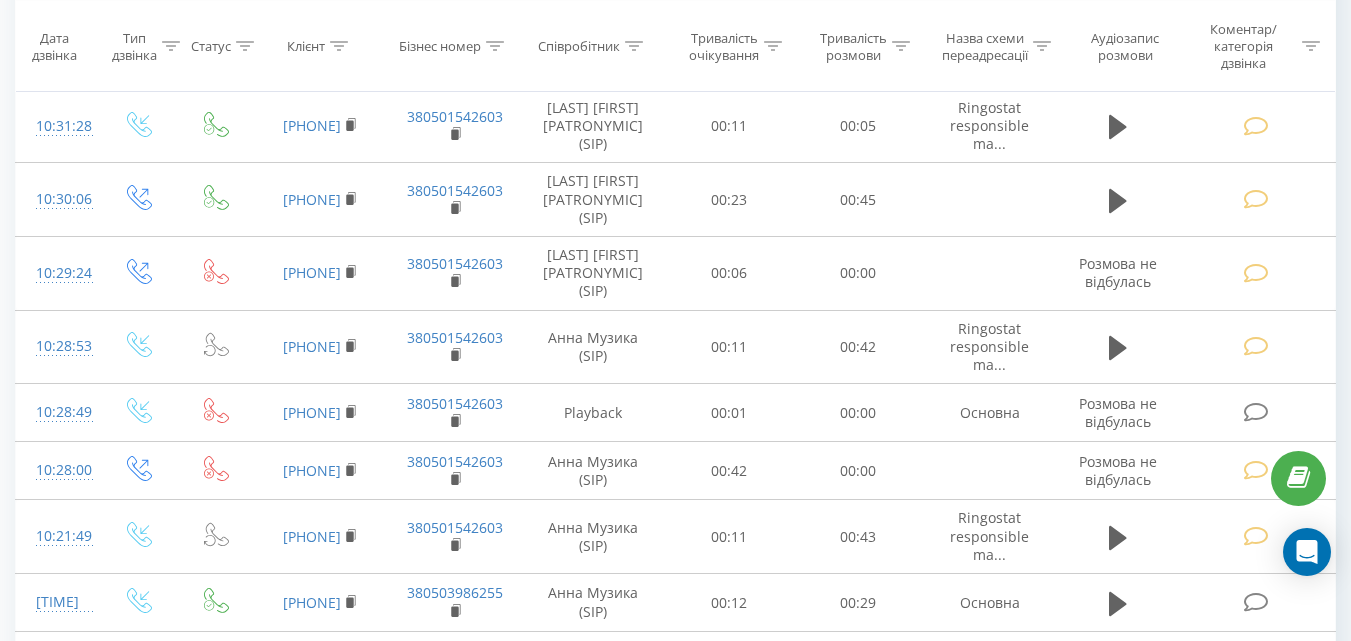 scroll, scrollTop: 300, scrollLeft: 0, axis: vertical 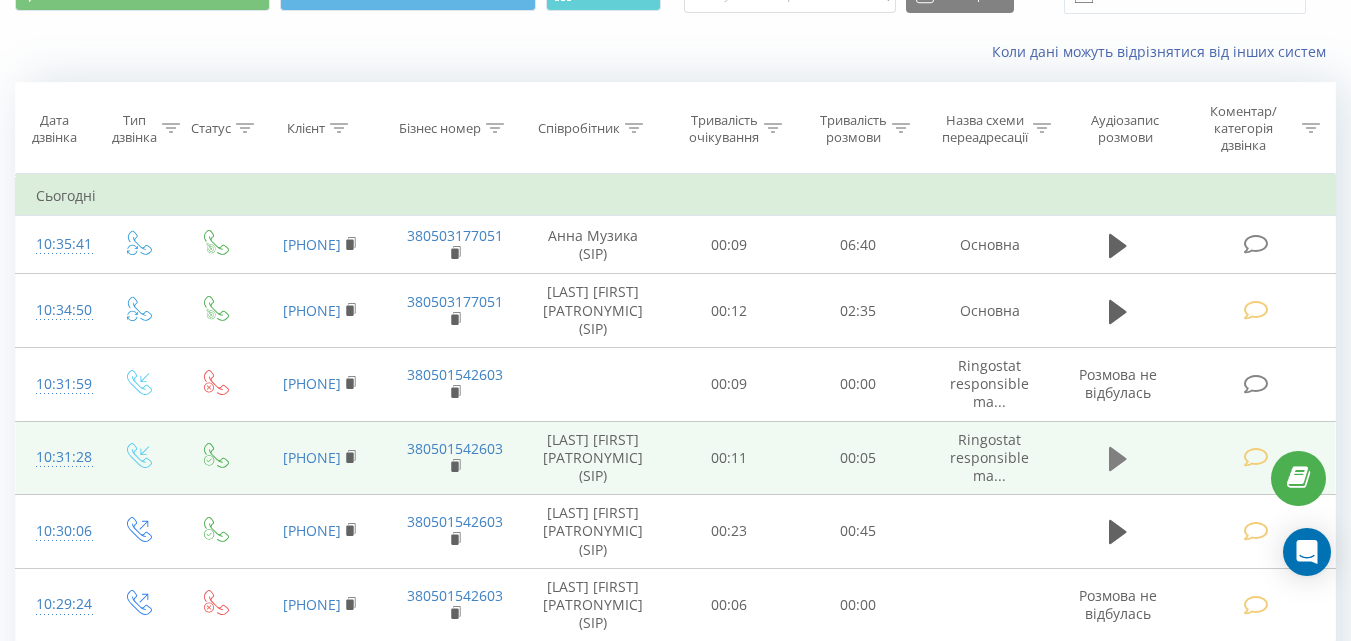 click 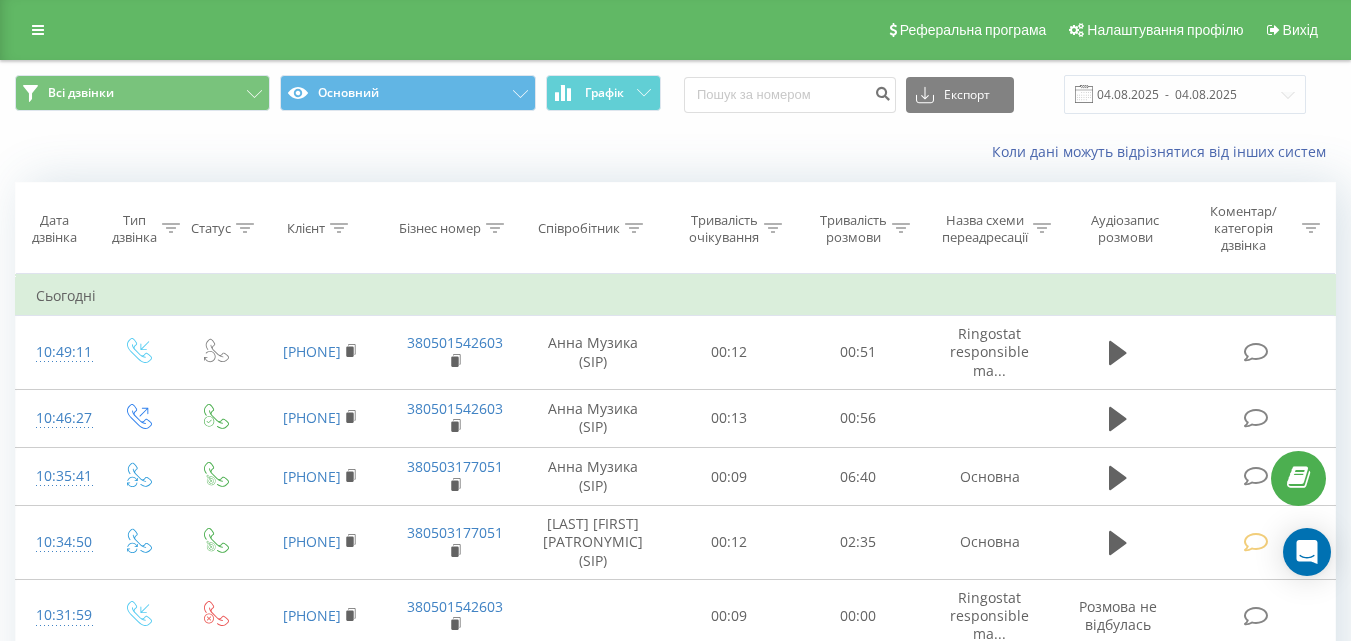 scroll, scrollTop: 0, scrollLeft: 0, axis: both 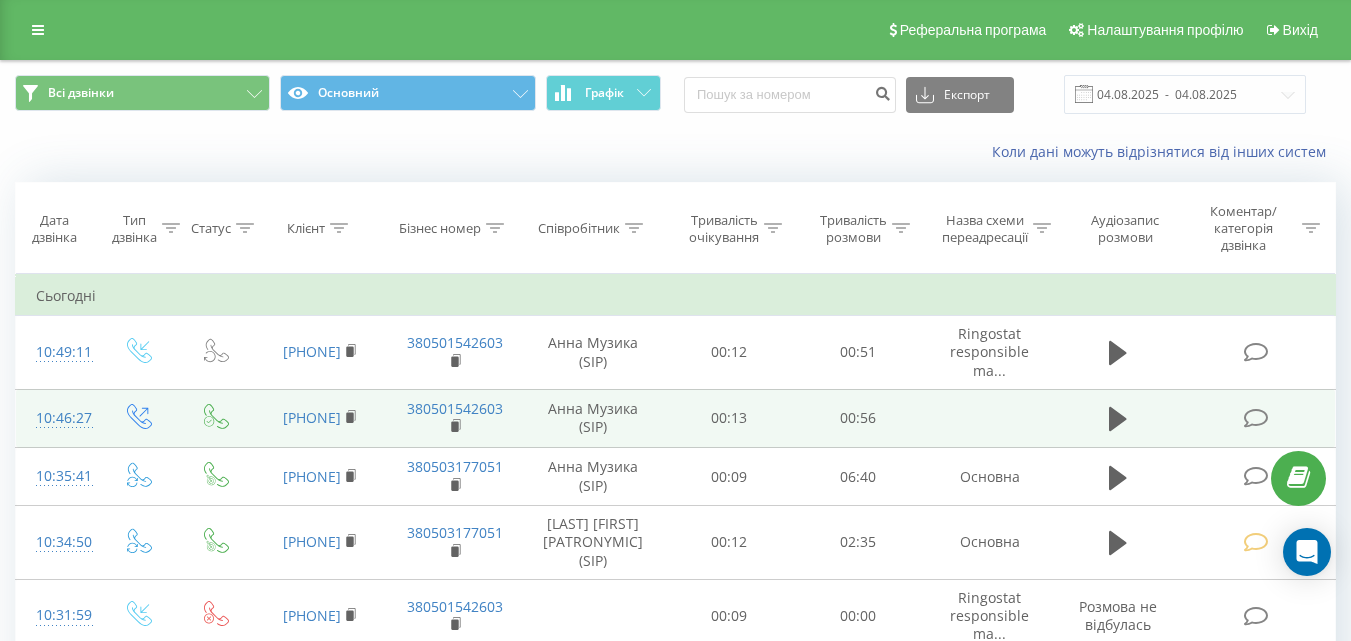 click at bounding box center (1255, 418) 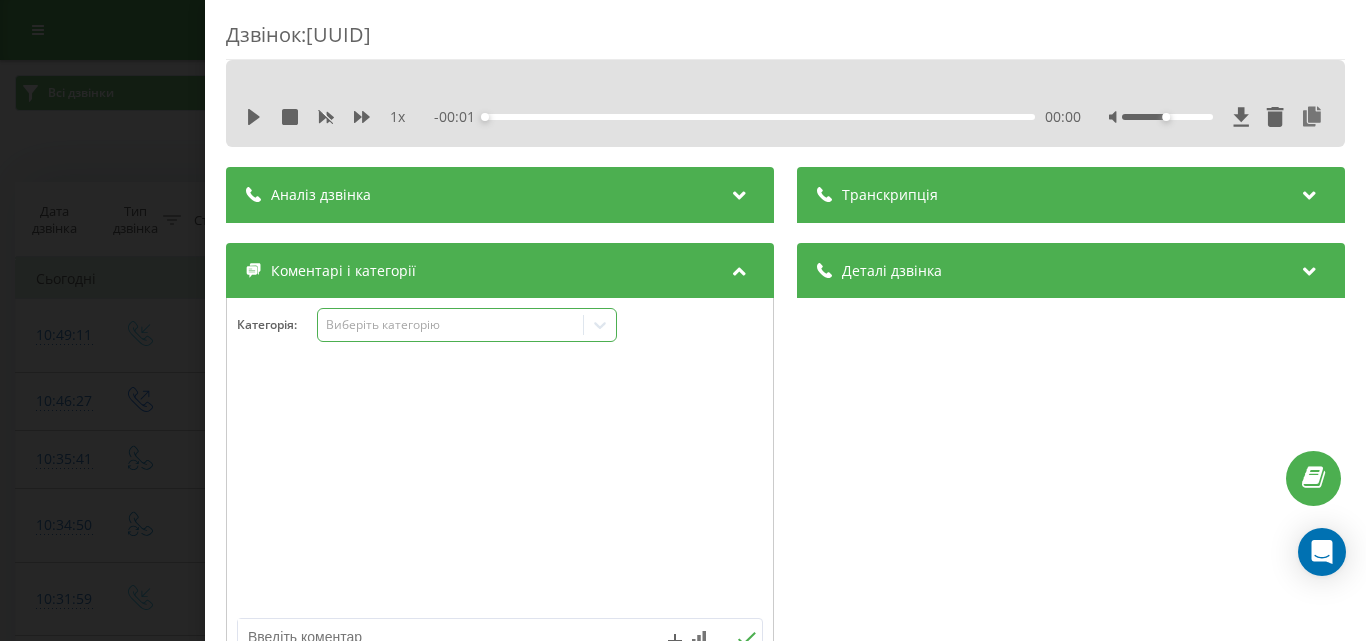 click on "Виберіть категорію" at bounding box center [467, 325] 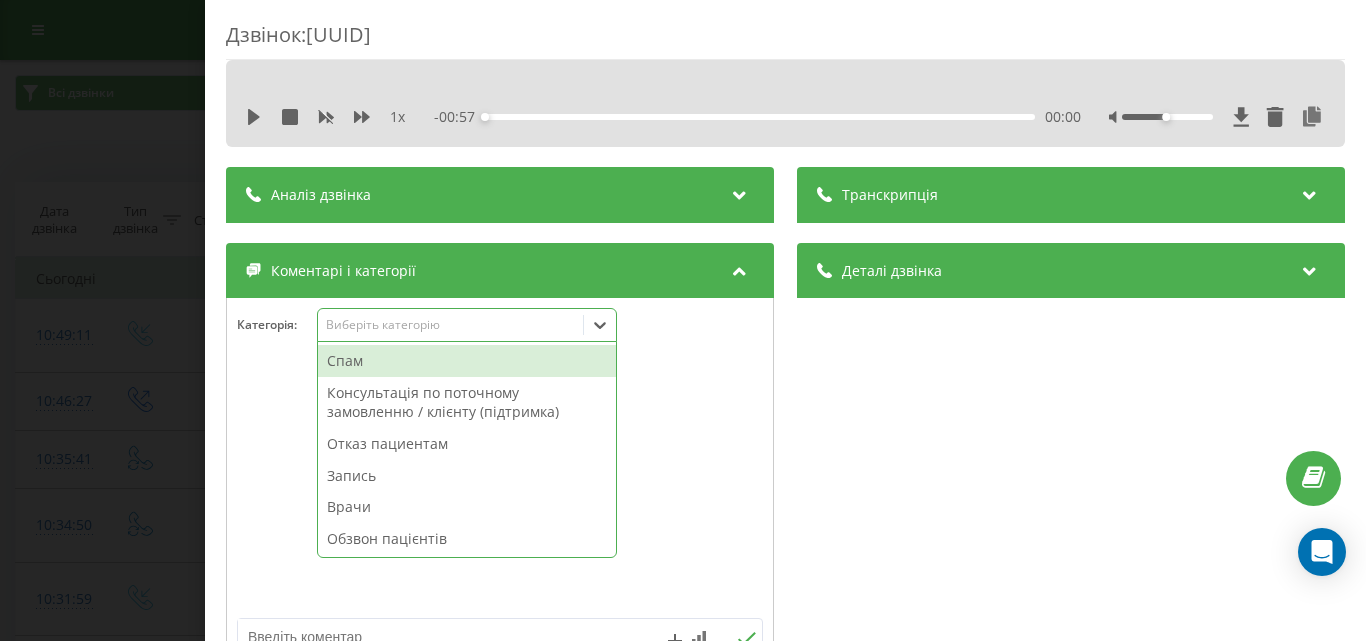 click on "Обзвон пацієнтів" at bounding box center (467, 539) 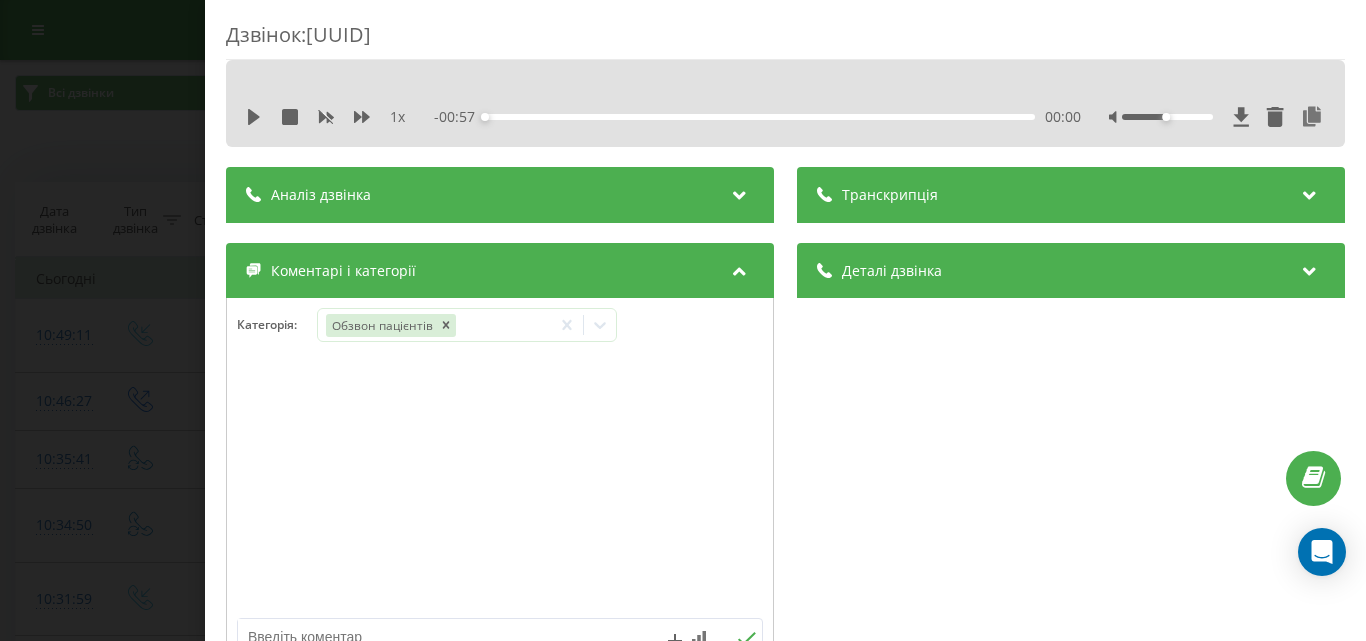click on "Дзвінок :  ua13_-1754293587.2185095   1 x  - 00:57 00:00   00:00   Транскрипція Для AI-аналізу майбутніх дзвінків  налаштуйте та активуйте профіль на сторінці . Якщо профіль вже є і дзвінок відповідає його умовам, оновіть сторінку через 10 хвилин - AI аналізує поточний дзвінок. Аналіз дзвінка Для AI-аналізу майбутніх дзвінків  налаштуйте та активуйте профіль на сторінці . Якщо профіль вже є і дзвінок відповідає його умовам, оновіть сторінку через 10 хвилин - AI аналізує поточний дзвінок. Деталі дзвінка Загальне Дата дзвінка 2025-08-04 10:46:27 Тип дзвінка Вихідний Статус дзвінка Успішний 380501542603" at bounding box center (683, 320) 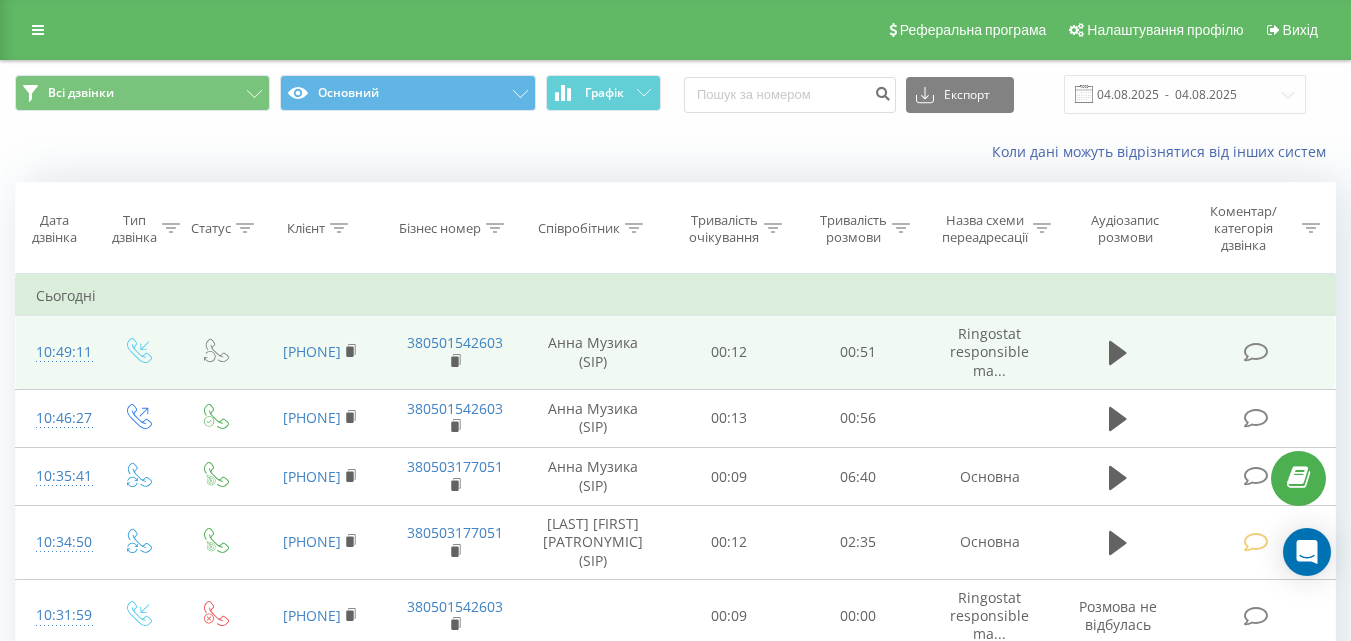 click at bounding box center (1255, 352) 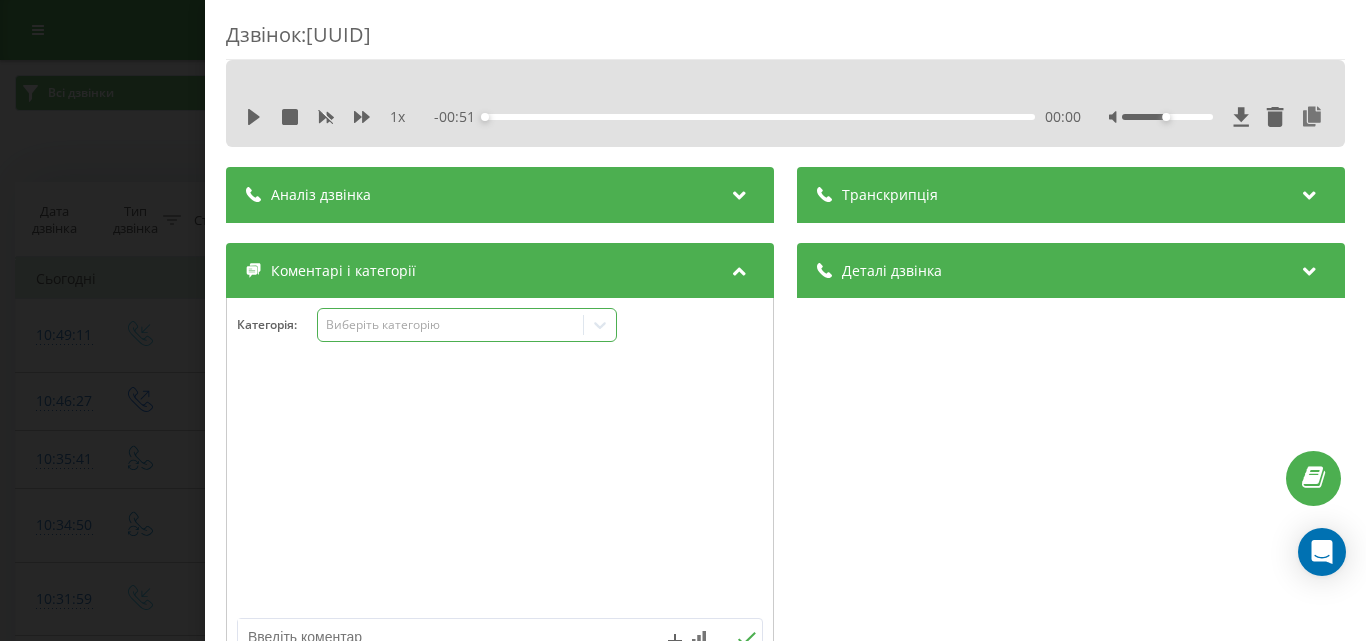 click on "Виберіть категорію" at bounding box center [450, 325] 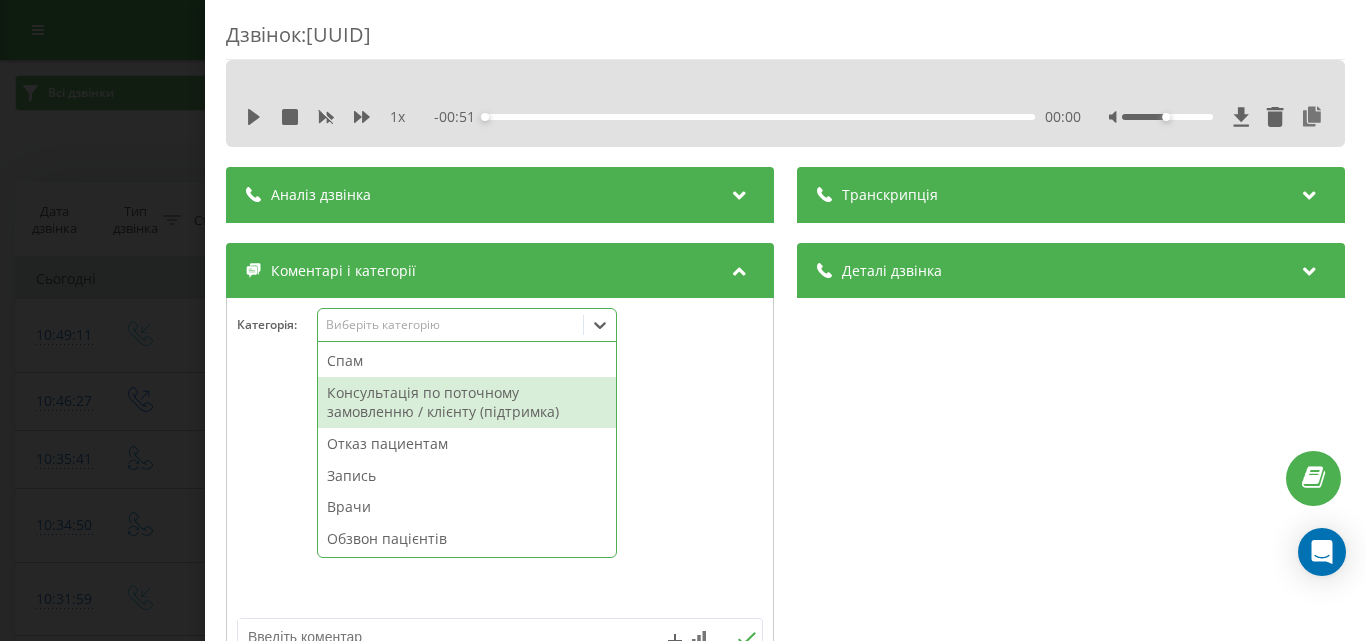 click on "Консультація по поточному замовленню / клієнту (підтримка)" at bounding box center [467, 402] 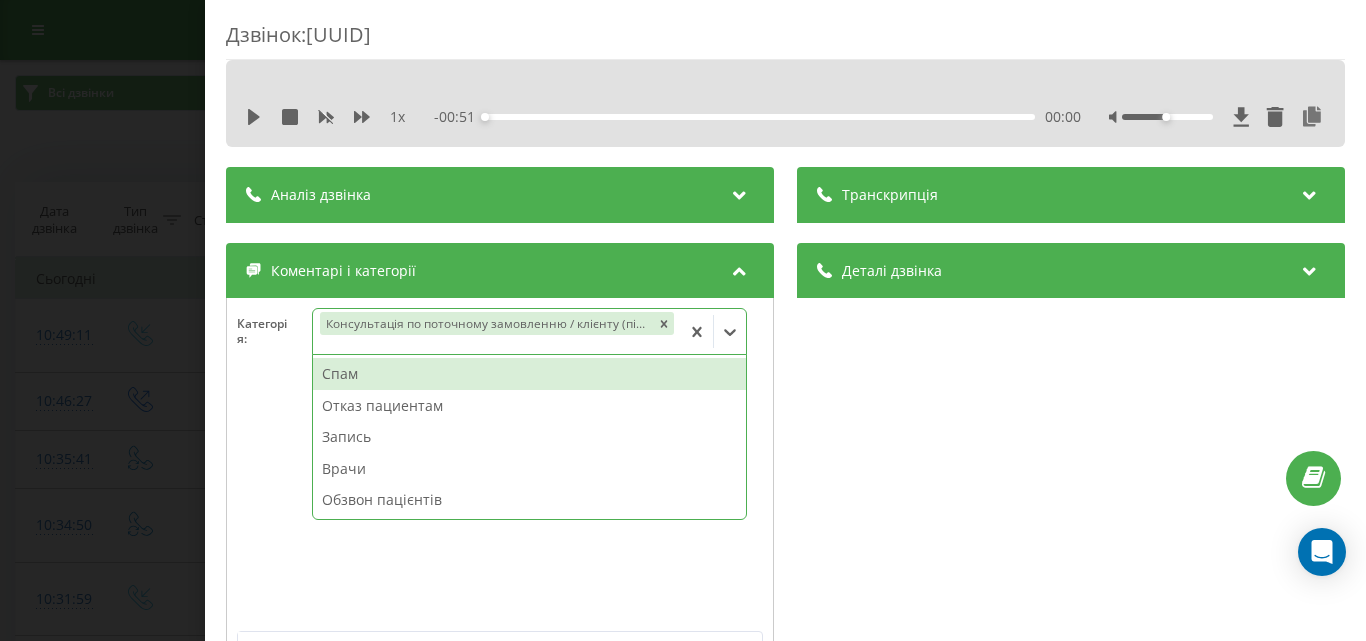 click on "Дзвінок :  ua3_-1754293751.11846410   1 x  - 00:51 00:00   00:00   Транскрипція Для AI-аналізу майбутніх дзвінків  налаштуйте та активуйте профіль на сторінці . Якщо профіль вже є і дзвінок відповідає його умовам, оновіть сторінку через 10 хвилин - AI аналізує поточний дзвінок. Аналіз дзвінка Для AI-аналізу майбутніх дзвінків  налаштуйте та активуйте профіль на сторінці . Якщо профіль вже є і дзвінок відповідає його умовам, оновіть сторінку через 10 хвилин - AI аналізує поточний дзвінок. Деталі дзвінка Загальне Дата дзвінка 2025-08-04 10:49:11 Тип дзвінка Вхідний Статус дзвінка Повторний 380972536880" at bounding box center [683, 320] 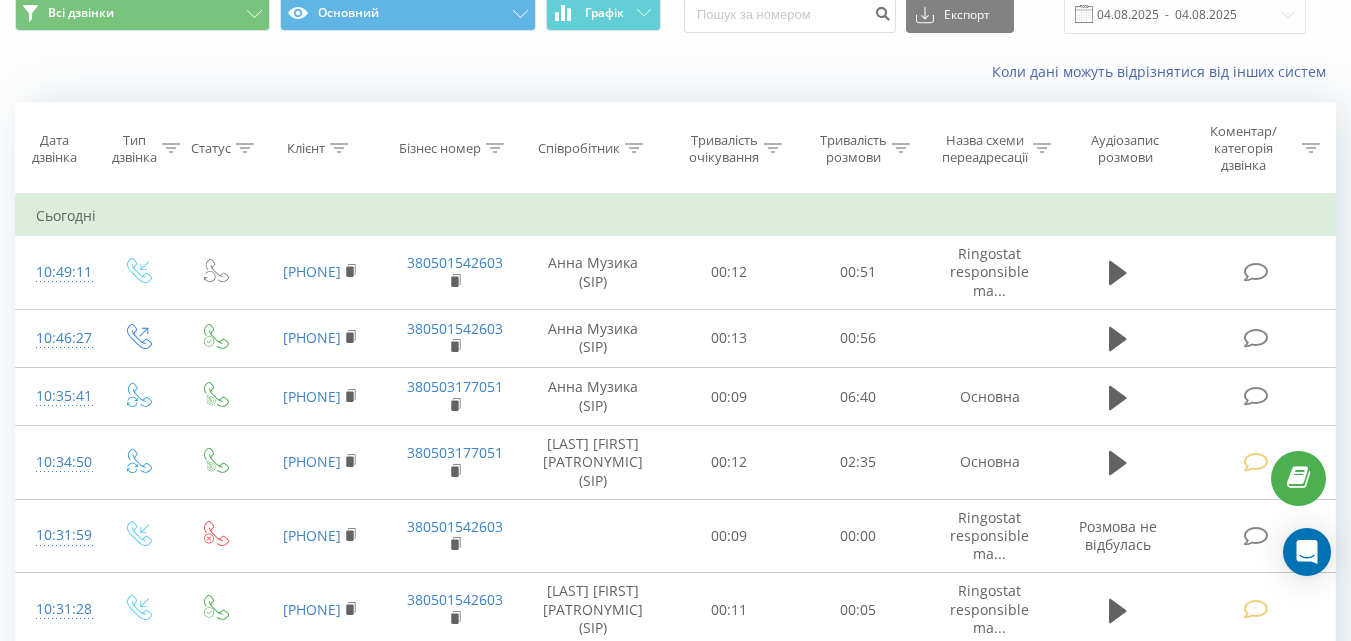 scroll, scrollTop: 100, scrollLeft: 0, axis: vertical 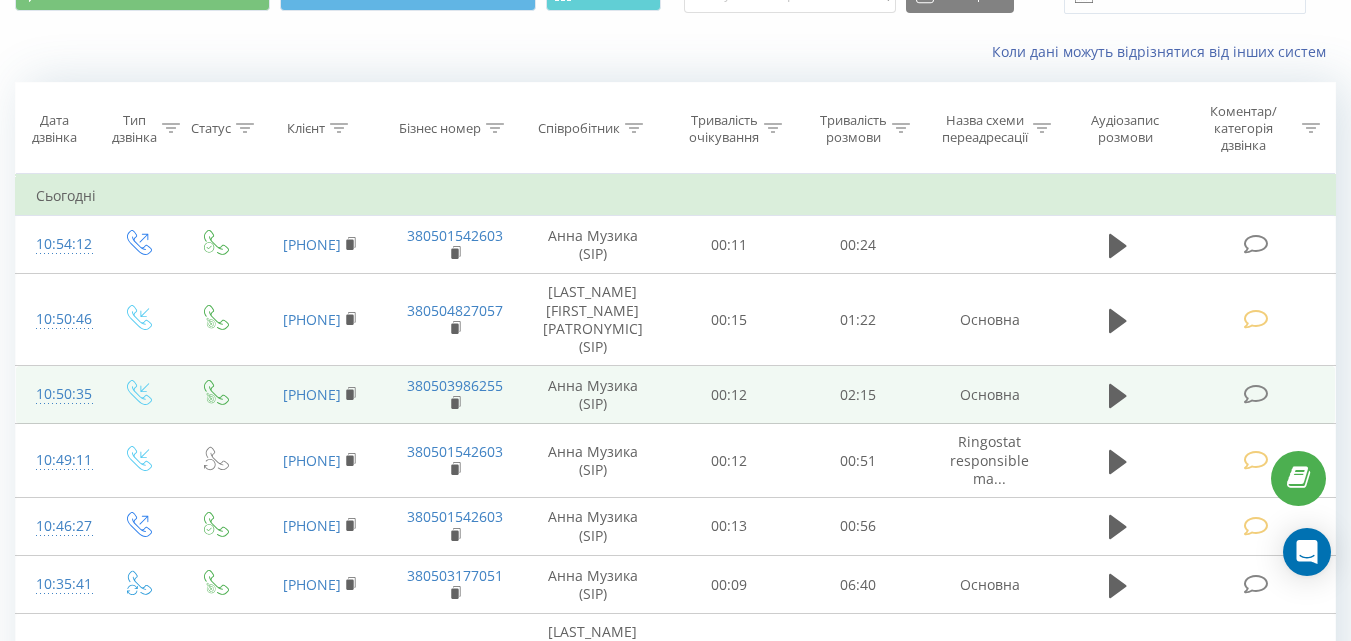 click at bounding box center [1255, 394] 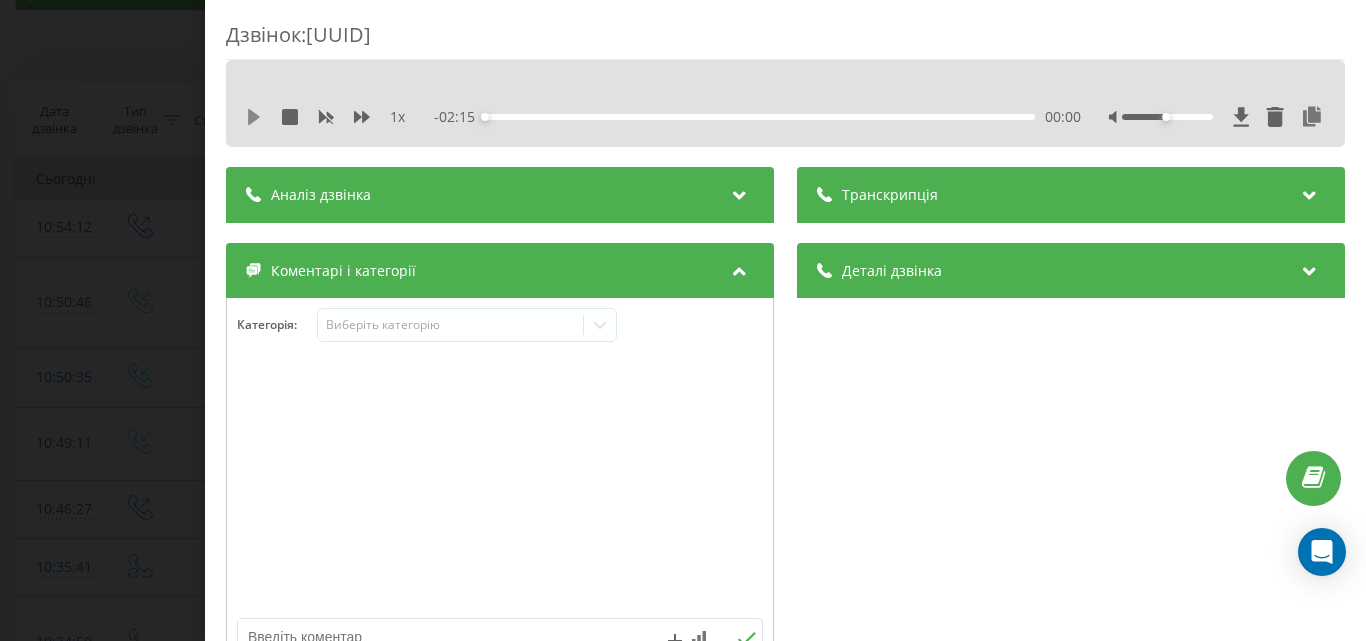 click 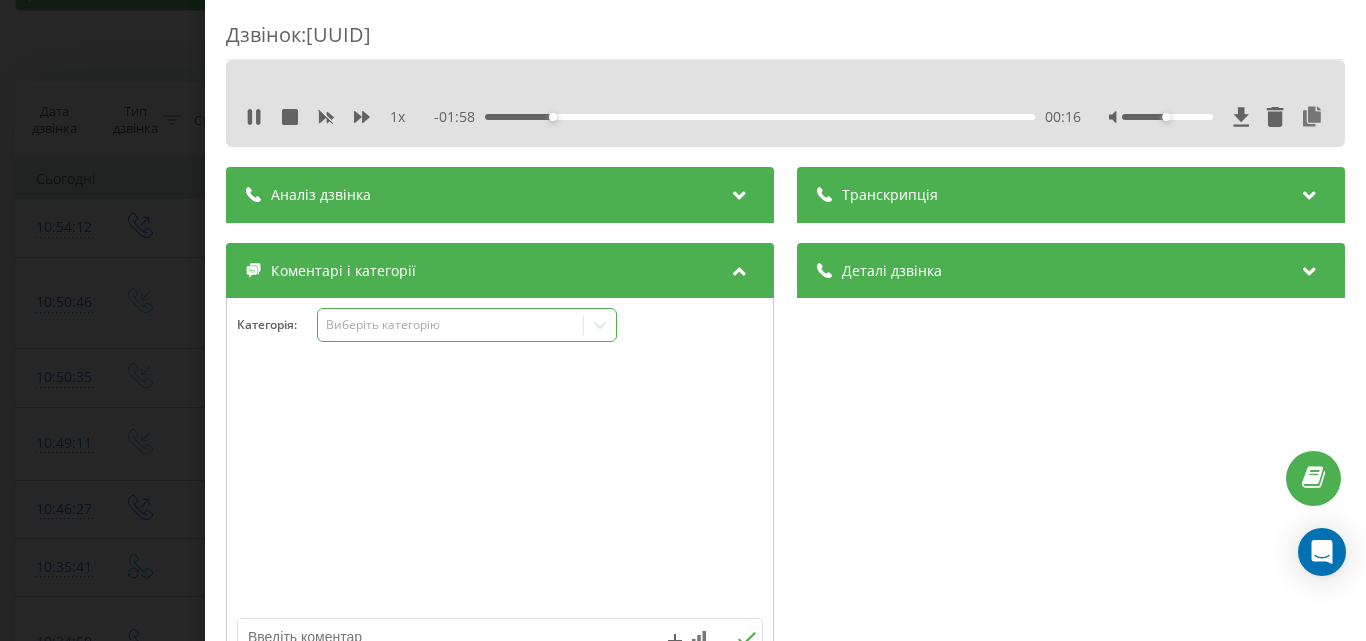 click on "Виберіть категорію" at bounding box center (450, 325) 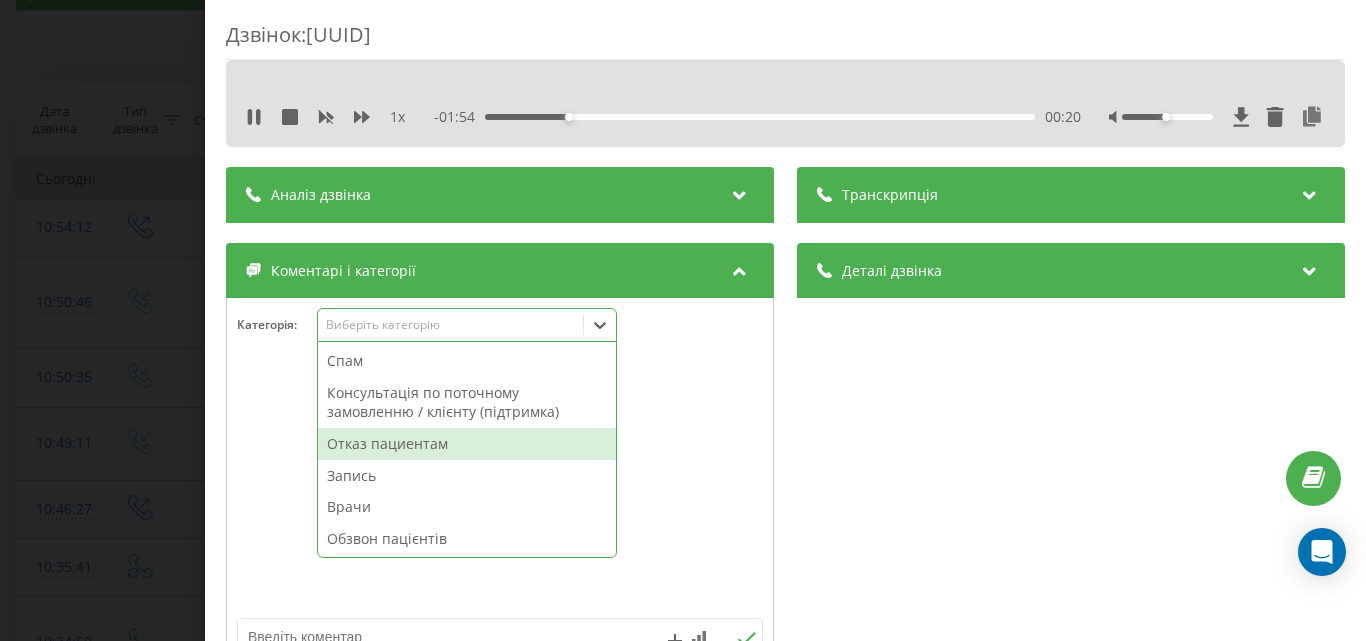 click on "Отказ пациентам" at bounding box center [467, 444] 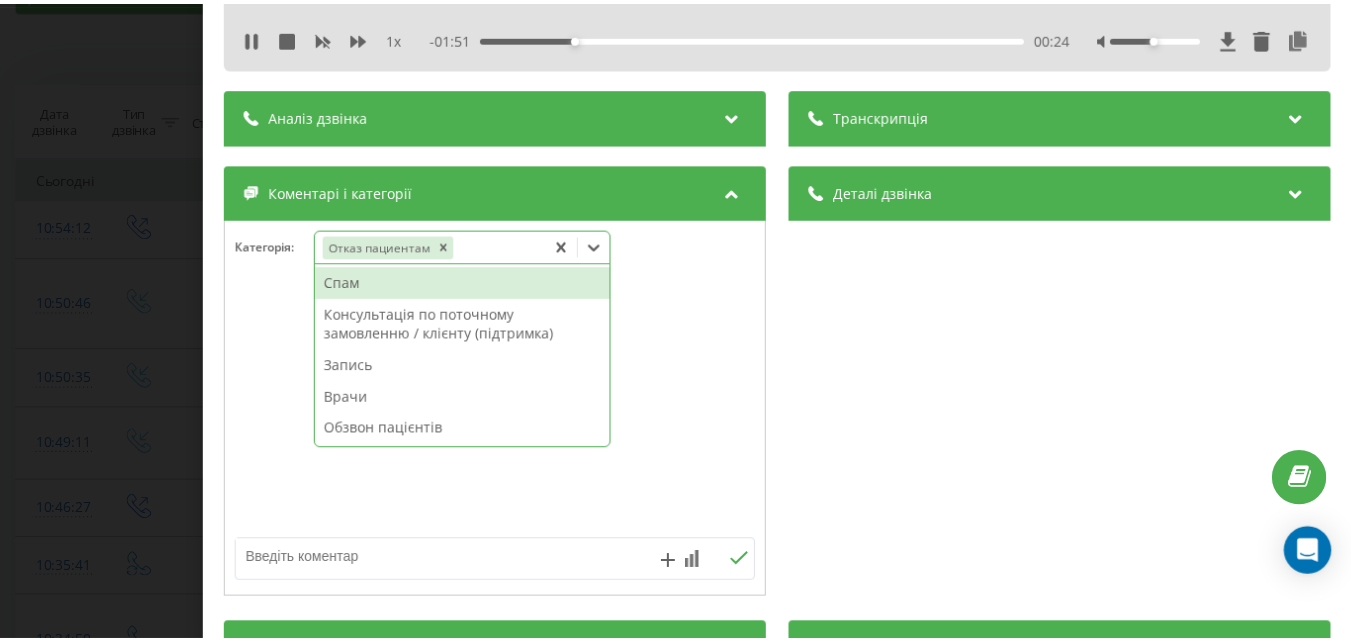 scroll, scrollTop: 100, scrollLeft: 0, axis: vertical 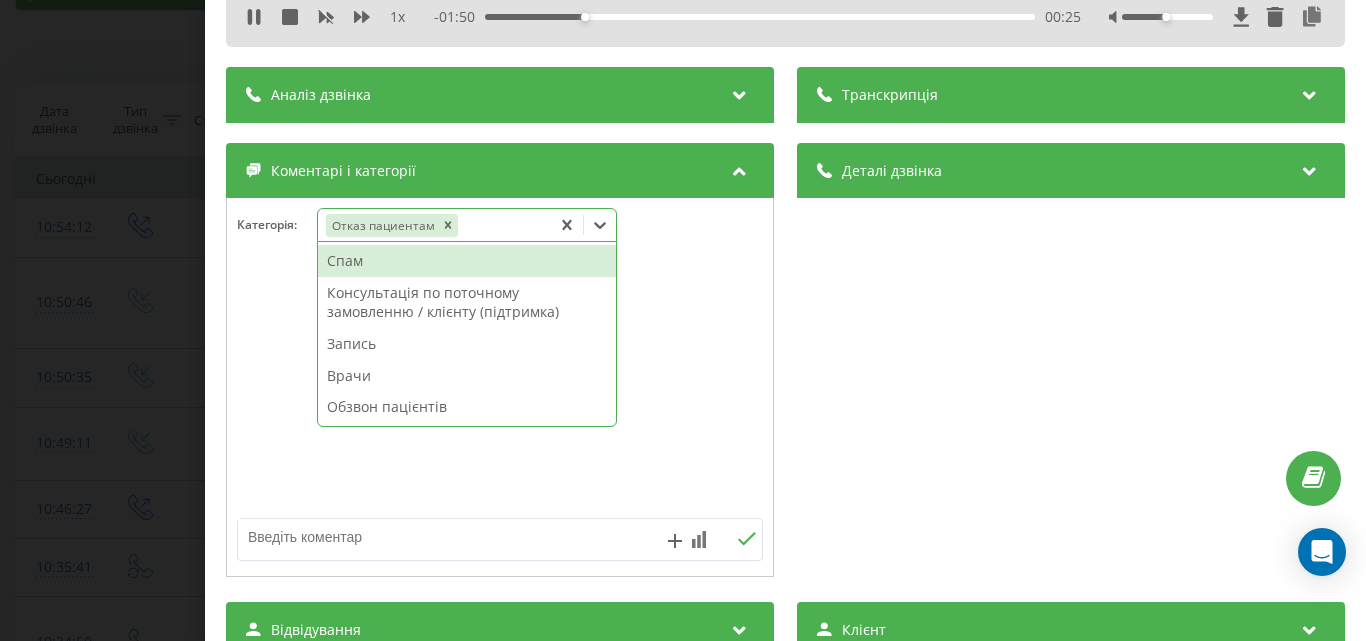 click at bounding box center (447, 537) 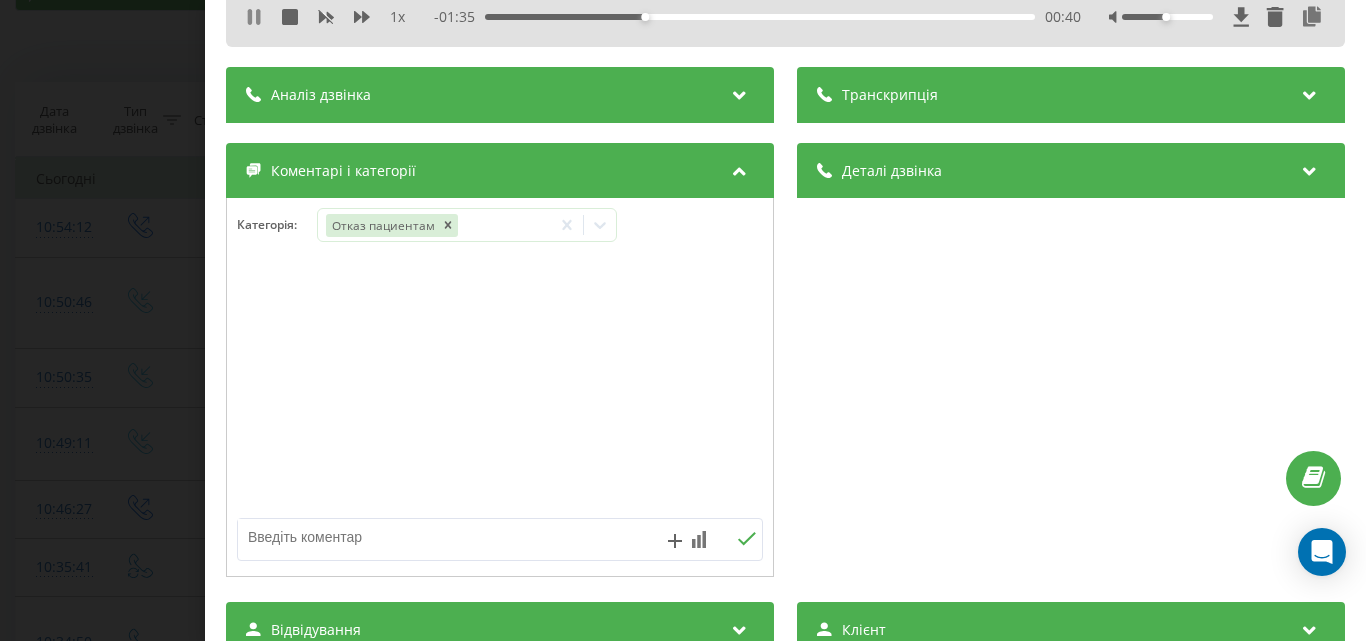 click 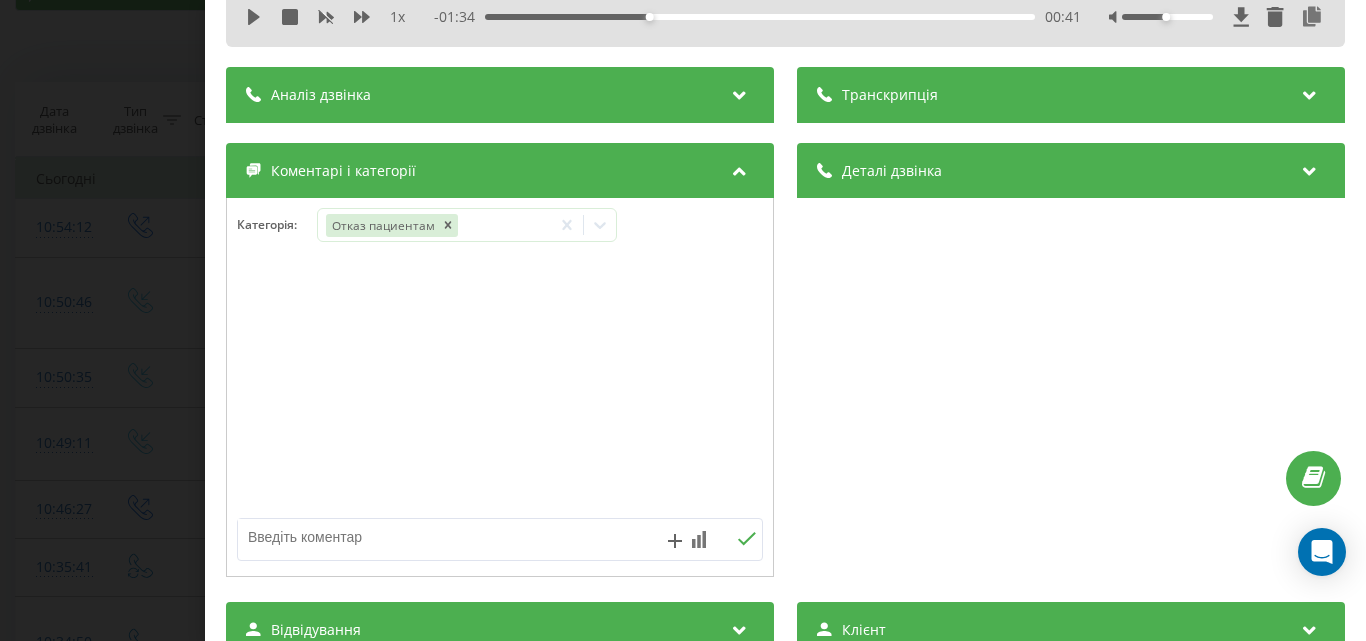 click at bounding box center (447, 537) 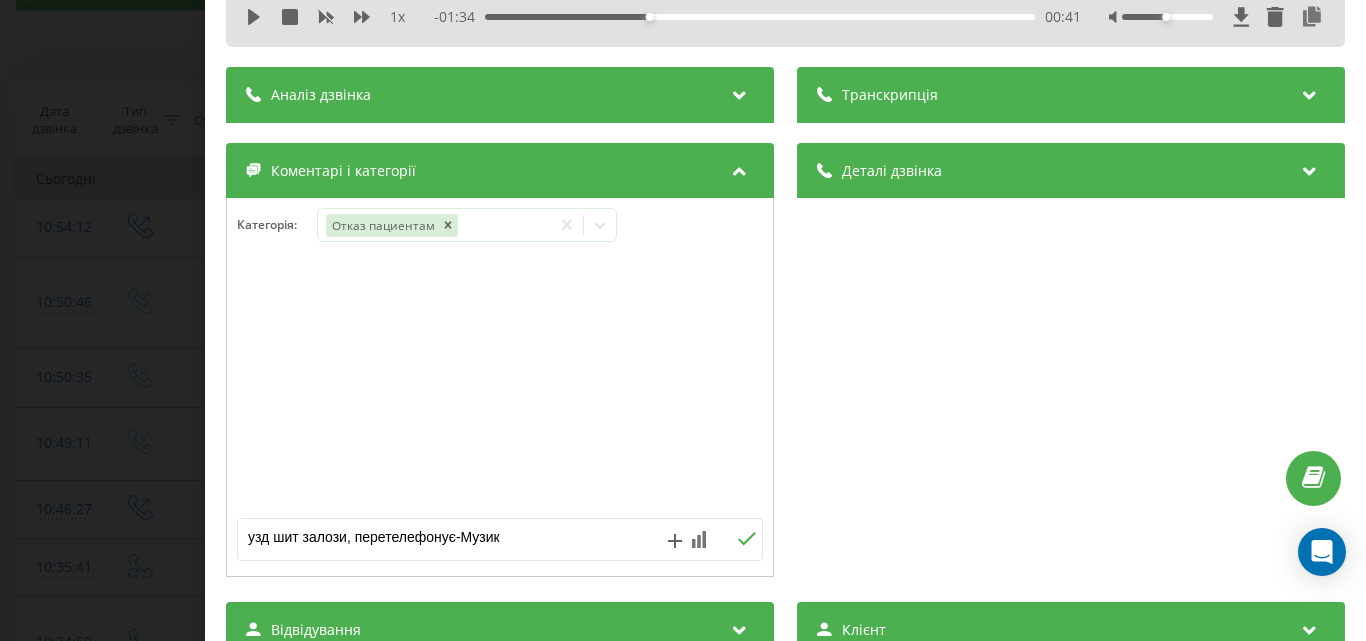 type on "узд шит залози, перетелефонує-Музика" 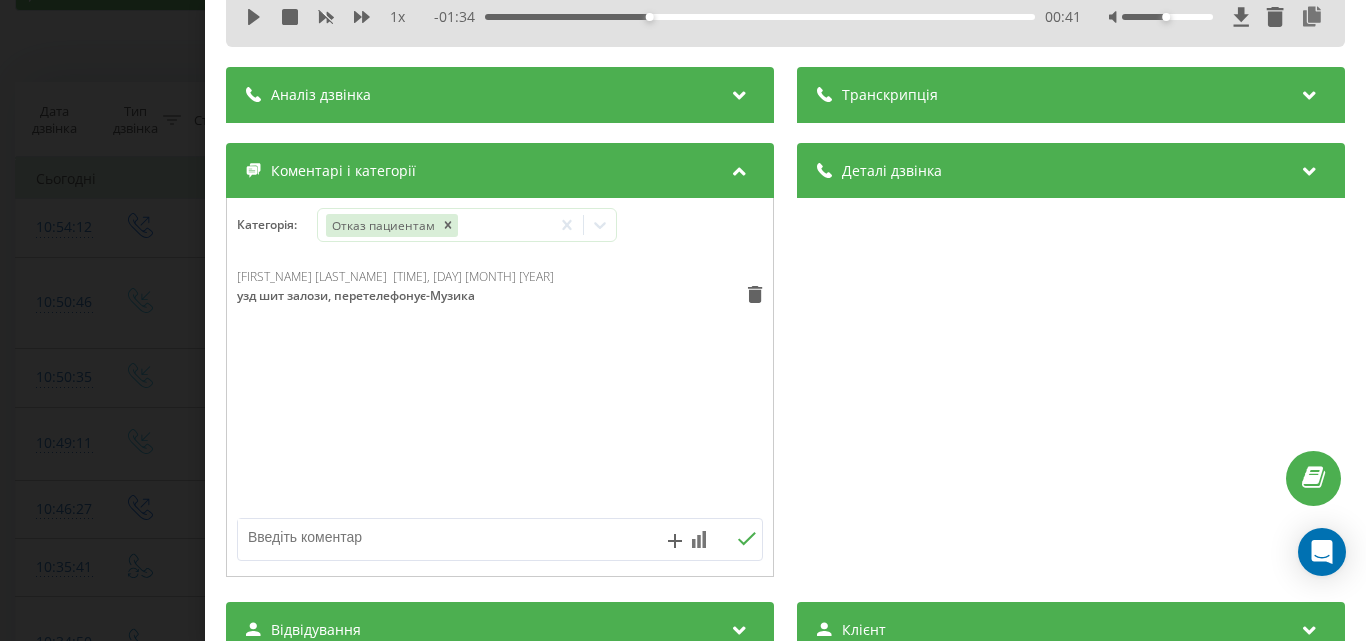 click on "Дзвінок :  ua9_-1754293835.7425114   1 x  - 01:34 00:41   00:41   Транскрипція Для AI-аналізу майбутніх дзвінків  налаштуйте та активуйте профіль на сторінці . Якщо профіль вже є і дзвінок відповідає його умовам, оновіть сторінку через 10 хвилин - AI аналізує поточний дзвінок. Аналіз дзвінка Для AI-аналізу майбутніх дзвінків  налаштуйте та активуйте профіль на сторінці . Якщо профіль вже є і дзвінок відповідає його умовам, оновіть сторінку через 10 хвилин - AI аналізує поточний дзвінок. Деталі дзвінка Загальне Дата дзвінка 2025-08-04 10:50:35 Тип дзвінка Вхідний Статус дзвінка Цільовий 380974063615 :" at bounding box center (683, 320) 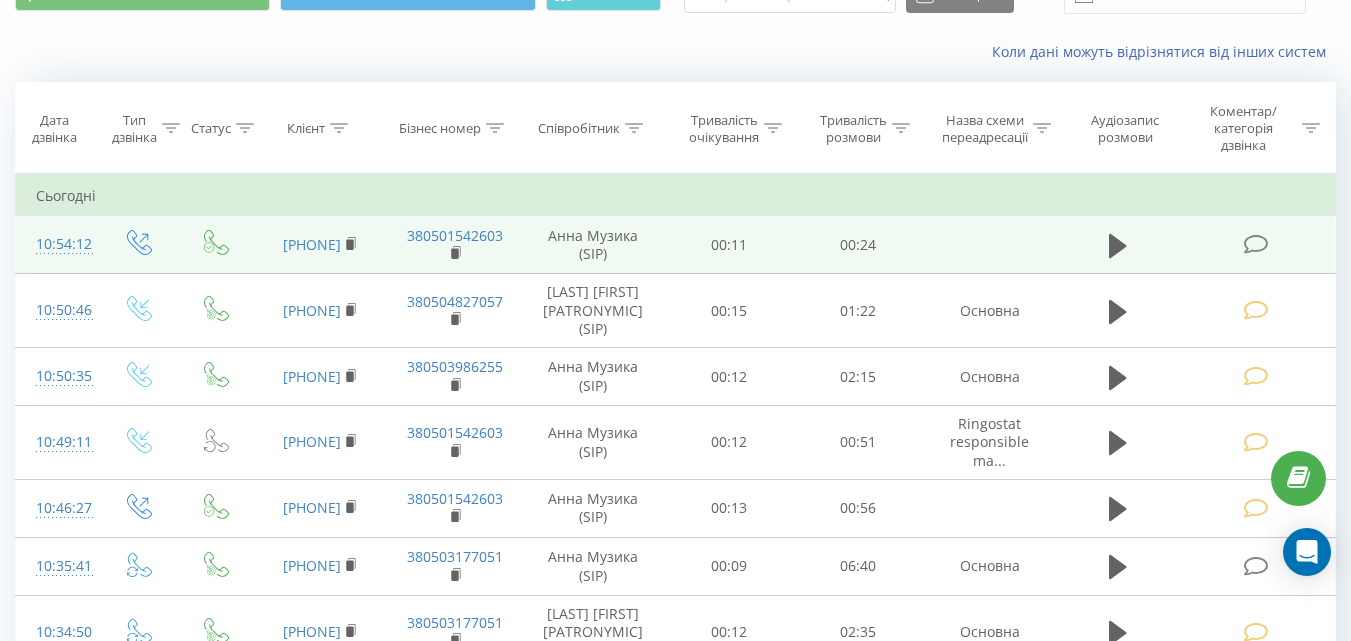 drag, startPoint x: 0, startPoint y: 0, endPoint x: 1250, endPoint y: 247, distance: 1274.1699 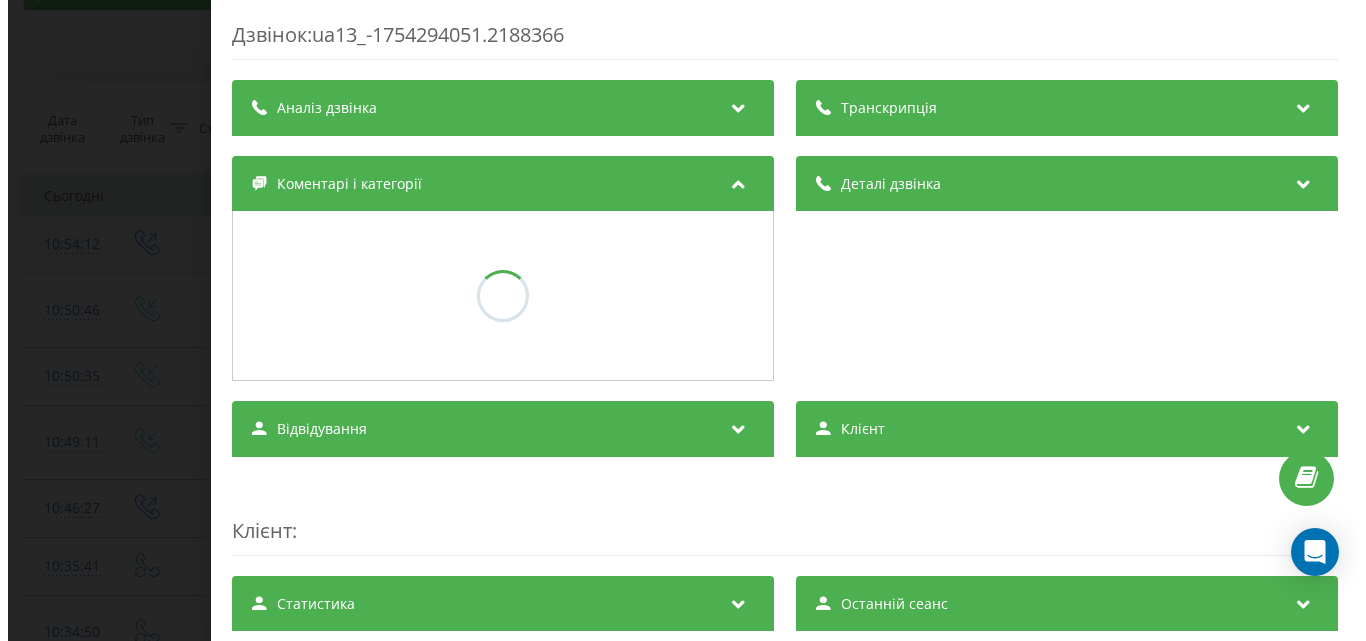 scroll, scrollTop: 100, scrollLeft: 0, axis: vertical 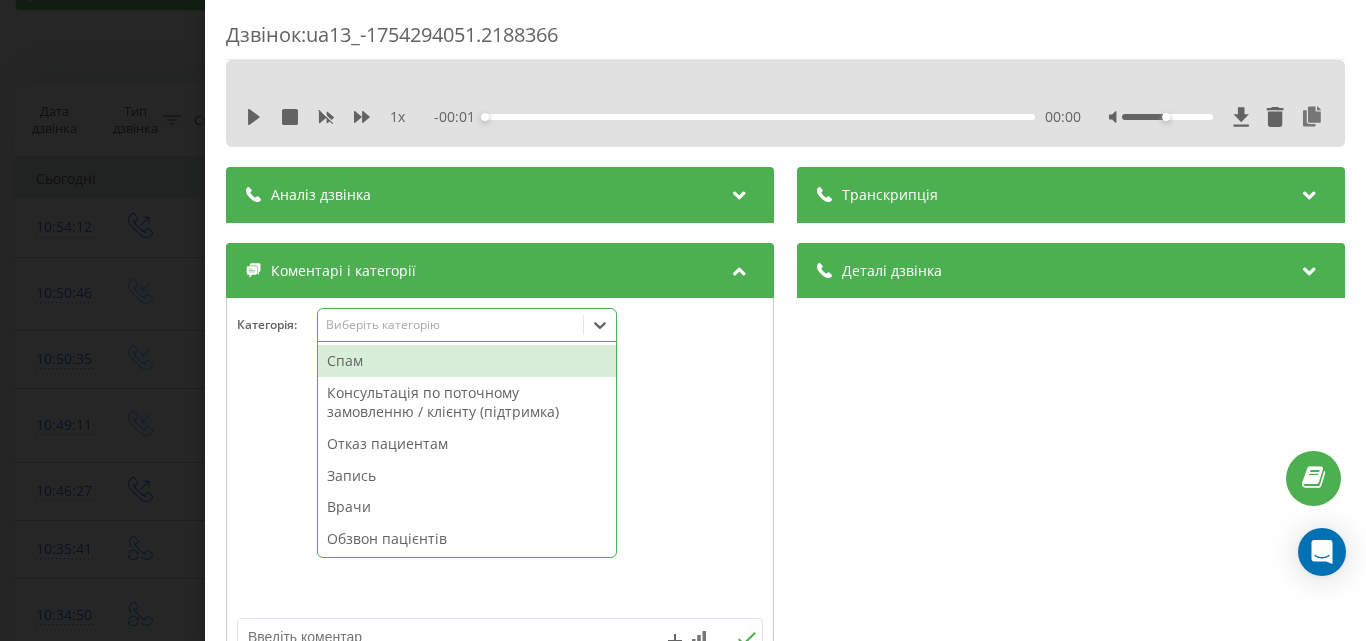 click on "Виберіть категорію" at bounding box center (450, 325) 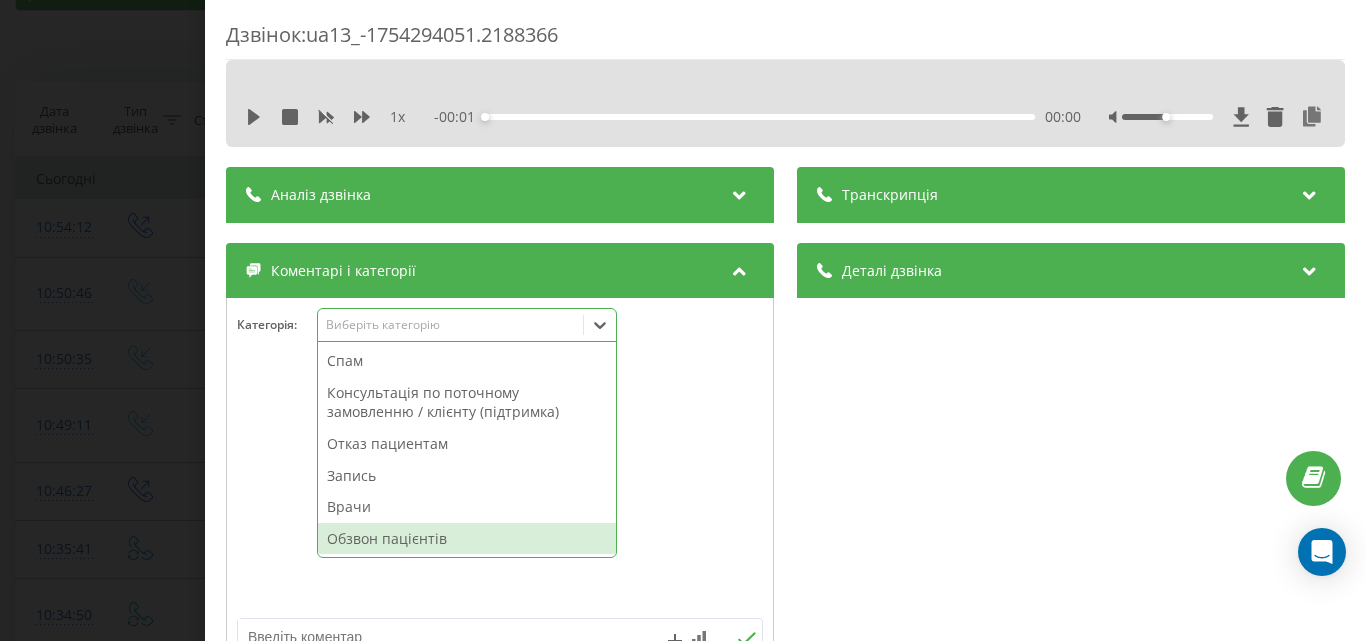 click on "Обзвон пацієнтів" at bounding box center (467, 539) 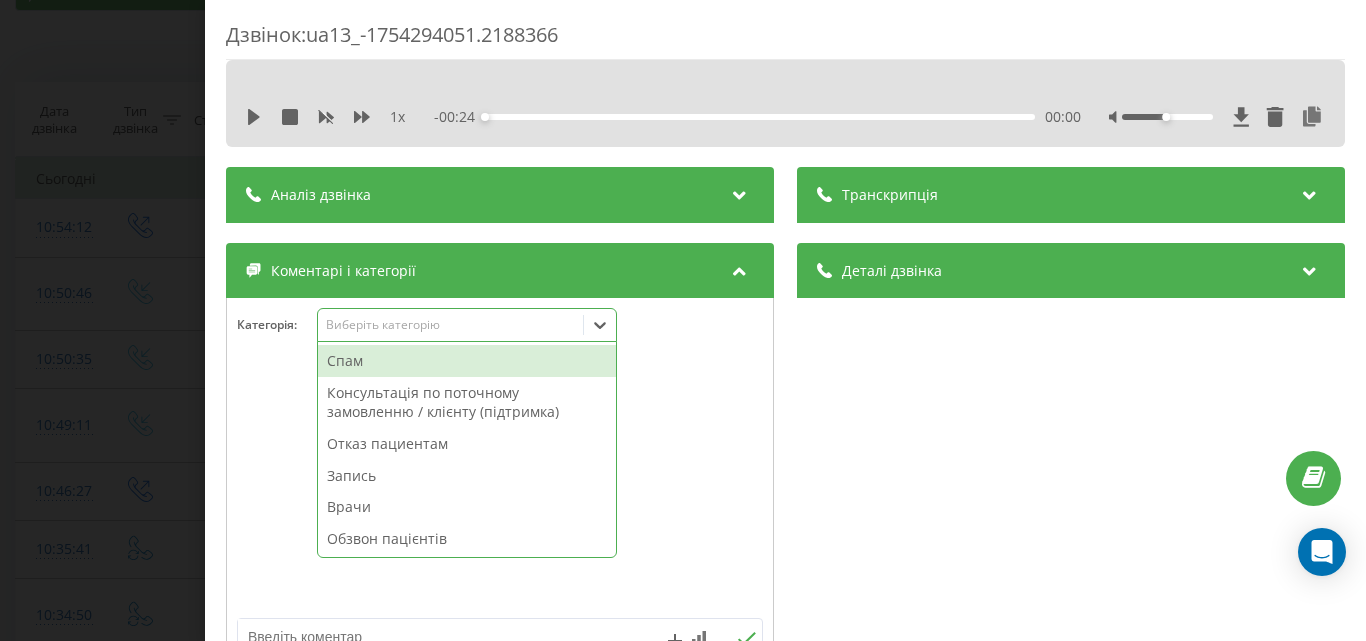 click on "Дзвінок :  ua13_-1754294051.2188366   1 x  - 00:24 00:00   00:00   Транскрипція Для AI-аналізу майбутніх дзвінків  налаштуйте та активуйте профіль на сторінці . Якщо профіль вже є і дзвінок відповідає його умовам, оновіть сторінку через 10 хвилин - AI аналізує поточний дзвінок. Аналіз дзвінка Для AI-аналізу майбутніх дзвінків  налаштуйте та активуйте профіль на сторінці . Якщо профіль вже є і дзвінок відповідає його умовам, оновіть сторінку через 10 хвилин - AI аналізує поточний дзвінок. Деталі дзвінка Загальне Дата дзвінка 2025-08-04 10:54:12 Тип дзвінка Вихідний Статус дзвінка Успішний 380501542603" at bounding box center (683, 320) 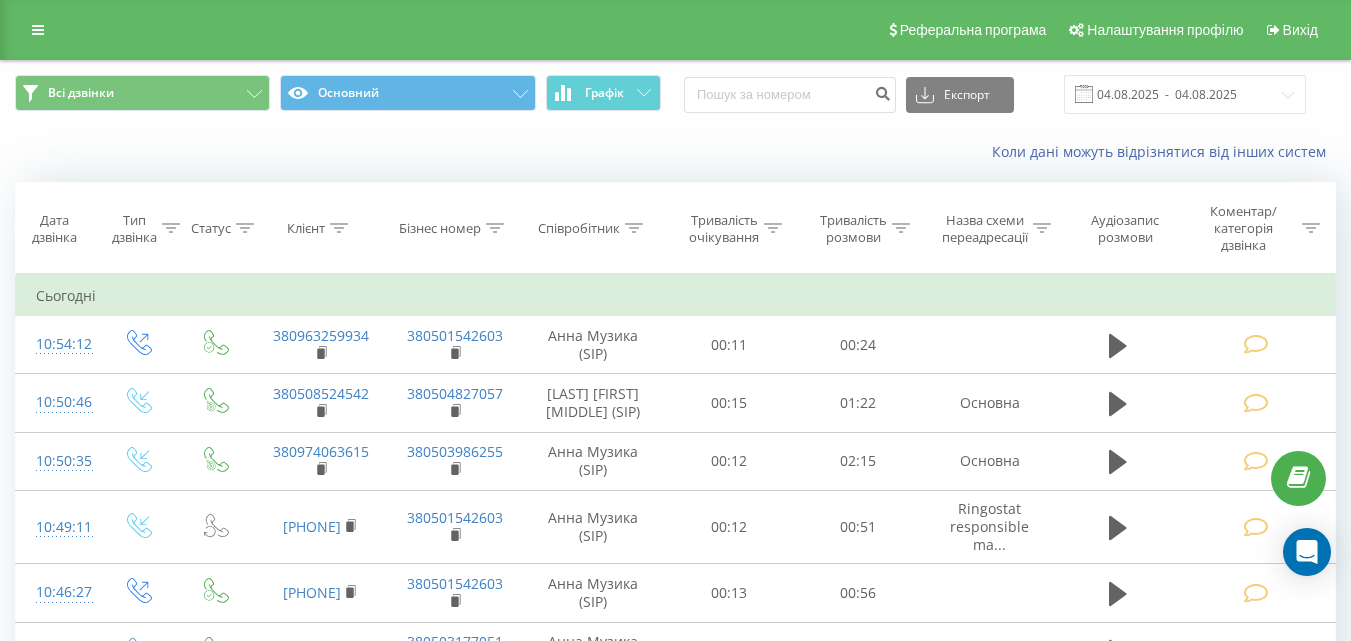 scroll, scrollTop: 100, scrollLeft: 0, axis: vertical 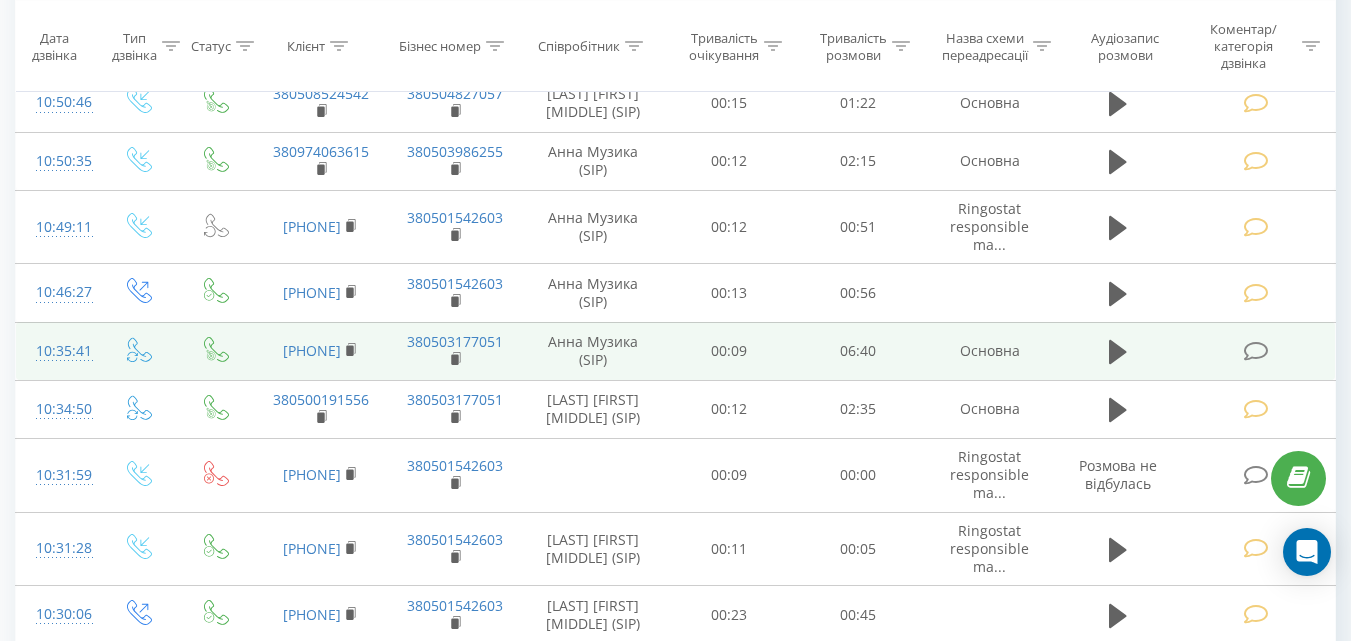 click at bounding box center (1255, 351) 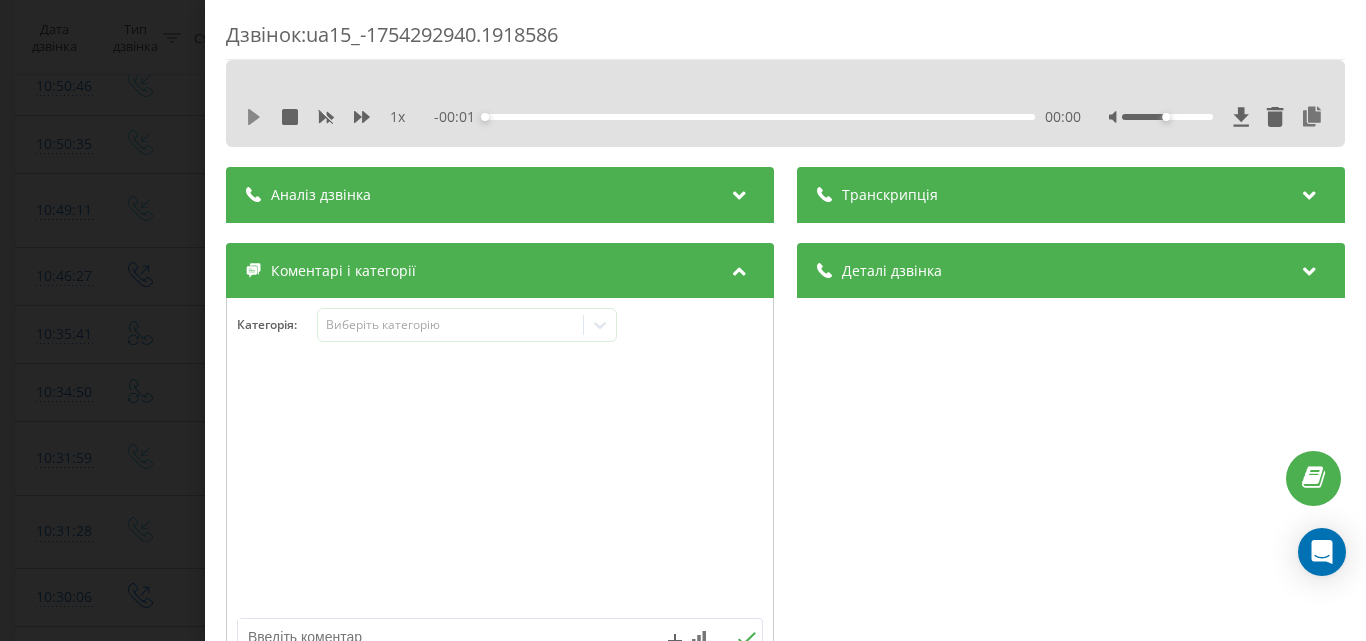 click 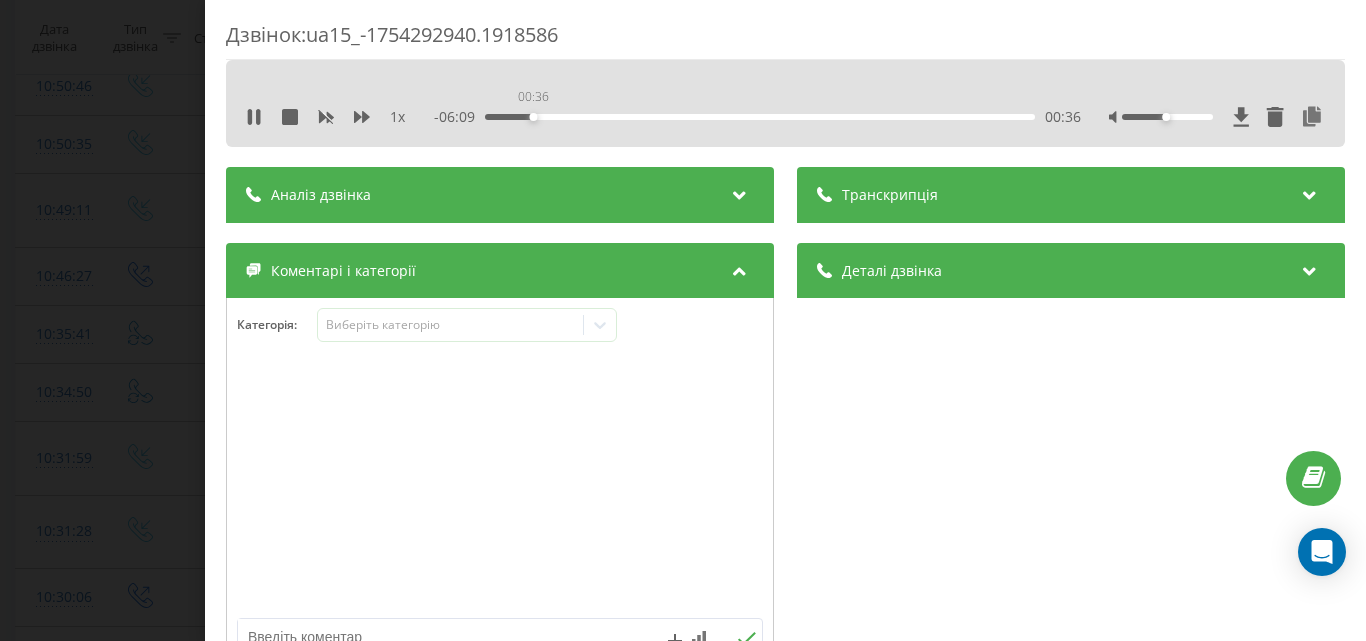 click on "00:36" at bounding box center (760, 117) 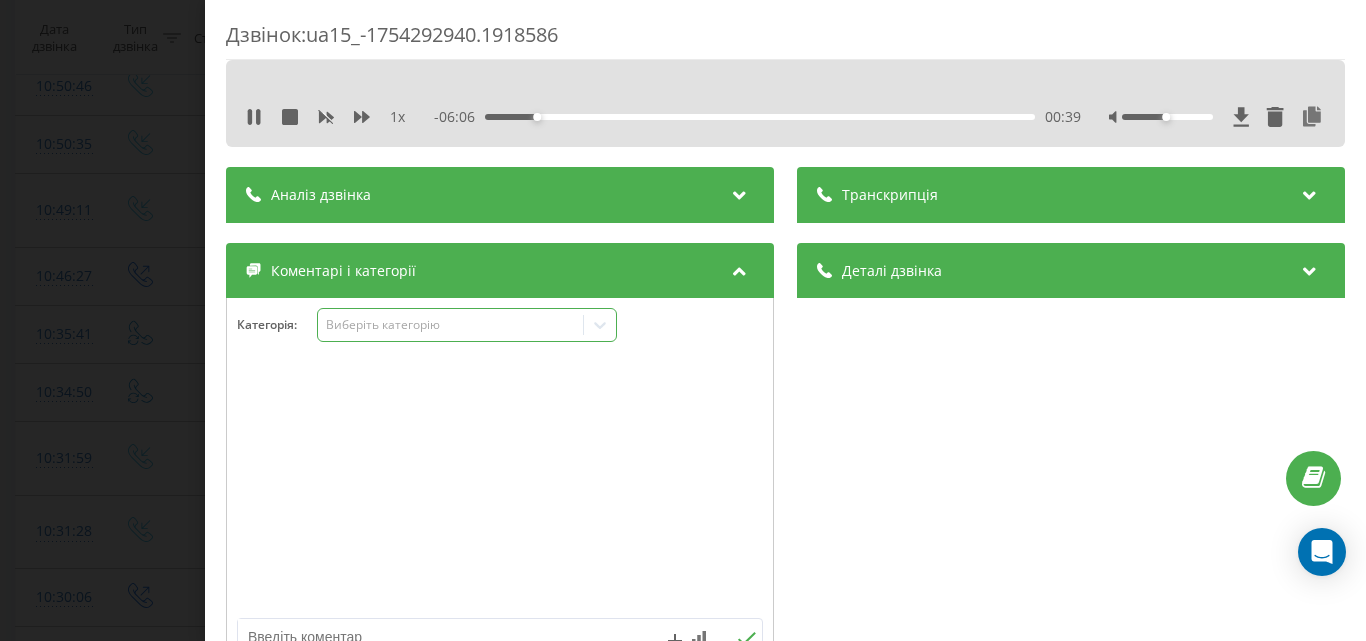 click on "Виберіть категорію" at bounding box center (450, 325) 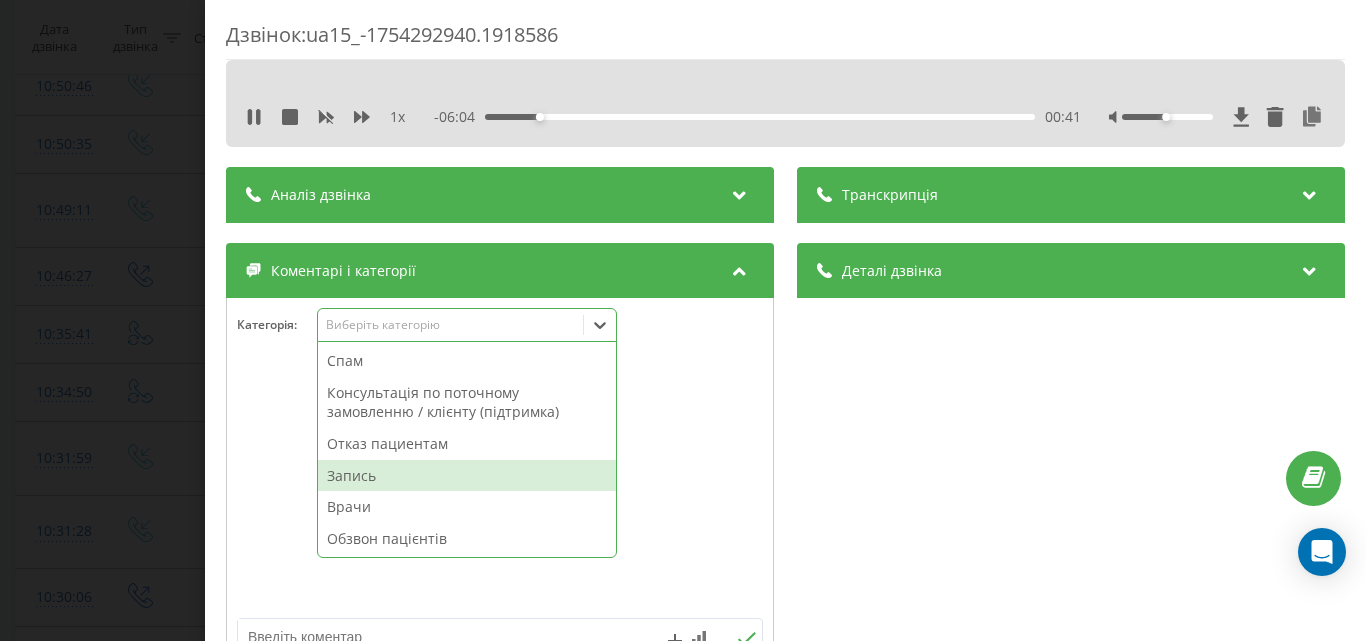 click on "Запись" at bounding box center (467, 476) 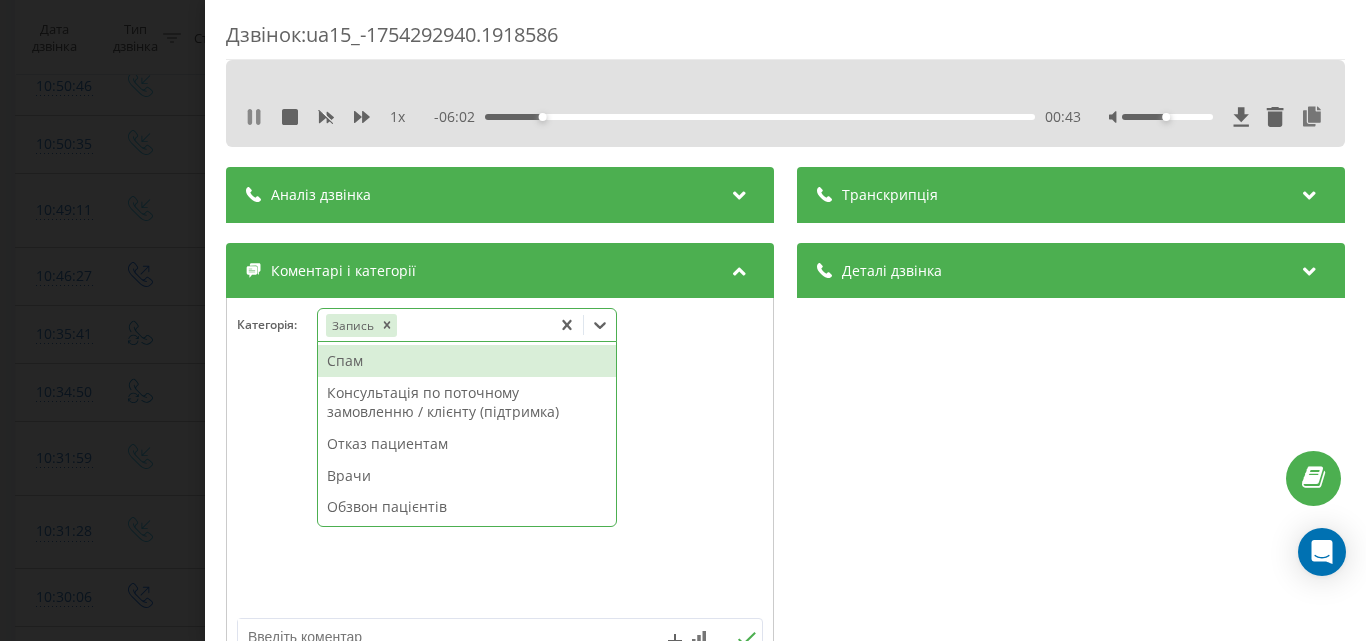 click 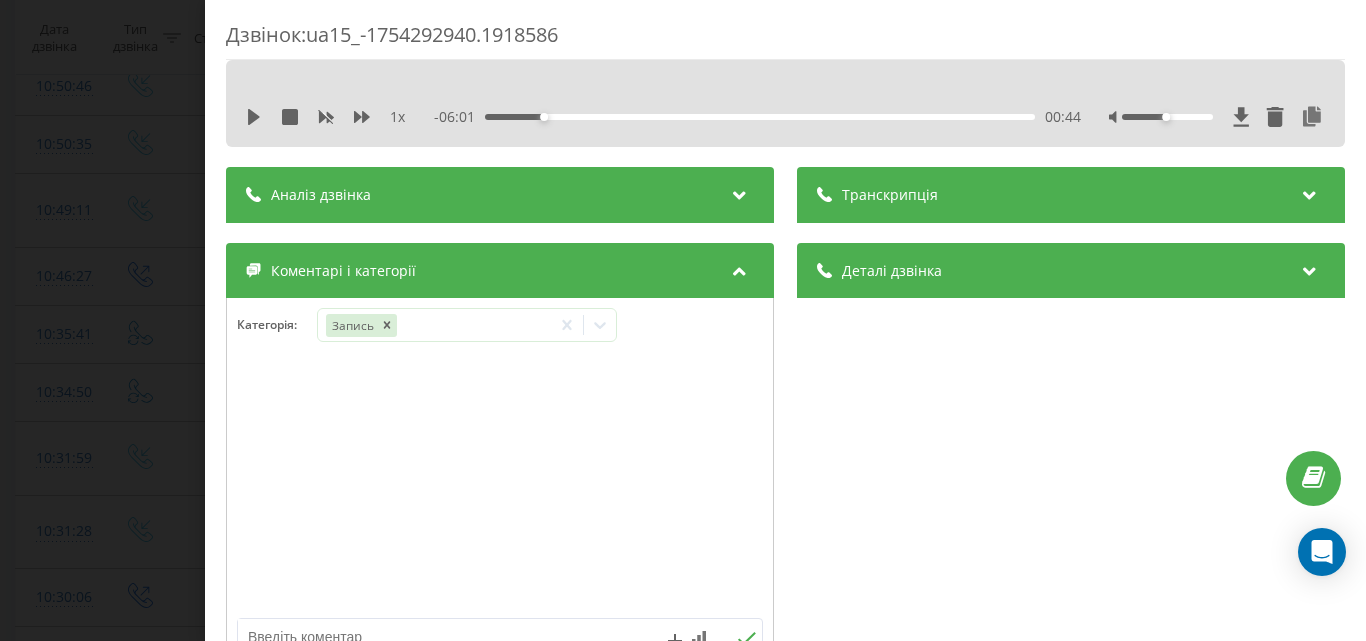 click on "Дзвінок :  ua15_-1754292940.1918586   1 x  - 06:01 00:44   00:44   Транскрипція Для AI-аналізу майбутніх дзвінків  налаштуйте та активуйте профіль на сторінці . Якщо профіль вже є і дзвінок відповідає його умовам, оновіть сторінку через 10 хвилин - AI аналізує поточний дзвінок. Аналіз дзвінка Для AI-аналізу майбутніх дзвінків  налаштуйте та активуйте профіль на сторінці . Якщо профіль вже є і дзвінок відповідає його умовам, оновіть сторінку через 10 хвилин - AI аналізує поточний дзвінок. Деталі дзвінка Загальне Дата дзвінка 2025-08-04 10:35:41 Тип дзвінка Callback Статус дзвінка Цільовий 380679731323 : cpc 0" at bounding box center (683, 320) 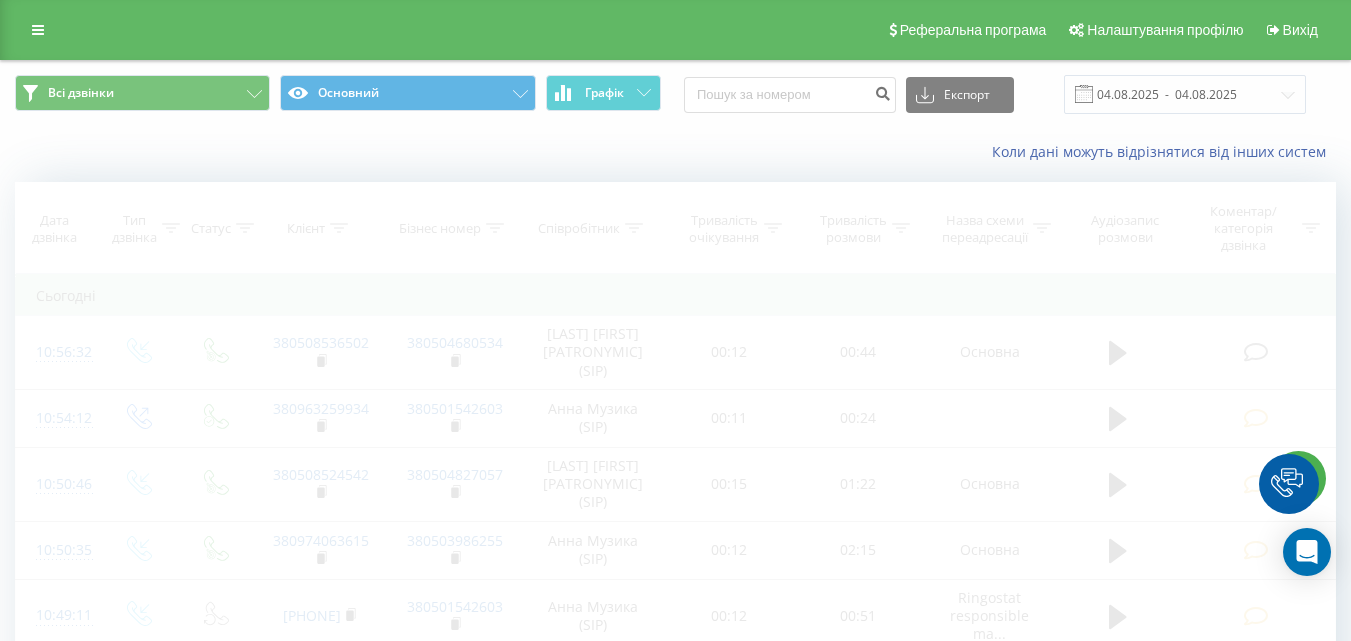 scroll, scrollTop: 300, scrollLeft: 0, axis: vertical 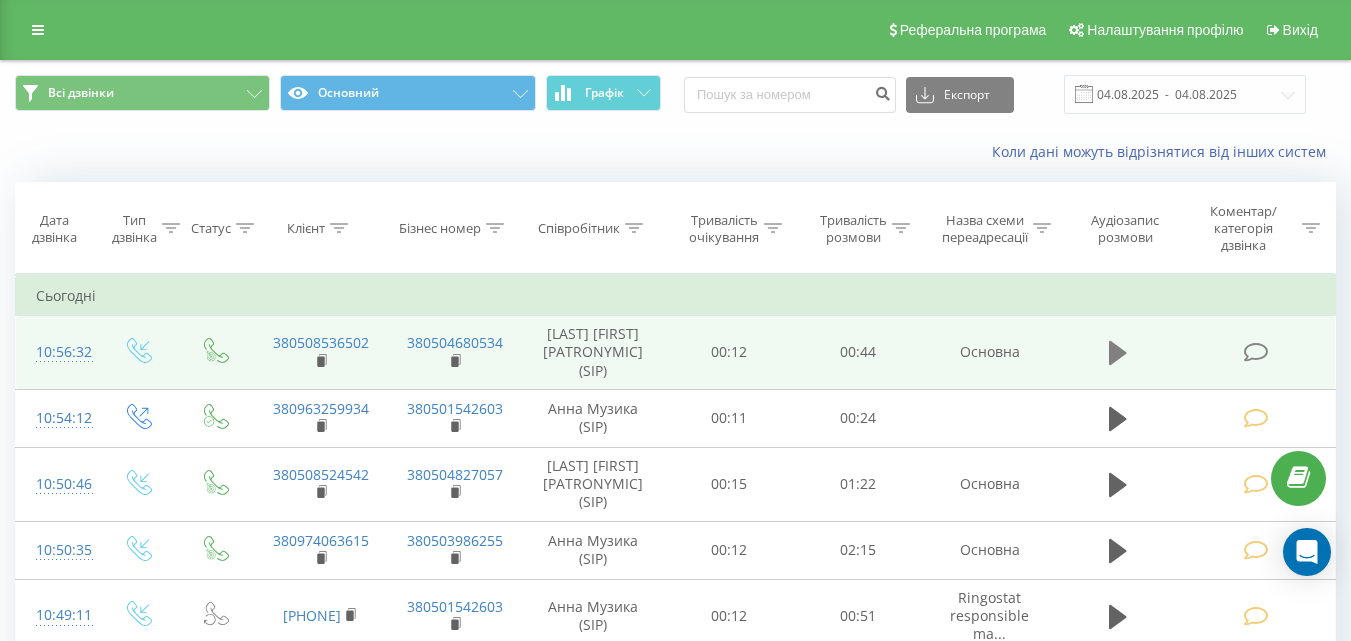 click 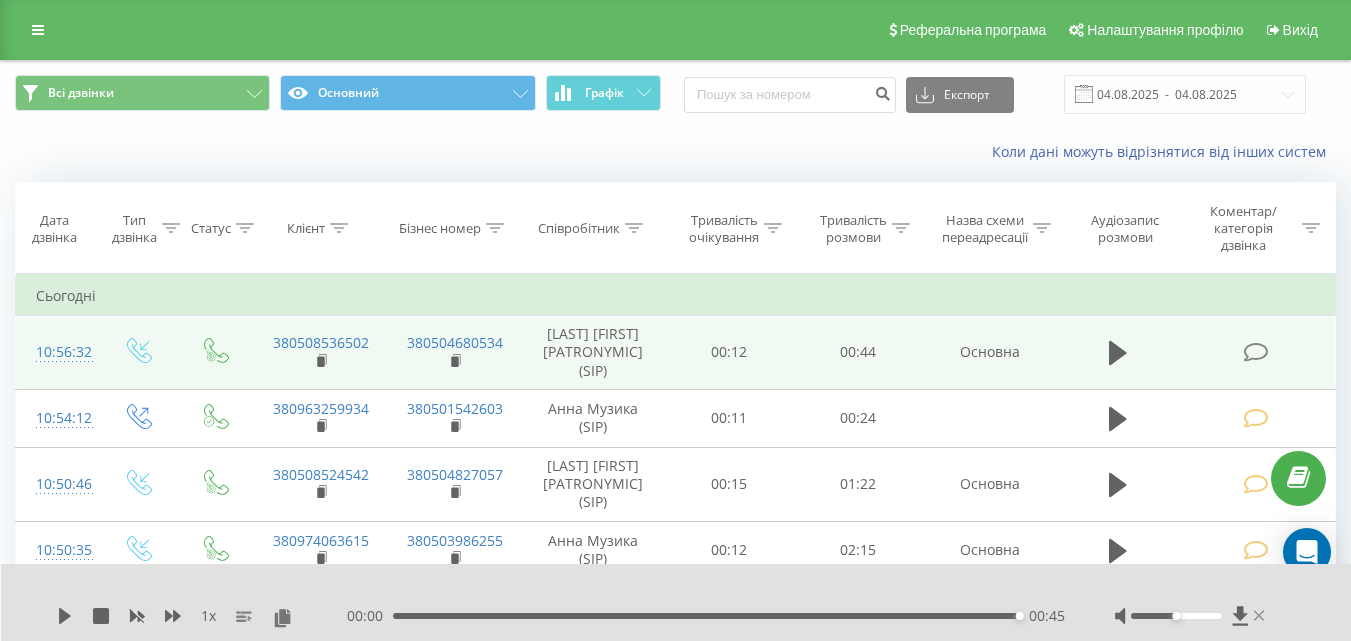 click 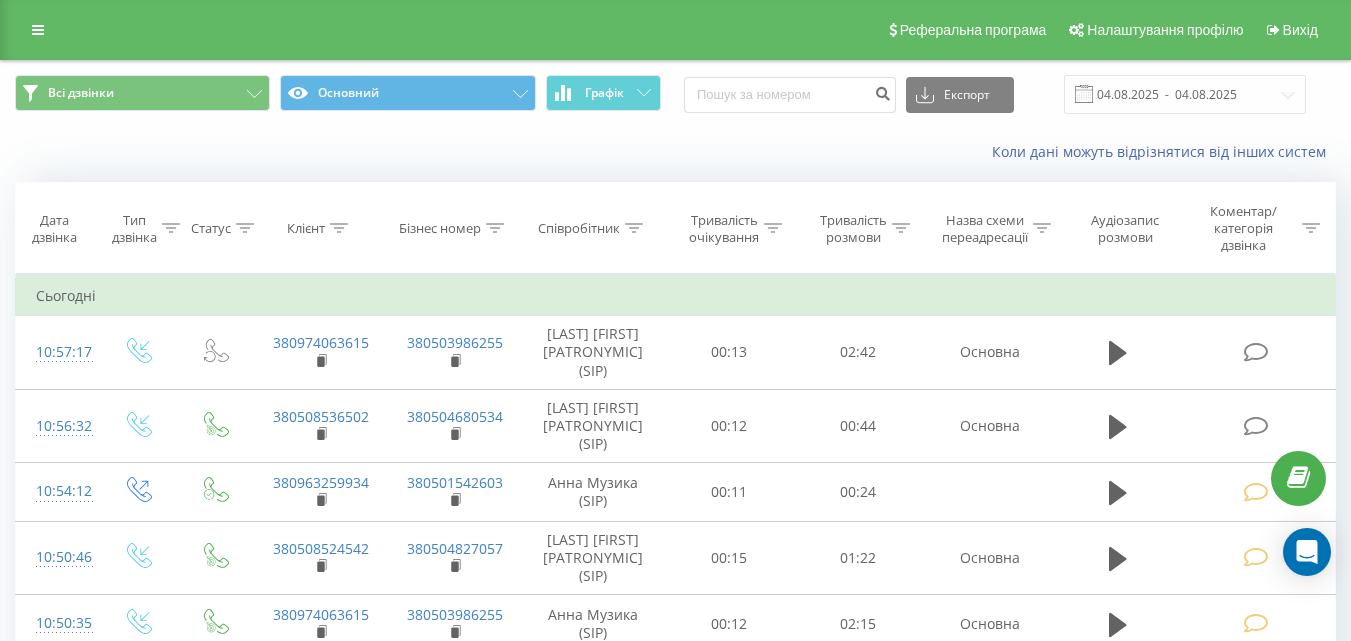 scroll, scrollTop: 0, scrollLeft: 0, axis: both 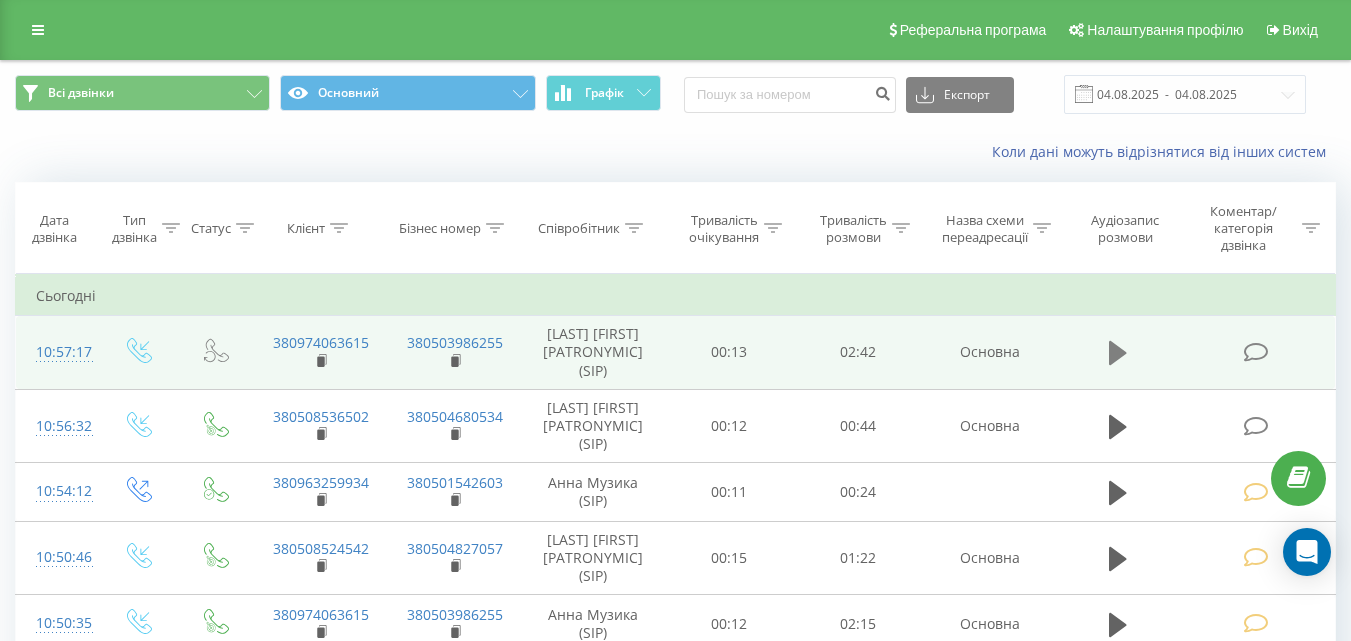 click 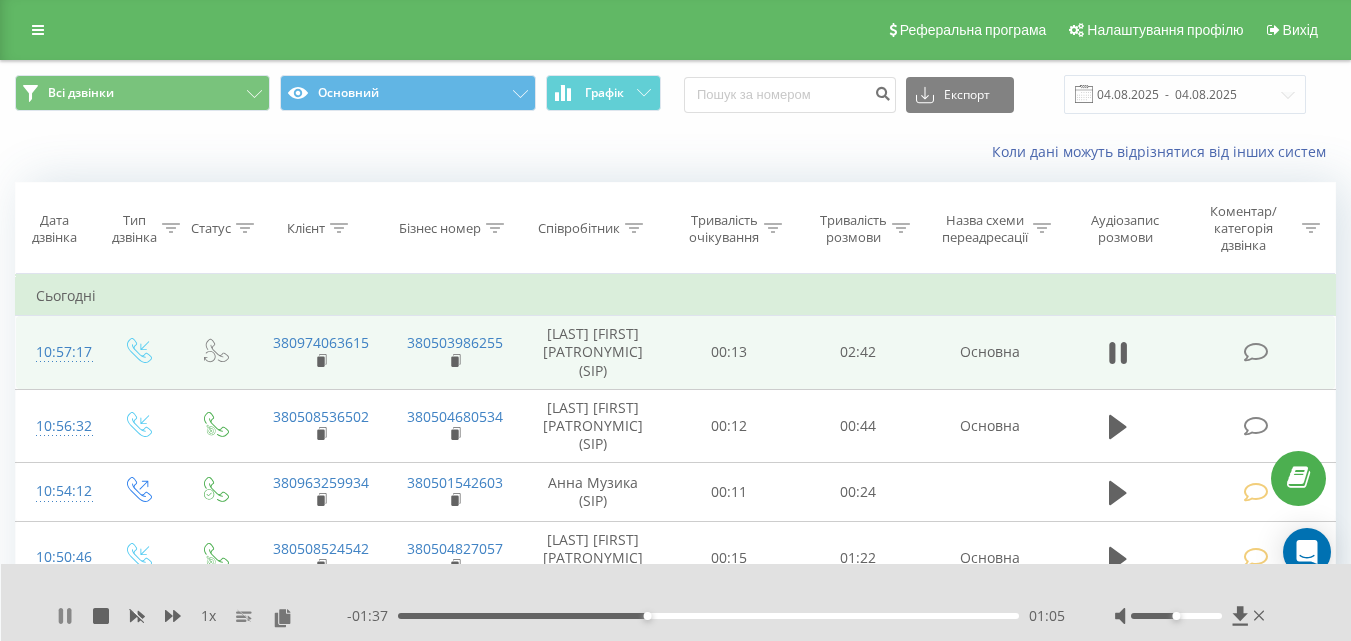 click 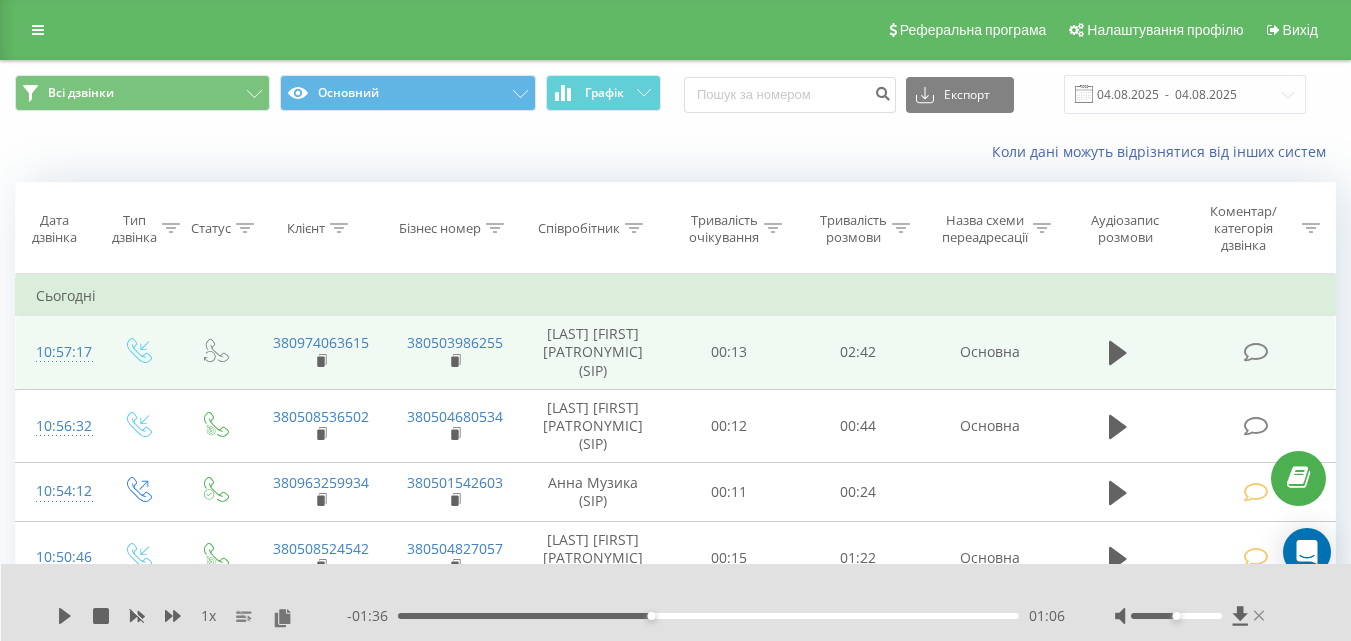 click 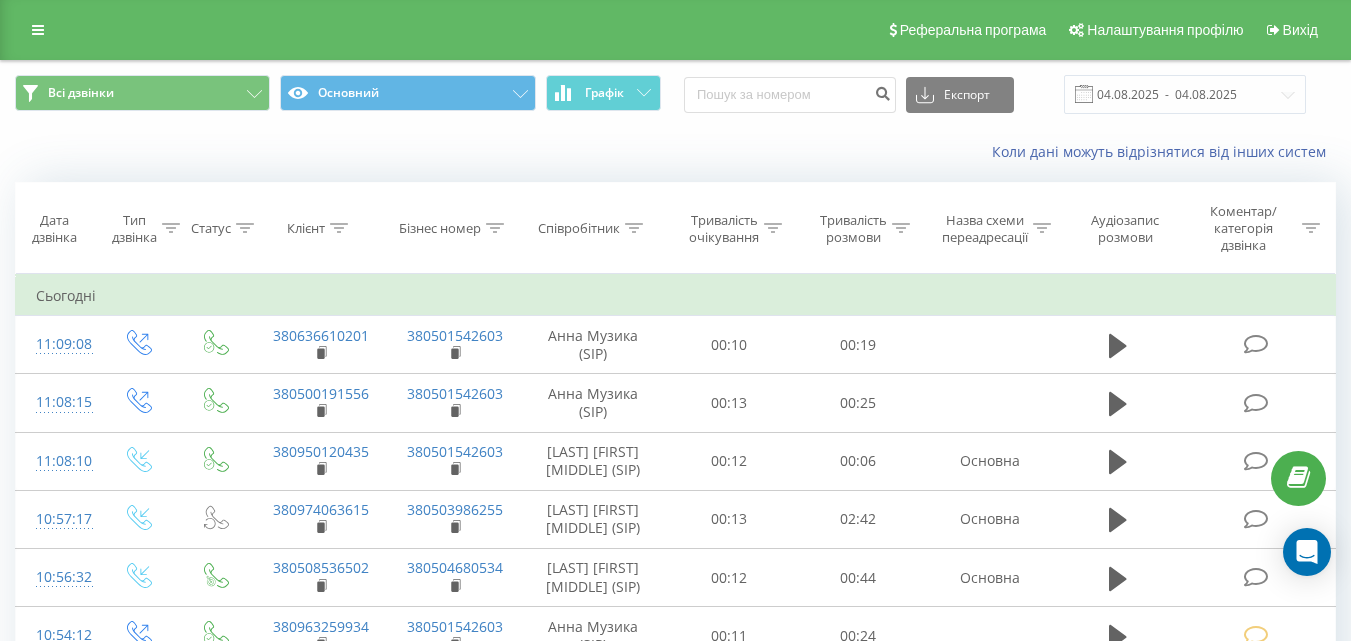 scroll, scrollTop: 0, scrollLeft: 0, axis: both 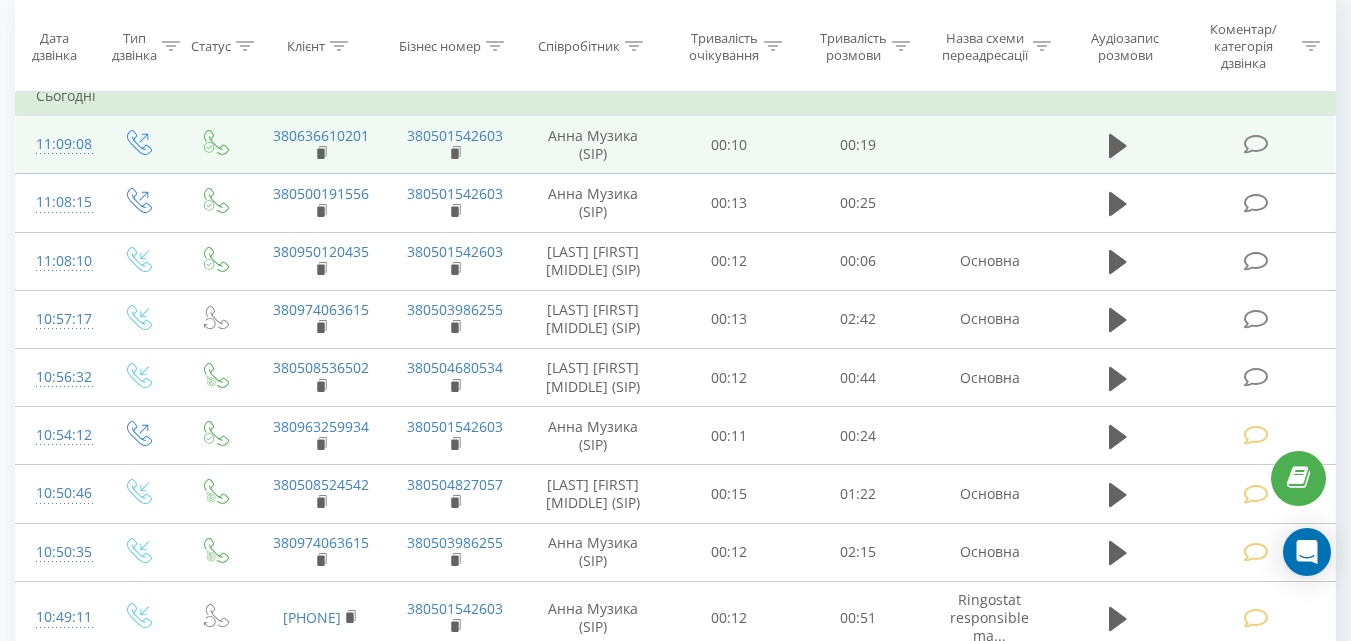 click at bounding box center (1255, 144) 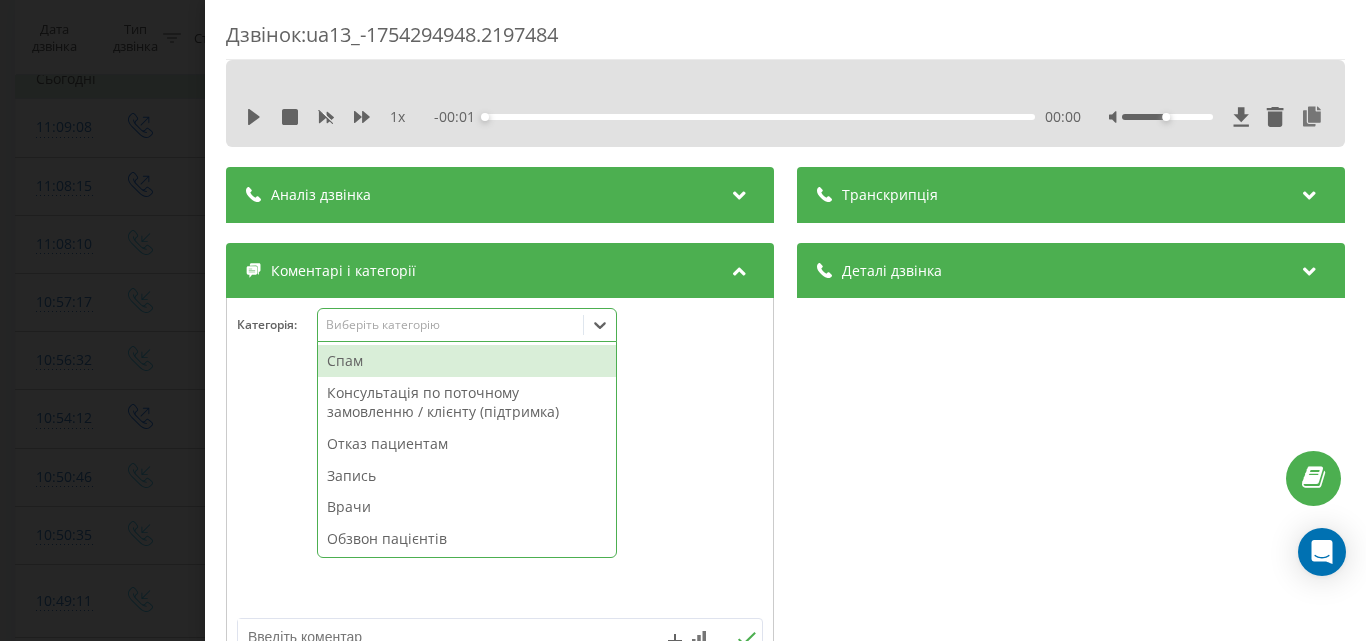 click on "Виберіть категорію" at bounding box center (467, 325) 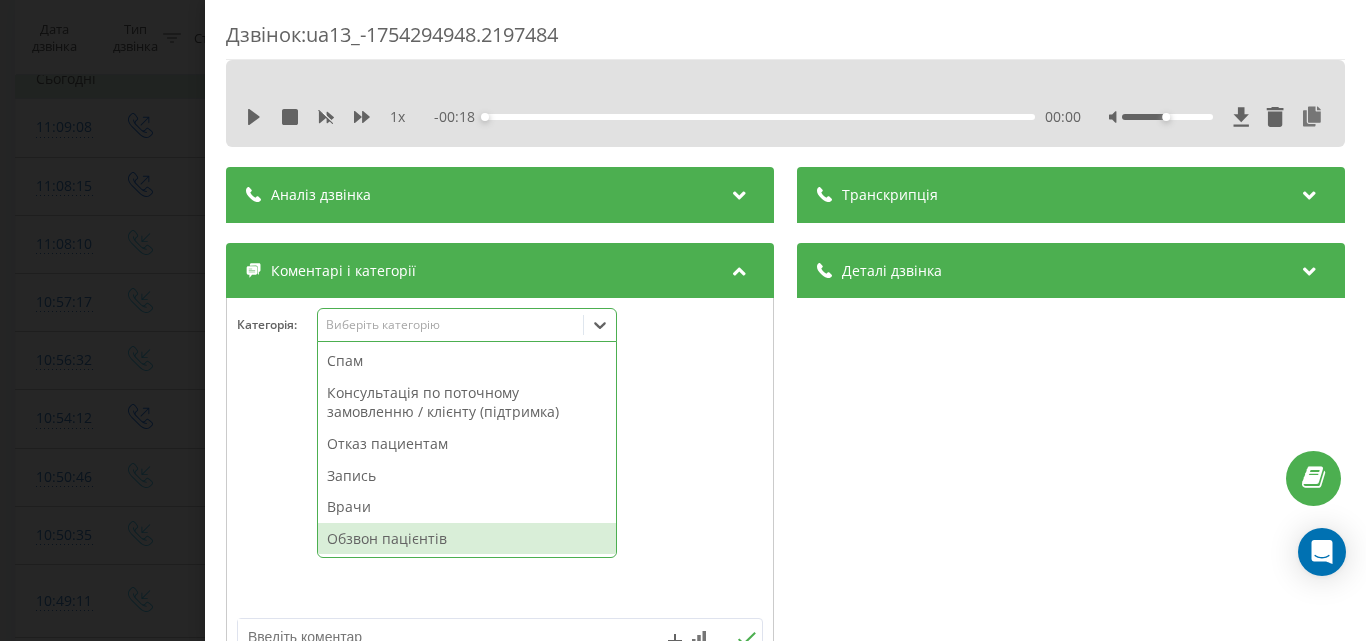 click on "Обзвон пацієнтів" at bounding box center (467, 539) 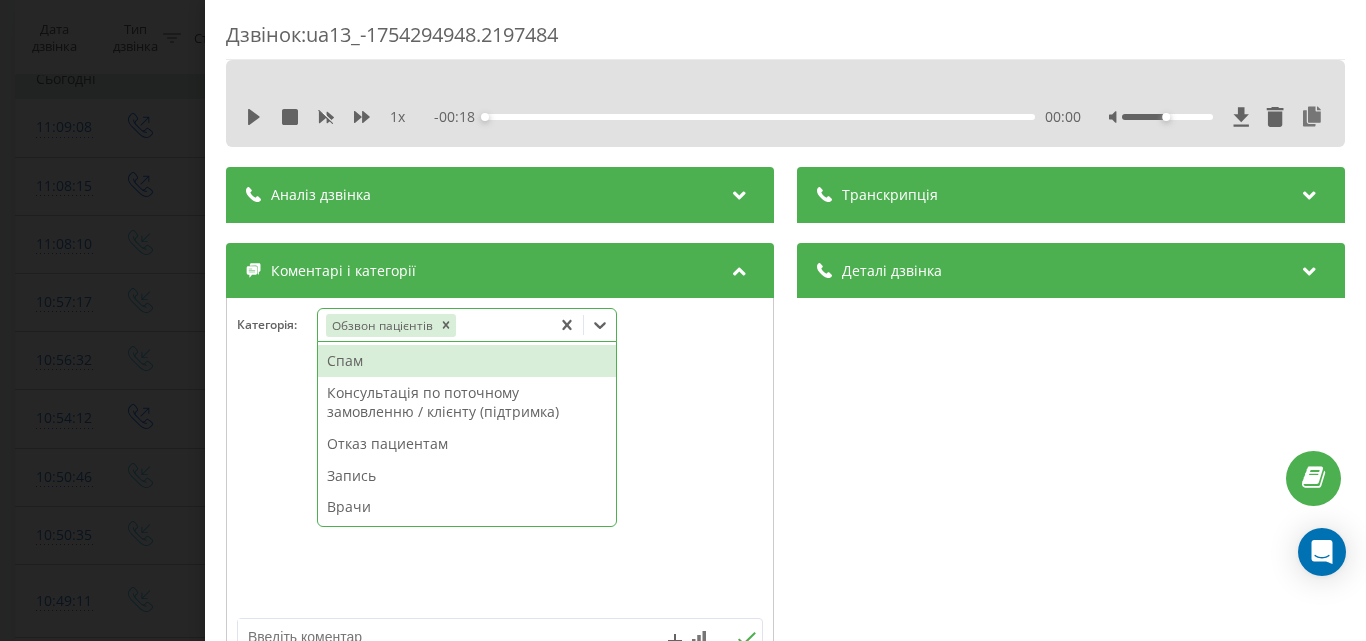 click on "Дзвінок :  ua13_-1754294948.2197484   1 x  - 00:18 00:00   00:00   Транскрипція Для AI-аналізу майбутніх дзвінків  налаштуйте та активуйте профіль на сторінці . Якщо профіль вже є і дзвінок відповідає його умовам, оновіть сторінку через 10 хвилин - AI аналізує поточний дзвінок. Аналіз дзвінка Для AI-аналізу майбутніх дзвінків  налаштуйте та активуйте профіль на сторінці . Якщо профіль вже є і дзвінок відповідає його умовам, оновіть сторінку через 10 хвилин - AI аналізує поточний дзвінок. Деталі дзвінка Загальне Дата дзвінка 2025-08-04 11:09:08 Тип дзвінка Вихідний Статус дзвінка Успішний 380501542603" at bounding box center [683, 320] 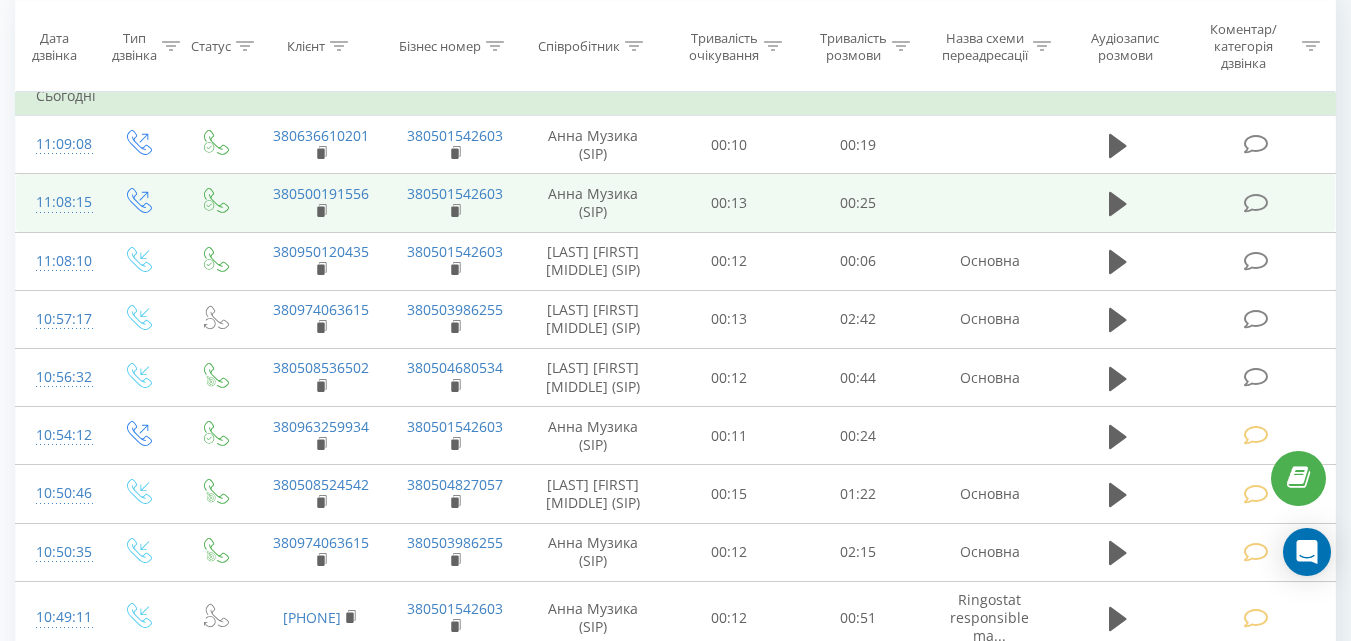 click at bounding box center [1255, 203] 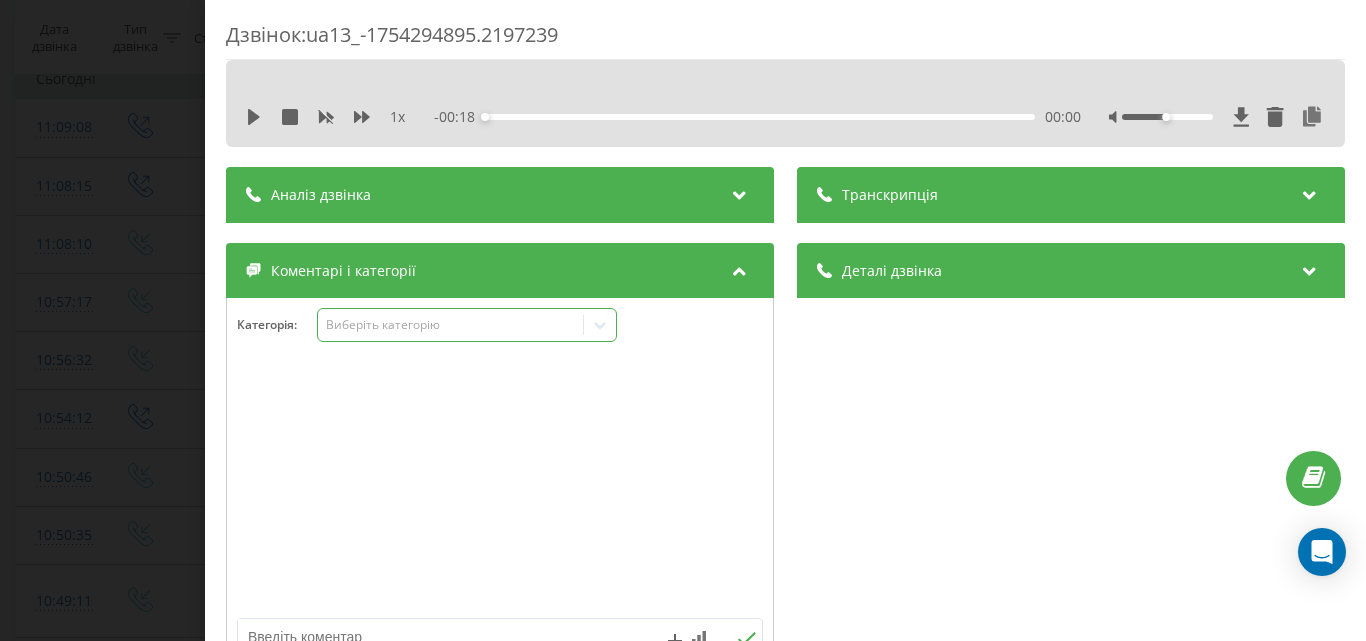 click on "Виберіть категорію" at bounding box center (450, 325) 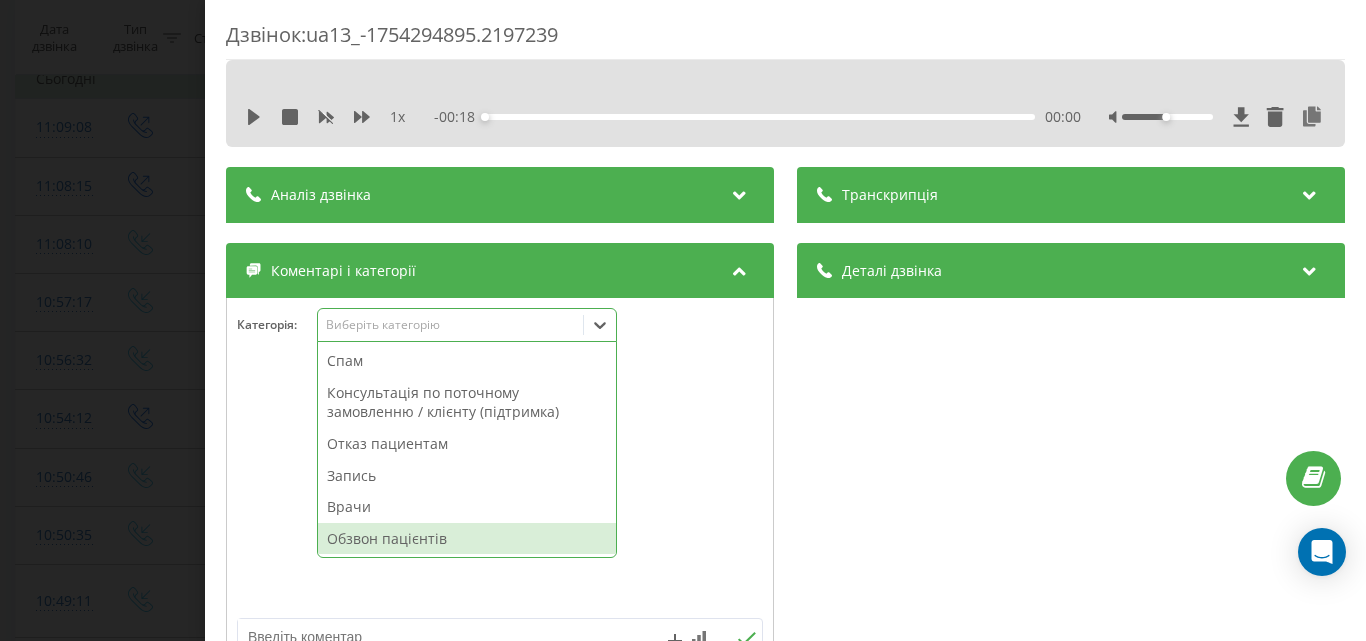 click on "Обзвон пацієнтів" at bounding box center (467, 539) 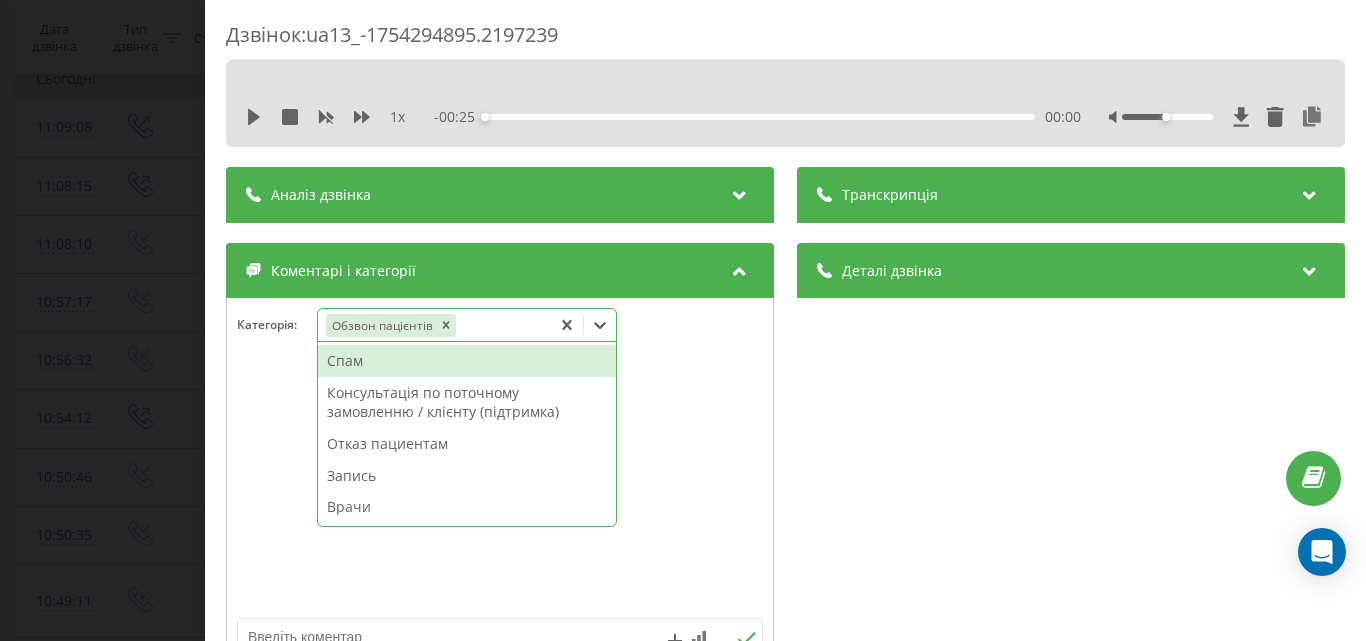drag, startPoint x: 127, startPoint y: 242, endPoint x: 97, endPoint y: 1, distance: 242.86005 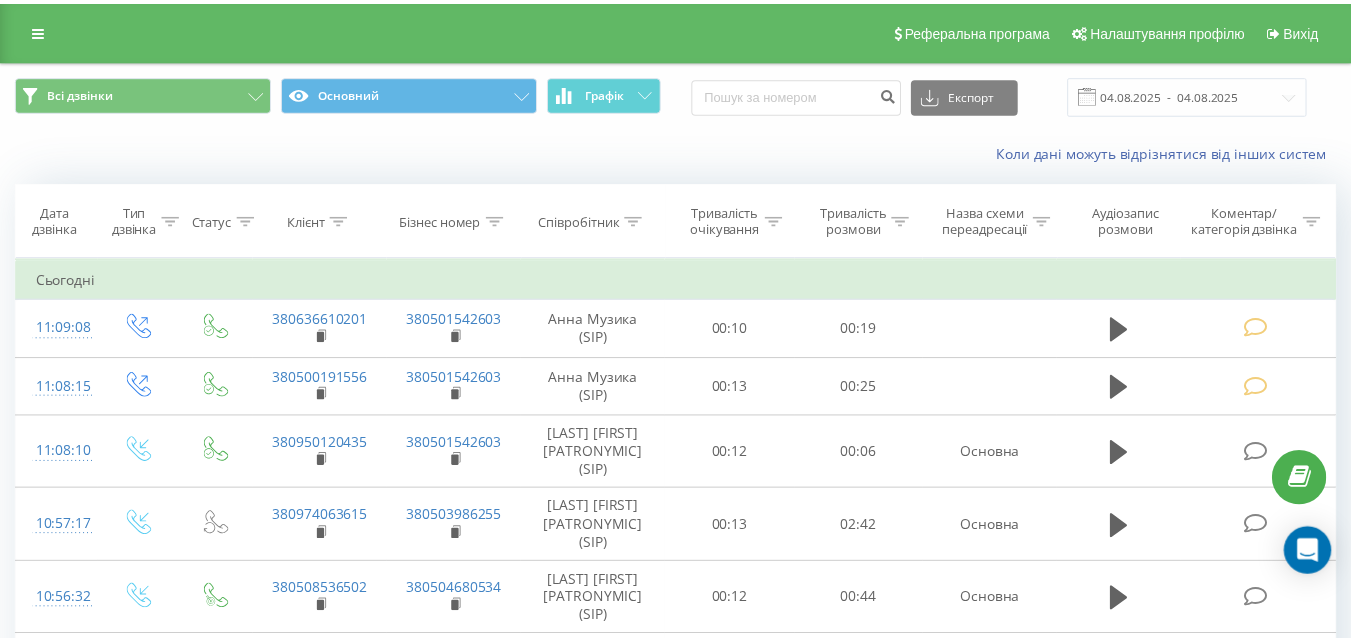 scroll, scrollTop: 0, scrollLeft: 0, axis: both 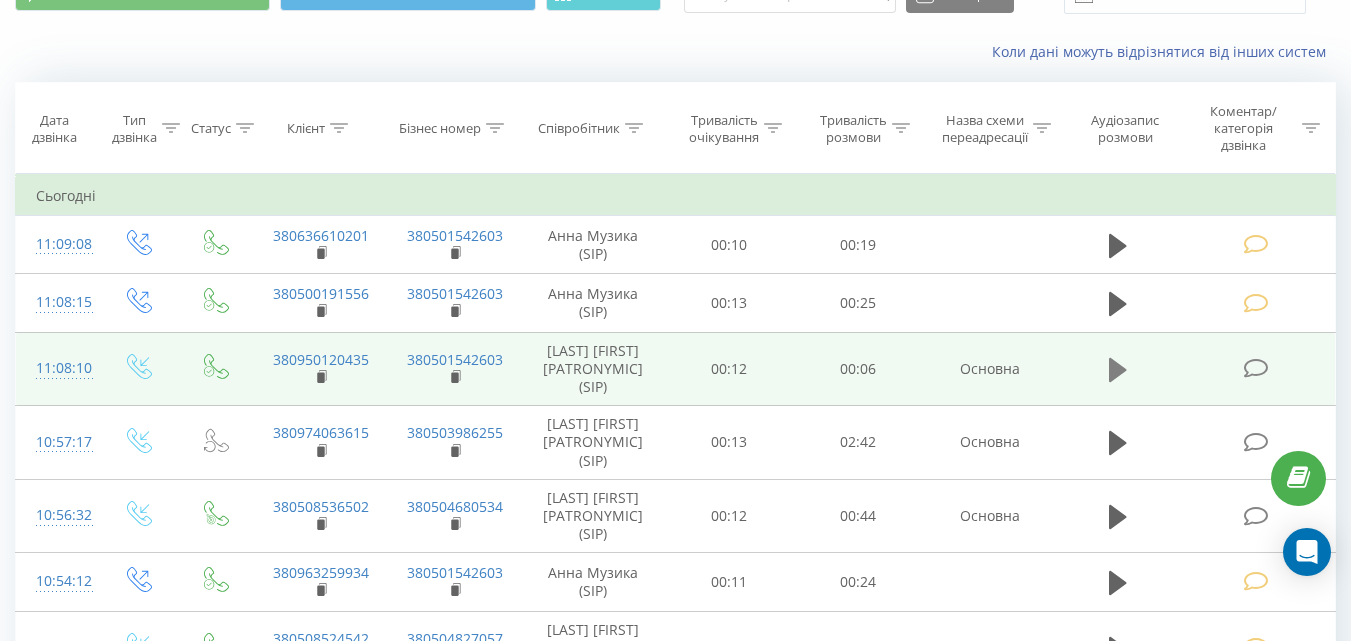 click 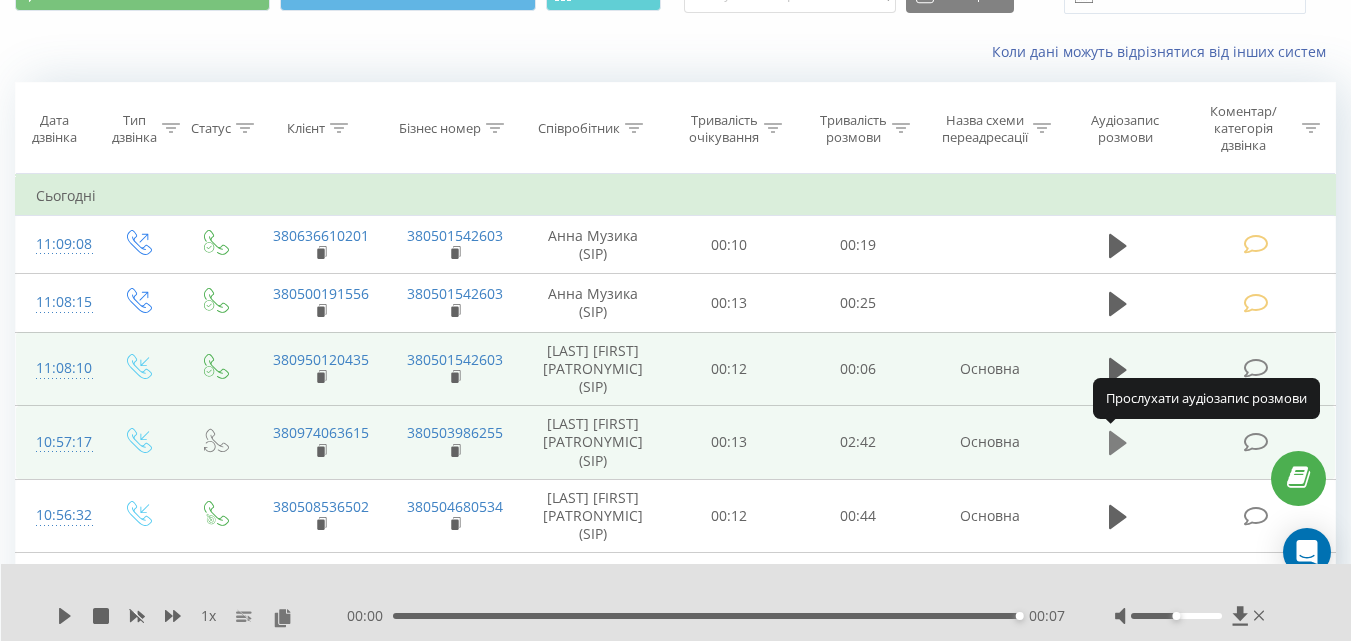 click 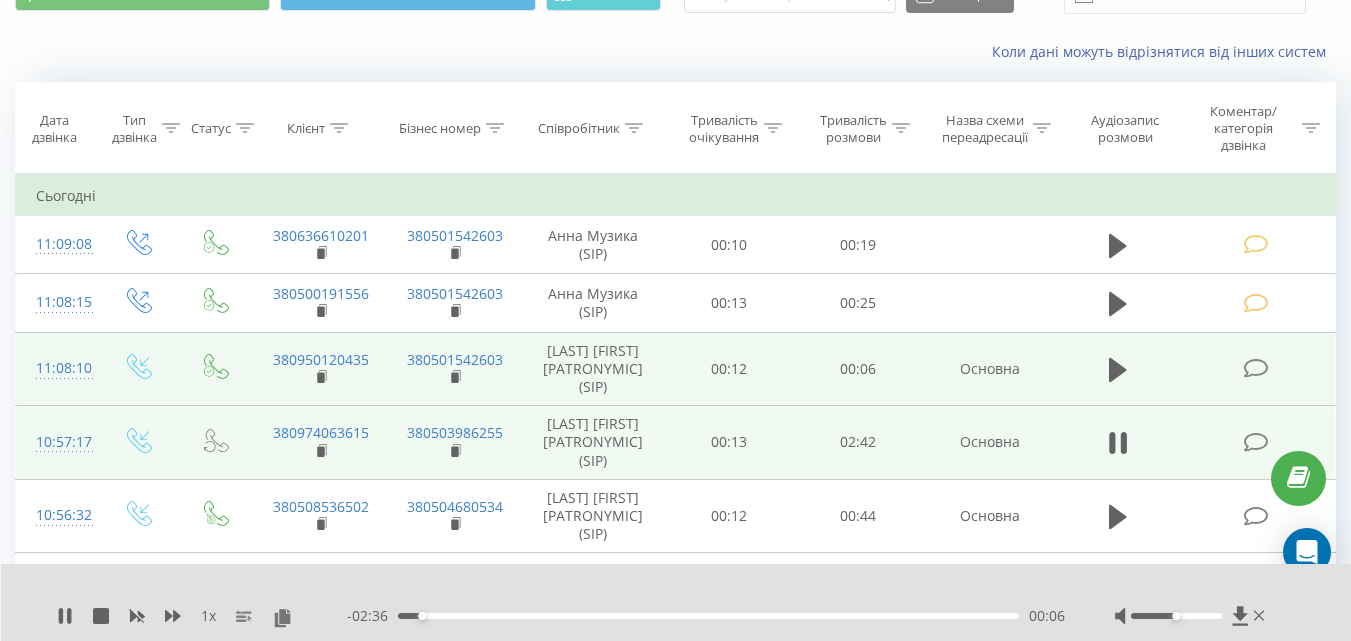 click 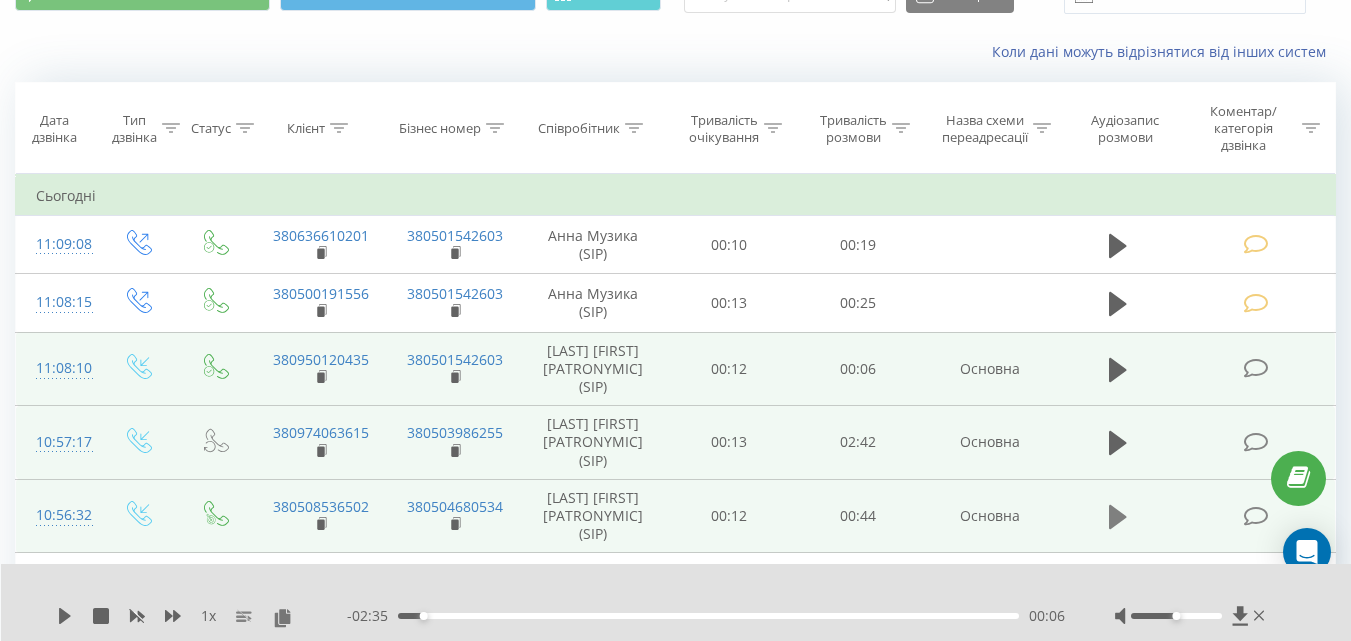 click 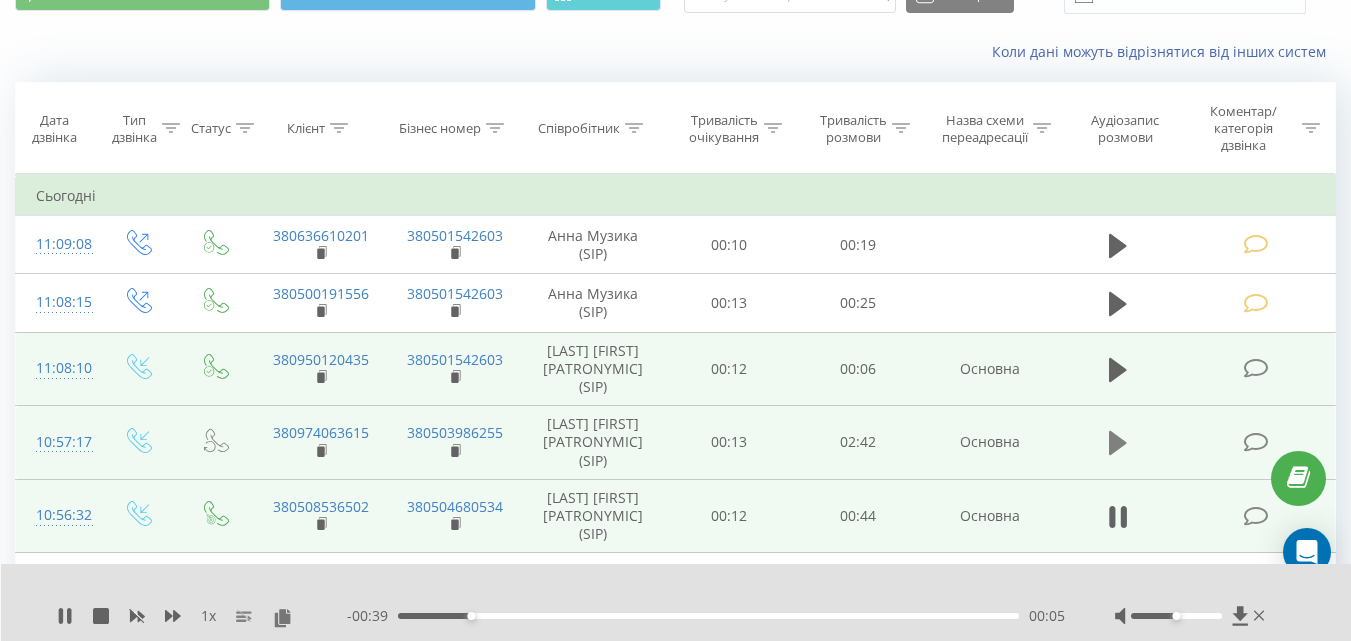 click 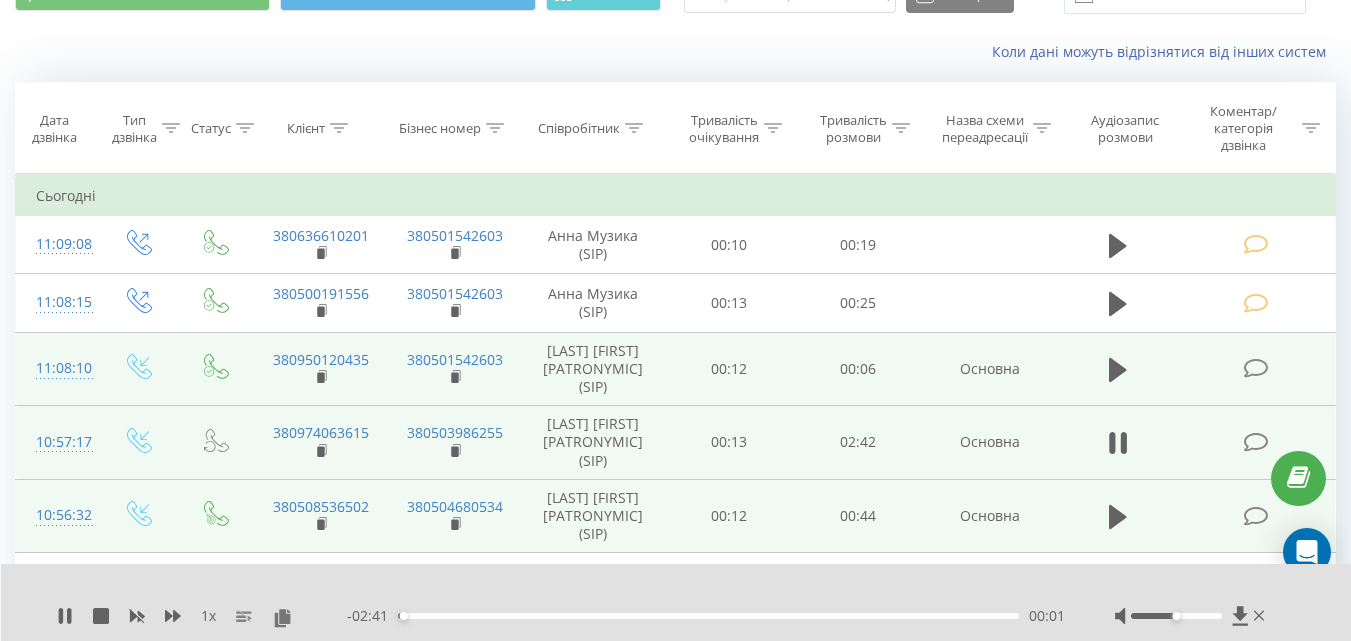 click on "00:01" at bounding box center [708, 616] 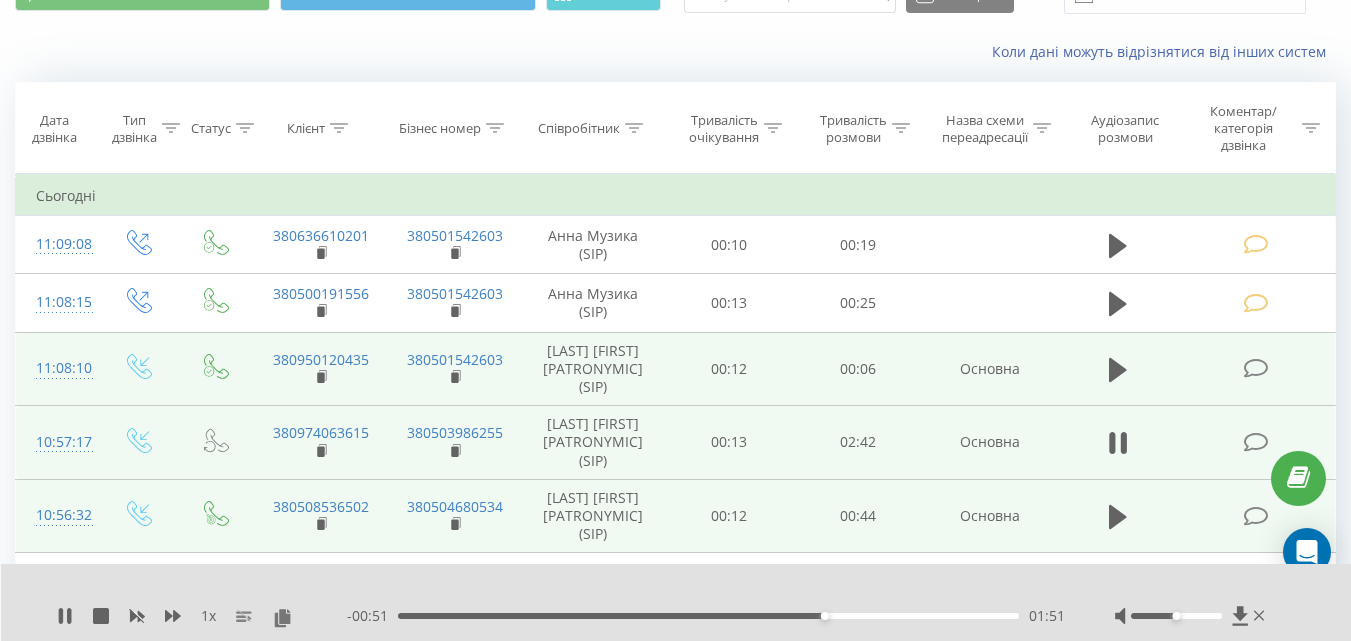 click on "01:51" at bounding box center [708, 616] 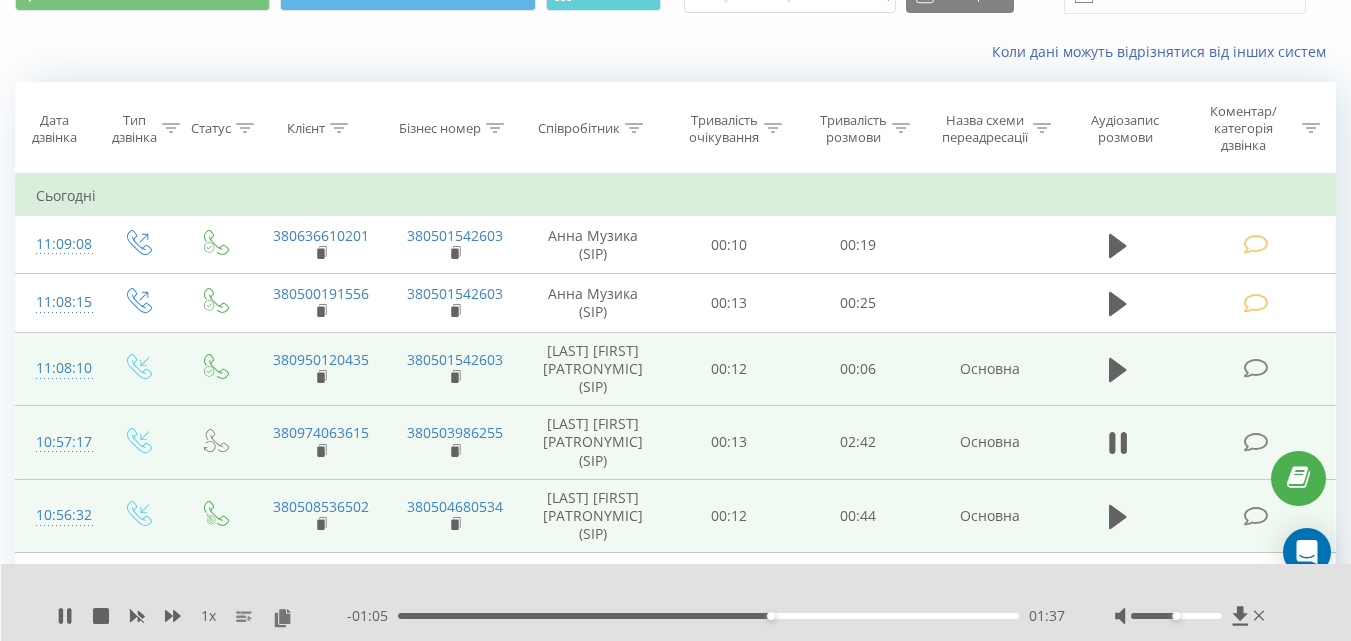 click on "01:37" at bounding box center [708, 616] 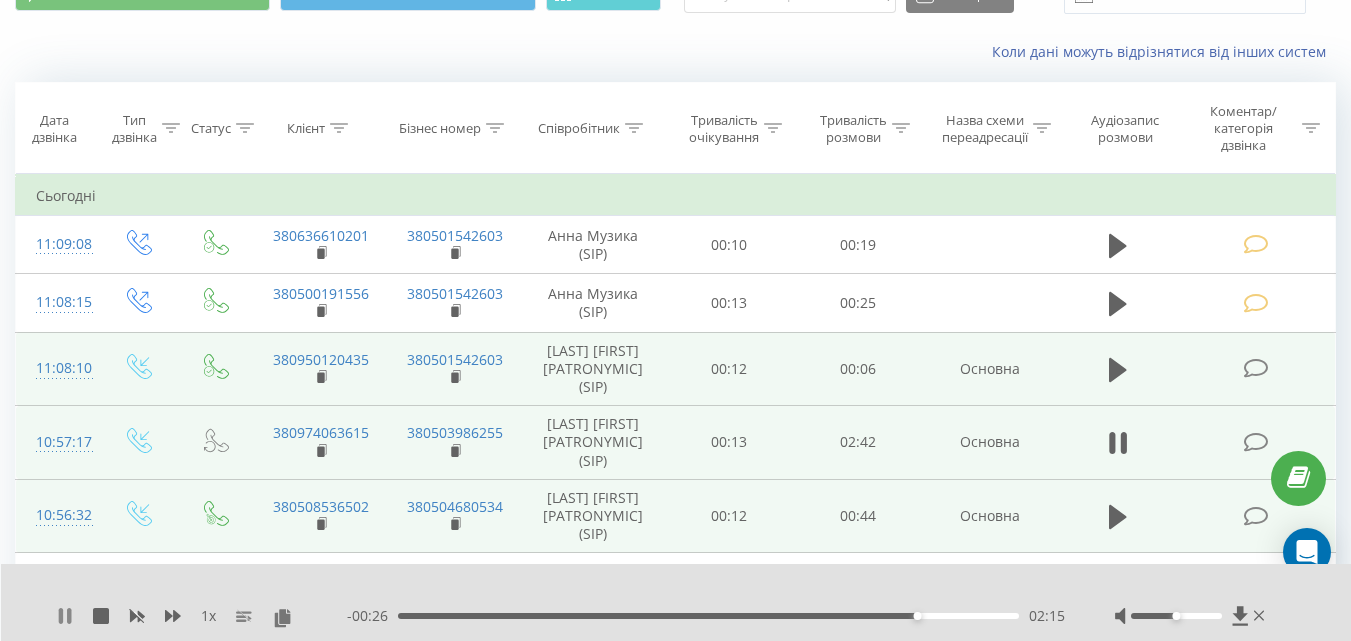 click 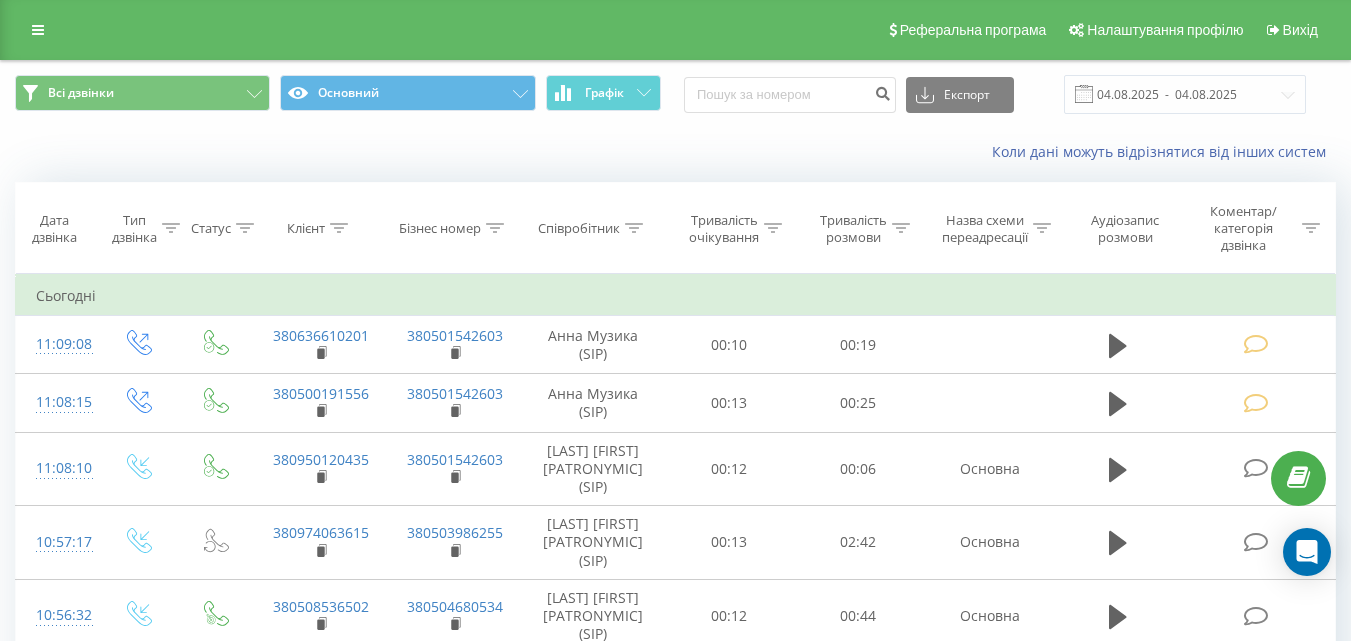 scroll, scrollTop: 100, scrollLeft: 0, axis: vertical 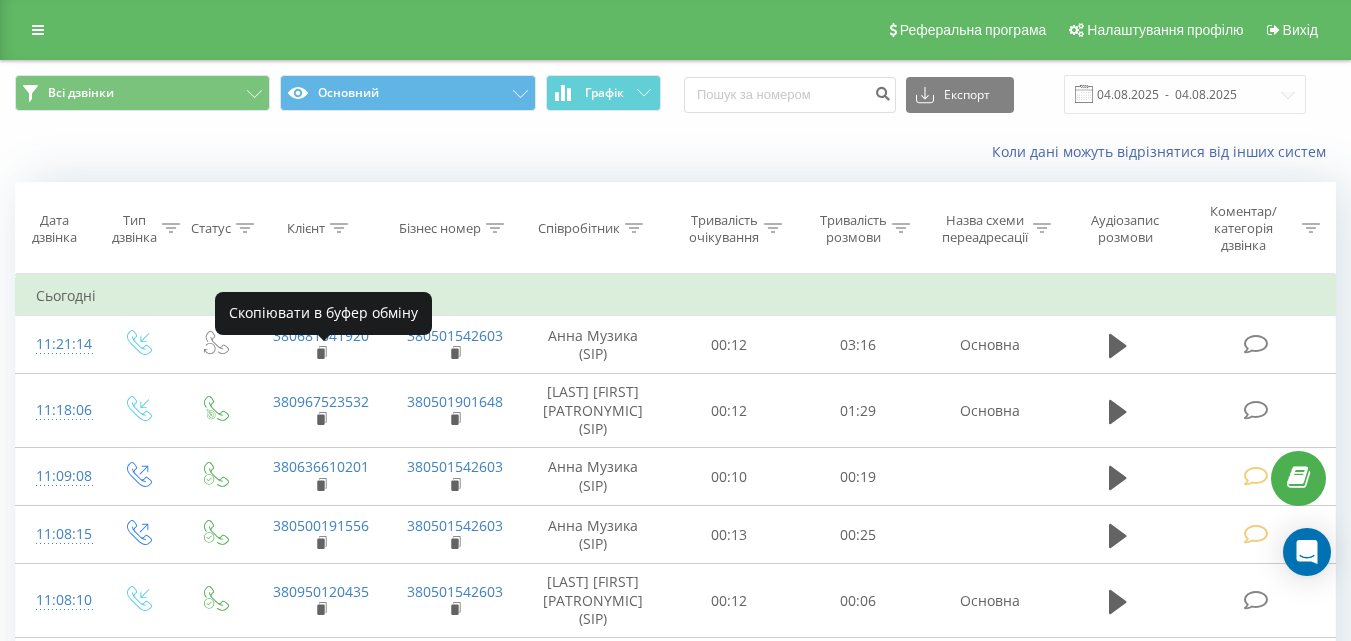 click 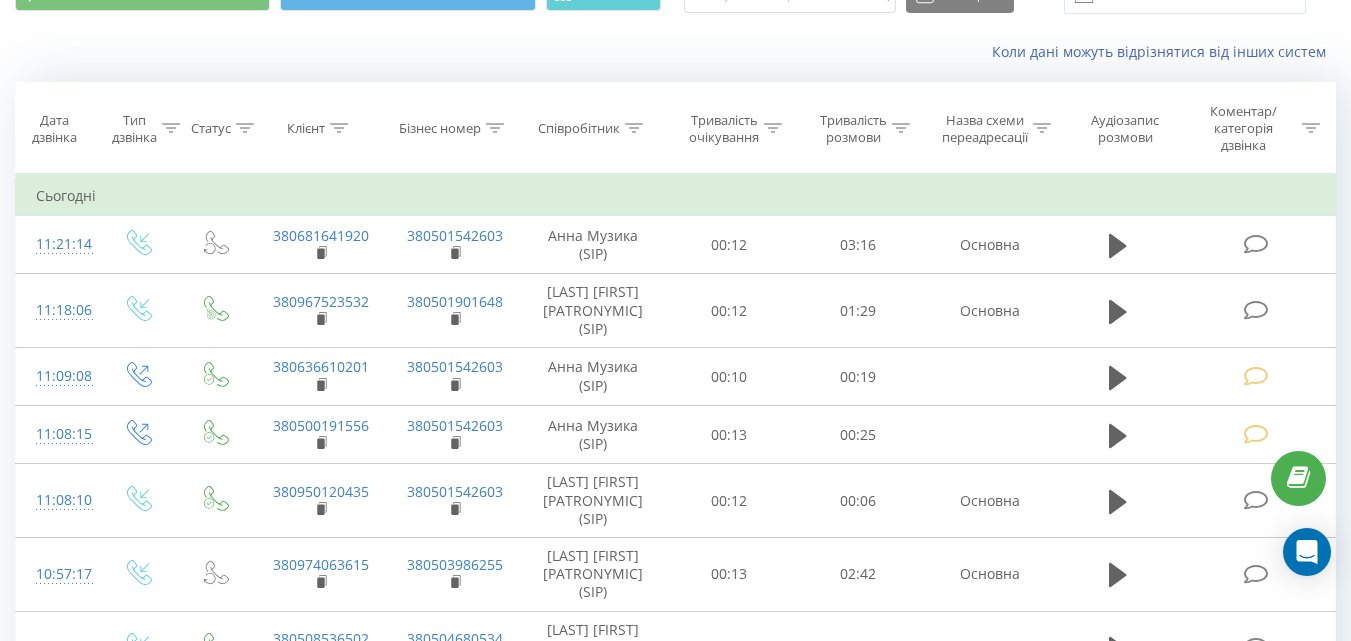 scroll, scrollTop: 100, scrollLeft: 0, axis: vertical 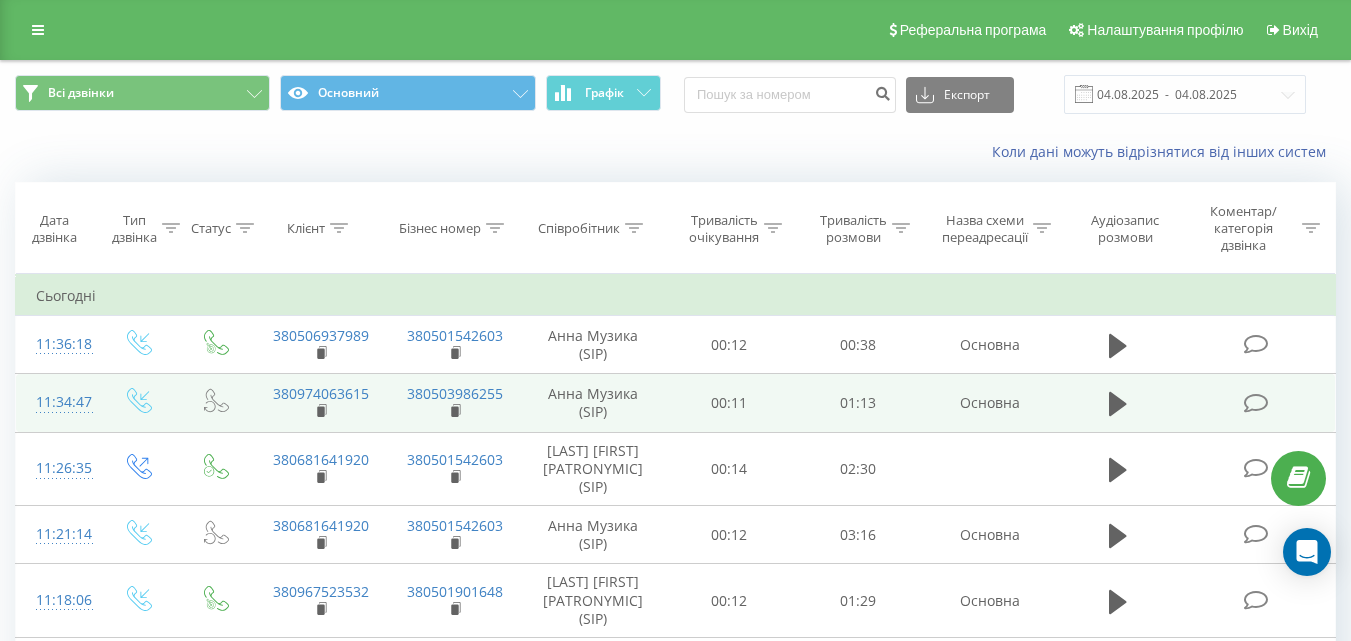 drag, startPoint x: 1115, startPoint y: 467, endPoint x: 549, endPoint y: 426, distance: 567.48303 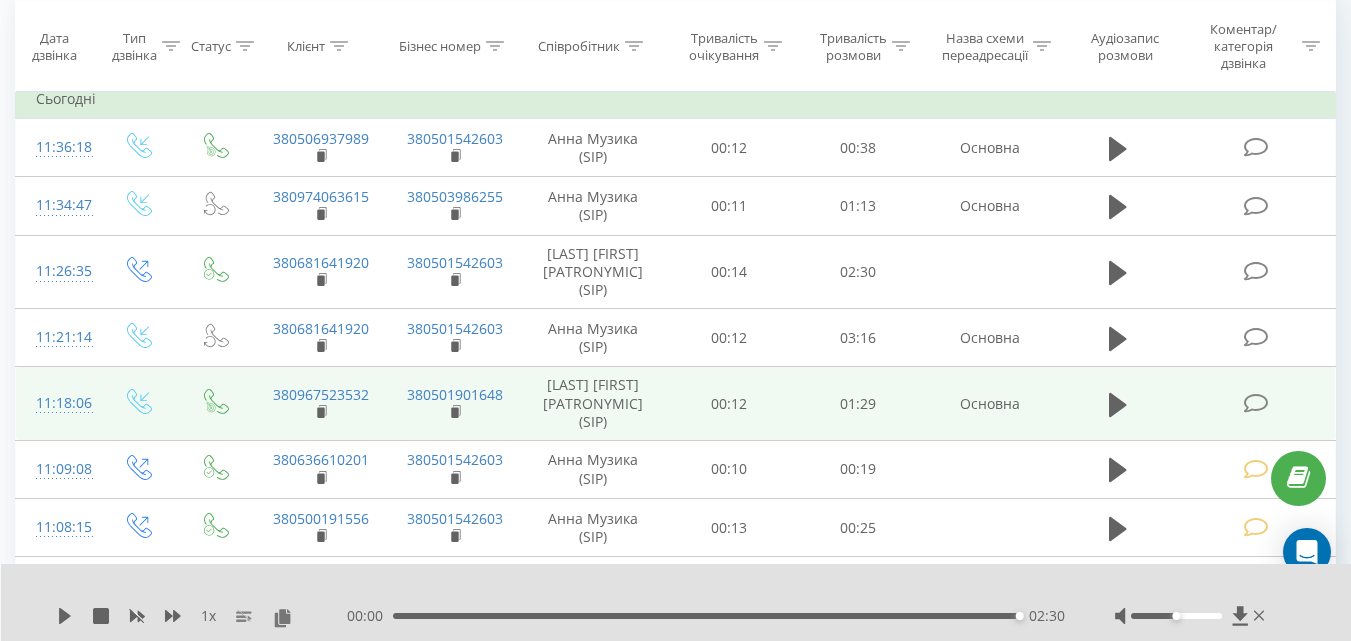 scroll, scrollTop: 200, scrollLeft: 0, axis: vertical 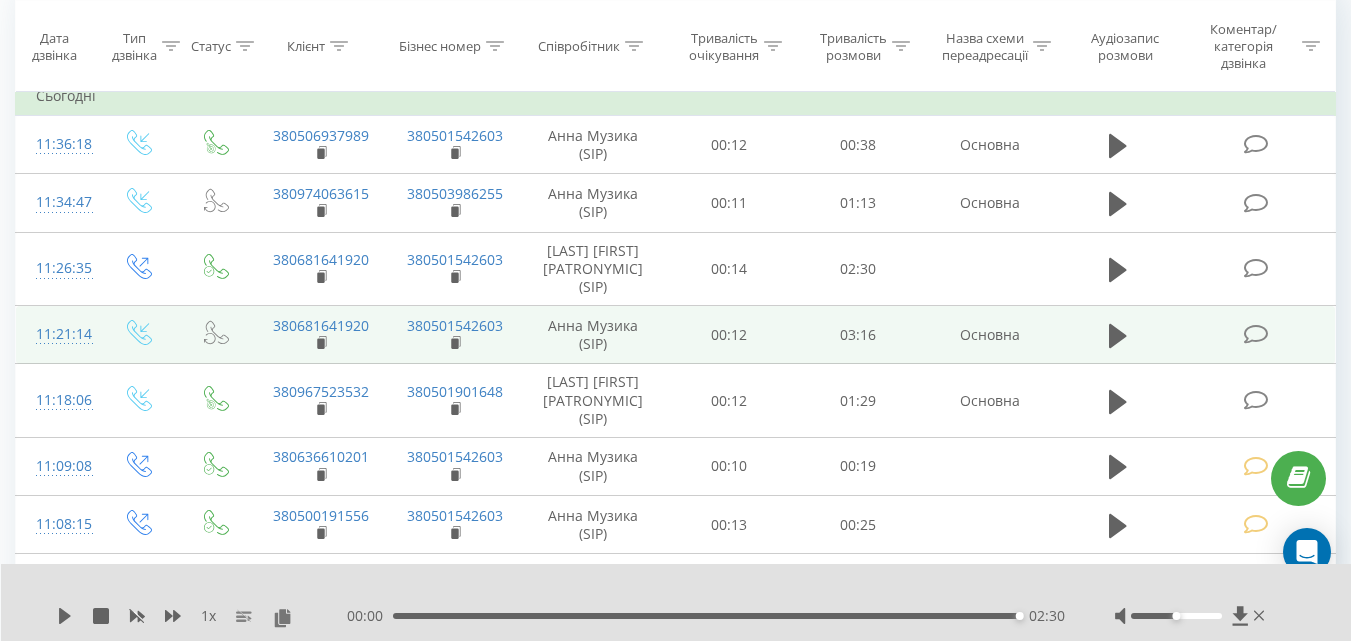 click at bounding box center (1255, 334) 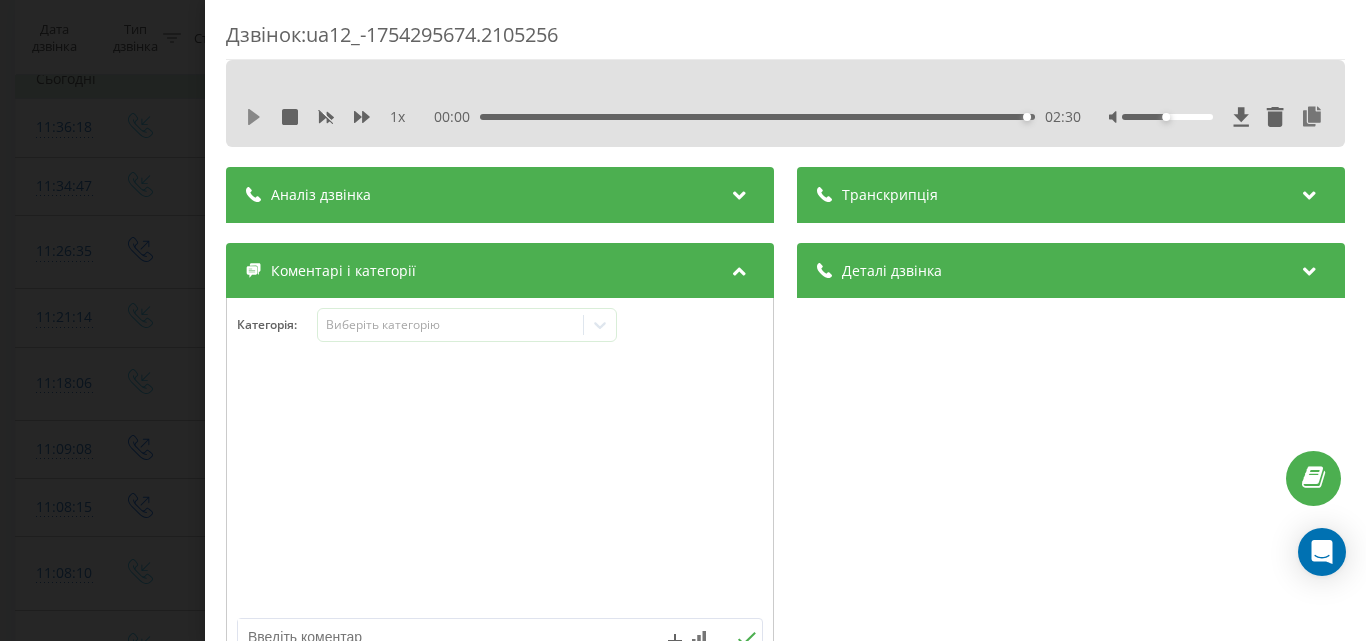 click 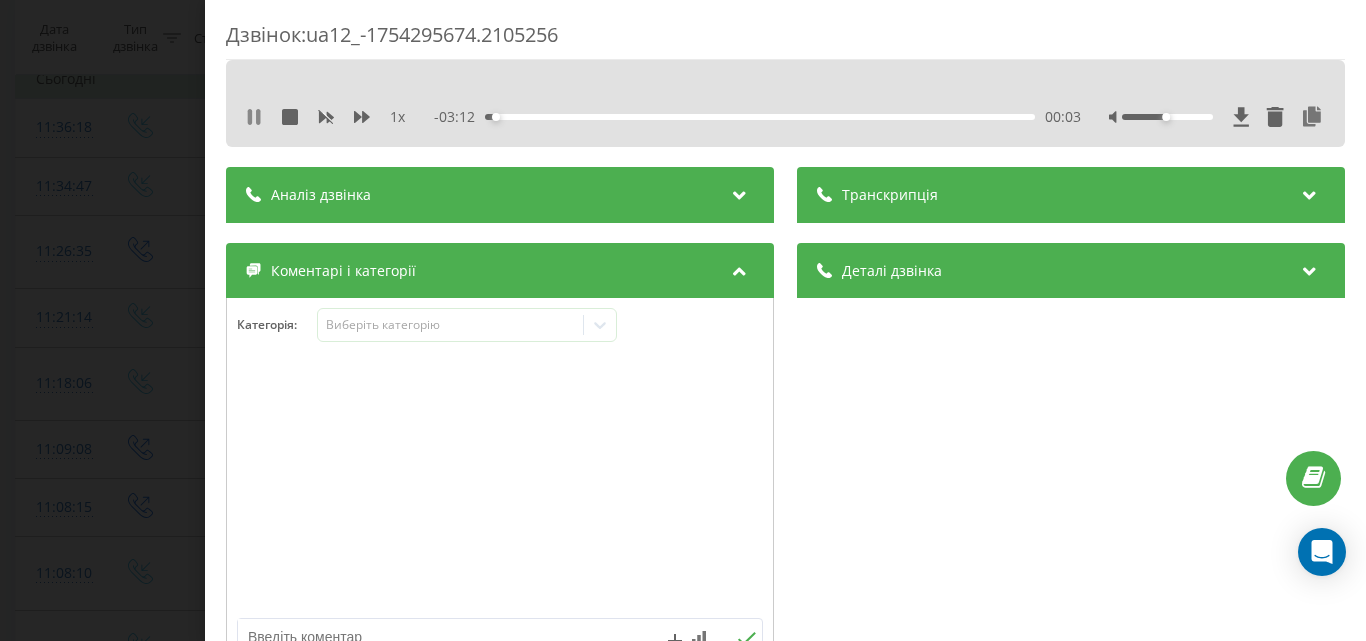 click 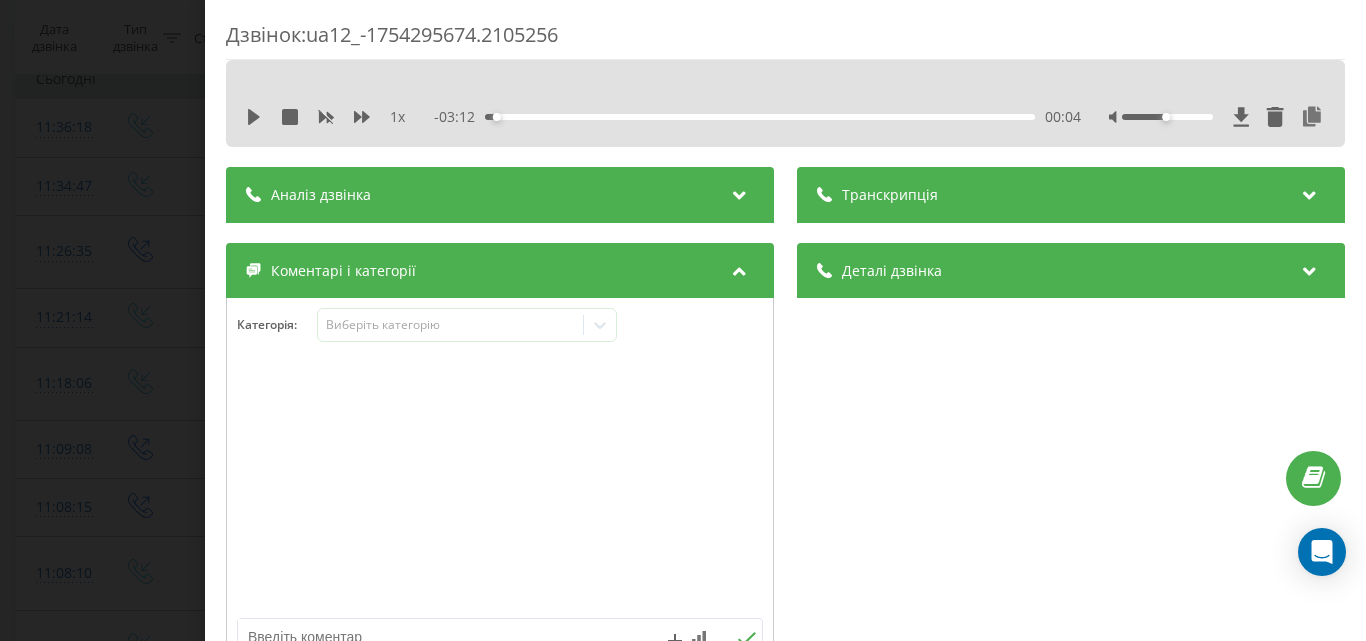 click on "Дзвінок :  ua12_-1754295674.2105256   1 x  - 03:12 00:04   00:04   Транскрипція Для AI-аналізу майбутніх дзвінків  налаштуйте та активуйте профіль на сторінці . Якщо профіль вже є і дзвінок відповідає його умовам, оновіть сторінку через 10 хвилин - AI аналізує поточний дзвінок. Аналіз дзвінка Для AI-аналізу майбутніх дзвінків  налаштуйте та активуйте профіль на сторінці . Якщо профіль вже є і дзвінок відповідає його умовам, оновіть сторінку через 10 хвилин - AI аналізує поточний дзвінок. Деталі дзвінка Загальне Дата дзвінка 2025-08-04 11:21:14 Тип дзвінка Вхідний Статус дзвінка Повторний 380681641920" at bounding box center [683, 320] 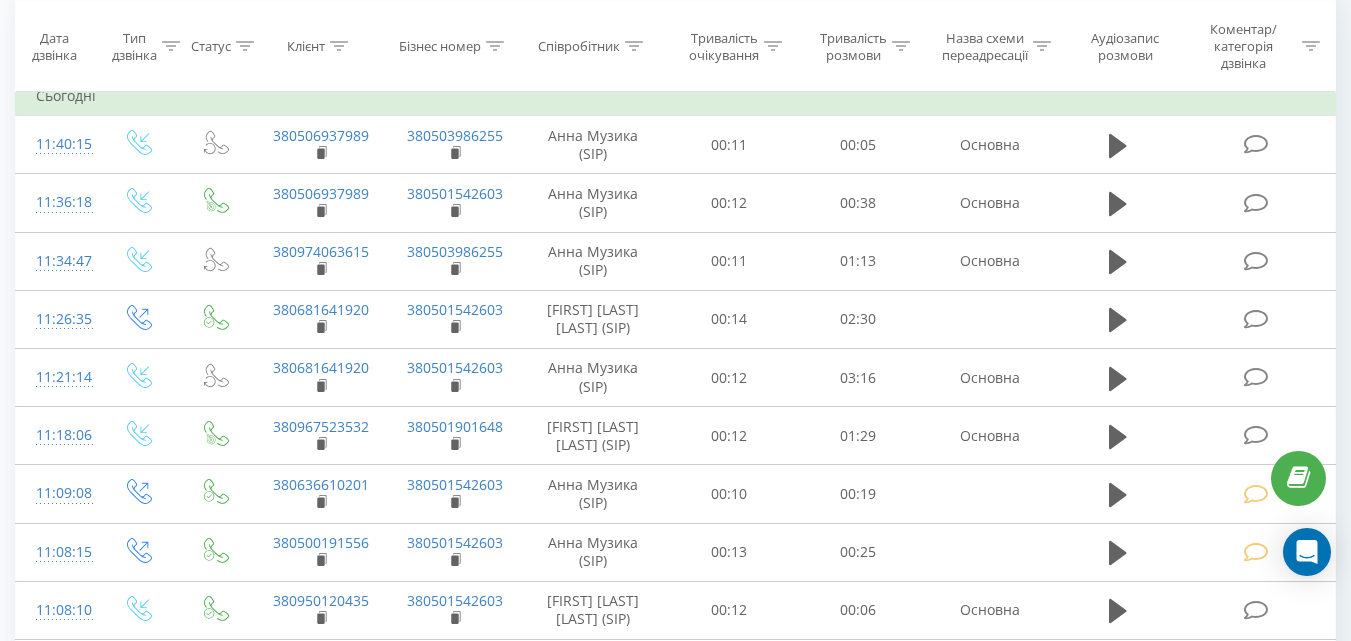 scroll, scrollTop: 200, scrollLeft: 0, axis: vertical 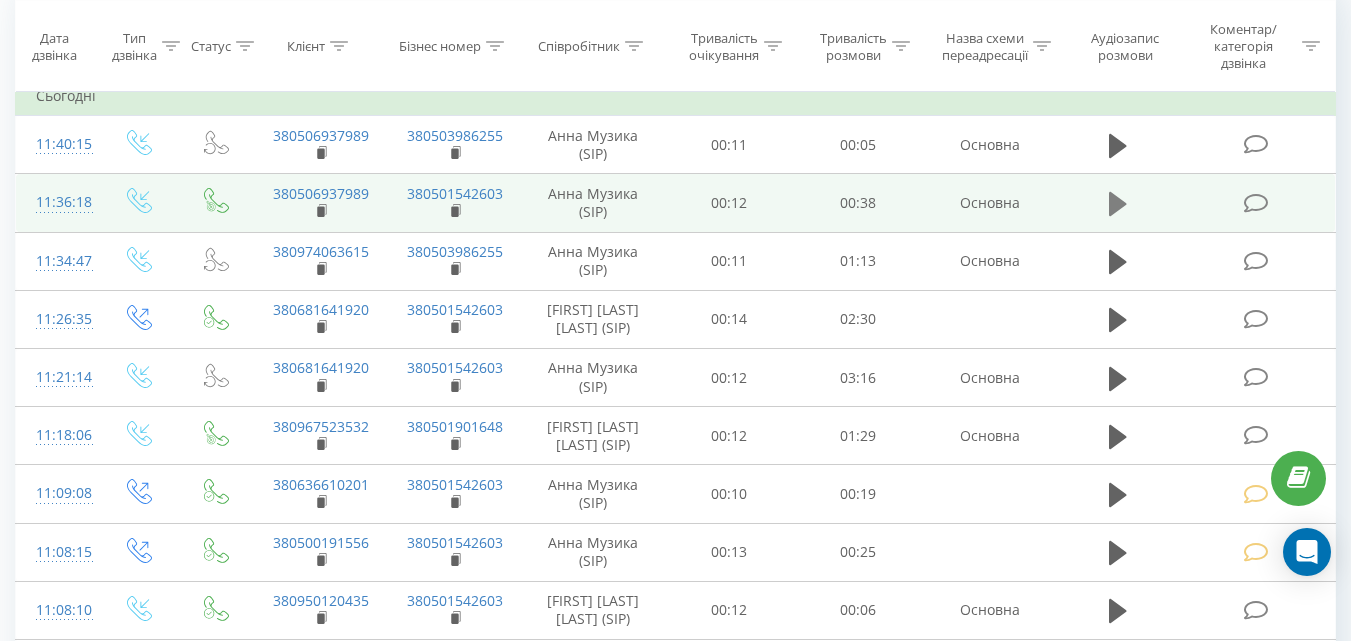 click 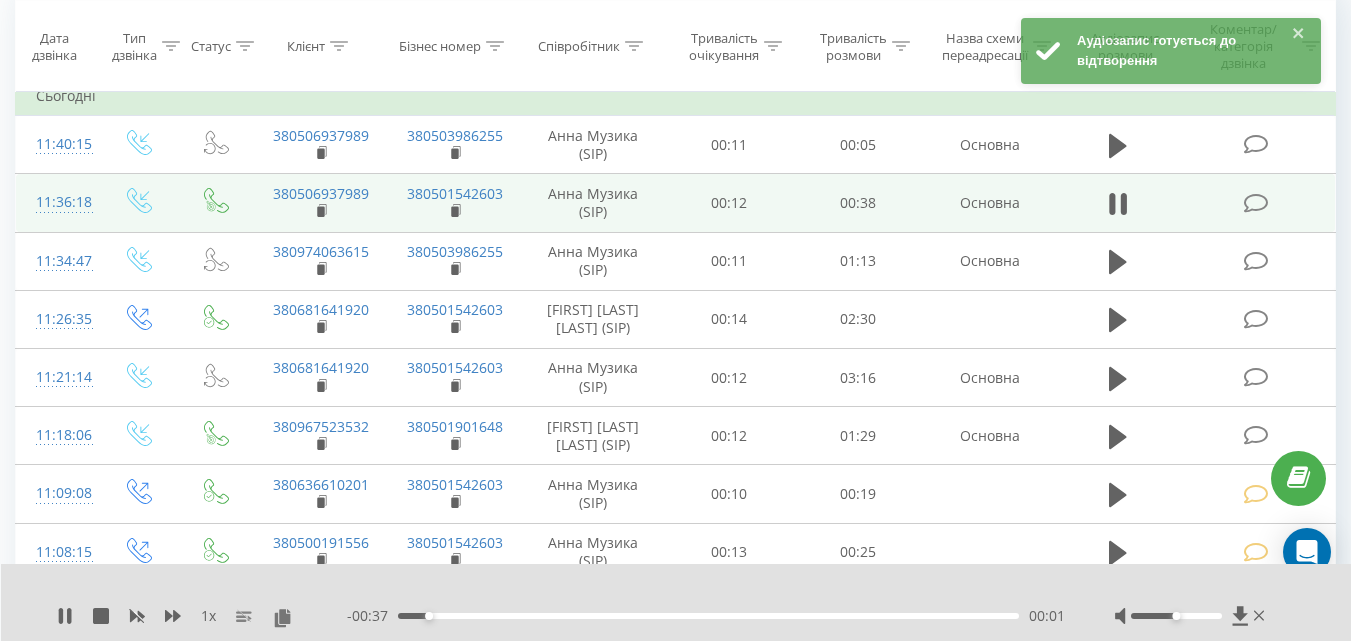 click at bounding box center (1255, 203) 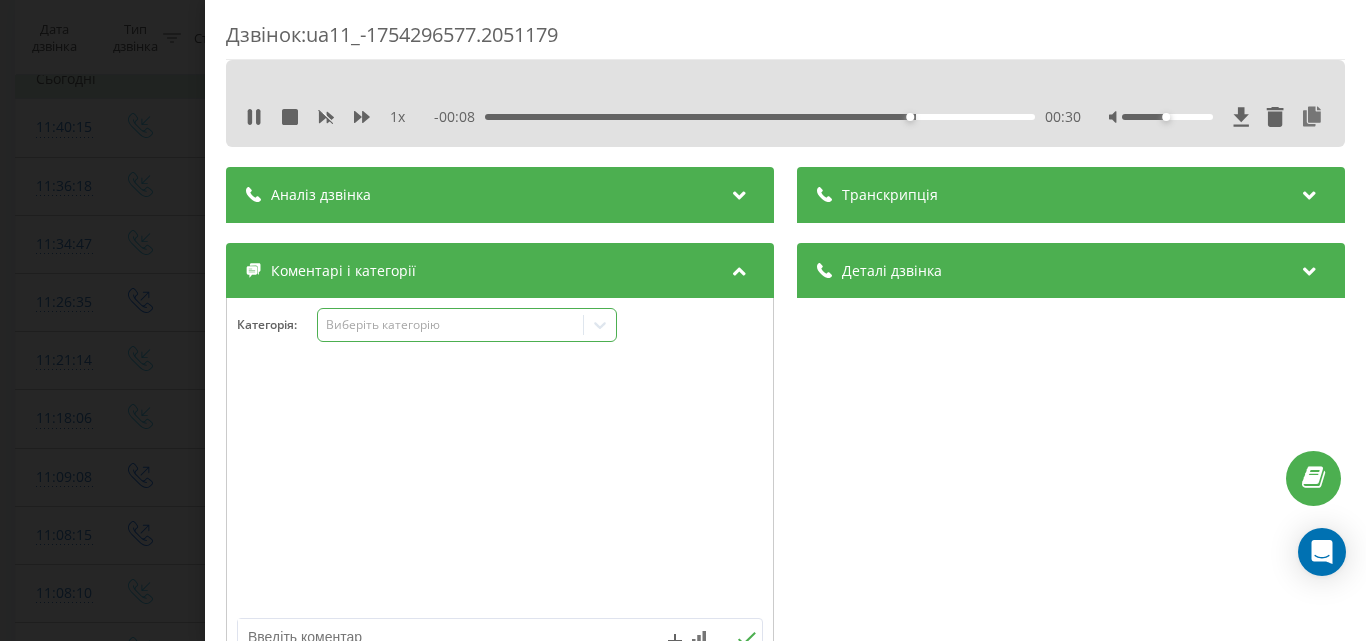 click on "Виберіть категорію" at bounding box center (450, 325) 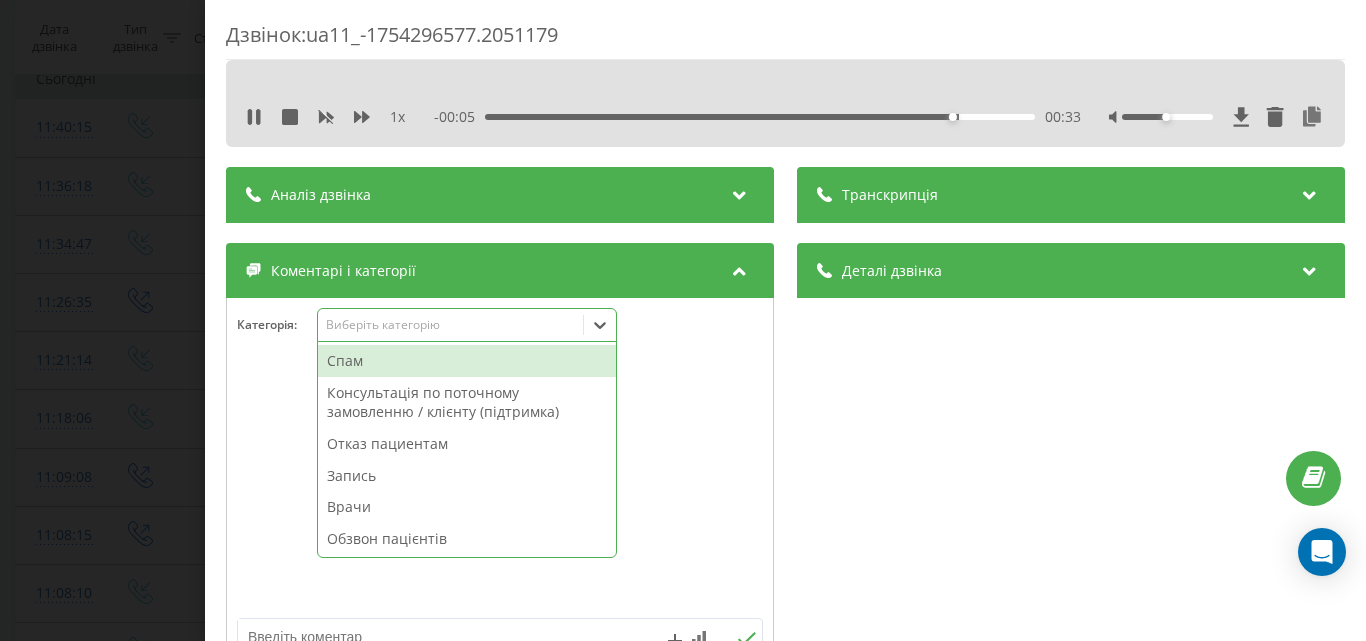 click on "Отказ пациентам" at bounding box center (467, 444) 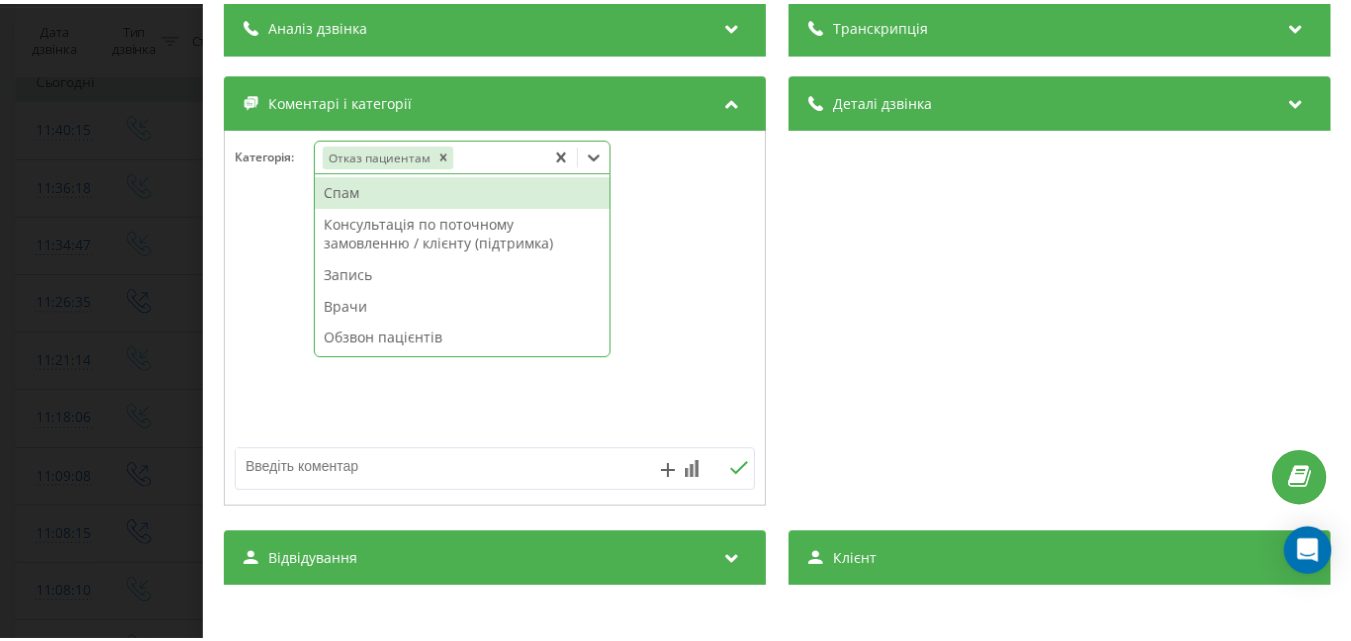 scroll, scrollTop: 200, scrollLeft: 0, axis: vertical 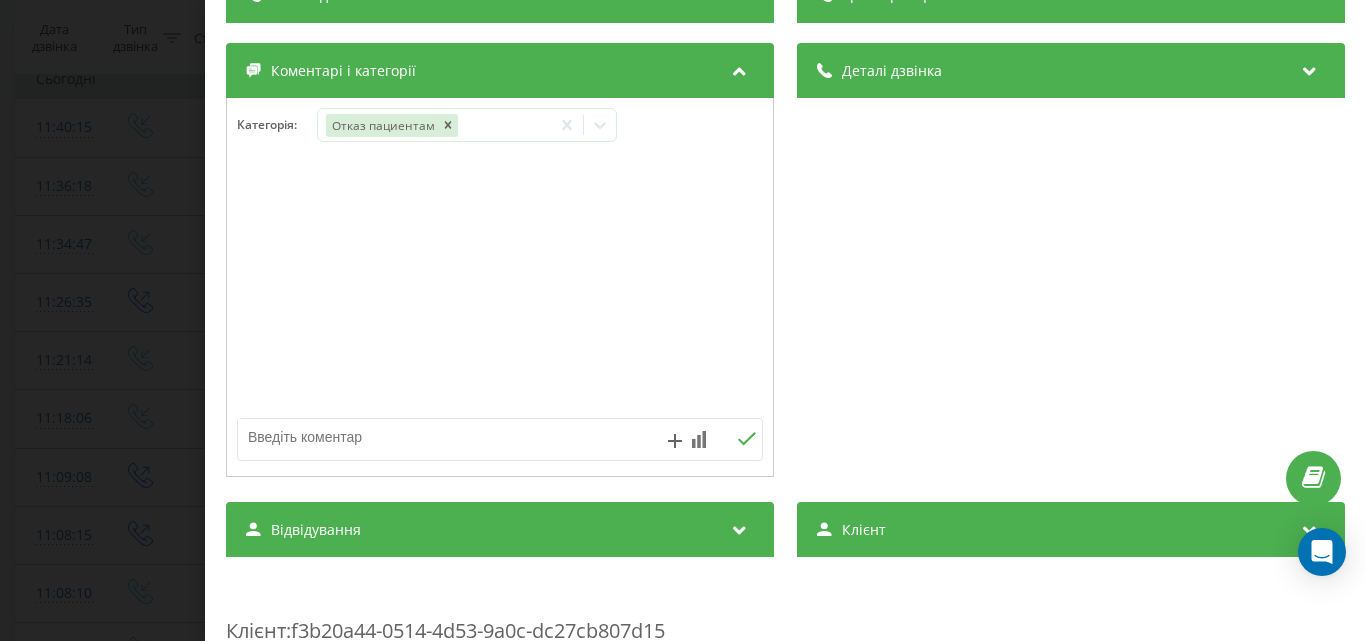 click at bounding box center (447, 437) 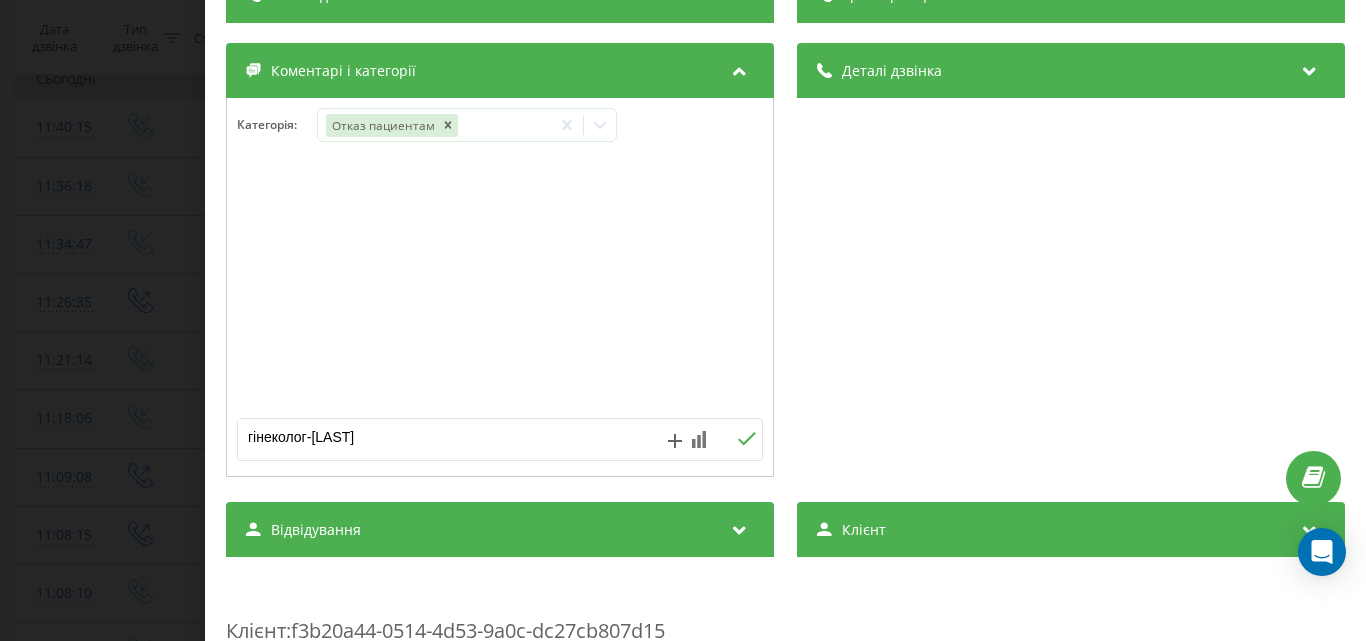 type on "гінеколог-Музика" 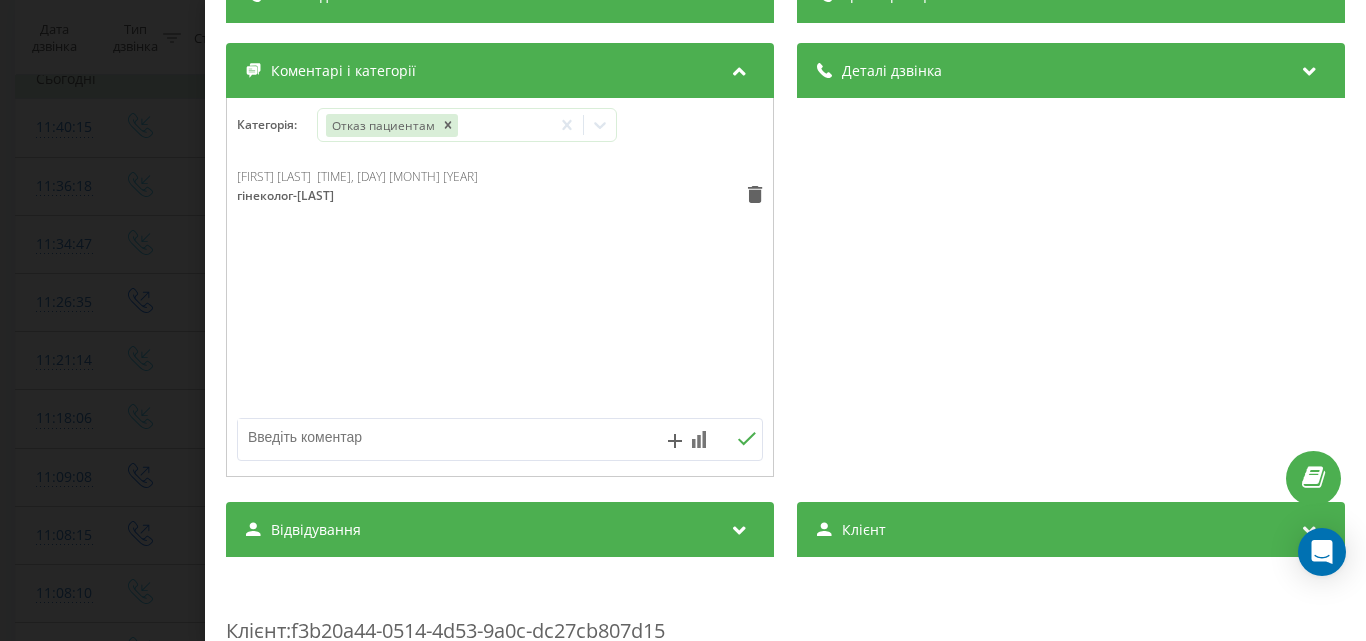 click on "Дзвінок :  ua11_-1754296577.2051179   1 x  00:00 00:39   00:39   Транскрипція Для AI-аналізу майбутніх дзвінків  налаштуйте та активуйте профіль на сторінці . Якщо профіль вже є і дзвінок відповідає його умовам, оновіть сторінку через 10 хвилин - AI аналізує поточний дзвінок. Аналіз дзвінка Для AI-аналізу майбутніх дзвінків  налаштуйте та активуйте профіль на сторінці . Якщо профіль вже є і дзвінок відповідає його умовам, оновіть сторінку через 10 хвилин - AI аналізує поточний дзвінок. Деталі дзвінка Загальне Дата дзвінка 2025-08-04 11:36:18 Тип дзвінка Вхідний Статус дзвінка Цільовий 380506937989 n/a" at bounding box center (683, 320) 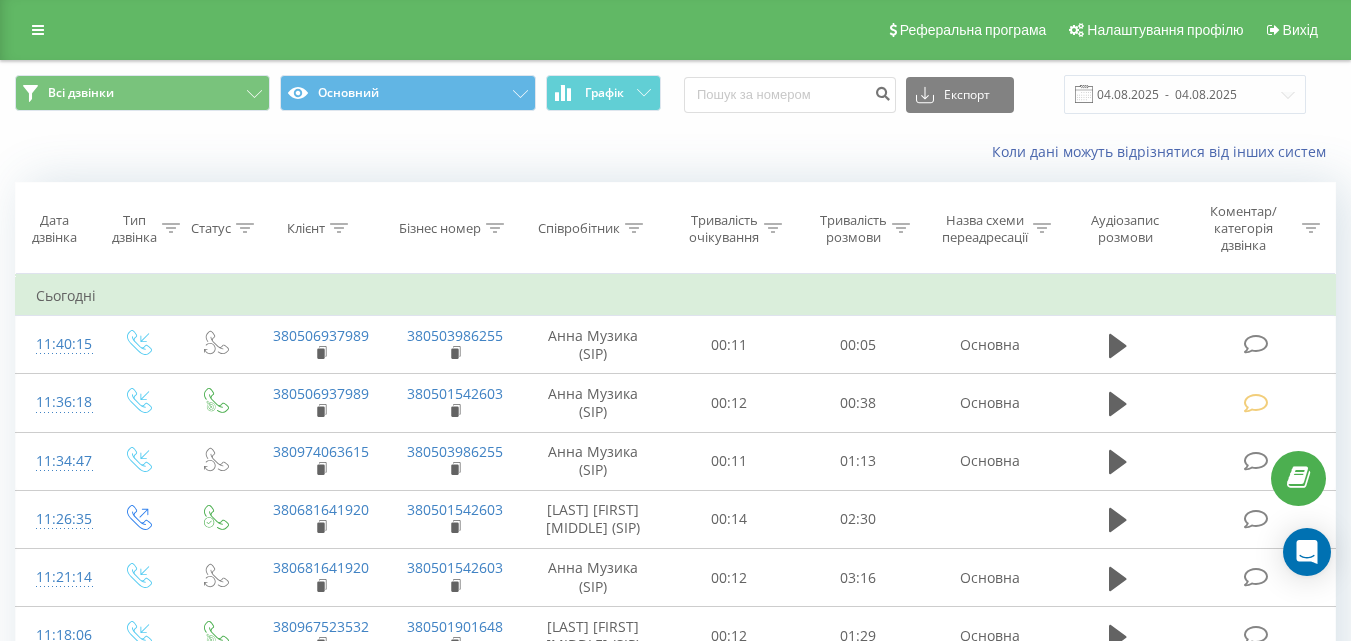 scroll, scrollTop: 200, scrollLeft: 0, axis: vertical 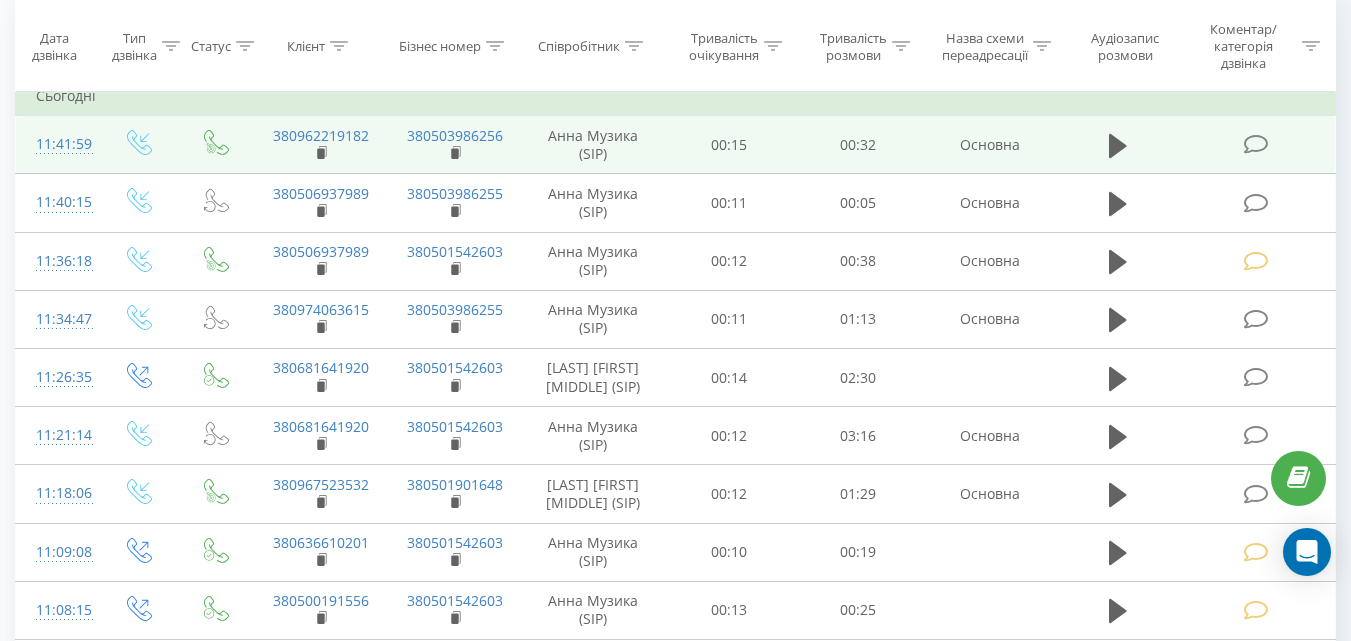 click at bounding box center [1255, 144] 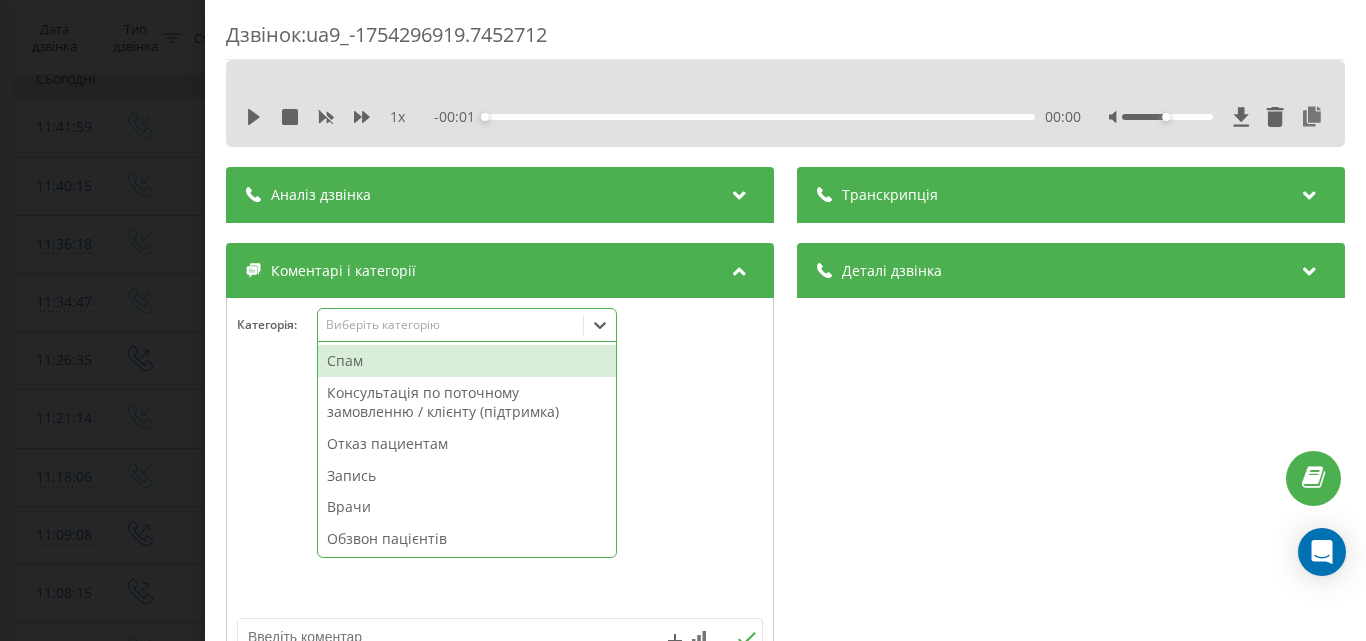 click on "Виберіть категорію" at bounding box center (467, 325) 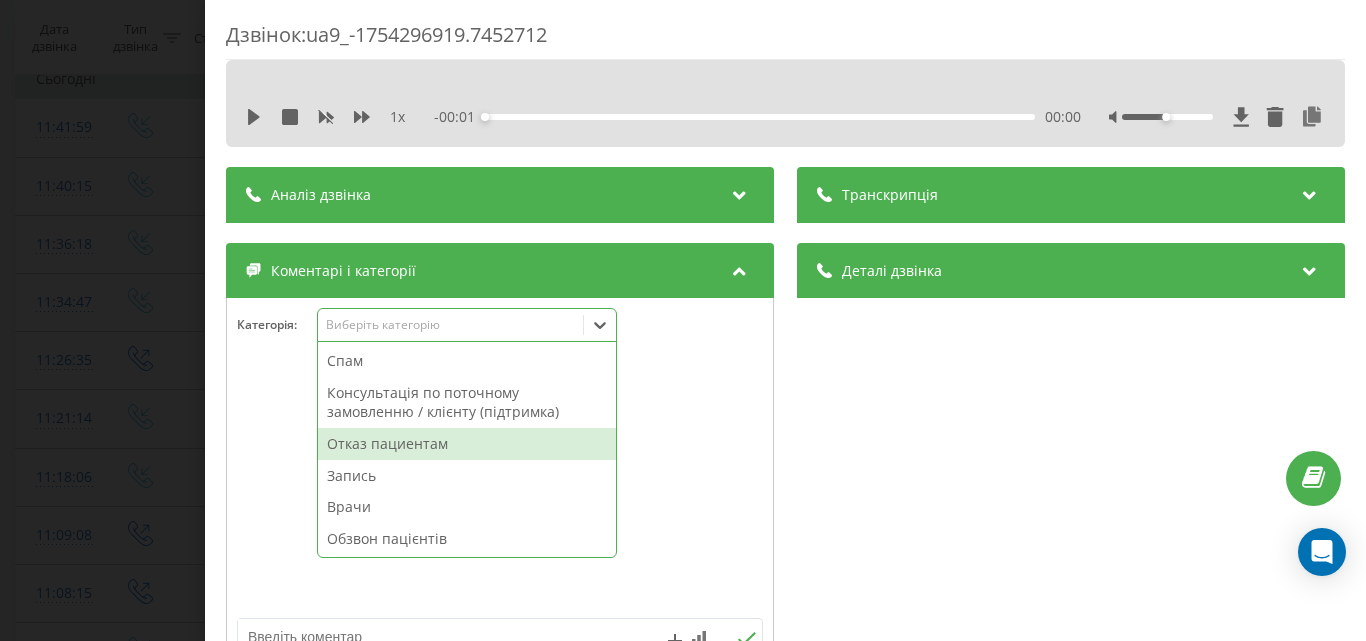click on "Отказ пациентам" at bounding box center [467, 444] 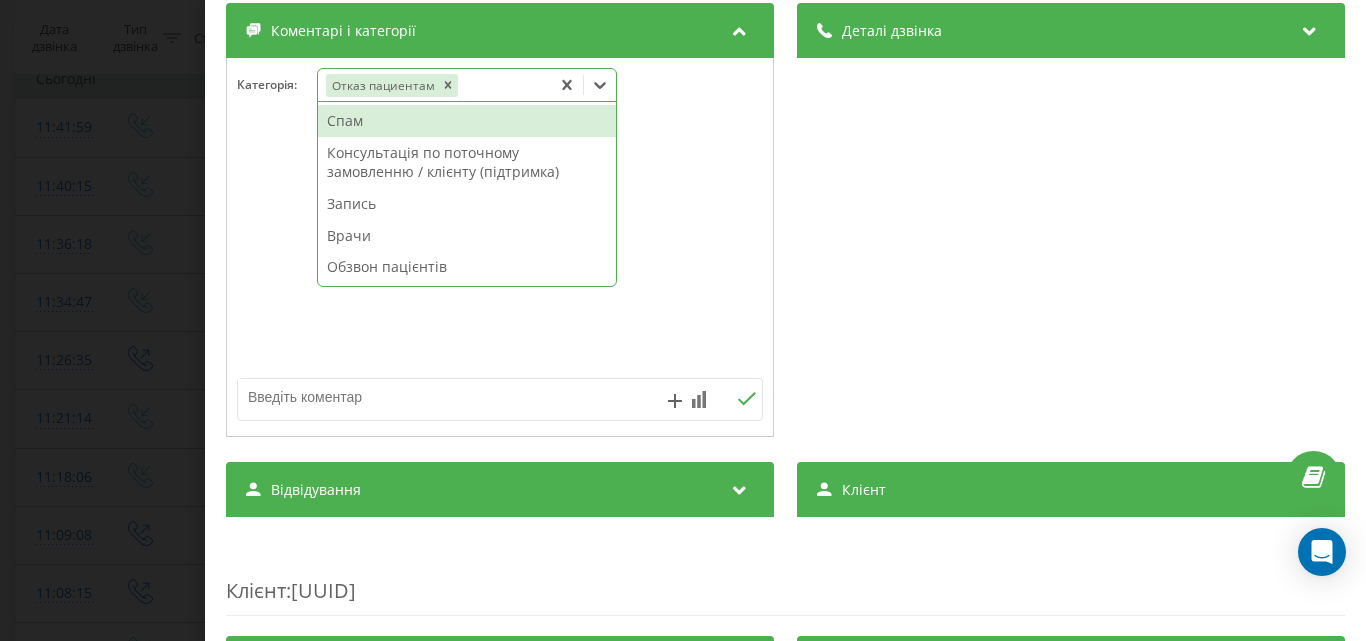 scroll, scrollTop: 300, scrollLeft: 0, axis: vertical 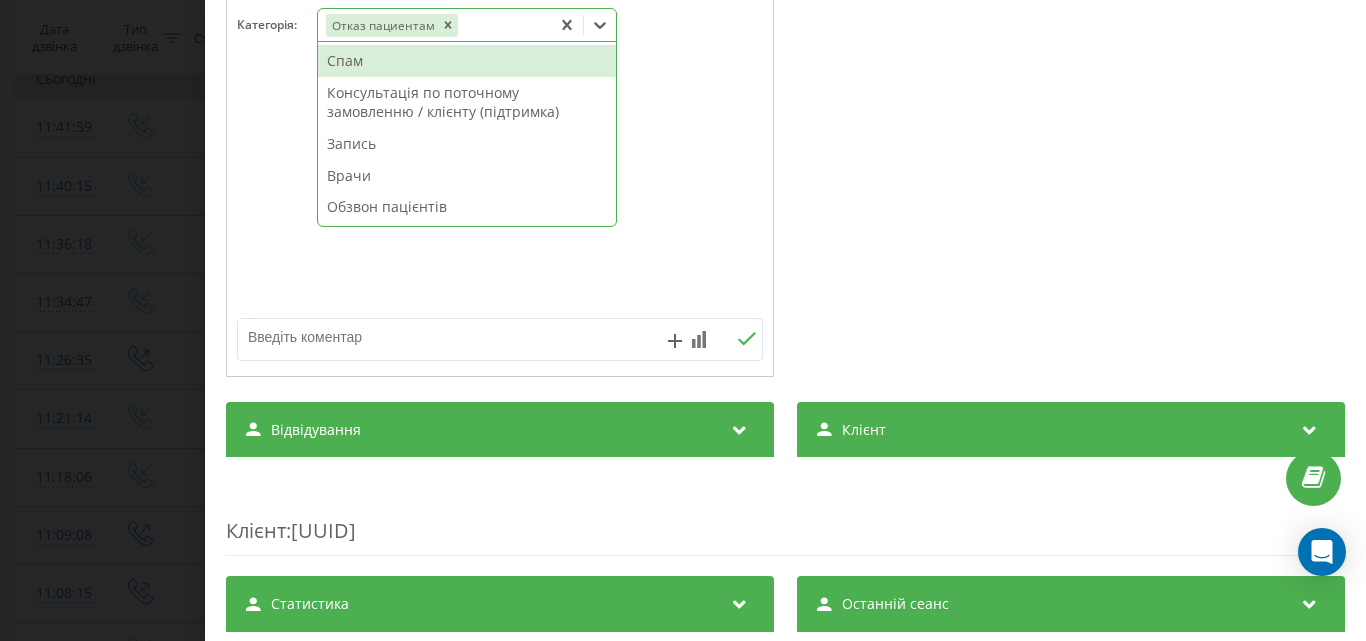 click at bounding box center [447, 337] 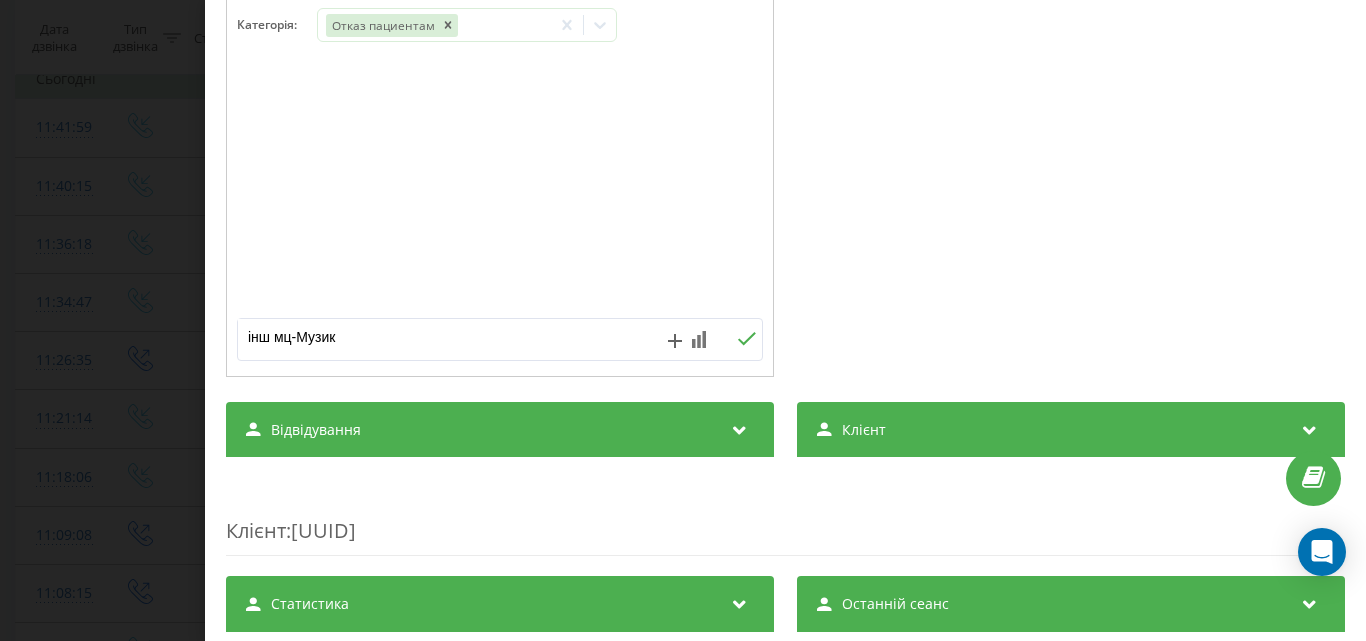 type on "інш мц-Музика" 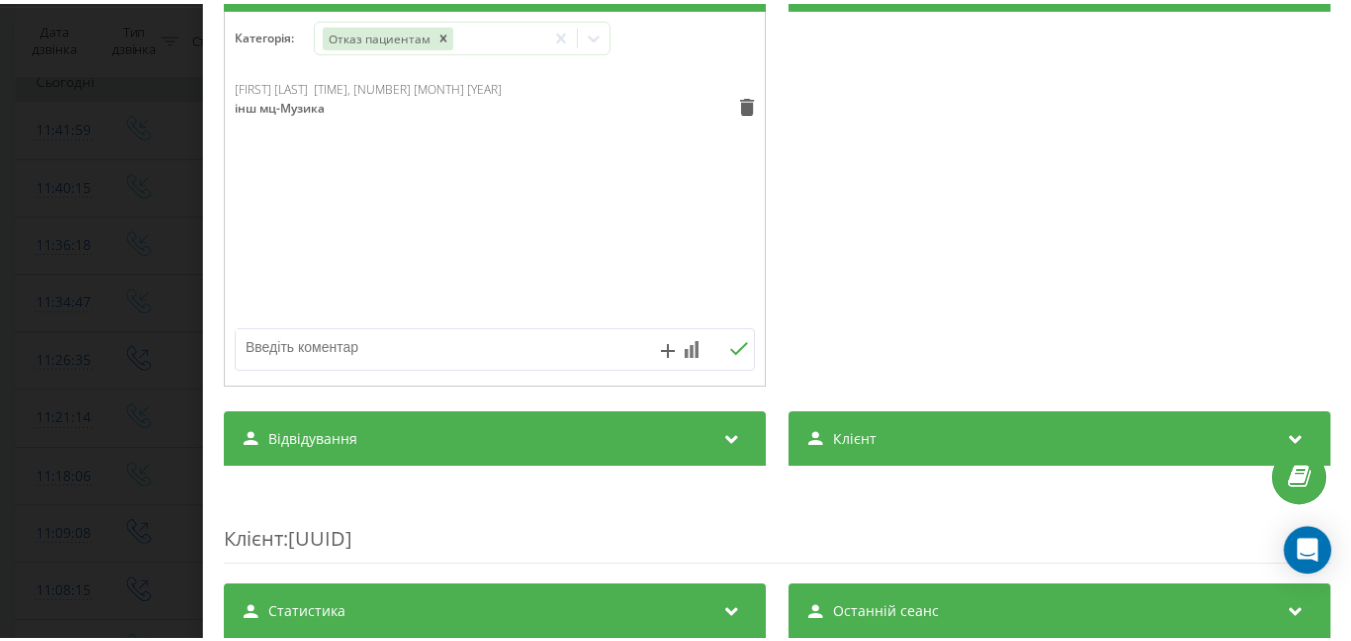 scroll, scrollTop: 300, scrollLeft: 0, axis: vertical 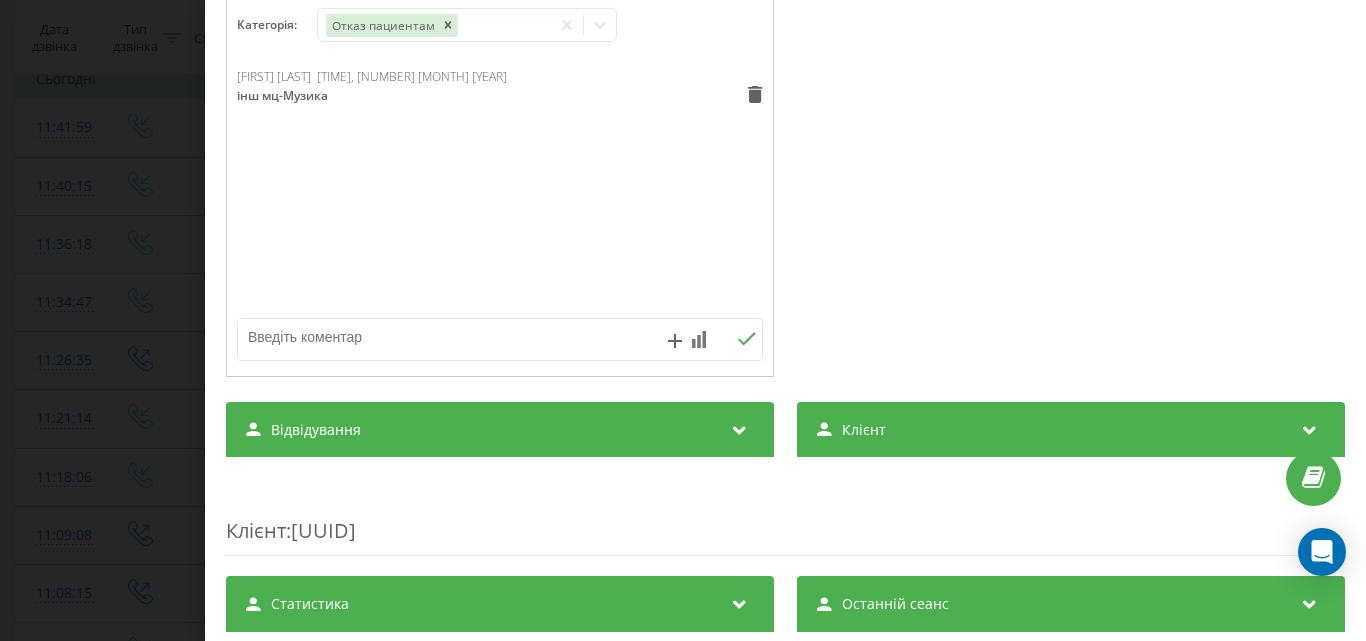 click on "Дзвінок :  ua9_-1754296919.7452712   1 x  - 00:32 00:00   00:00   Транскрипція Для AI-аналізу майбутніх дзвінків  налаштуйте та активуйте профіль на сторінці . Якщо профіль вже є і дзвінок відповідає його умовам, оновіть сторінку через 10 хвилин - AI аналізує поточний дзвінок. Аналіз дзвінка Для AI-аналізу майбутніх дзвінків  налаштуйте та активуйте профіль на сторінці . Якщо профіль вже є і дзвінок відповідає його умовам, оновіть сторінку через 10 хвилин - AI аналізує поточний дзвінок. Деталі дзвінка Загальне Дата дзвінка 2025-08-04 11:41:59 Тип дзвінка Вхідний Статус дзвінка Цільовий 380962219182 :" at bounding box center [683, 320] 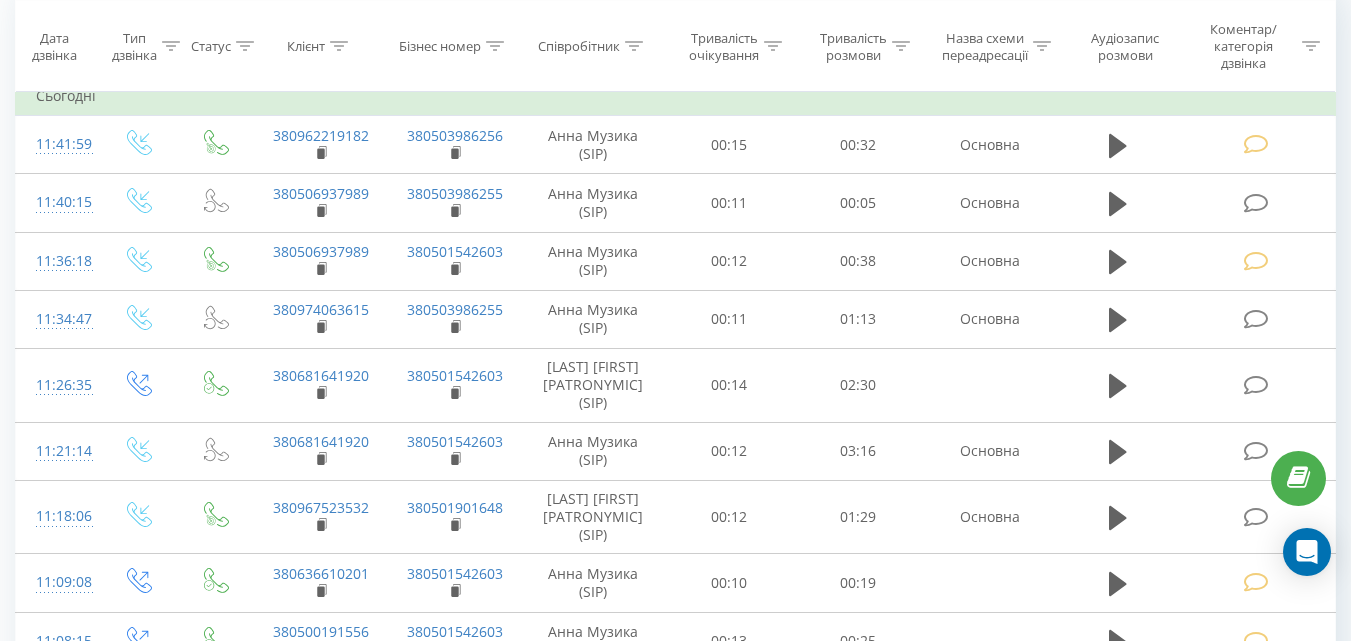 scroll, scrollTop: 200, scrollLeft: 0, axis: vertical 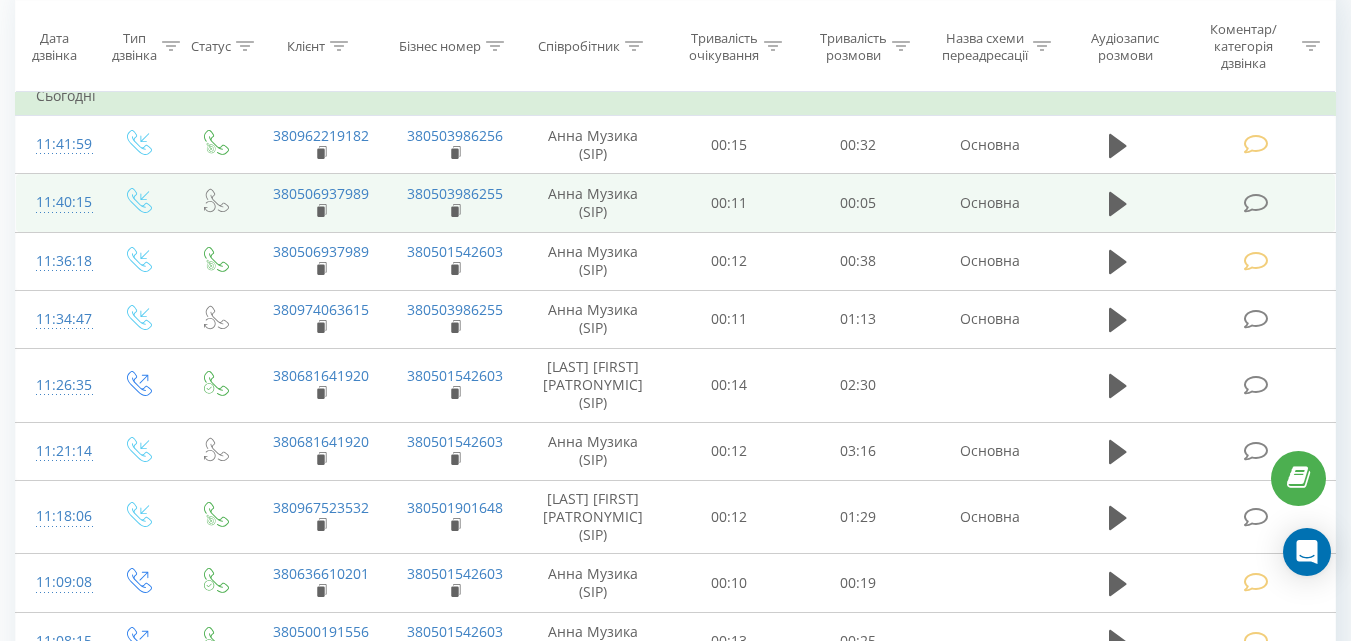 click at bounding box center (1255, 203) 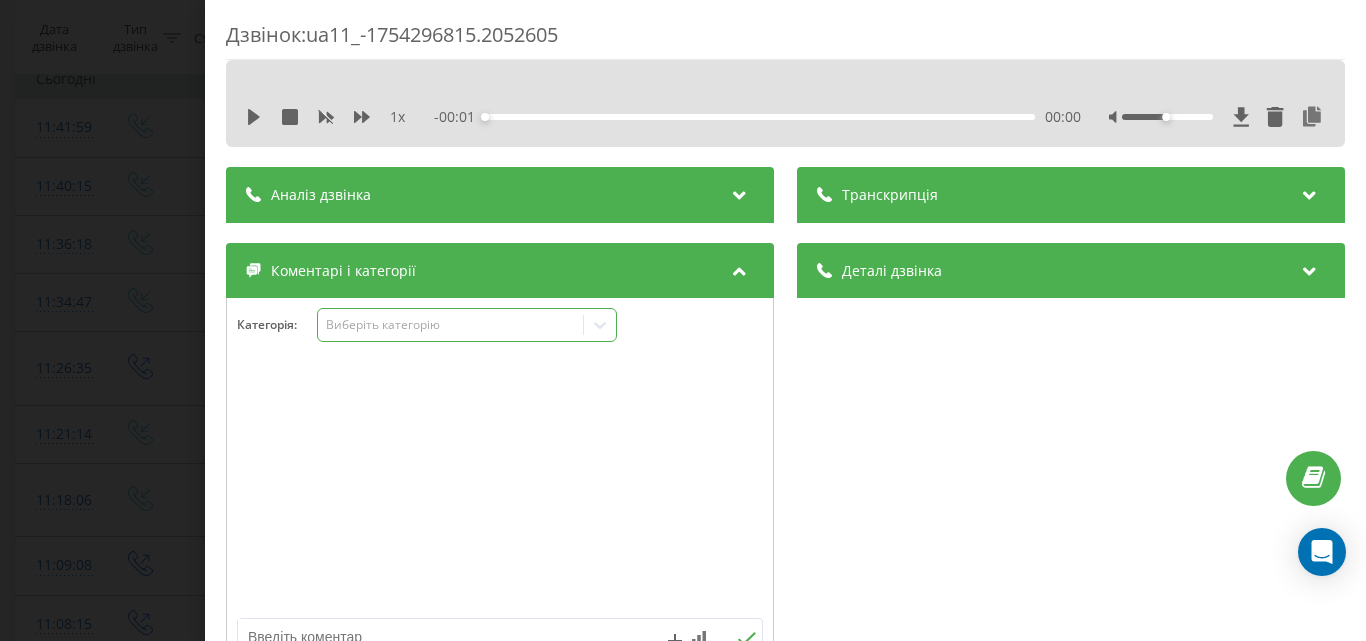 click on "Виберіть категорію" at bounding box center [450, 325] 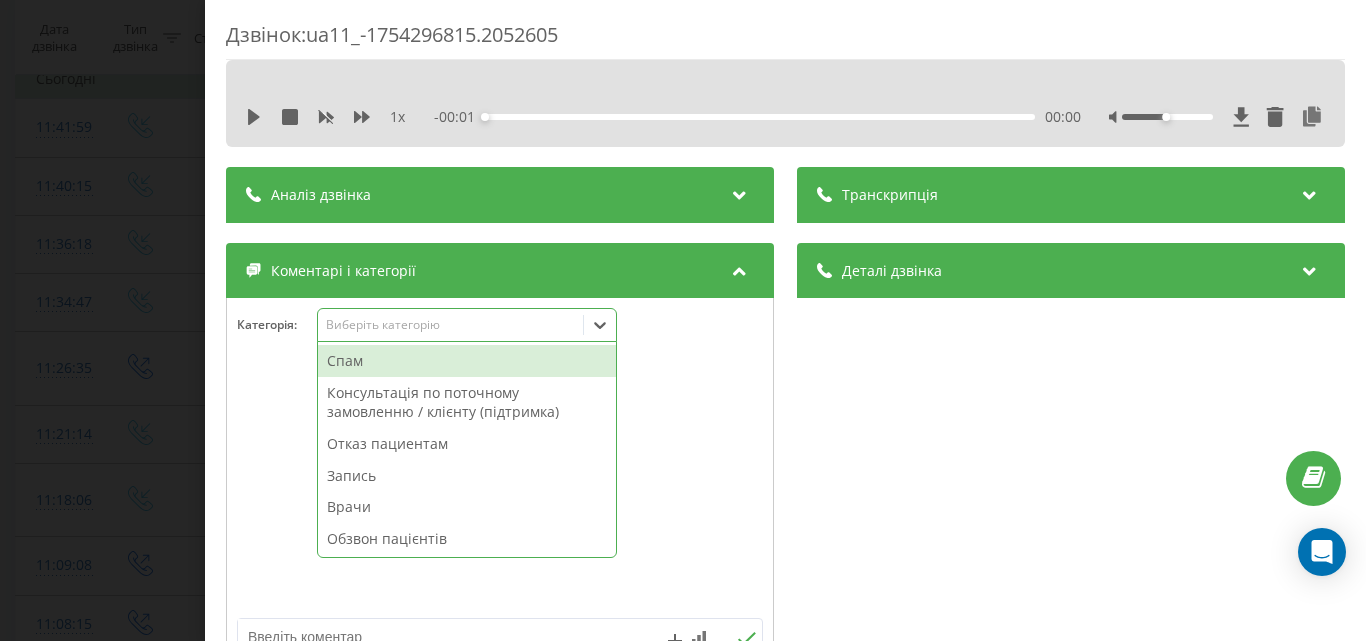 click on "Спам" at bounding box center (467, 361) 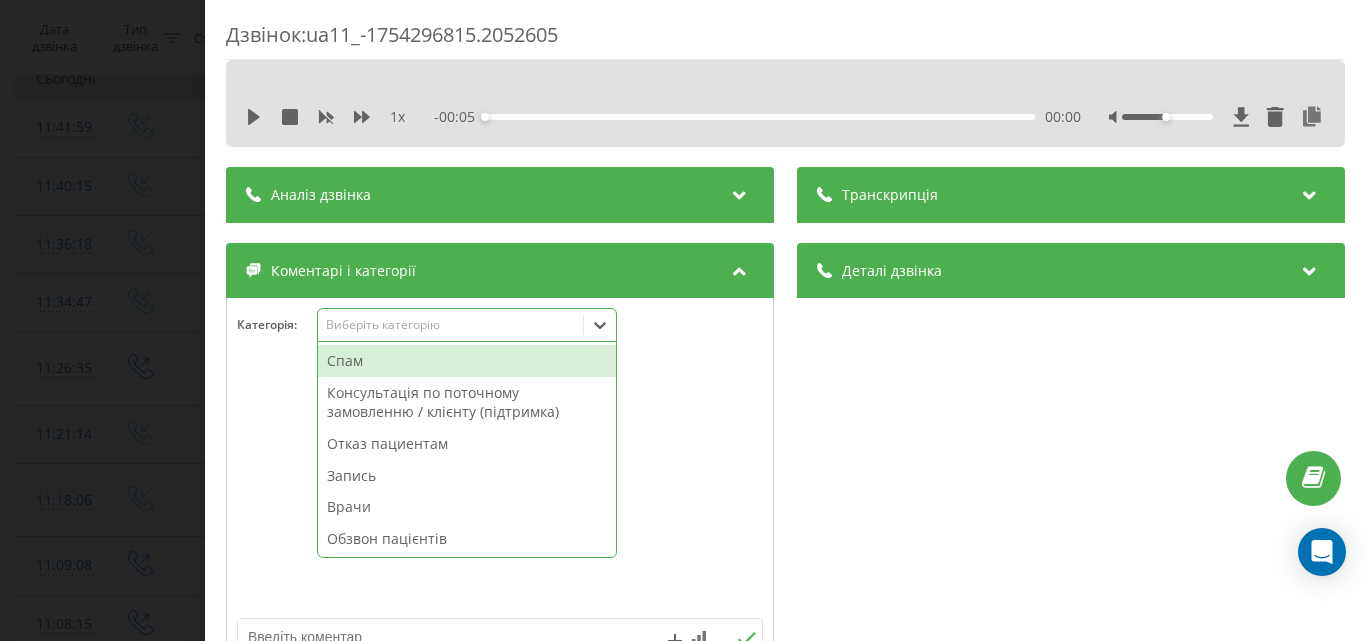 click on "Дзвінок :  ua11_-1754296815.2052605   1 x  - 00:05 00:00   00:00   Транскрипція Для AI-аналізу майбутніх дзвінків  налаштуйте та активуйте профіль на сторінці . Якщо профіль вже є і дзвінок відповідає його умовам, оновіть сторінку через 10 хвилин - AI аналізує поточний дзвінок. Аналіз дзвінка Для AI-аналізу майбутніх дзвінків  налаштуйте та активуйте профіль на сторінці . Якщо профіль вже є і дзвінок відповідає його умовам, оновіть сторінку через 10 хвилин - AI аналізує поточний дзвінок. Деталі дзвінка Загальне Дата дзвінка [DATE] [TIME] Тип дзвінка Вхідний Статус дзвінка Повторний [PHONE]" at bounding box center [683, 320] 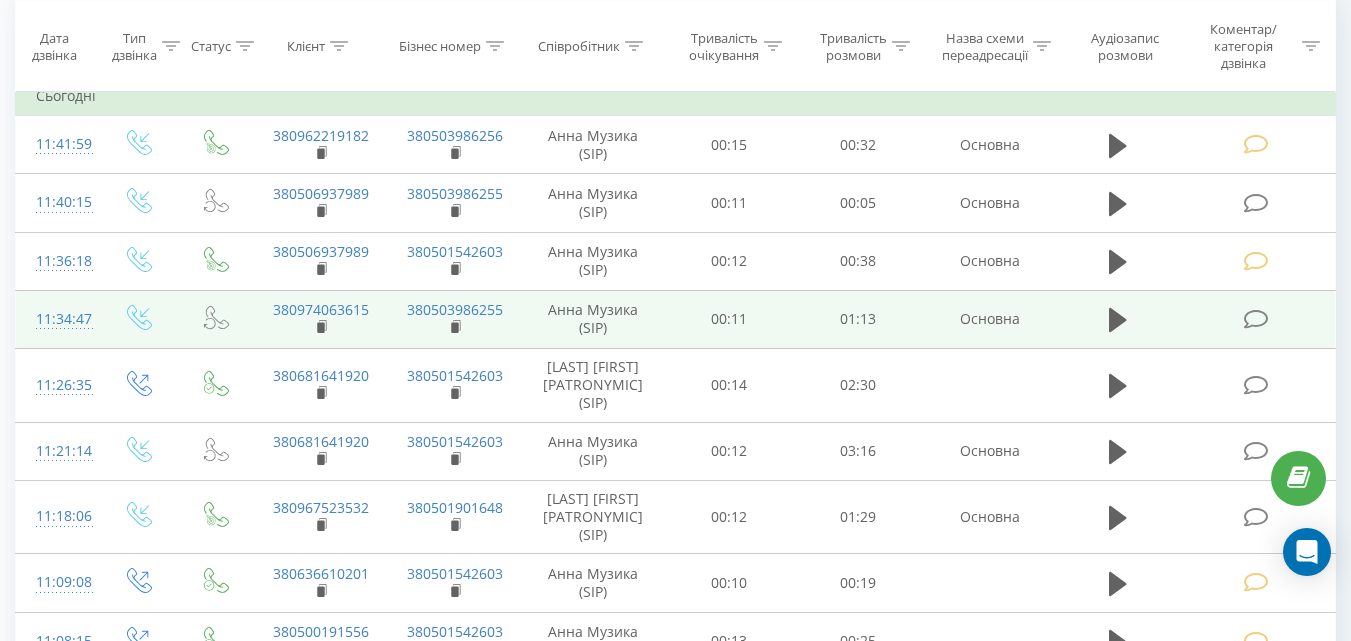 click at bounding box center [1255, 319] 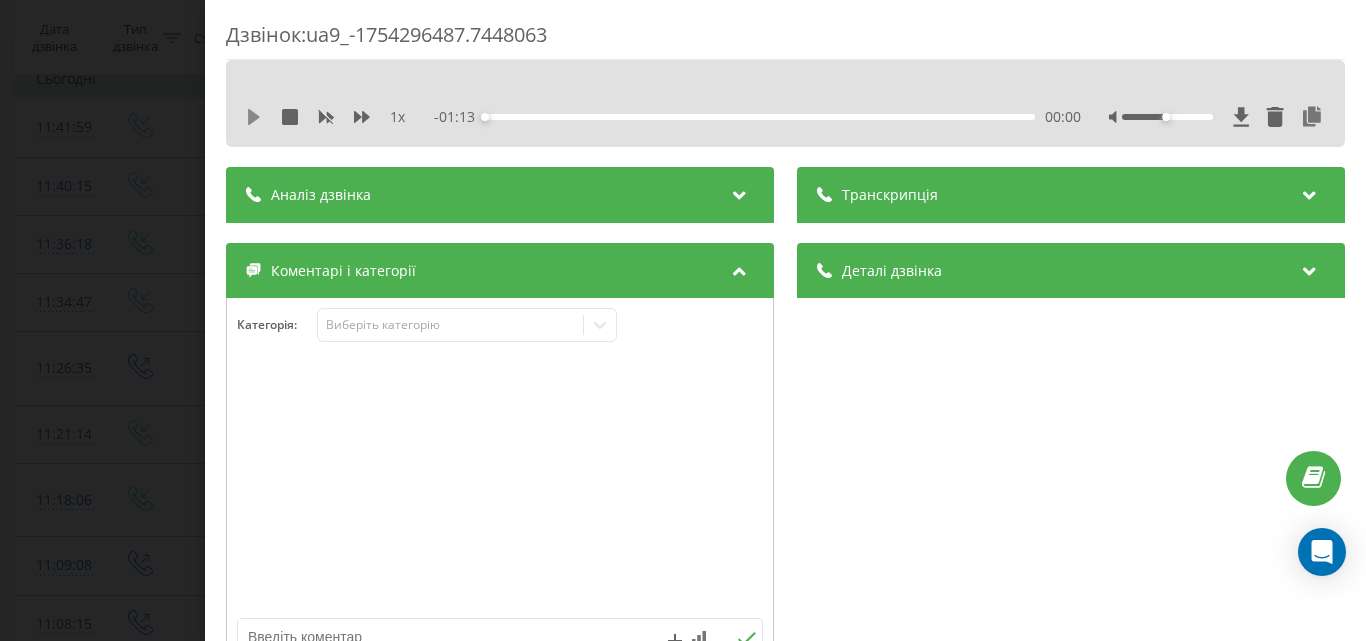 click 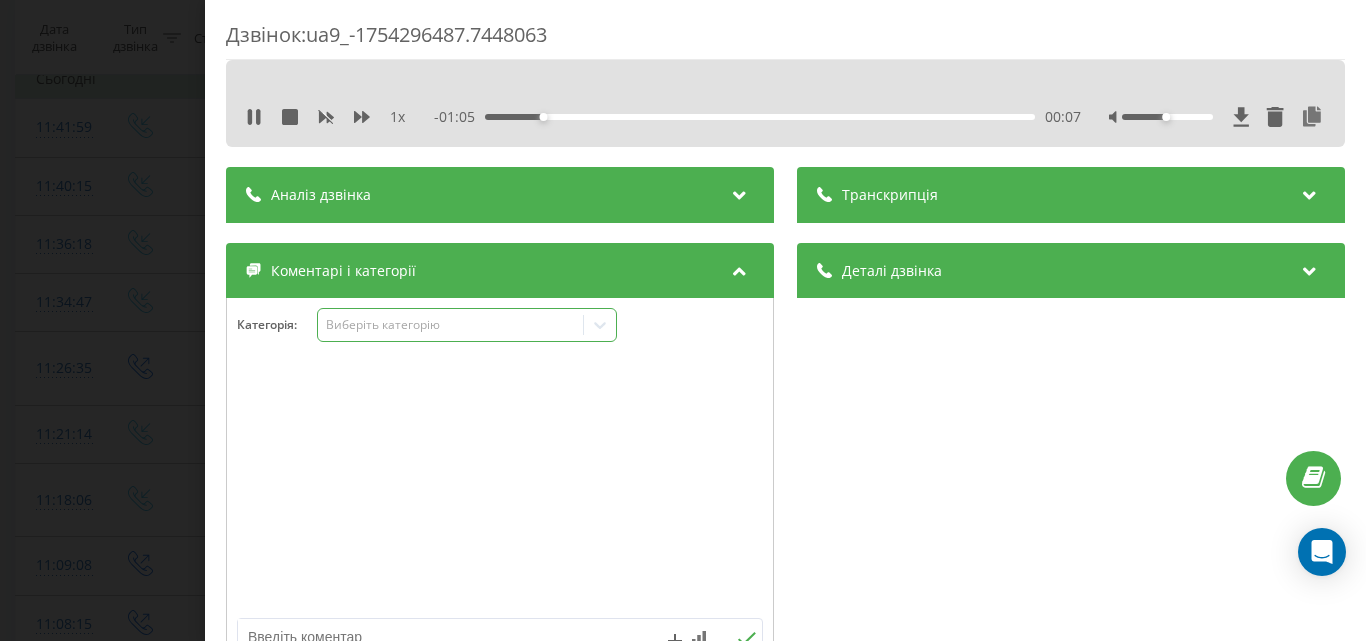 click on "Виберіть категорію" at bounding box center (450, 325) 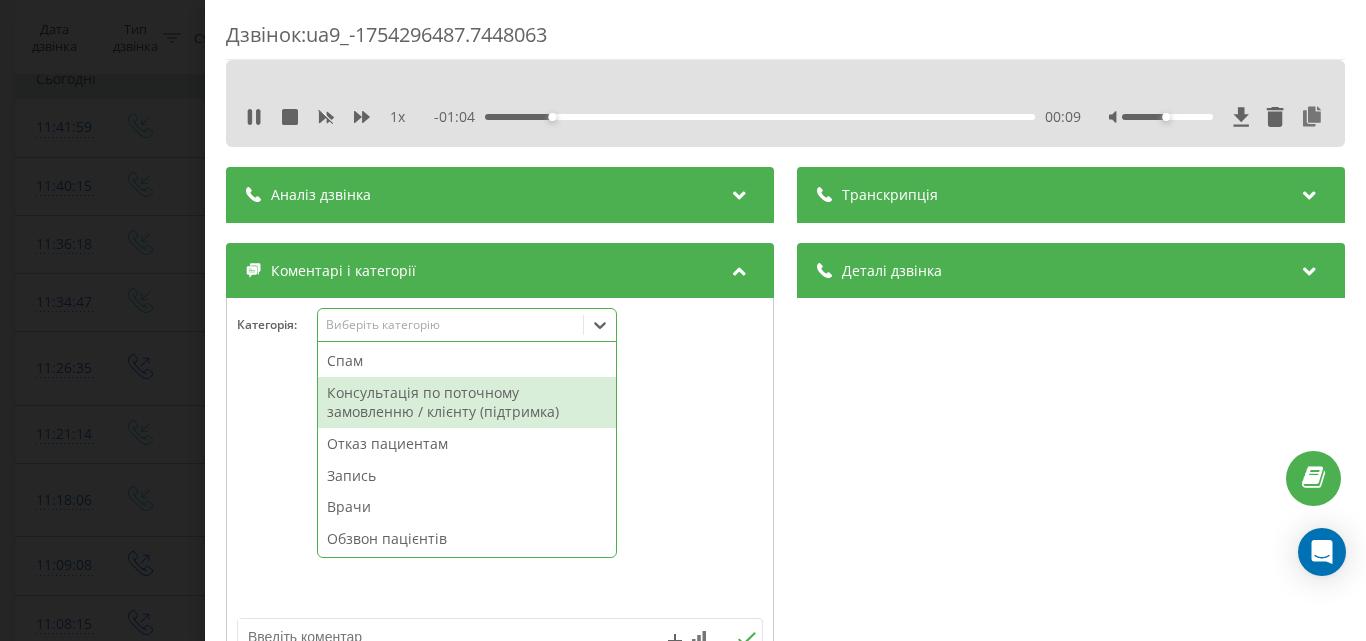 click on "Консультація по поточному замовленню / клієнту (підтримка)" at bounding box center (467, 402) 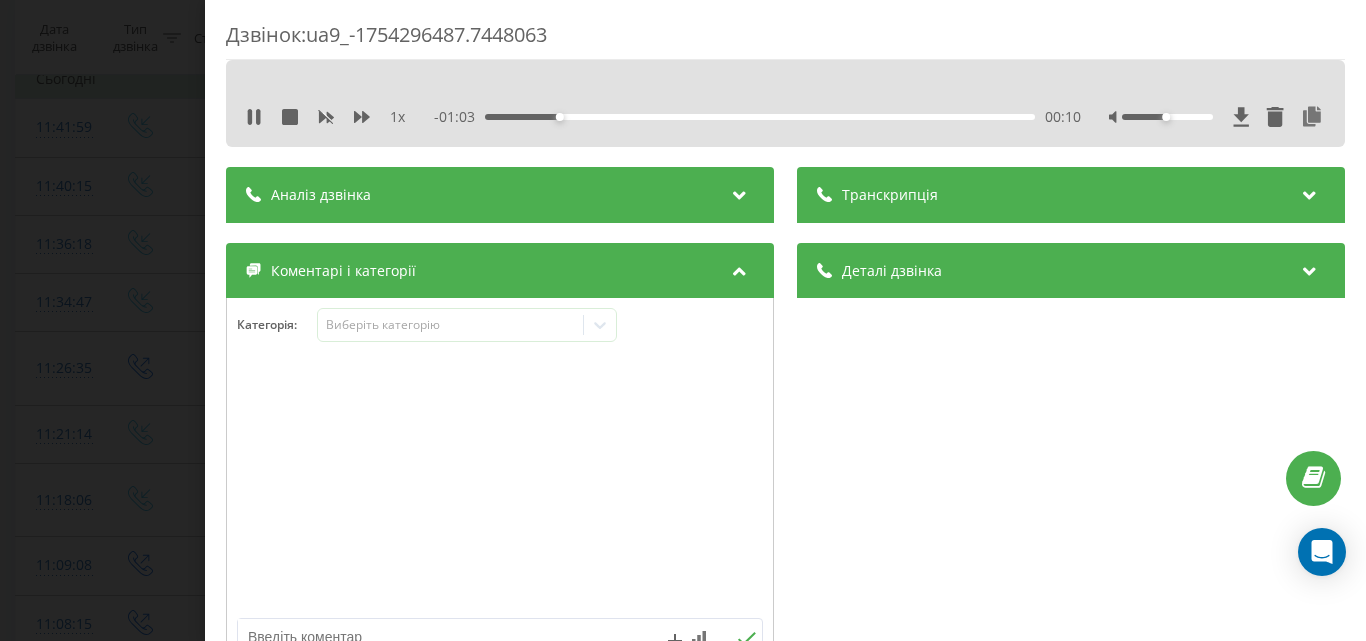 click on "Дзвінок :  ua9_-1754296487.7448063   1 x  - 01:03 00:10   00:10   Транскрипція Для AI-аналізу майбутніх дзвінків  налаштуйте та активуйте профіль на сторінці . Якщо профіль вже є і дзвінок відповідає його умовам, оновіть сторінку через 10 хвилин - AI аналізує поточний дзвінок. Аналіз дзвінка Для AI-аналізу майбутніх дзвінків  налаштуйте та активуйте профіль на сторінці . Якщо профіль вже є і дзвінок відповідає його умовам, оновіть сторінку через 10 хвилин - AI аналізує поточний дзвінок. Деталі дзвінка Загальне Дата дзвінка 2025-08-04 11:34:47 Тип дзвінка Вхідний Статус дзвінка Повторний 380974063615" at bounding box center [683, 320] 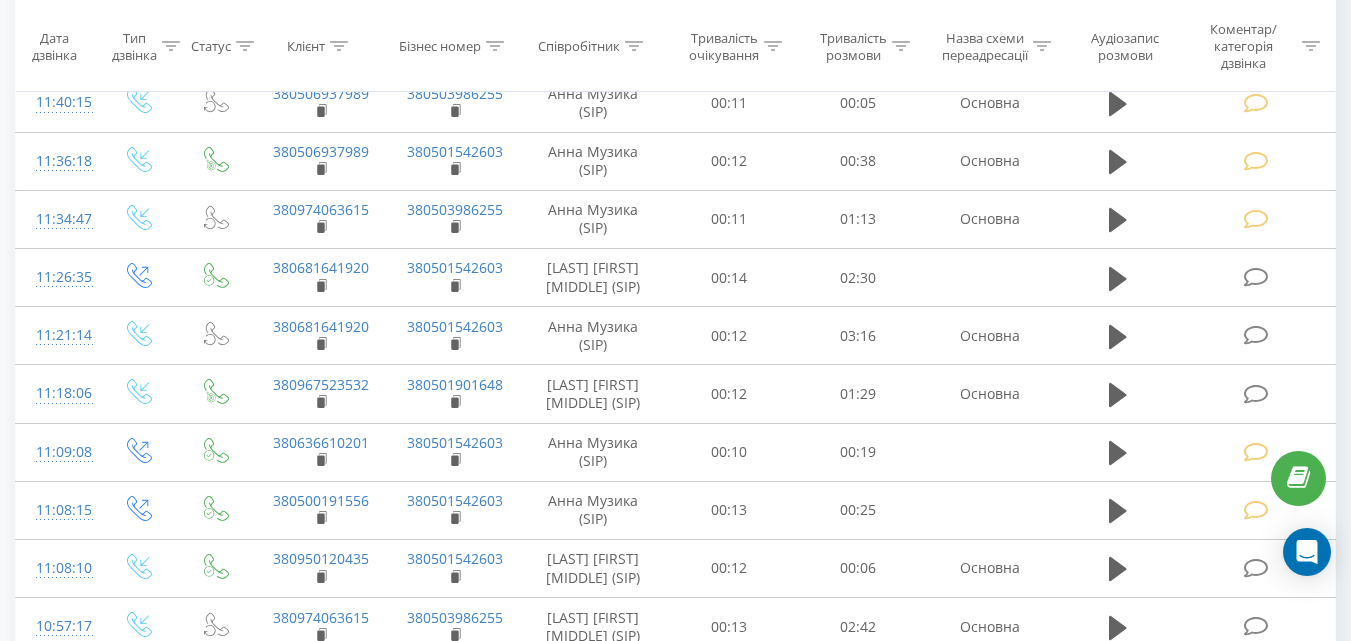 scroll, scrollTop: 300, scrollLeft: 0, axis: vertical 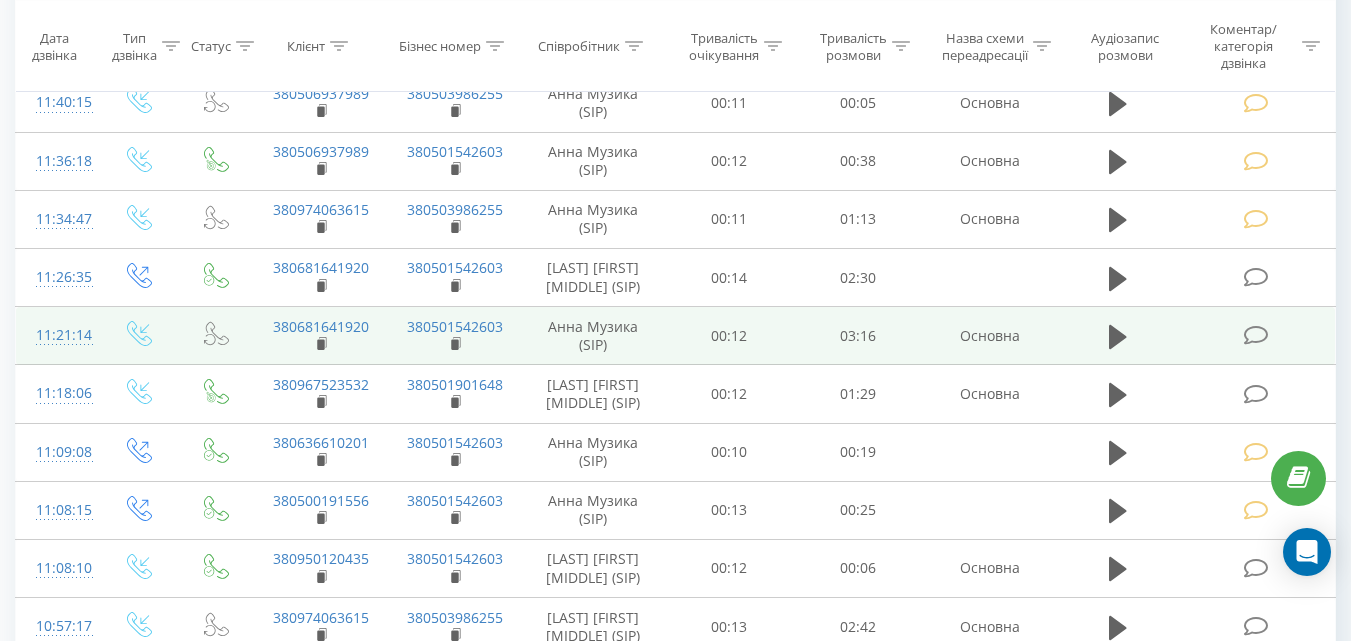 click at bounding box center [1255, 335] 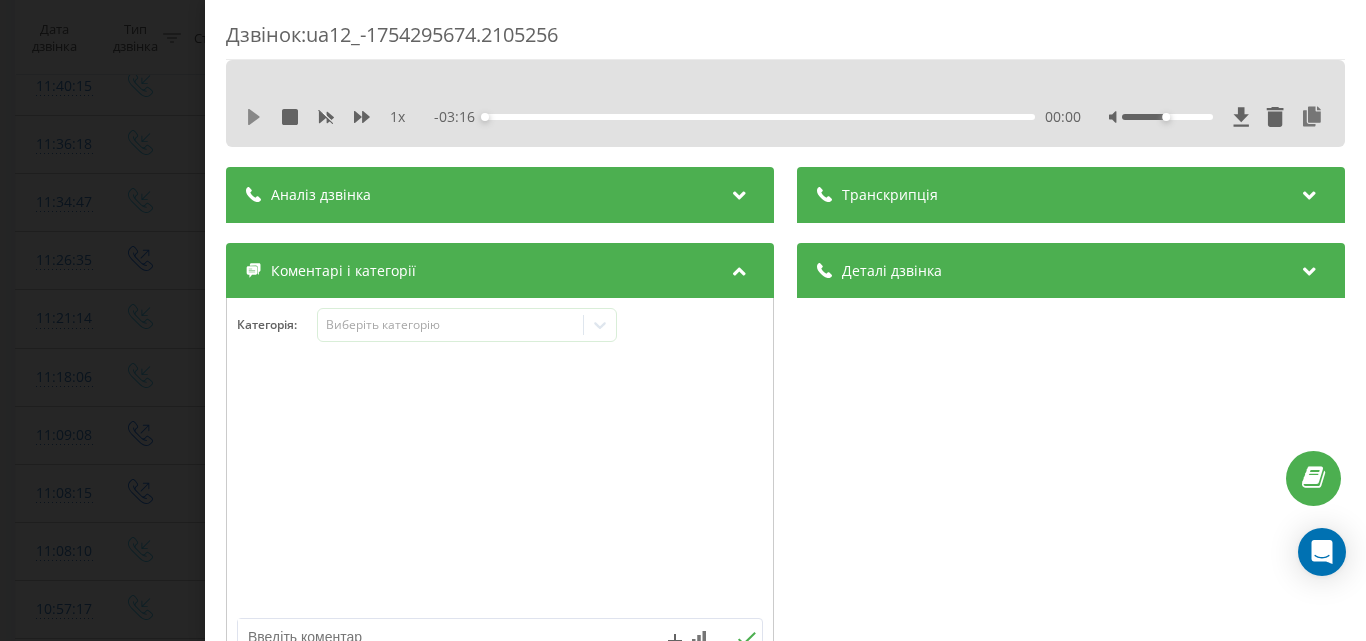 click 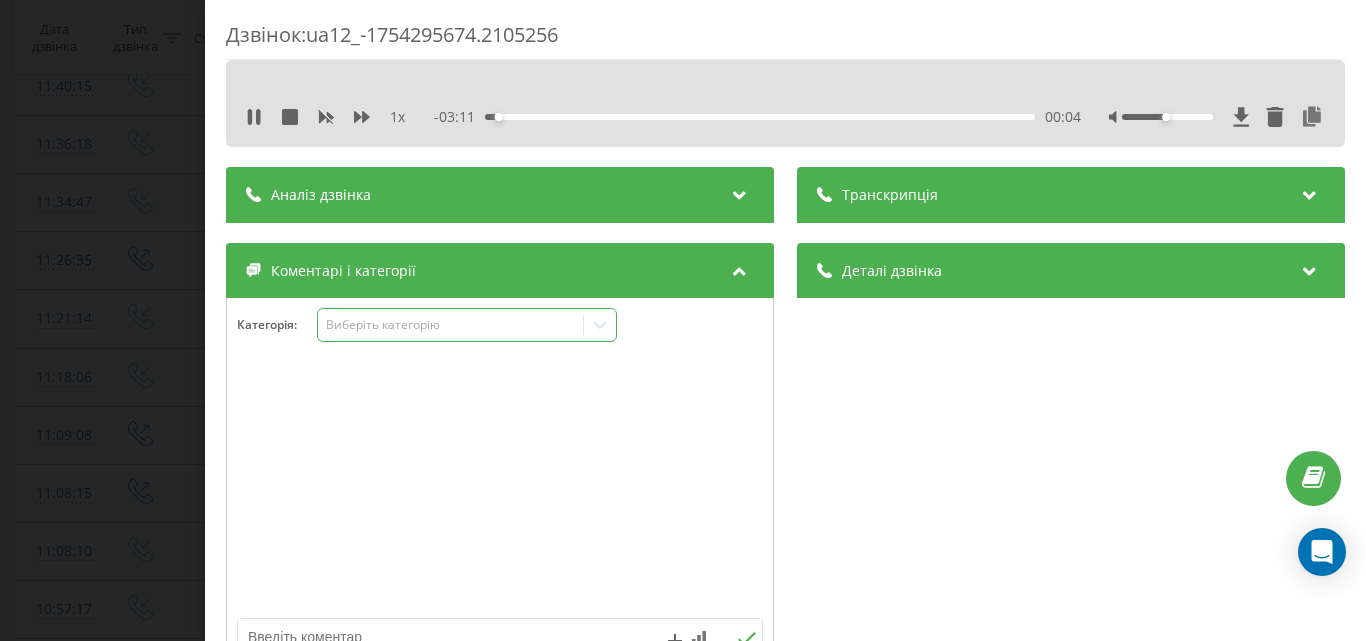 click on "Виберіть категорію" at bounding box center [450, 325] 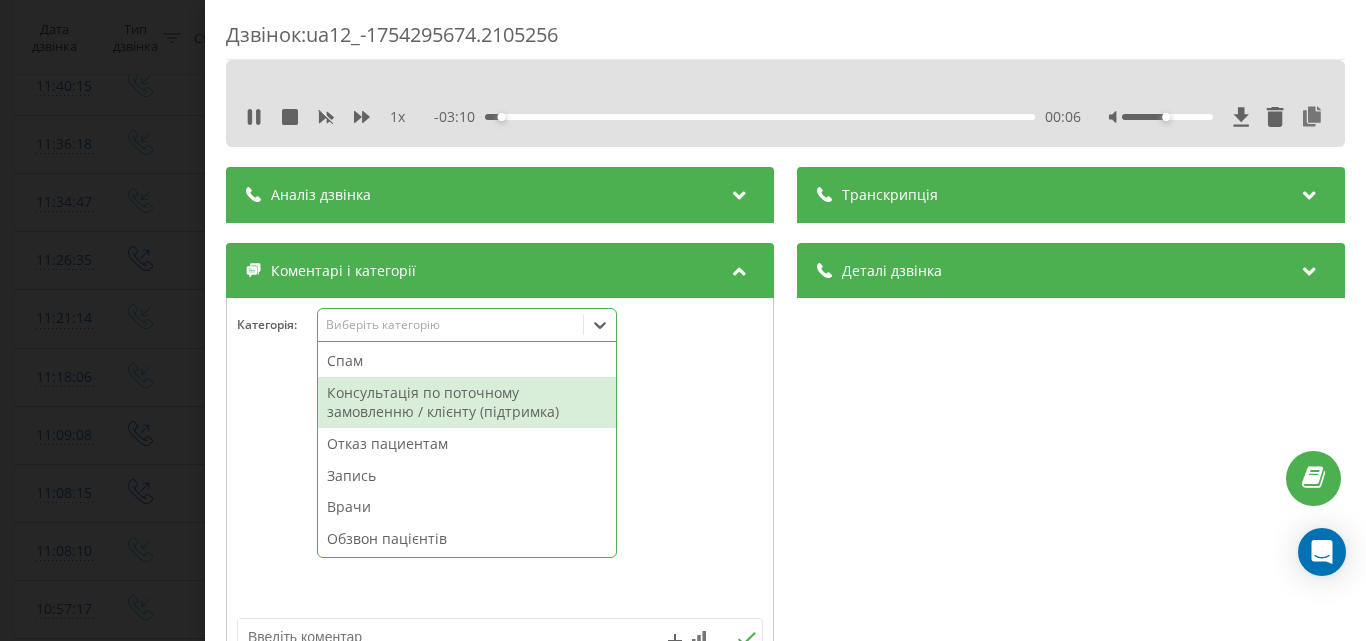 click on "Консультація по поточному замовленню / клієнту (підтримка)" at bounding box center [467, 402] 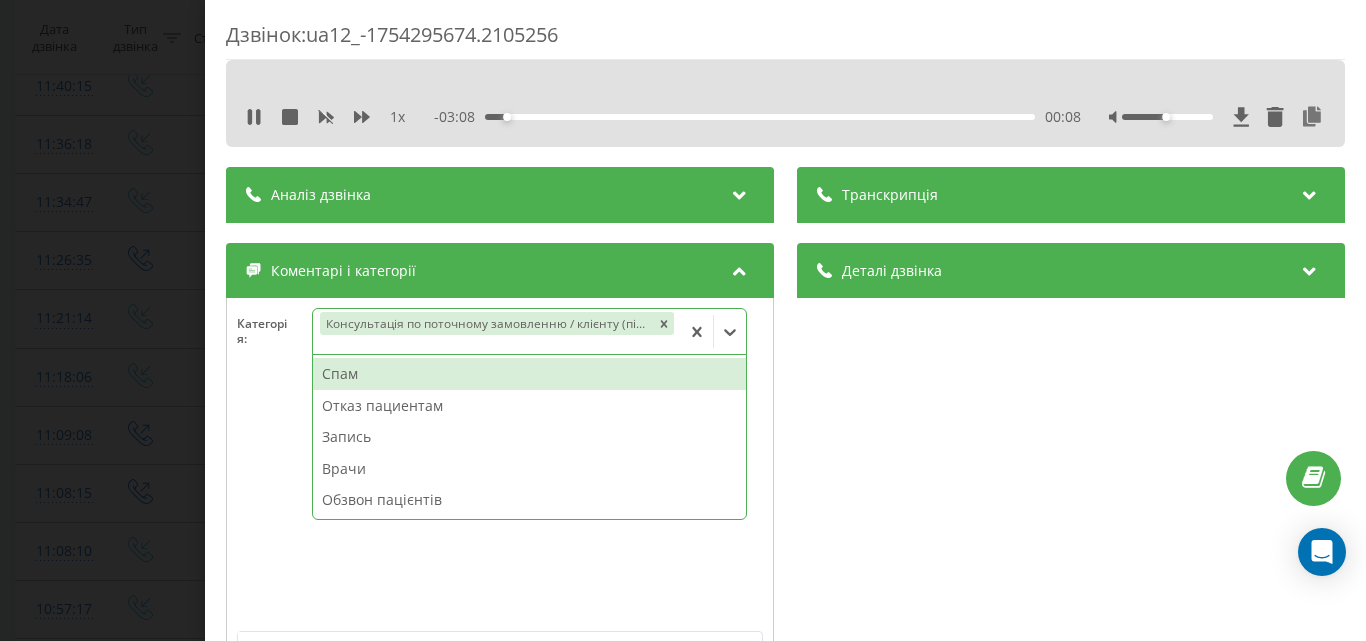click on "Дзвінок :  ua12_-1754295674.2105256   1 x  - 03:08 00:08   00:08   Транскрипція Для AI-аналізу майбутніх дзвінків  налаштуйте та активуйте профіль на сторінці . Якщо профіль вже є і дзвінок відповідає його умовам, оновіть сторінку через 10 хвилин - AI аналізує поточний дзвінок. Аналіз дзвінка Для AI-аналізу майбутніх дзвінків  налаштуйте та активуйте профіль на сторінці . Якщо профіль вже є і дзвінок відповідає його умовам, оновіть сторінку через 10 хвилин - AI аналізує поточний дзвінок. Деталі дзвінка Загальне Дата дзвінка 2025-08-04 11:21:14 Тип дзвінка Вхідний Статус дзвінка Повторний 380681641920" at bounding box center [683, 320] 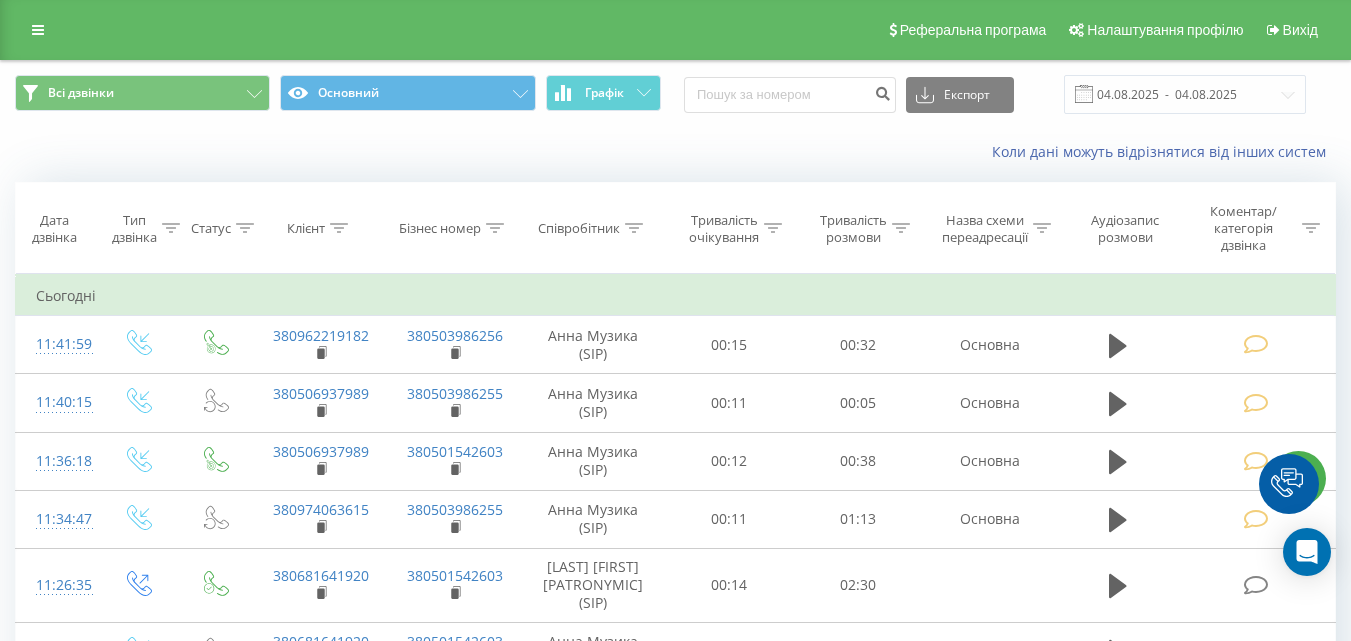 scroll, scrollTop: 500, scrollLeft: 0, axis: vertical 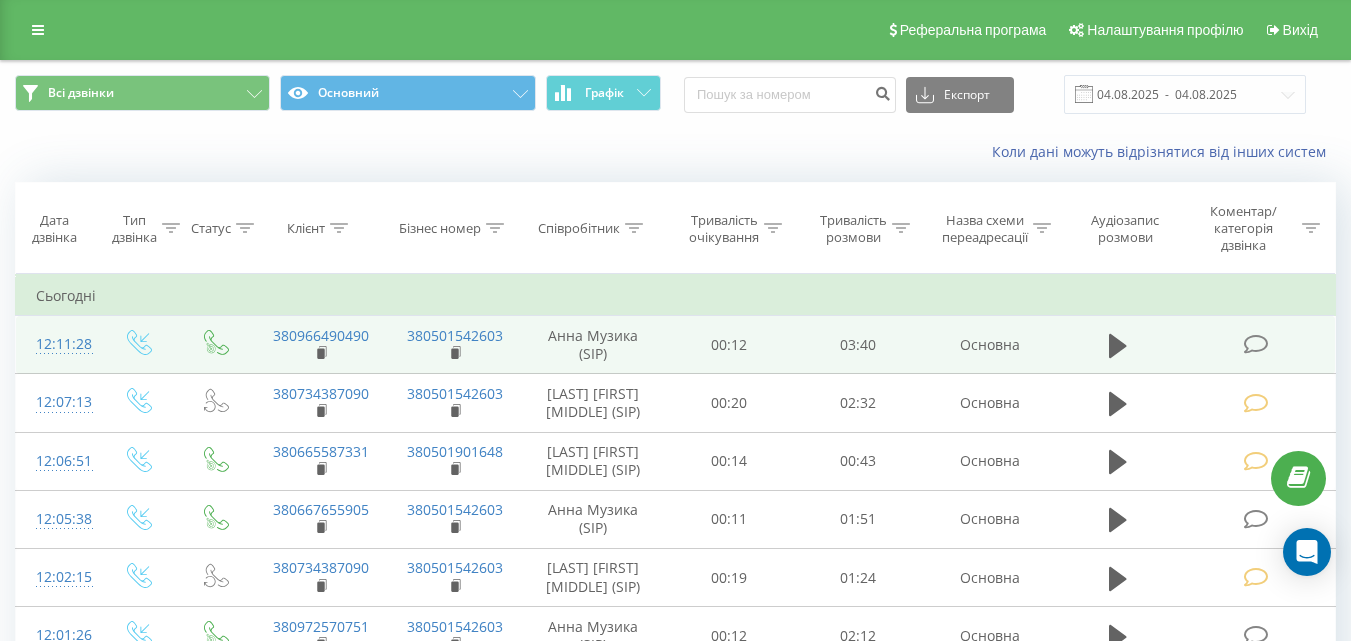click at bounding box center (1255, 344) 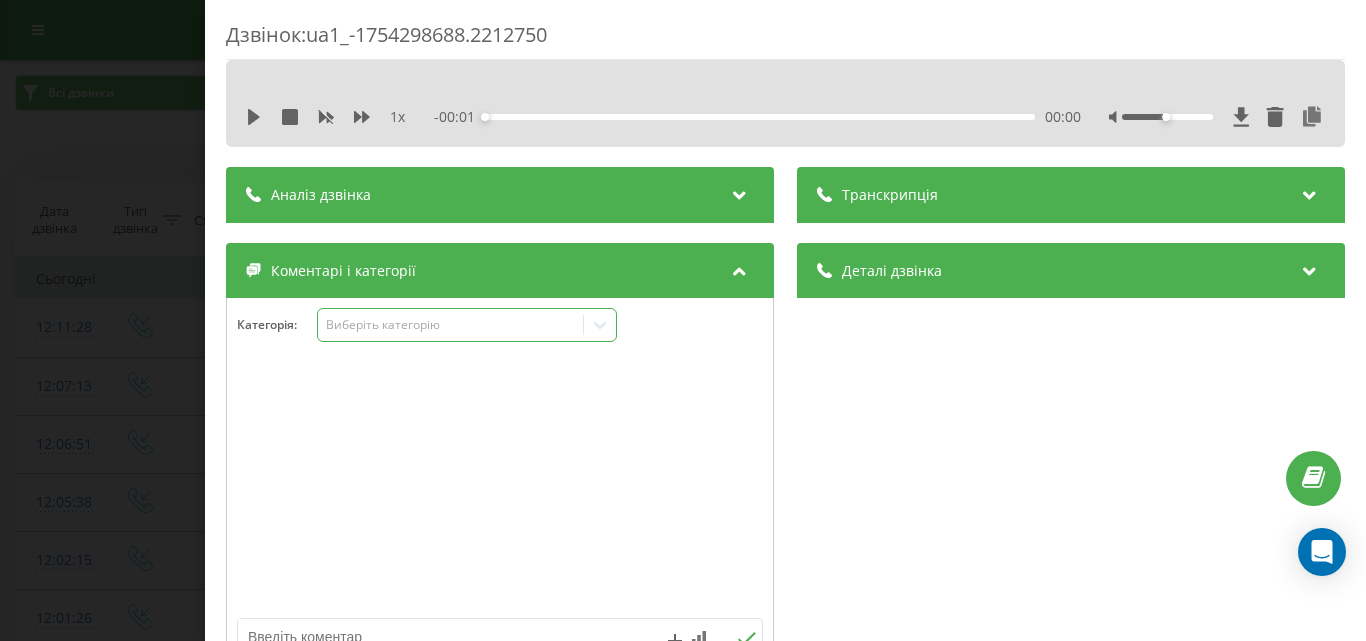 click on "Виберіть категорію" at bounding box center [450, 325] 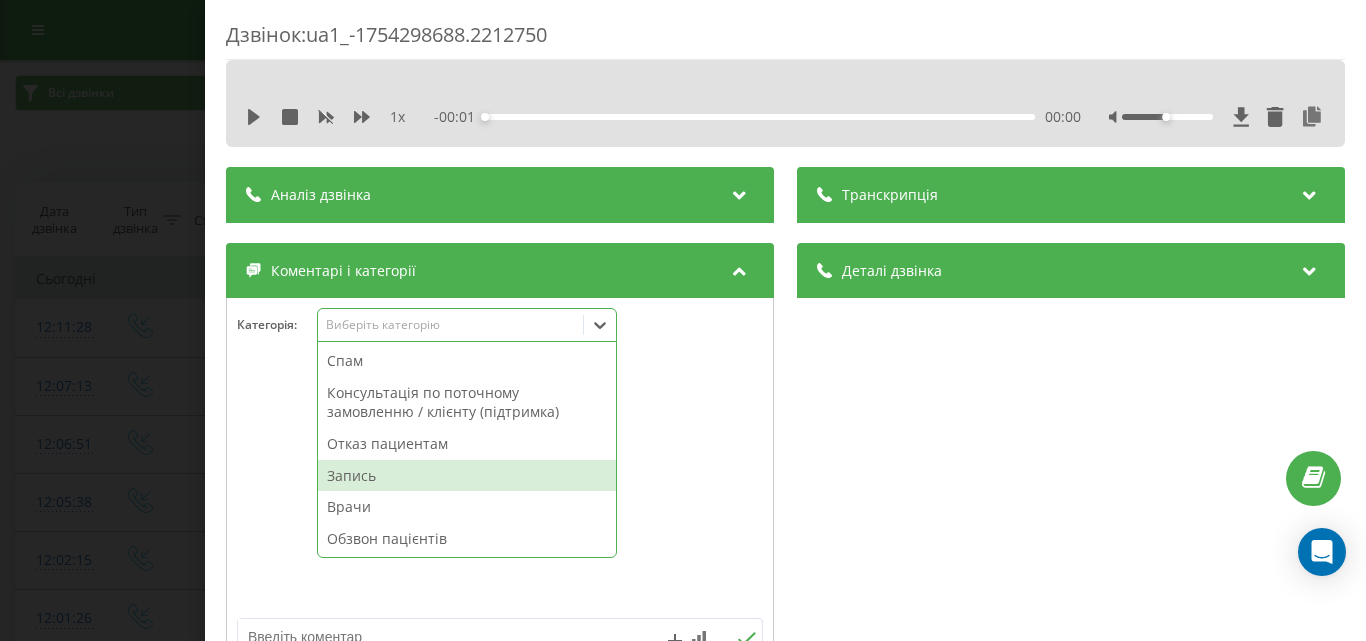 click on "Запись" at bounding box center [467, 476] 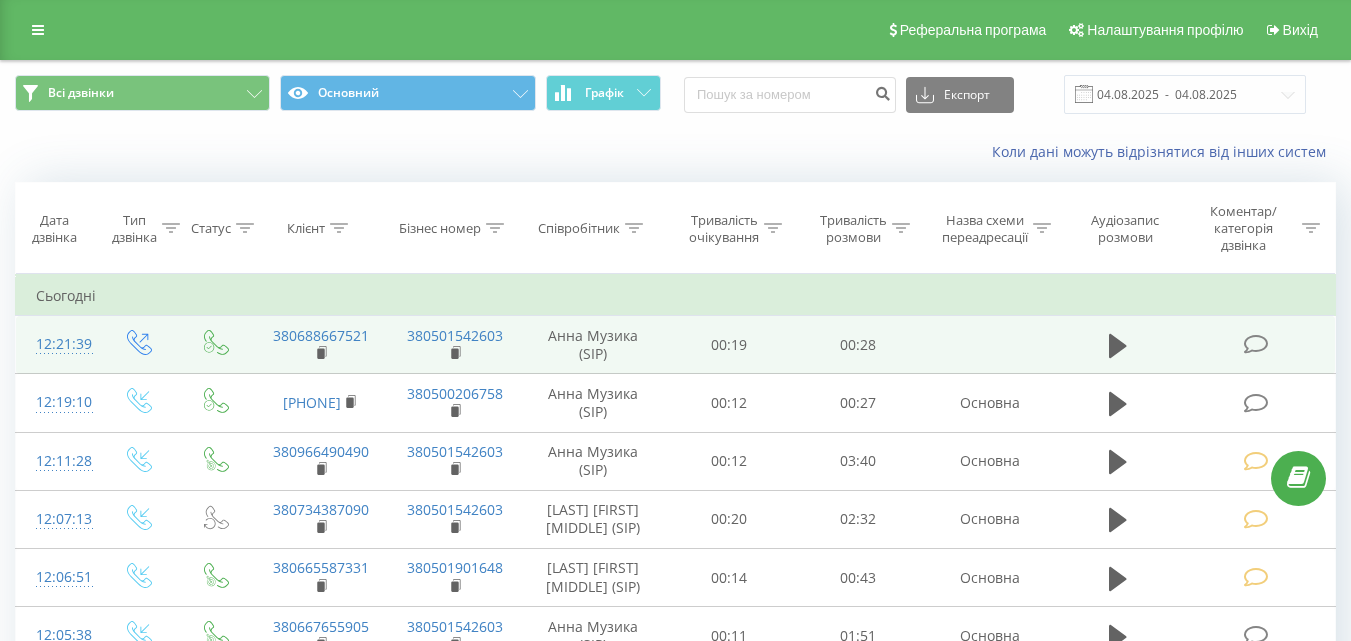 scroll, scrollTop: 0, scrollLeft: 0, axis: both 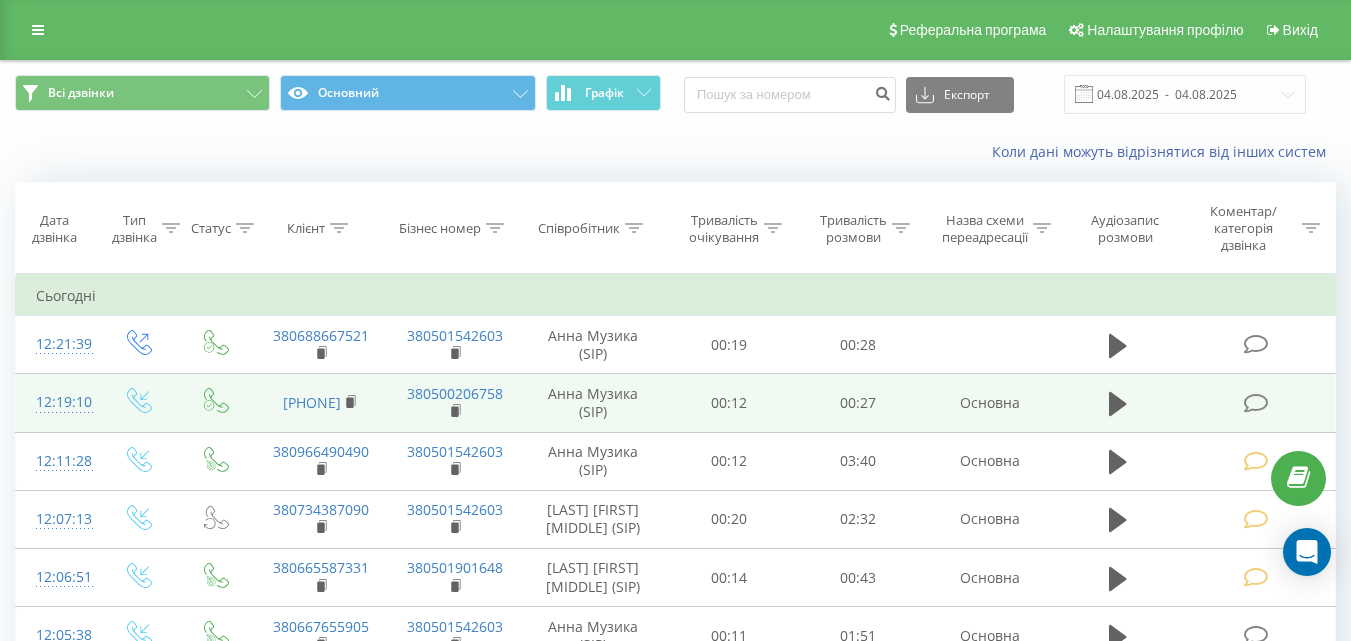 click at bounding box center [1255, 403] 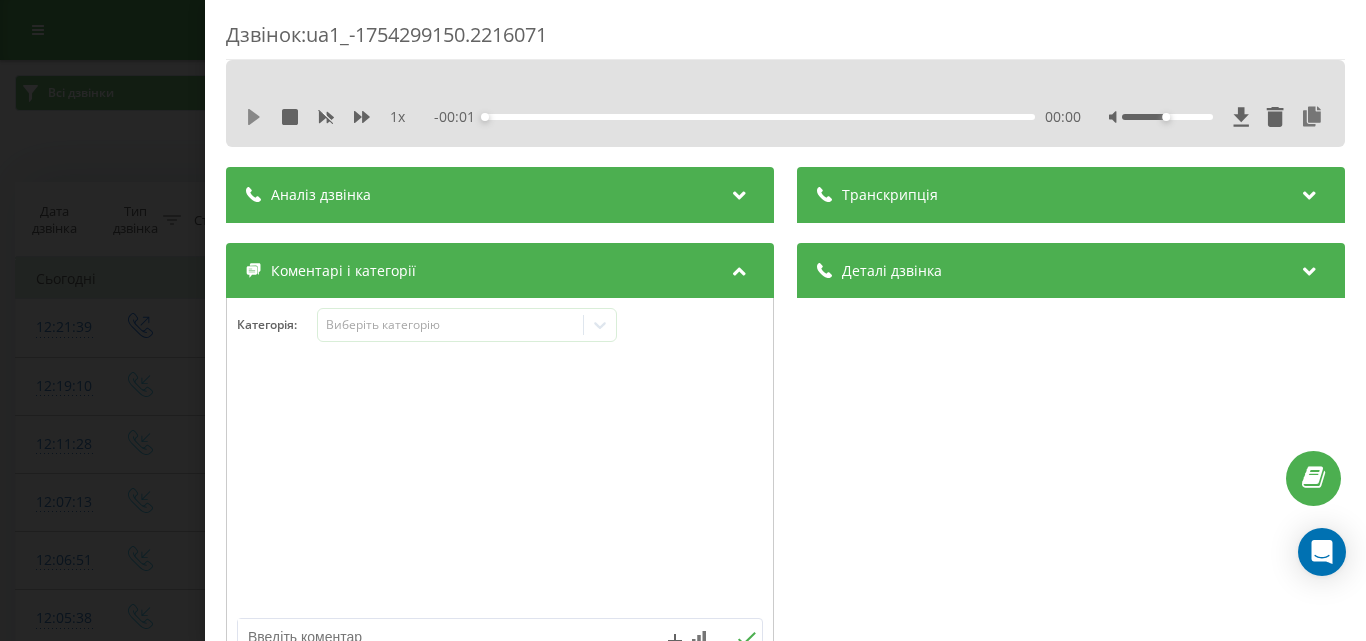 click 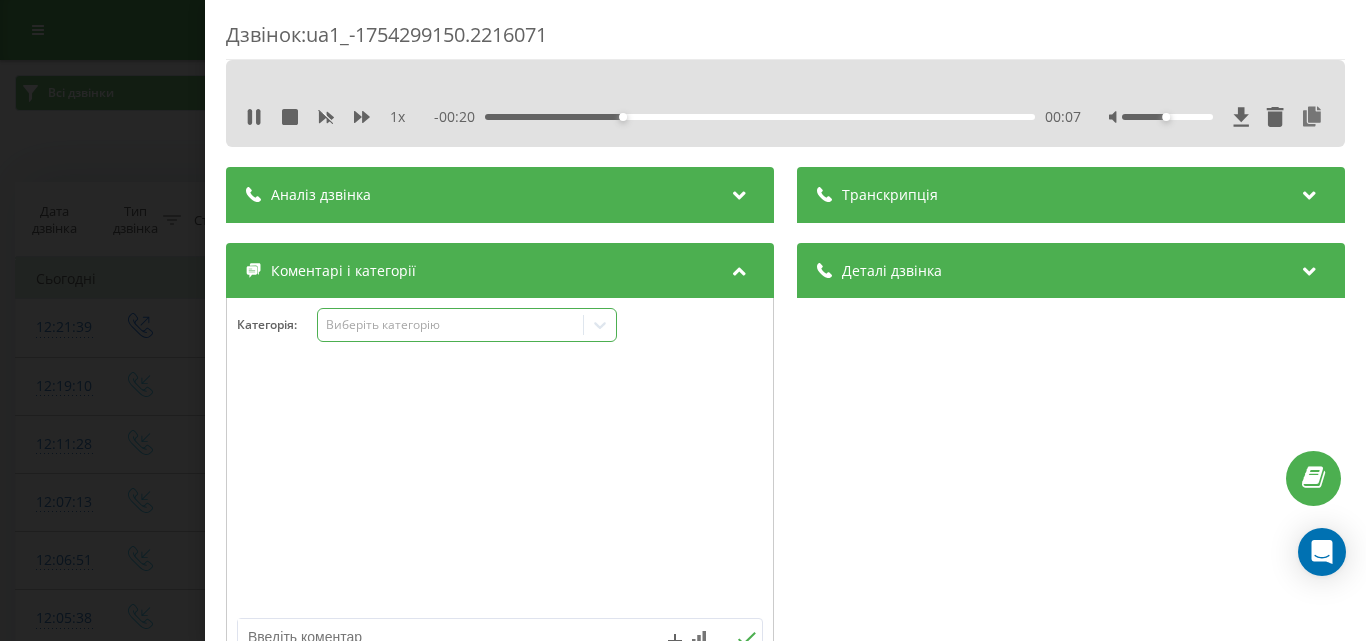 click on "Виберіть категорію" at bounding box center [450, 325] 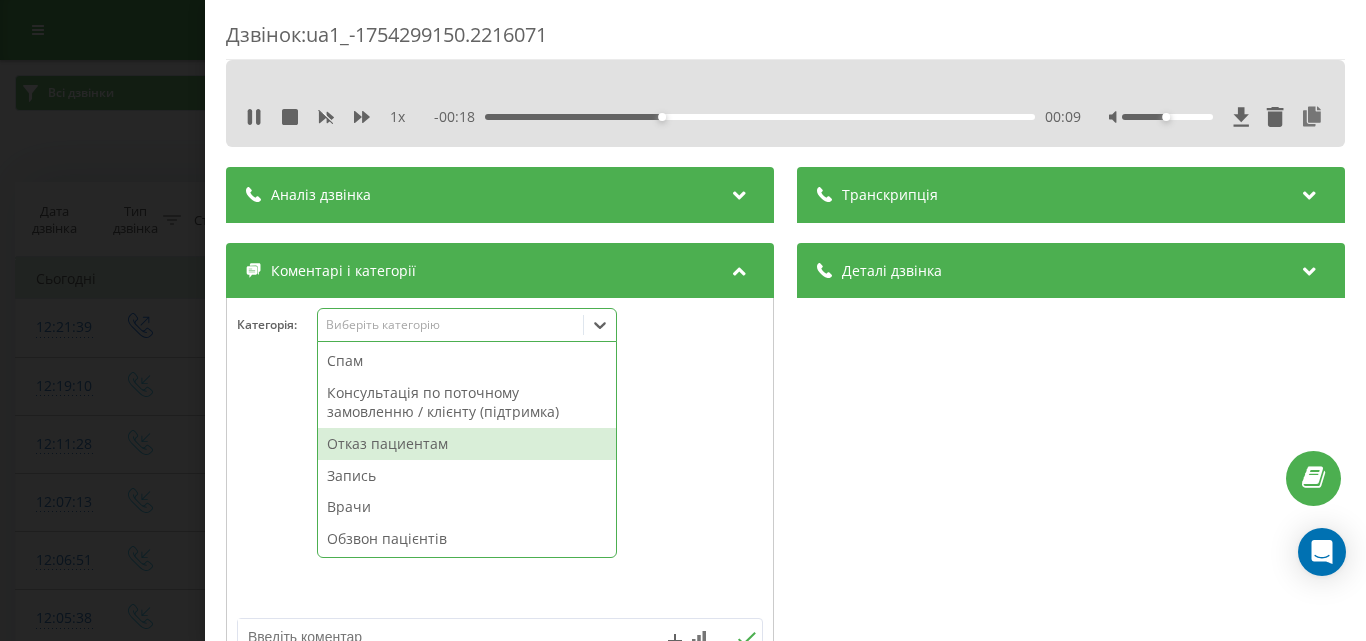 click on "Отказ пациентам" at bounding box center [467, 444] 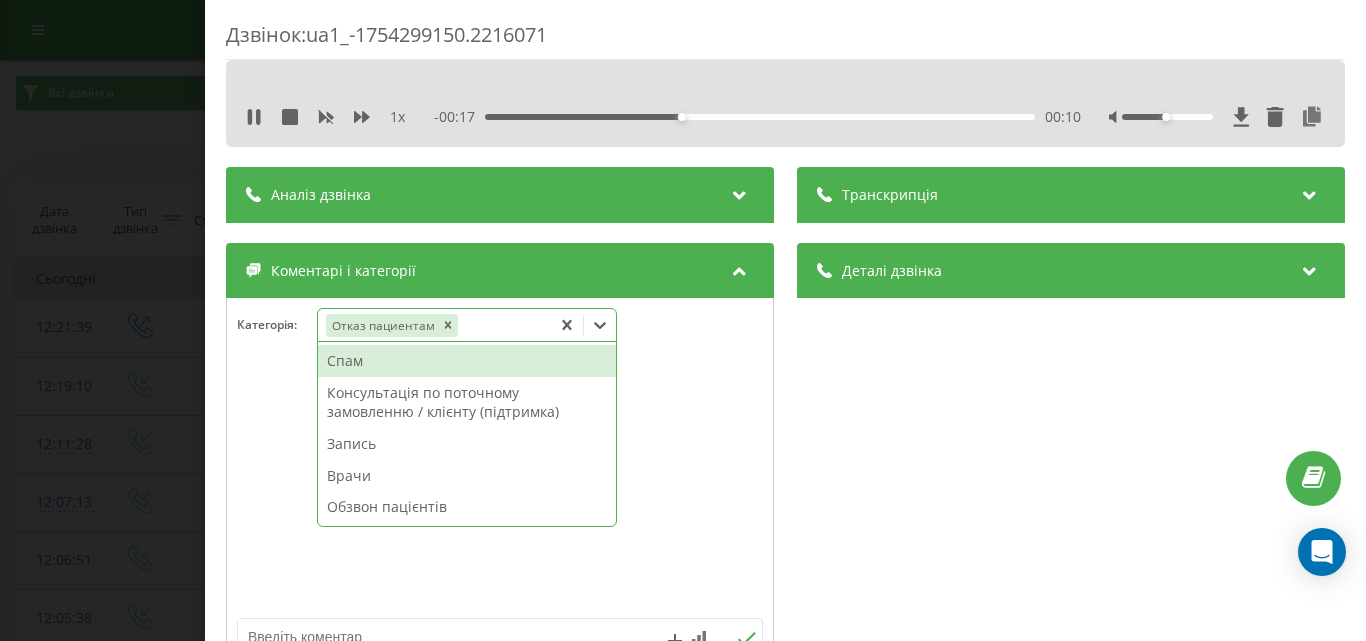 click at bounding box center (500, 488) 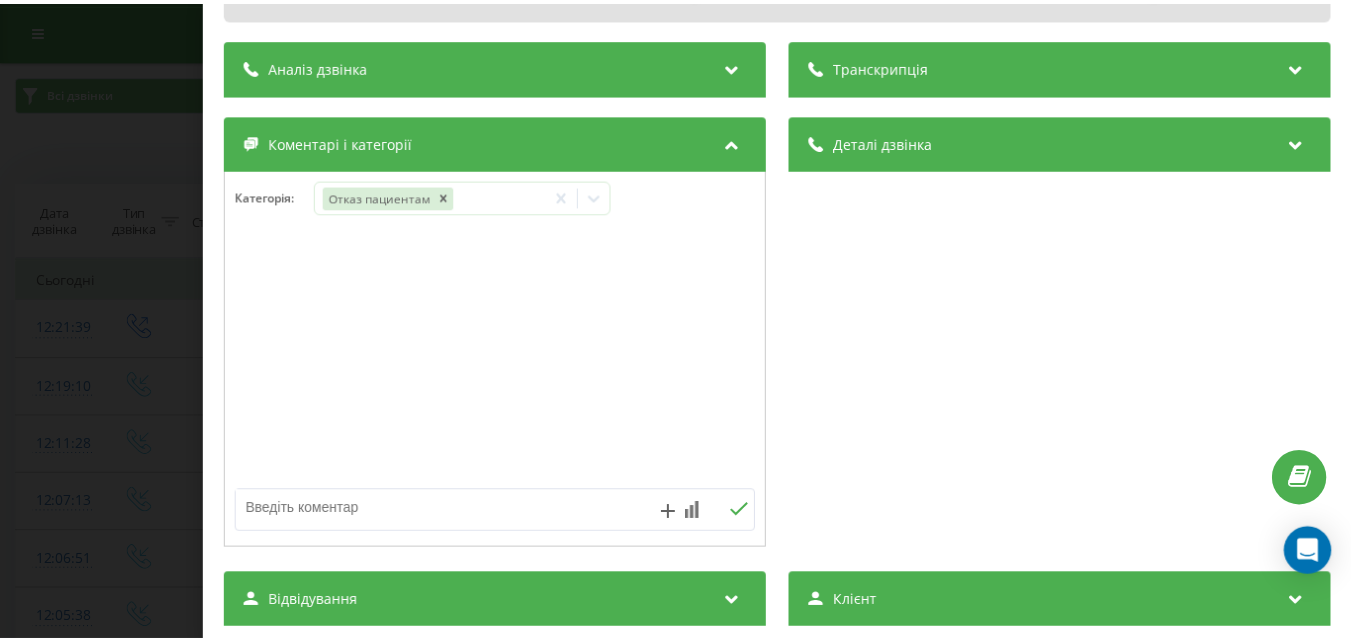 scroll, scrollTop: 200, scrollLeft: 0, axis: vertical 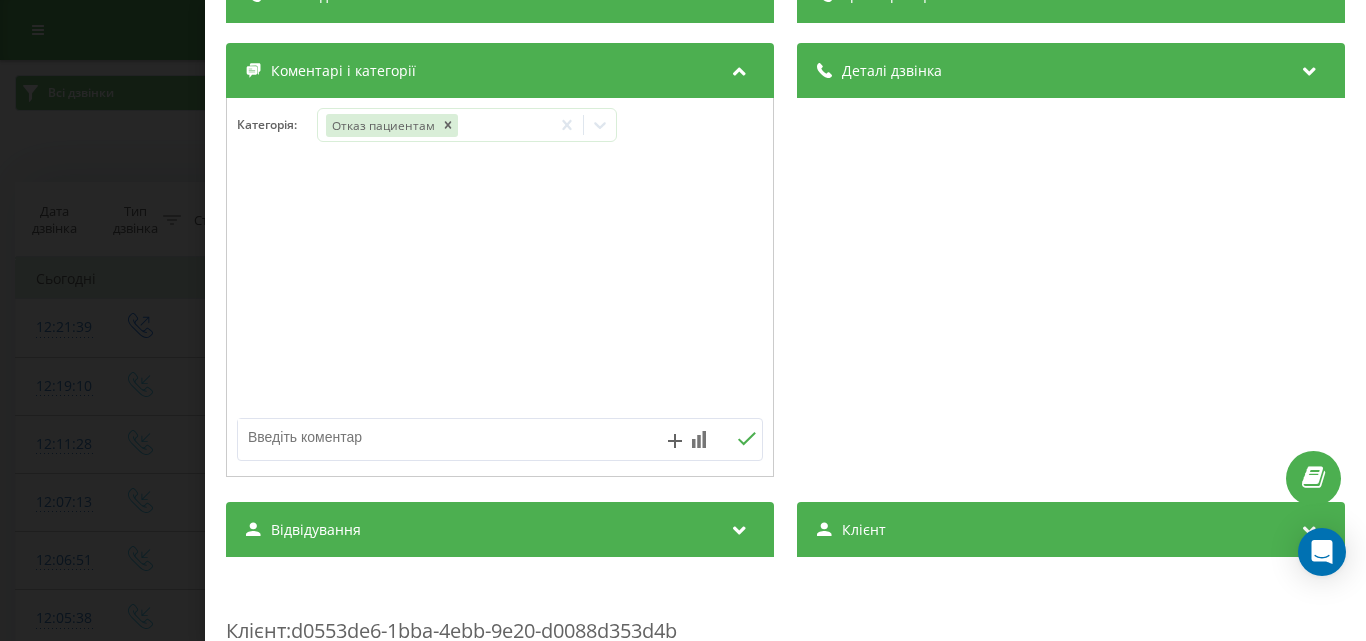 click at bounding box center [447, 437] 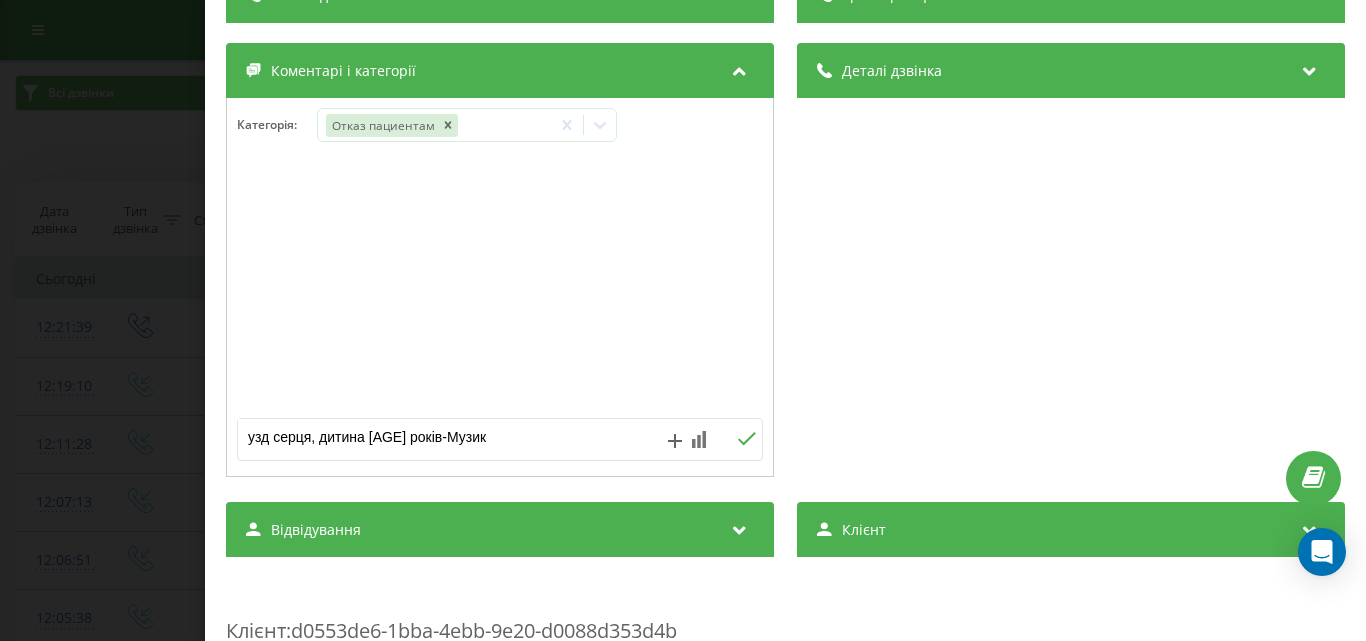 type on "узд серця, дитина 6 років-Музика" 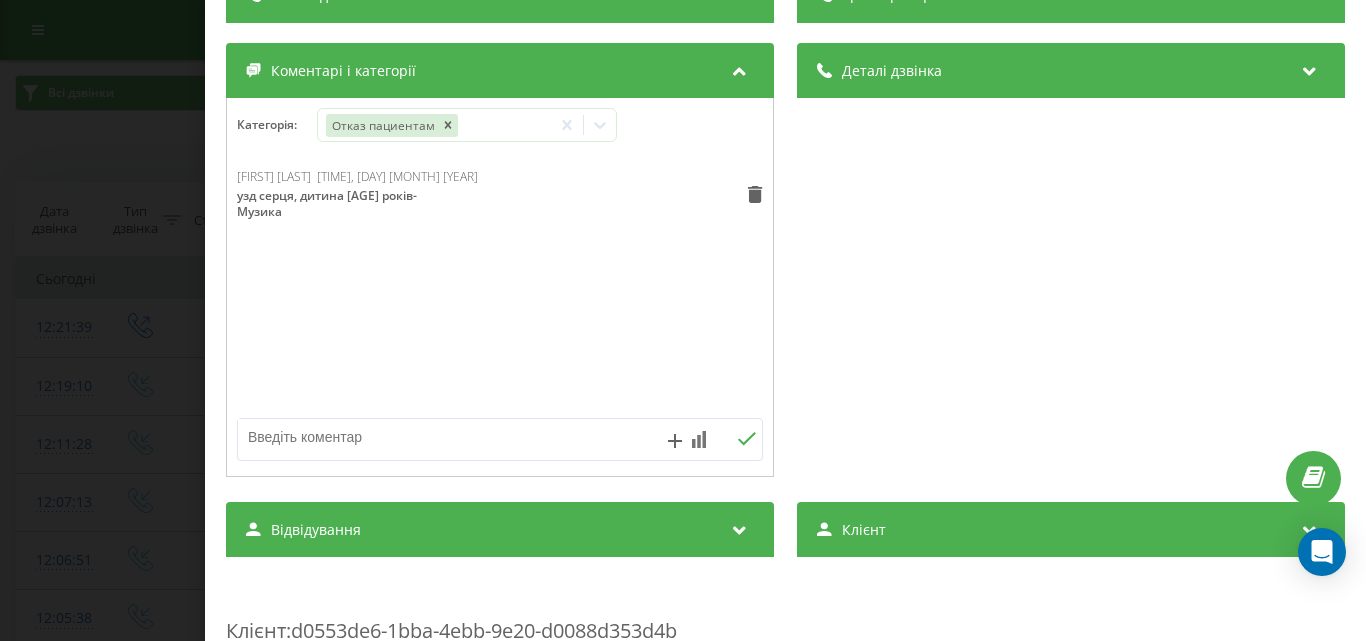 click on "Дзвінок :  ua1_-1754299150.2216071   1 x  00:00 00:27   00:27   Транскрипція Для AI-аналізу майбутніх дзвінків  налаштуйте та активуйте профіль на сторінці . Якщо профіль вже є і дзвінок відповідає його умовам, оновіть сторінку через 10 хвилин - AI аналізує поточний дзвінок. Аналіз дзвінка Для AI-аналізу майбутніх дзвінків  налаштуйте та активуйте профіль на сторінці . Якщо профіль вже є і дзвінок відповідає його умовам, оновіть сторінку через 10 хвилин - AI аналізує поточний дзвінок. Деталі дзвінка Загальне Дата дзвінка 2025-08-04 12:19:10 Тип дзвінка Вхідний Статус дзвінка Успішний 380665438735 :" at bounding box center [683, 320] 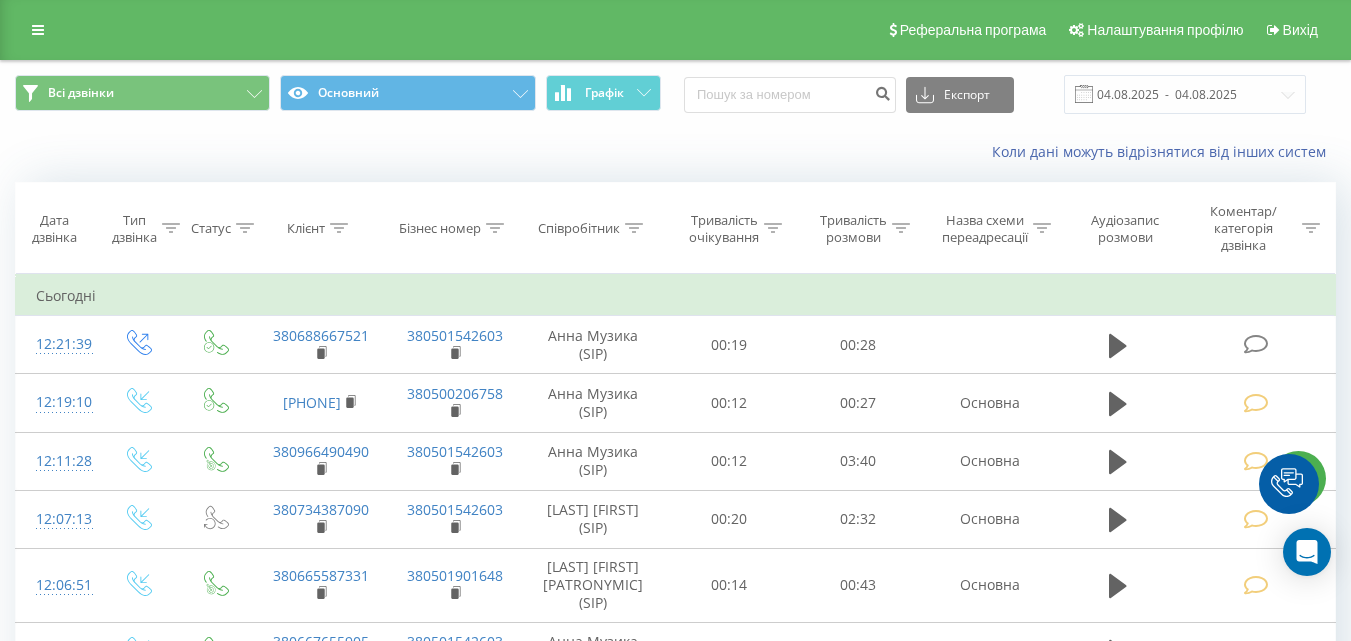 scroll, scrollTop: 0, scrollLeft: 0, axis: both 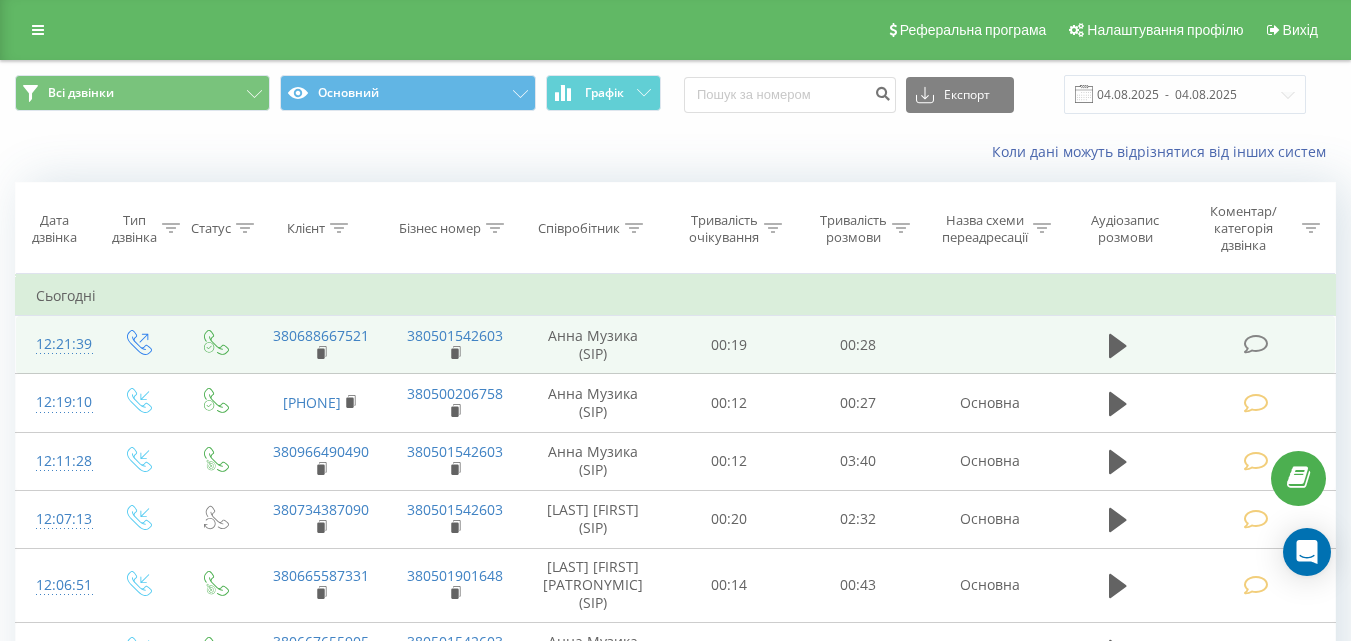 click at bounding box center [1255, 344] 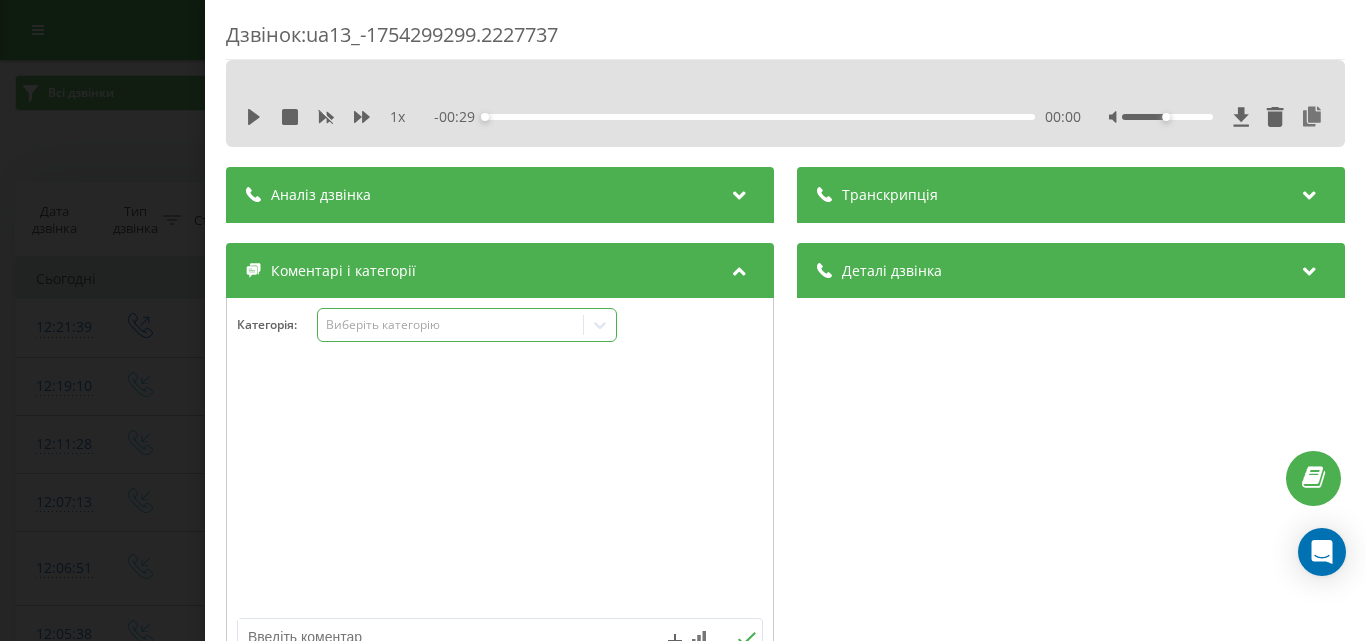 click on "Виберіть категорію" at bounding box center (450, 325) 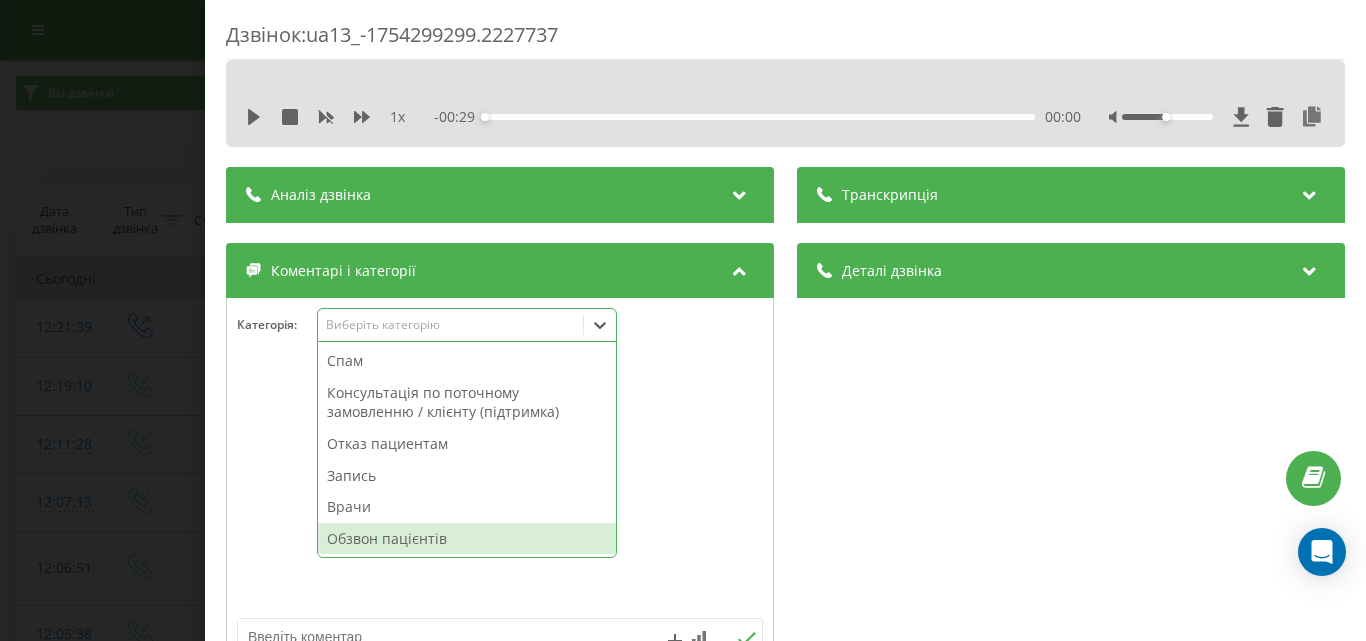click on "Обзвон пацієнтів" at bounding box center [467, 539] 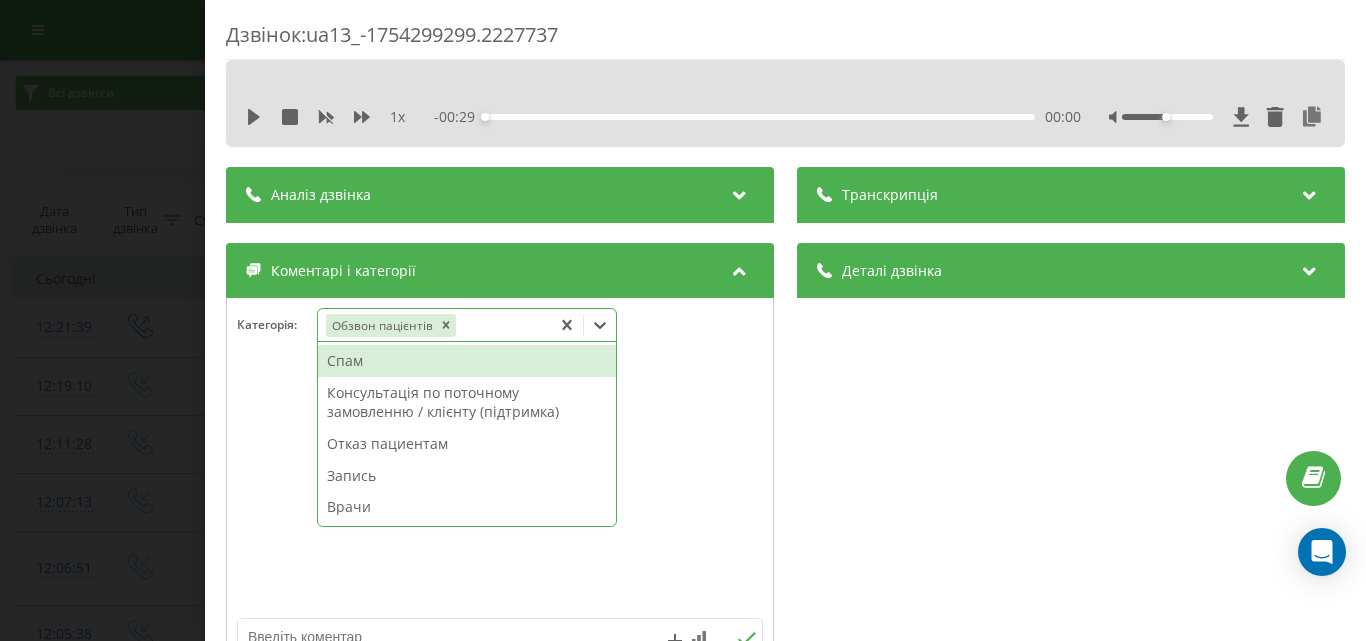 click on "Дзвінок :  ua13_-1754299299.2227737   1 x  - 00:29 00:00   00:00   Транскрипція Для AI-аналізу майбутніх дзвінків  налаштуйте та активуйте профіль на сторінці . Якщо профіль вже є і дзвінок відповідає його умовам, оновіть сторінку через 10 хвилин - AI аналізує поточний дзвінок. Аналіз дзвінка Для AI-аналізу майбутніх дзвінків  налаштуйте та активуйте профіль на сторінці . Якщо профіль вже є і дзвінок відповідає його умовам, оновіть сторінку через 10 хвилин - AI аналізує поточний дзвінок. Деталі дзвінка Загальне Дата дзвінка 2025-08-04 12:21:39 Тип дзвінка Вихідний Статус дзвінка Успішний 380501542603" at bounding box center (683, 320) 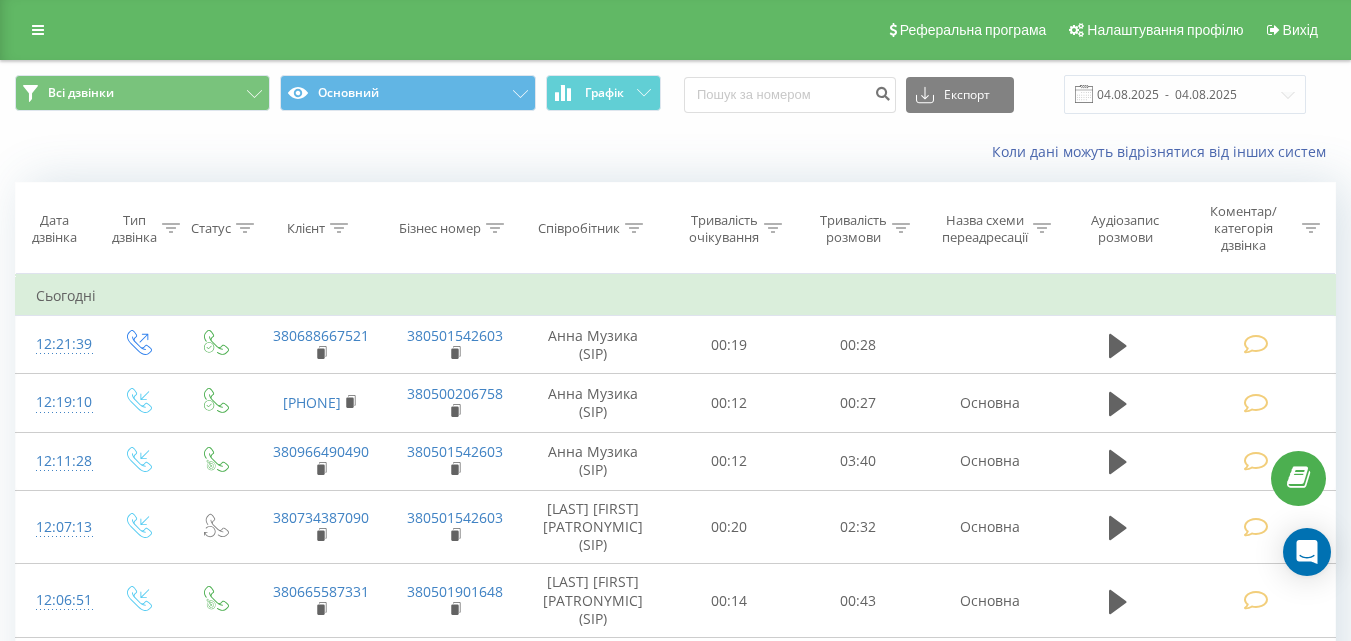 scroll, scrollTop: 400, scrollLeft: 0, axis: vertical 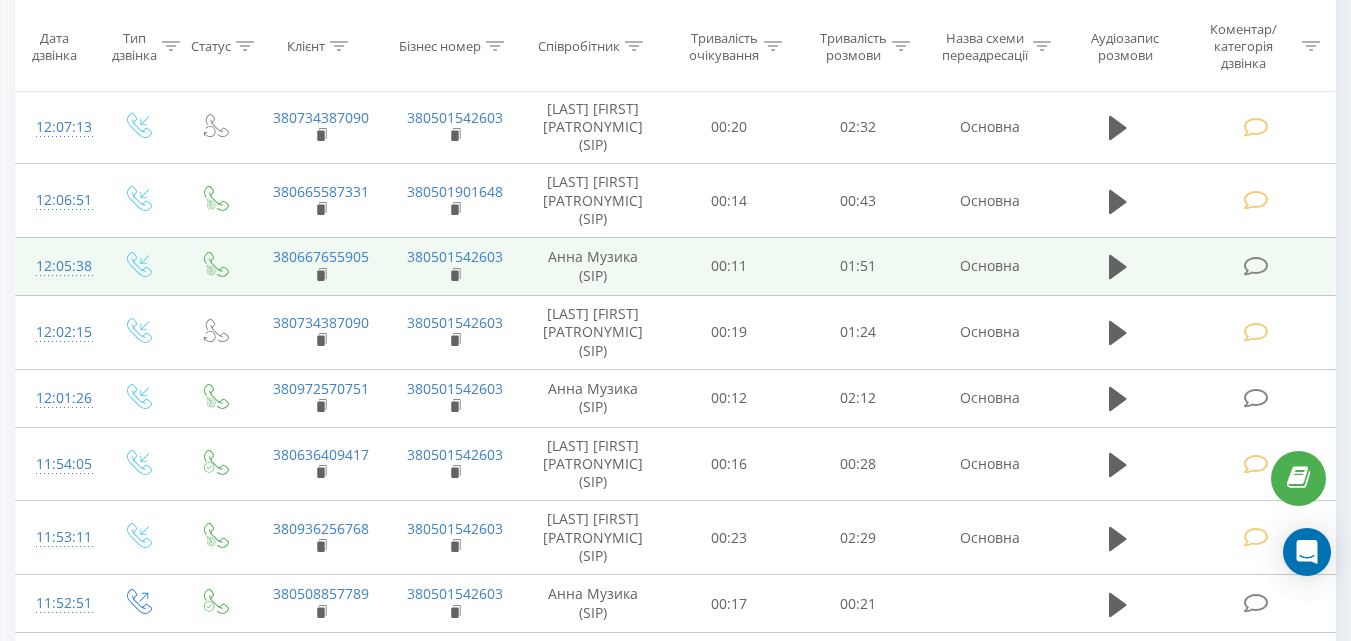 click at bounding box center (1255, 266) 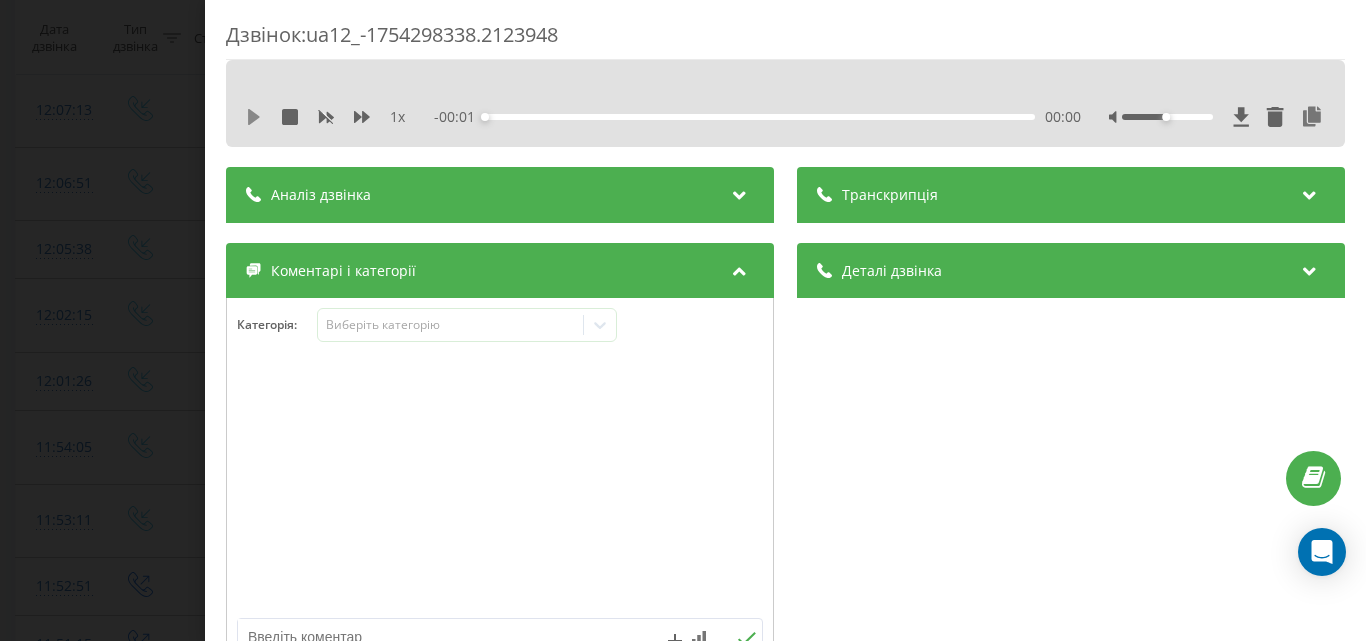 click 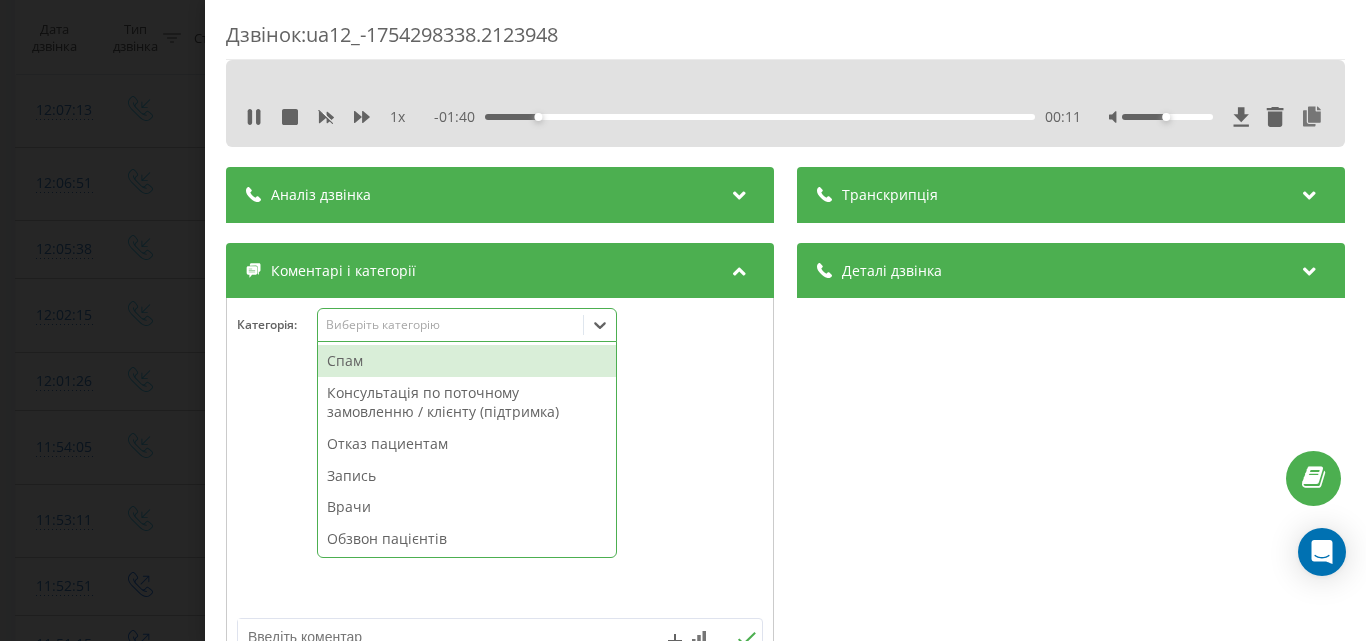 click on "Виберіть категорію" at bounding box center (450, 325) 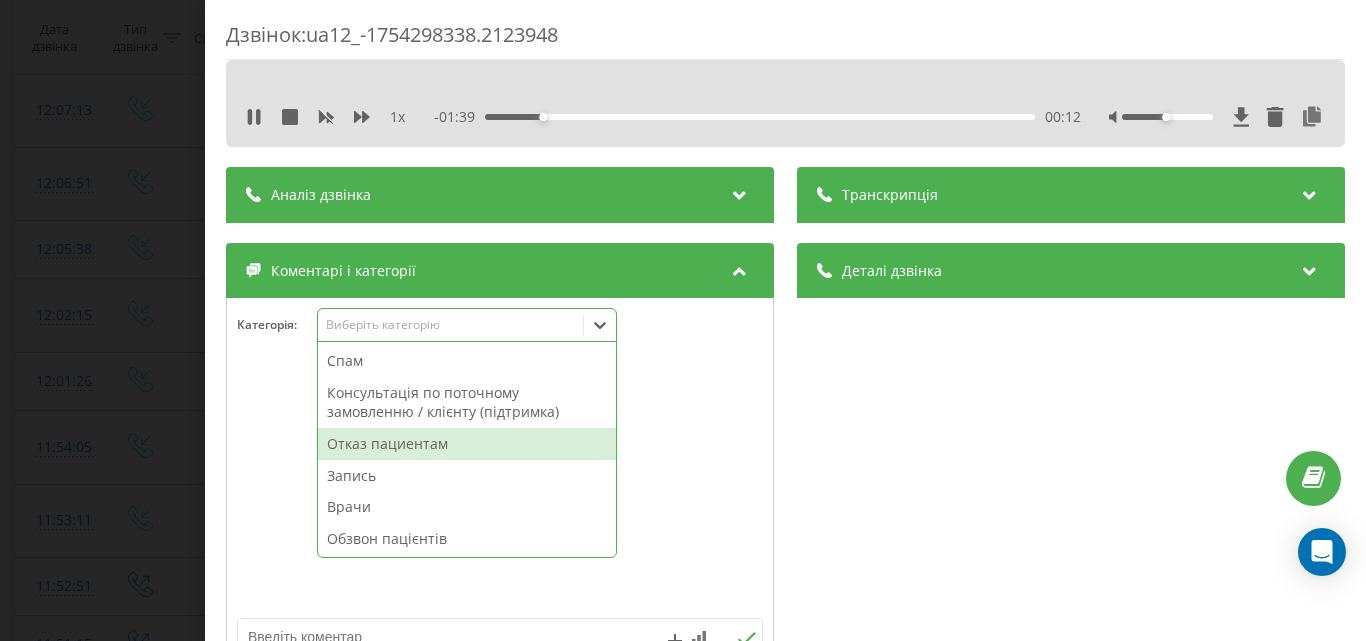 click on "Отказ пациентам" at bounding box center [467, 444] 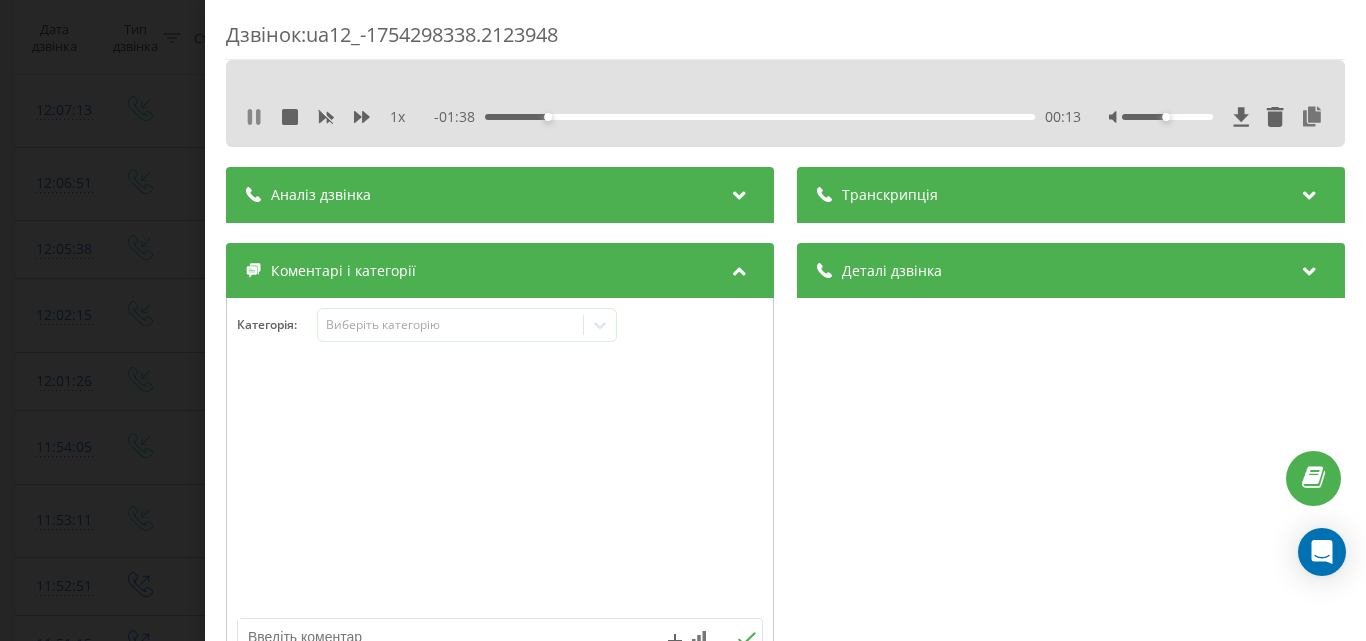 click 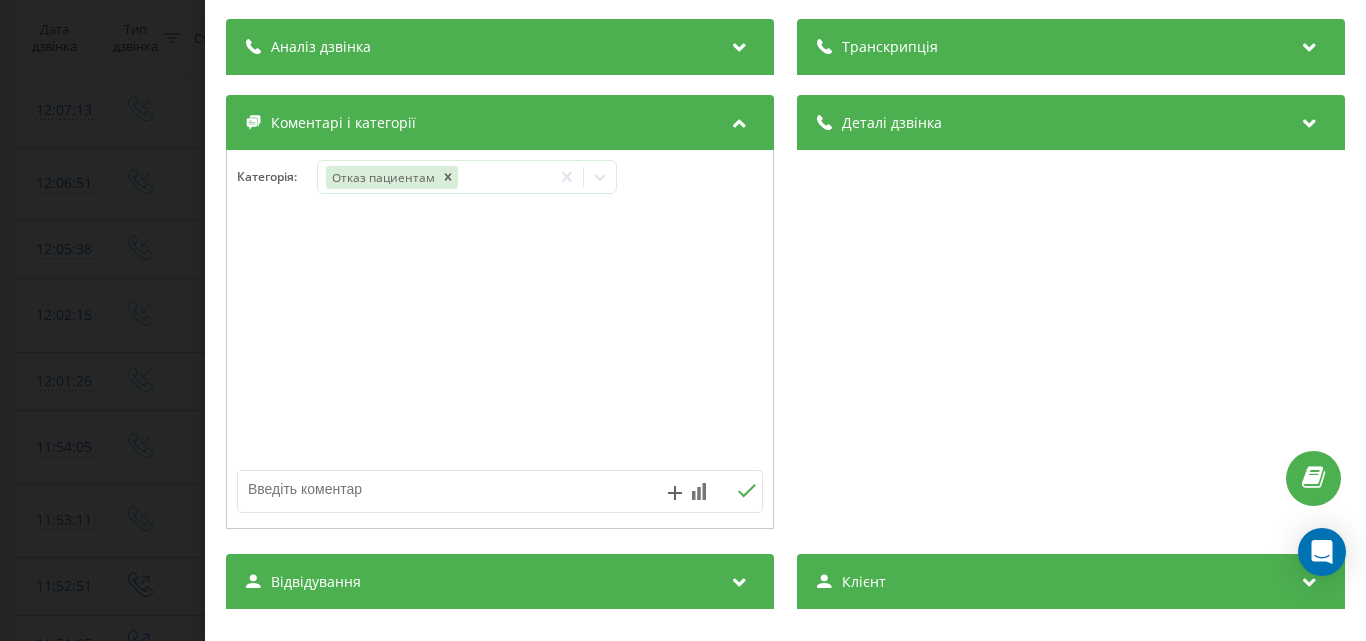 scroll, scrollTop: 300, scrollLeft: 0, axis: vertical 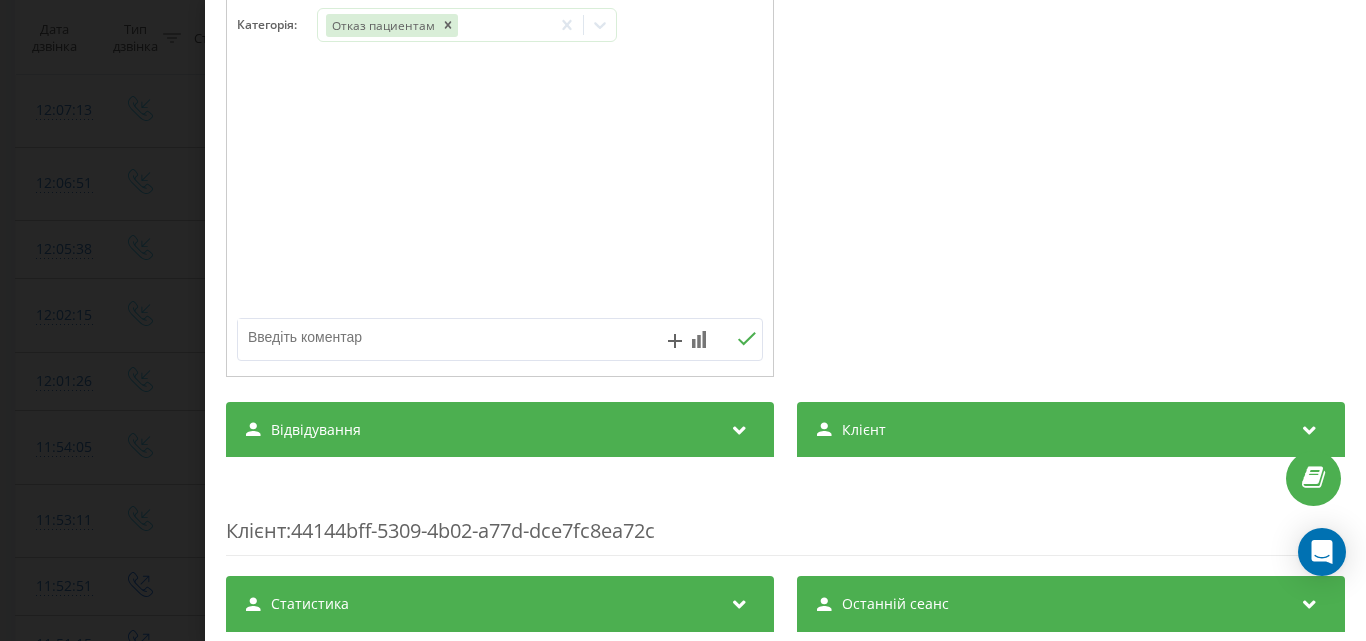 click at bounding box center (447, 337) 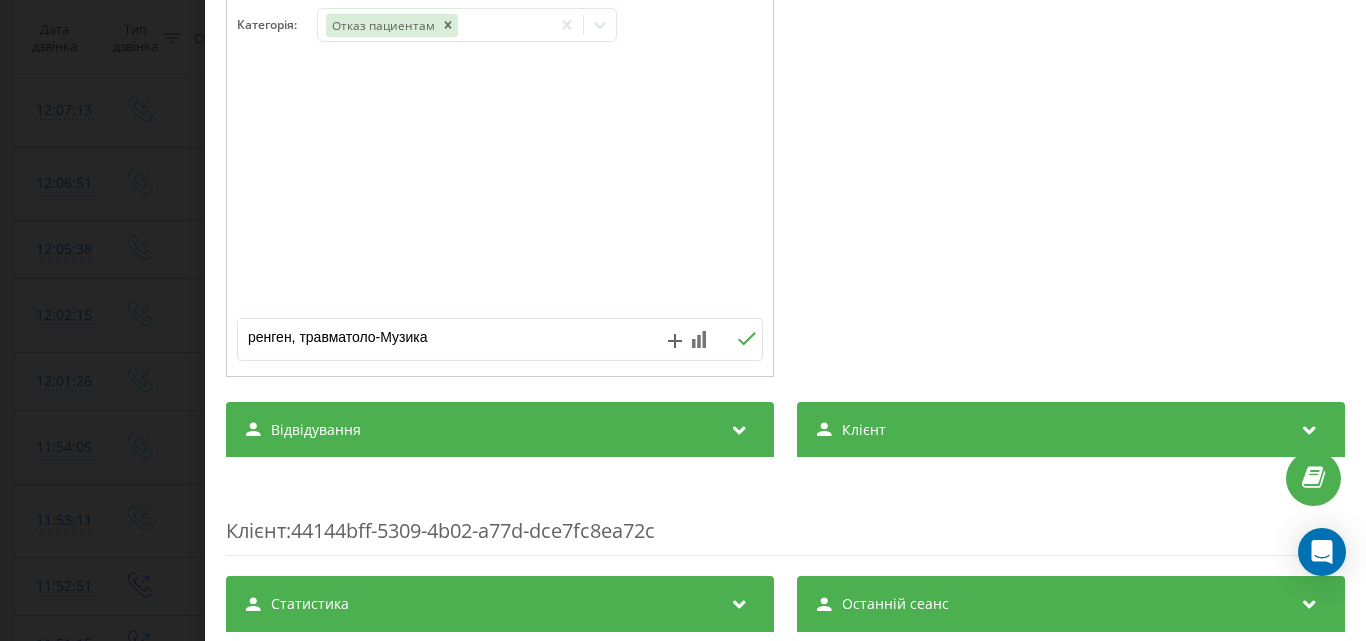 type on "ренген, травматолог-Музика" 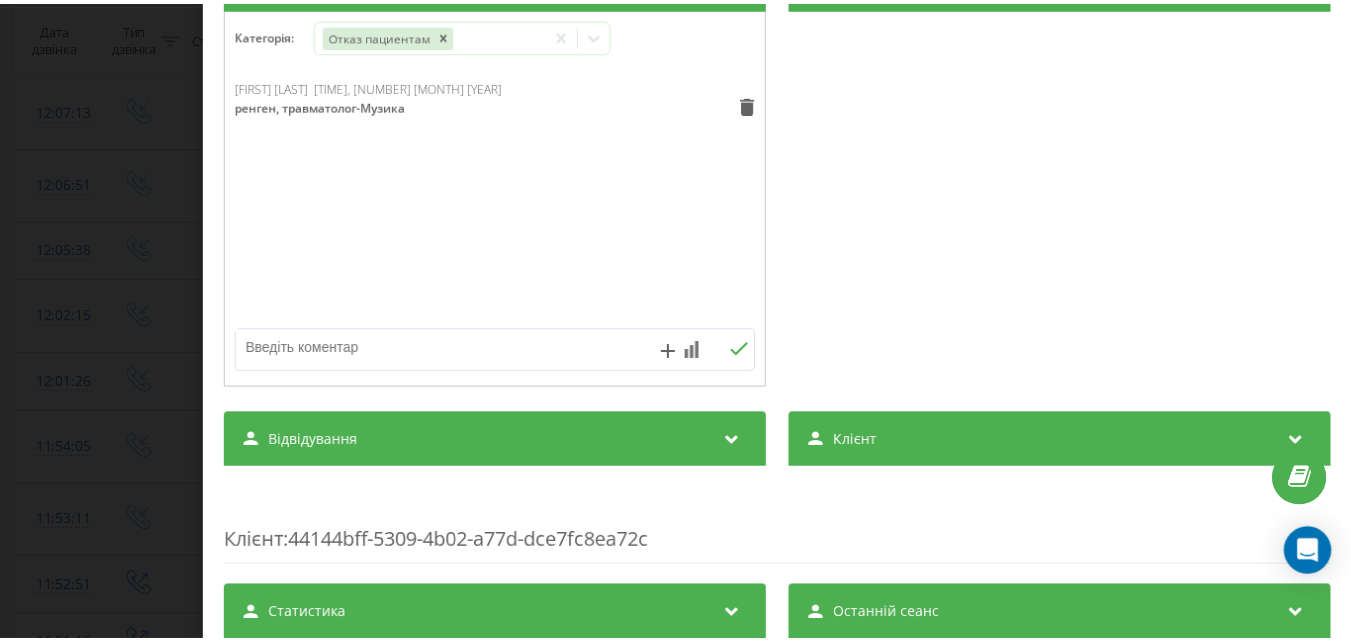 scroll, scrollTop: 300, scrollLeft: 0, axis: vertical 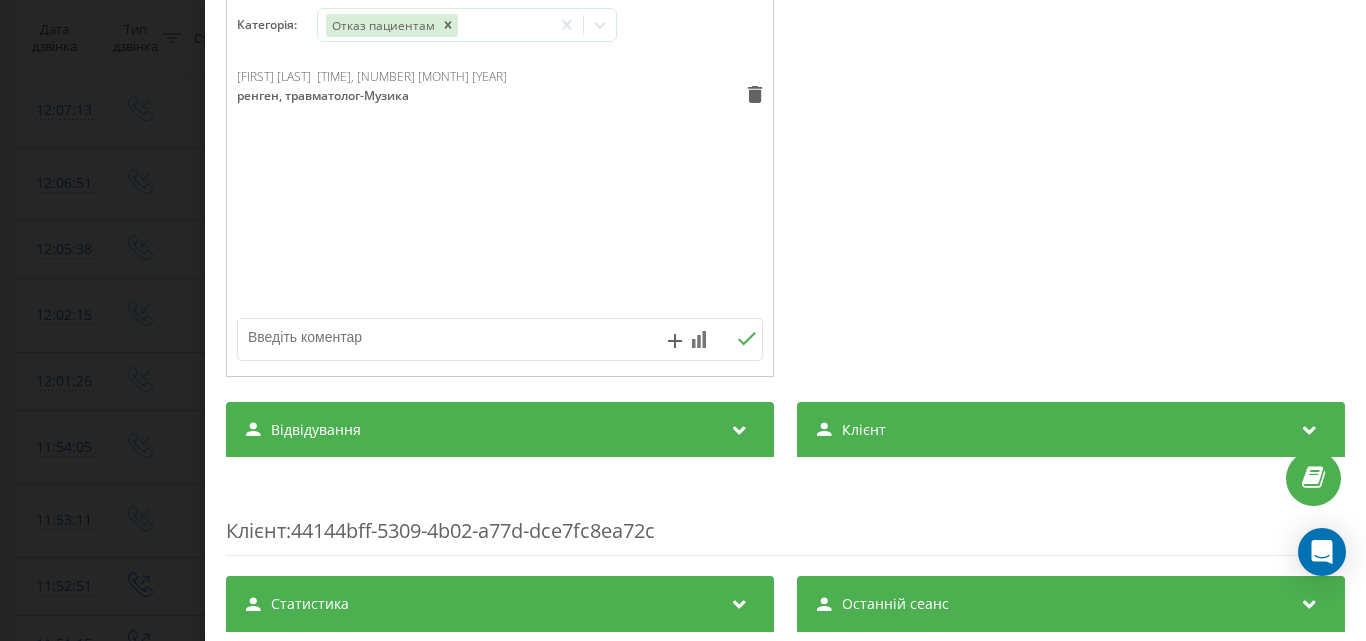 click on "Дзвінок :  ua12_-1754298338.2123948   1 x  - 01:37 00:13   00:13   Транскрипція Для AI-аналізу майбутніх дзвінків  налаштуйте та активуйте профіль на сторінці . Якщо профіль вже є і дзвінок відповідає його умовам, оновіть сторінку через 10 хвилин - AI аналізує поточний дзвінок. Аналіз дзвінка Для AI-аналізу майбутніх дзвінків  налаштуйте та активуйте профіль на сторінці . Якщо профіль вже є і дзвінок відповідає його умовам, оновіть сторінку через 10 хвилин - AI аналізує поточний дзвінок. Деталі дзвінка Загальне Дата дзвінка 2025-08-04 12:05:38 Тип дзвінка Вхідний Статус дзвінка Цільовий 380667655905 :" at bounding box center (683, 320) 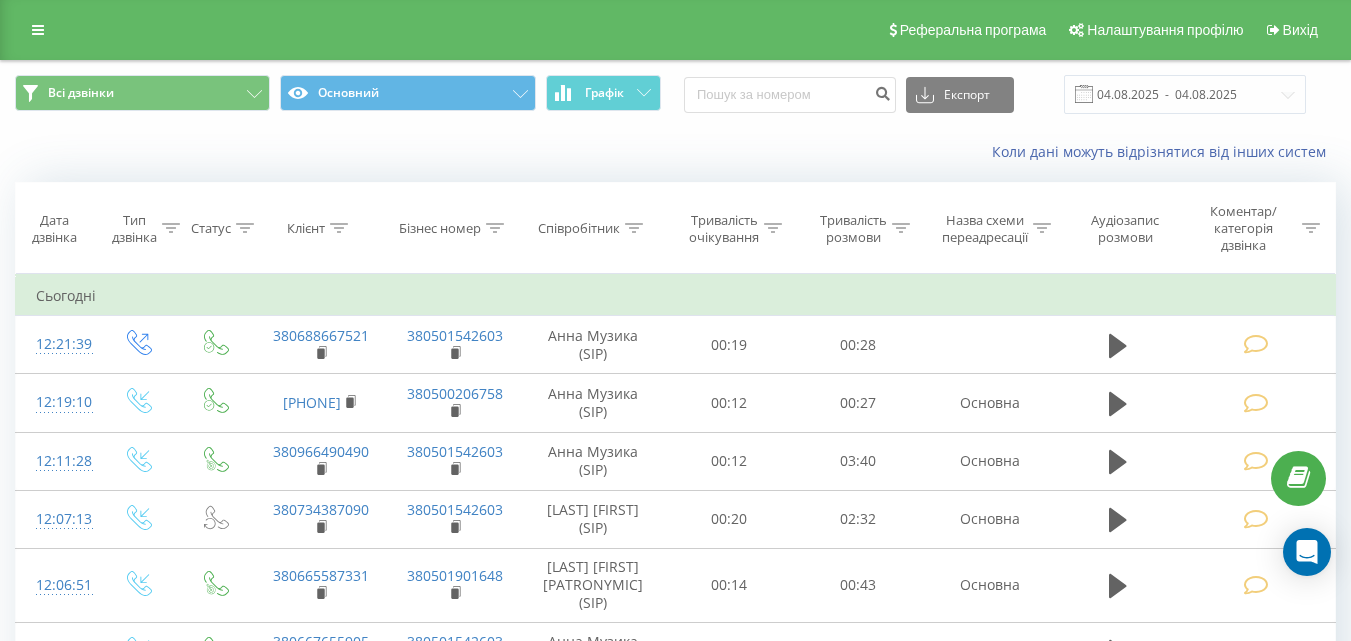 scroll, scrollTop: 0, scrollLeft: 0, axis: both 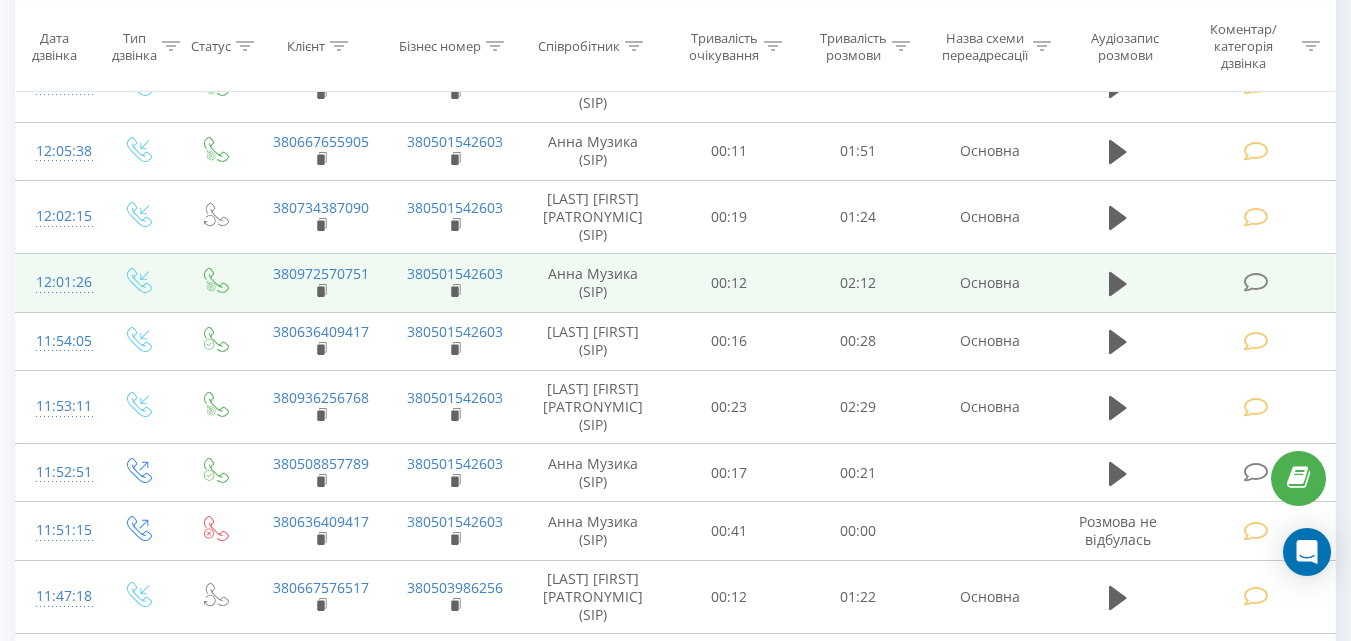 click at bounding box center (1255, 282) 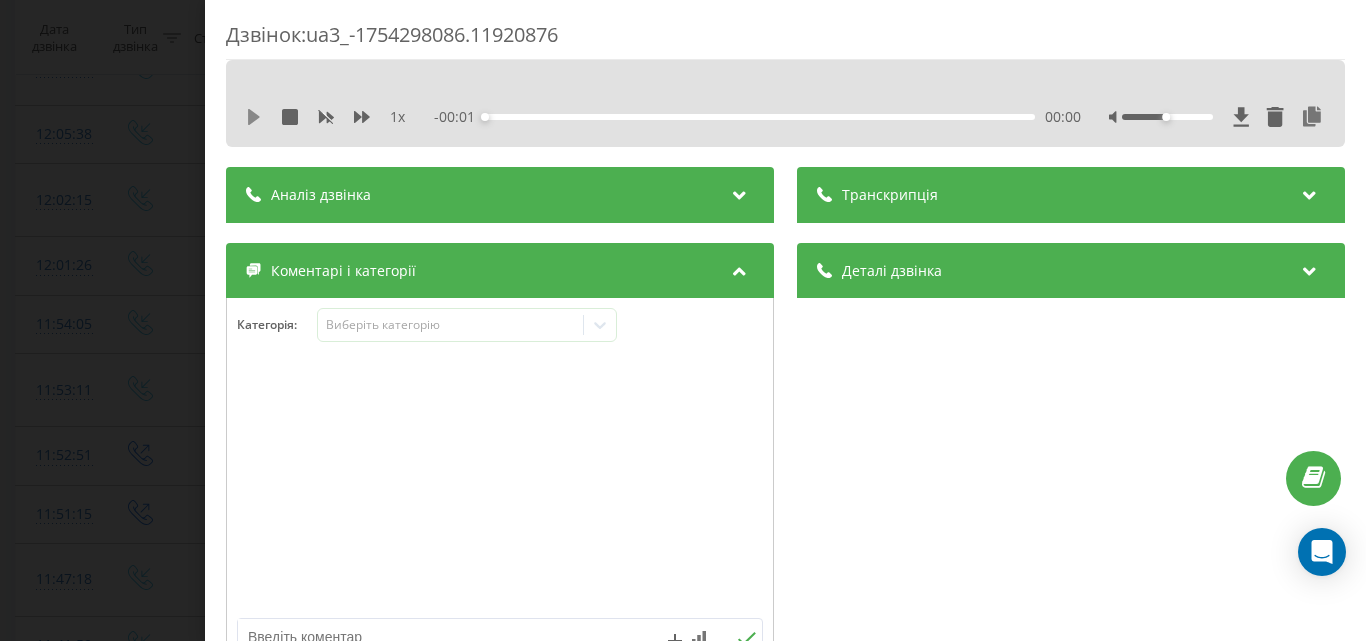 click 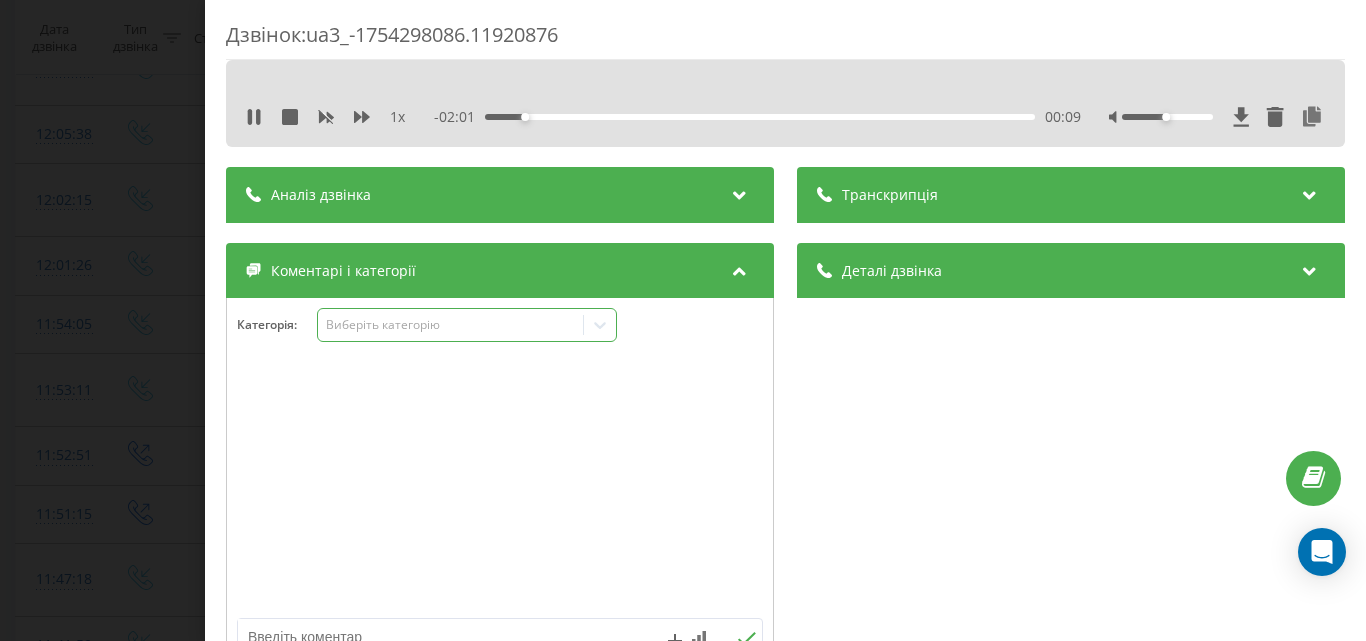 click on "Виберіть категорію" at bounding box center [450, 325] 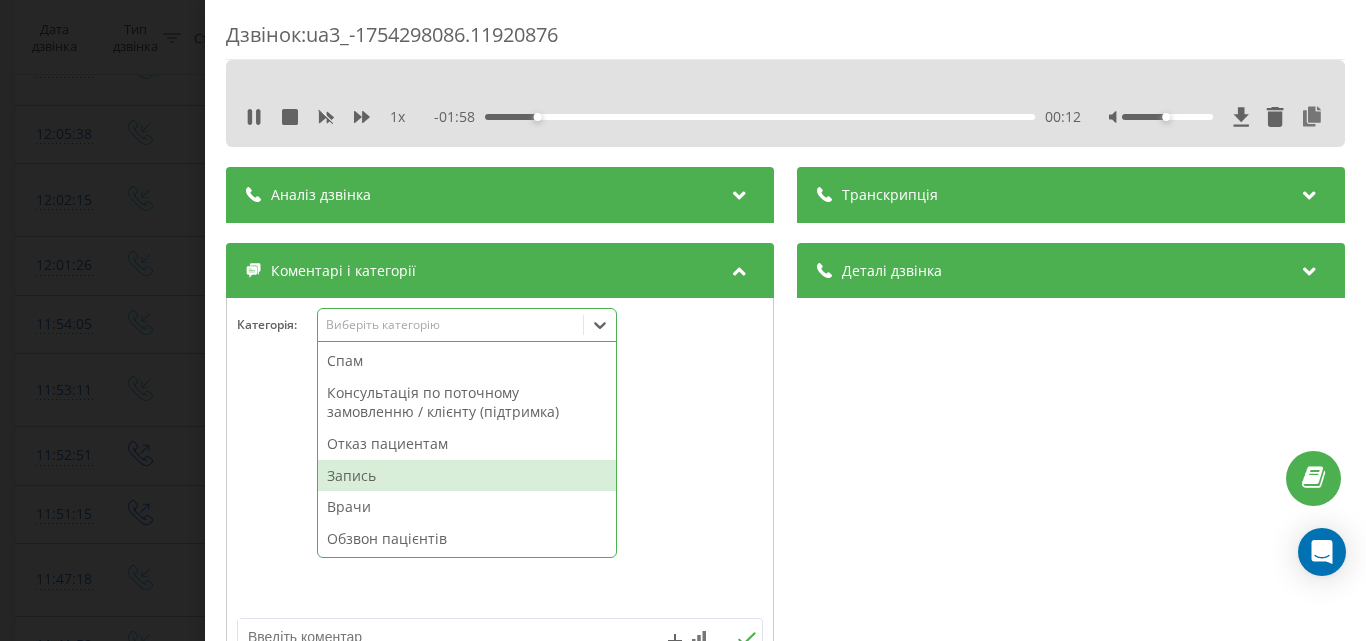 click on "Запись" at bounding box center (467, 476) 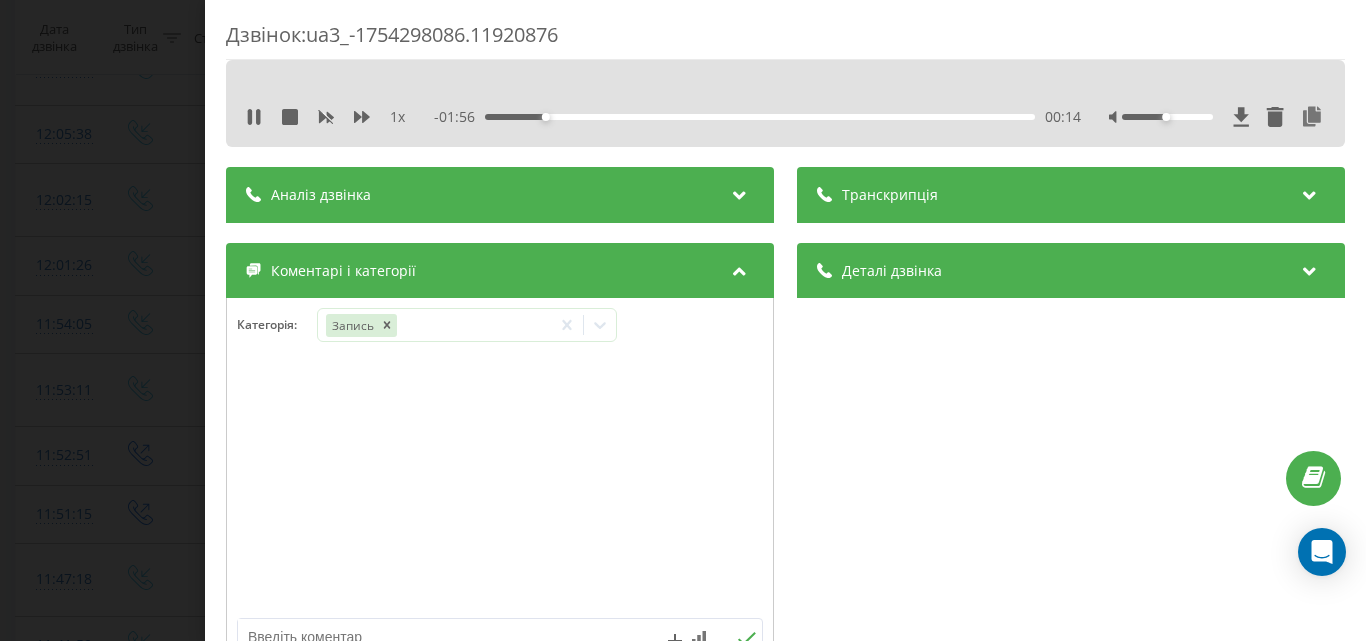 click on "Дзвінок :  ua3_-1754298086.11920876   1 x  - 01:56 00:14   00:14   Транскрипція Для AI-аналізу майбутніх дзвінків  налаштуйте та активуйте профіль на сторінці . Якщо профіль вже є і дзвінок відповідає його умовам, оновіть сторінку через 10 хвилин - AI аналізує поточний дзвінок. Аналіз дзвінка Для AI-аналізу майбутніх дзвінків  налаштуйте та активуйте профіль на сторінці . Якщо профіль вже є і дзвінок відповідає його умовам, оновіть сторінку через 10 хвилин - AI аналізує поточний дзвінок. Деталі дзвінка Загальне Дата дзвінка 2025-08-04 12:01:26 Тип дзвінка Вхідний Статус дзвінка Цільовий 380972570751 /" at bounding box center (683, 320) 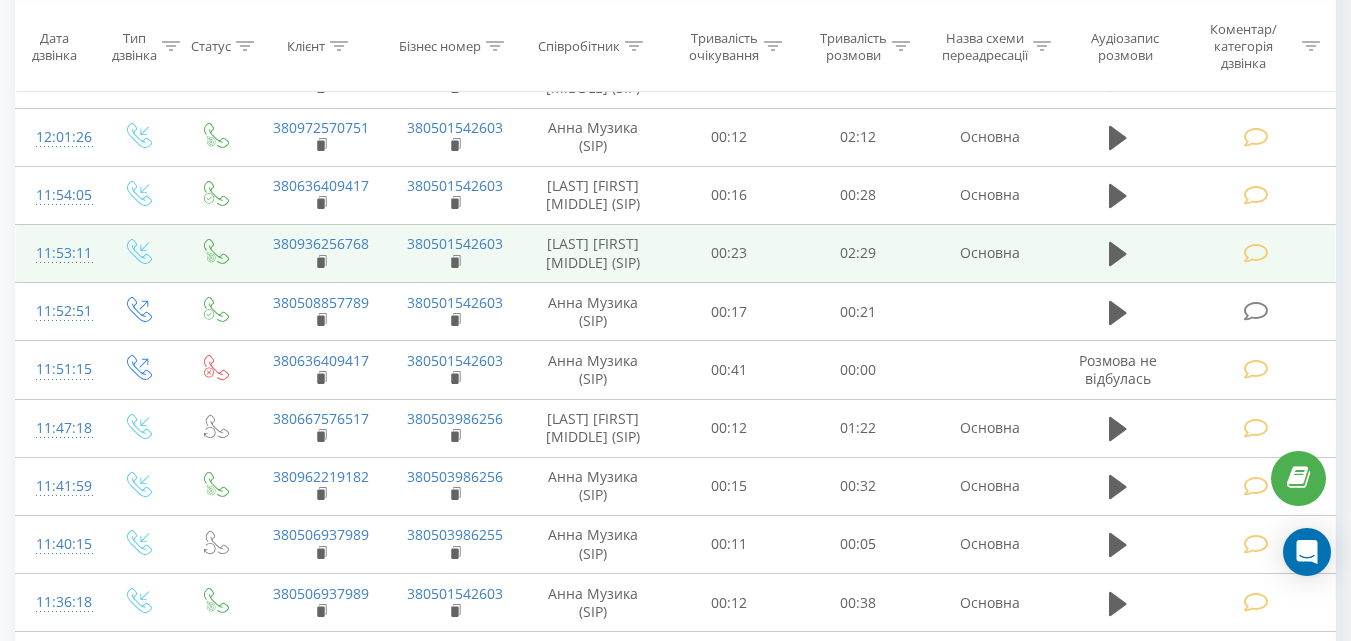 scroll, scrollTop: 700, scrollLeft: 0, axis: vertical 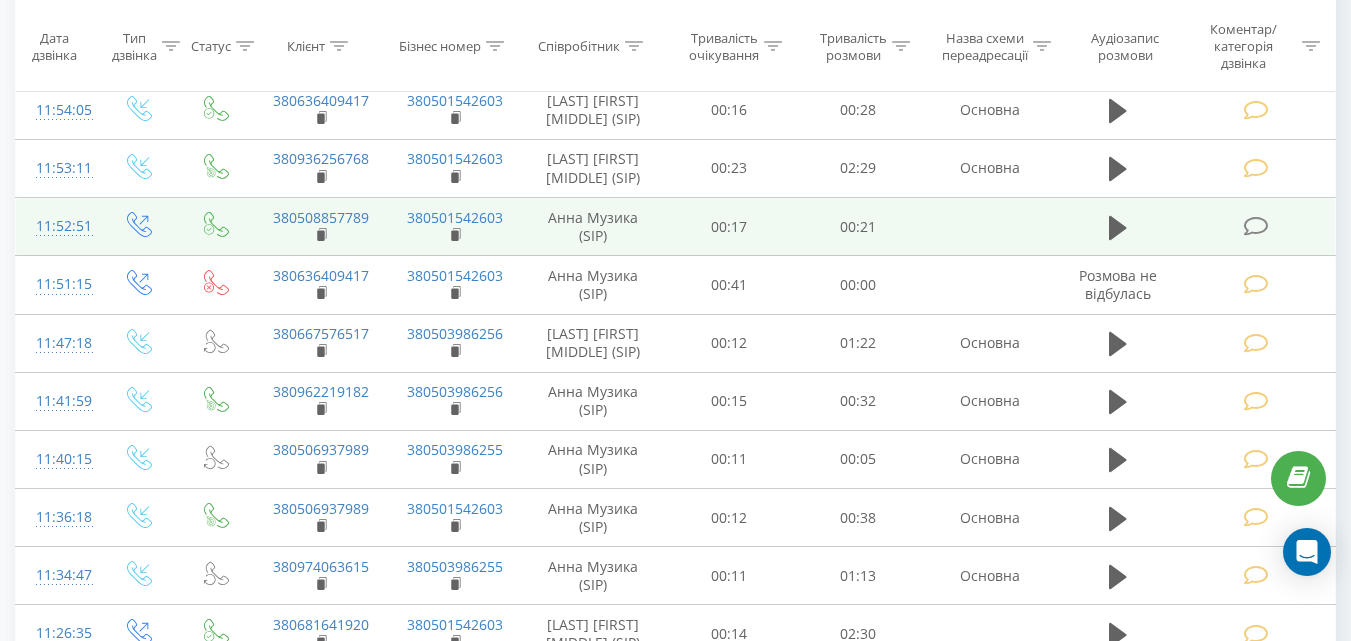 click at bounding box center (1255, 226) 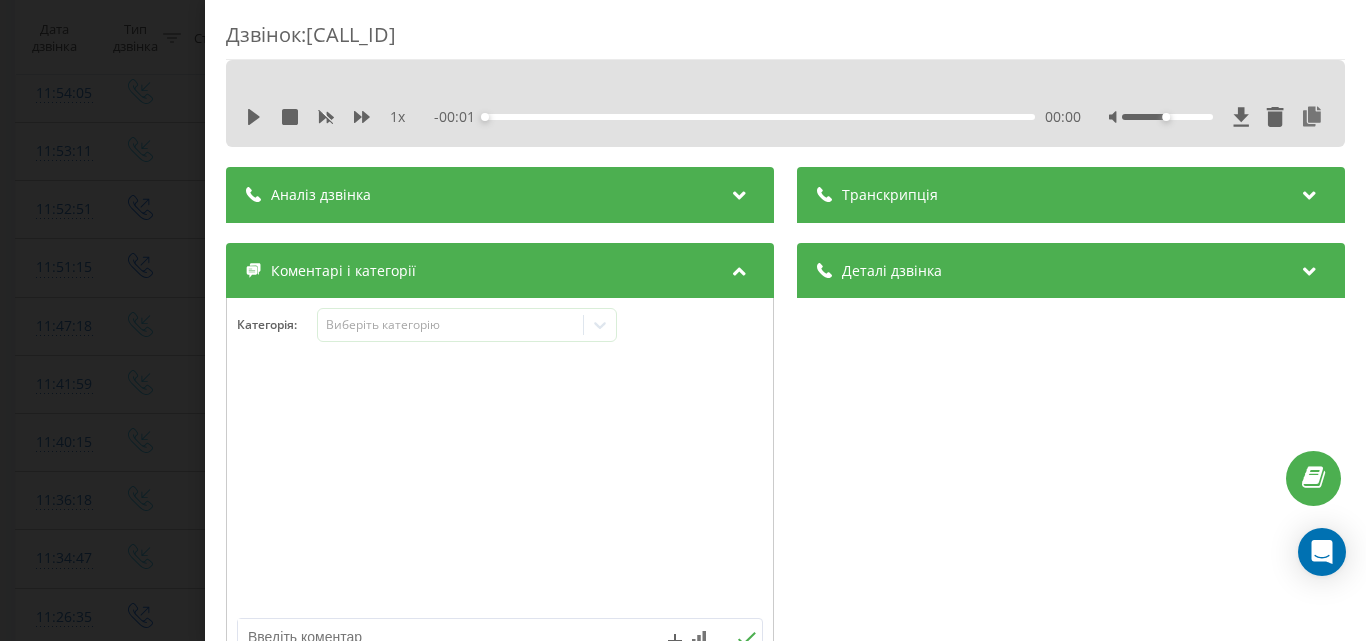drag, startPoint x: 248, startPoint y: 119, endPoint x: 376, endPoint y: 217, distance: 161.20795 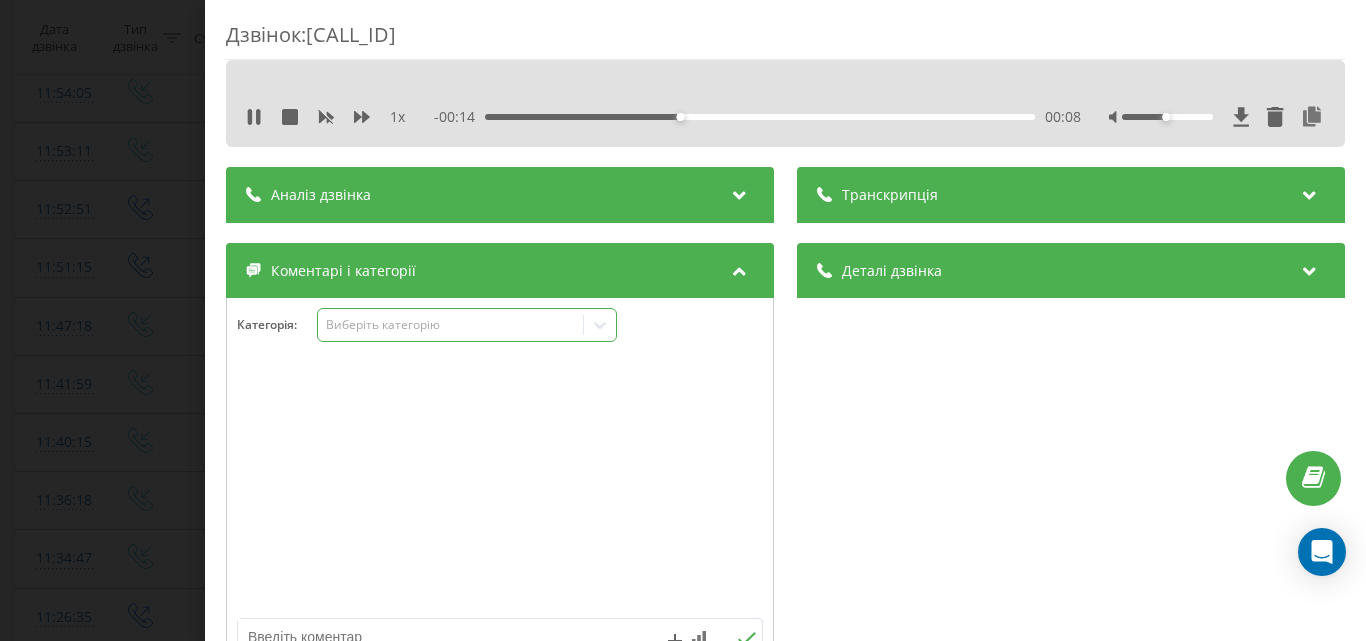 click on "Виберіть категорію" at bounding box center (450, 325) 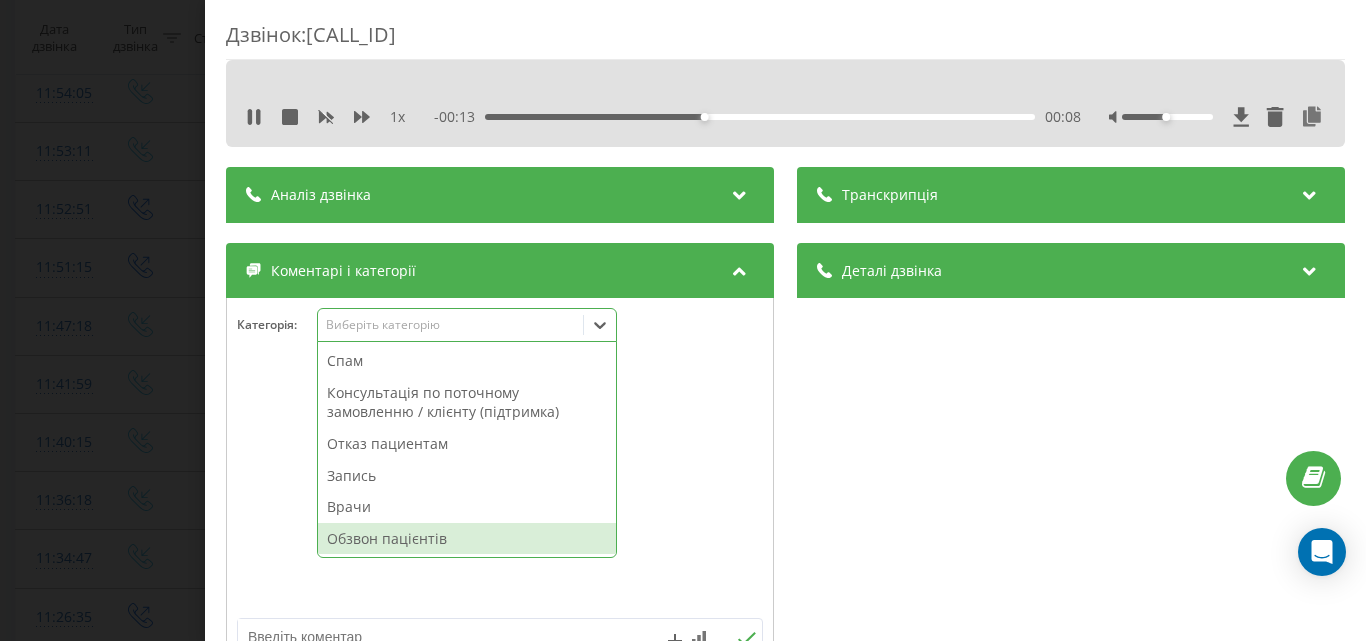 click on "Обзвон пацієнтів" at bounding box center (467, 539) 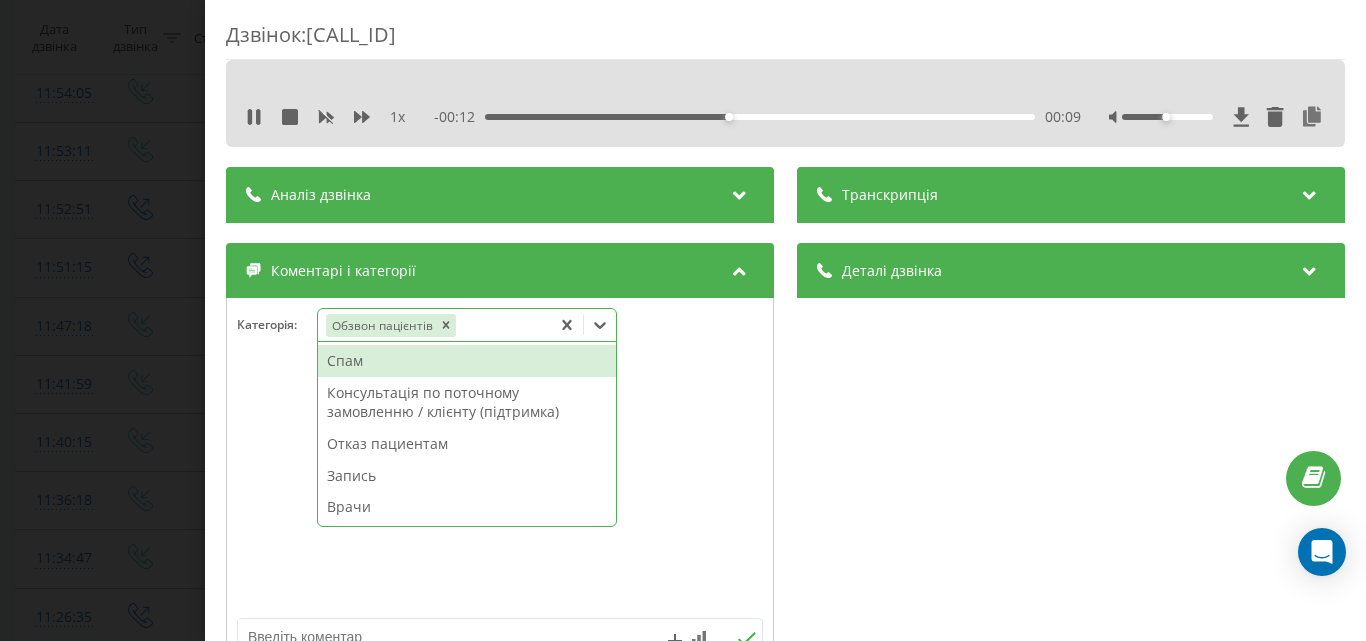 click on "Дзвінок :  ua13_-1754297571.2217529   1 x  - 00:12 00:09   00:09   Транскрипція Для AI-аналізу майбутніх дзвінків  налаштуйте та активуйте профіль на сторінці . Якщо профіль вже є і дзвінок відповідає його умовам, оновіть сторінку через 10 хвилин - AI аналізує поточний дзвінок. Аналіз дзвінка Для AI-аналізу майбутніх дзвінків  налаштуйте та активуйте профіль на сторінці . Якщо профіль вже є і дзвінок відповідає його умовам, оновіть сторінку через 10 хвилин - AI аналізує поточний дзвінок. Деталі дзвінка Загальне Дата дзвінка 2025-08-04 11:52:51 Тип дзвінка Вихідний Статус дзвінка Успішний 380501542603" at bounding box center [683, 320] 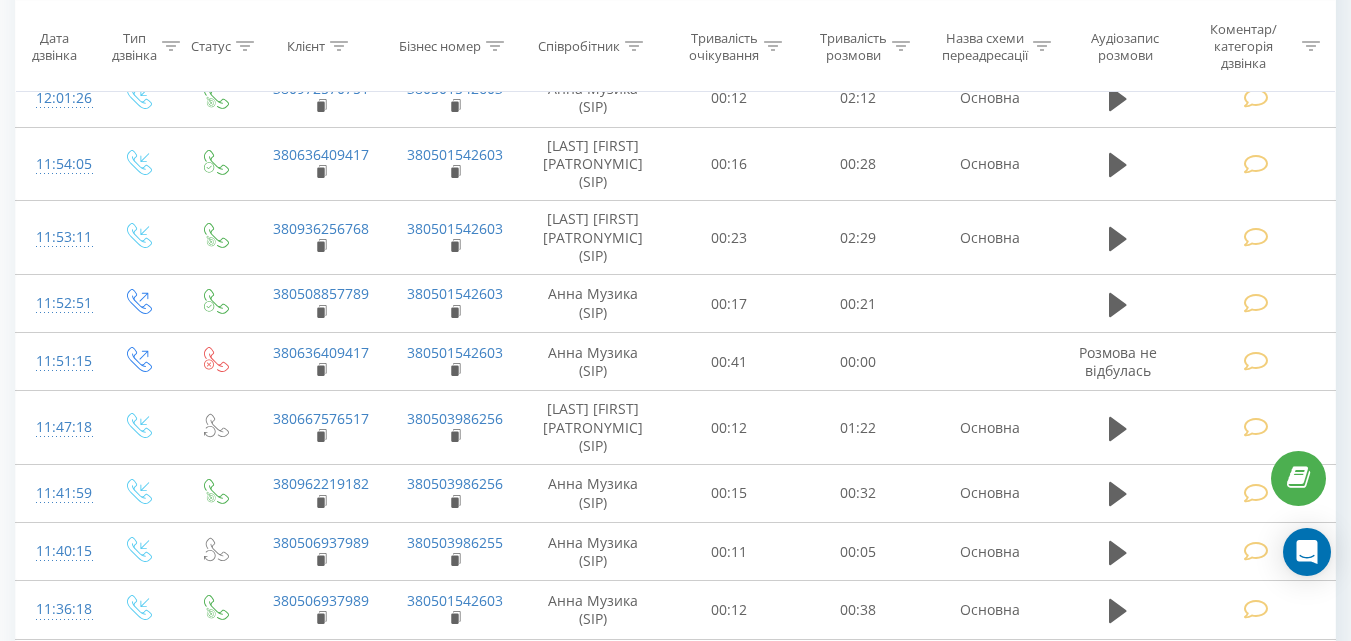 scroll, scrollTop: 700, scrollLeft: 0, axis: vertical 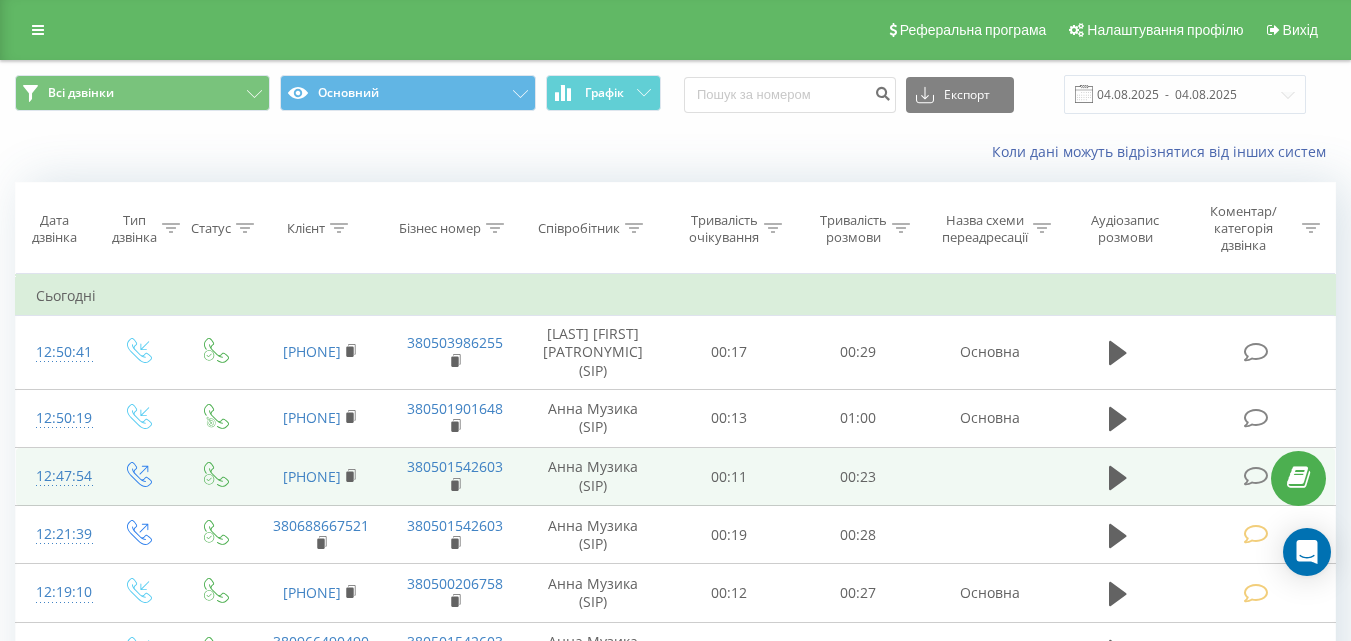click at bounding box center (1255, 476) 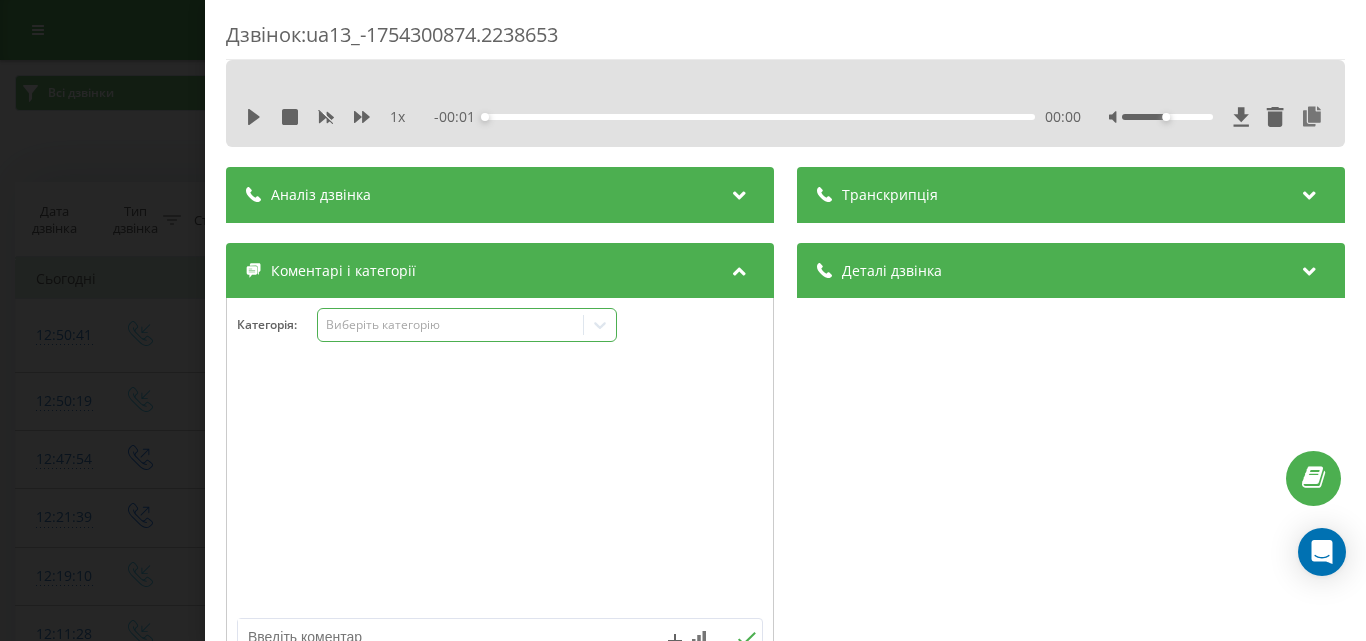 click on "Виберіть категорію" at bounding box center [450, 325] 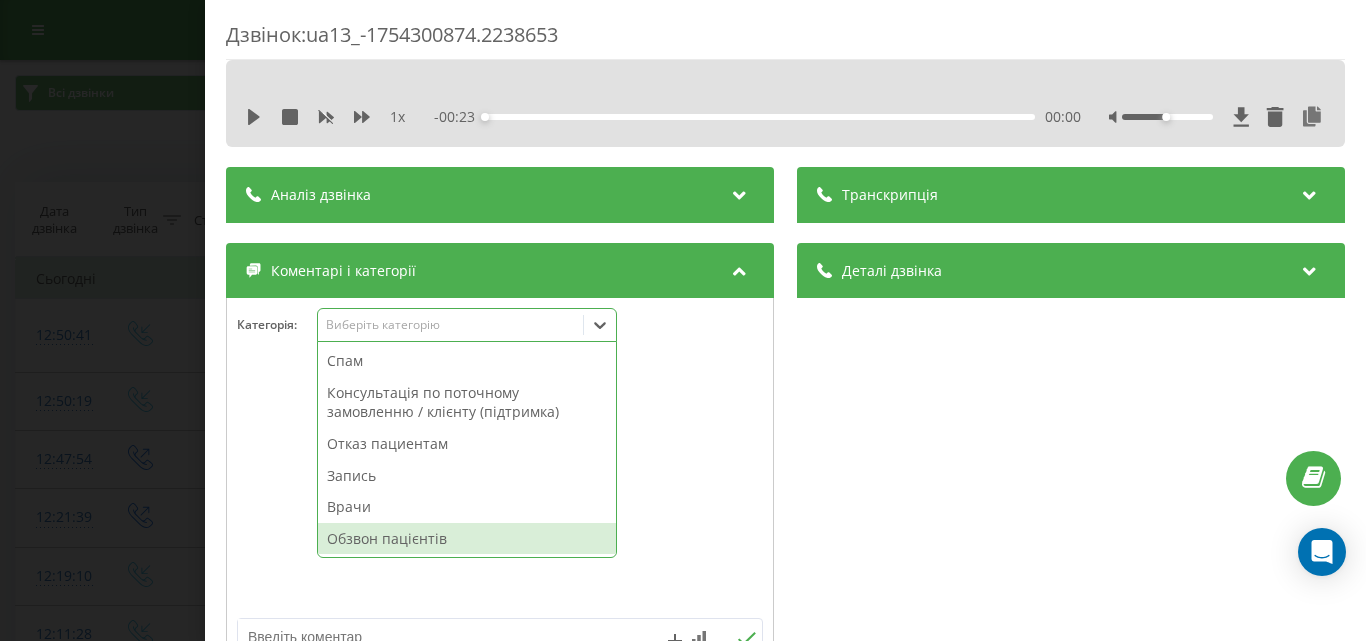 click on "Обзвон пацієнтів" at bounding box center [467, 539] 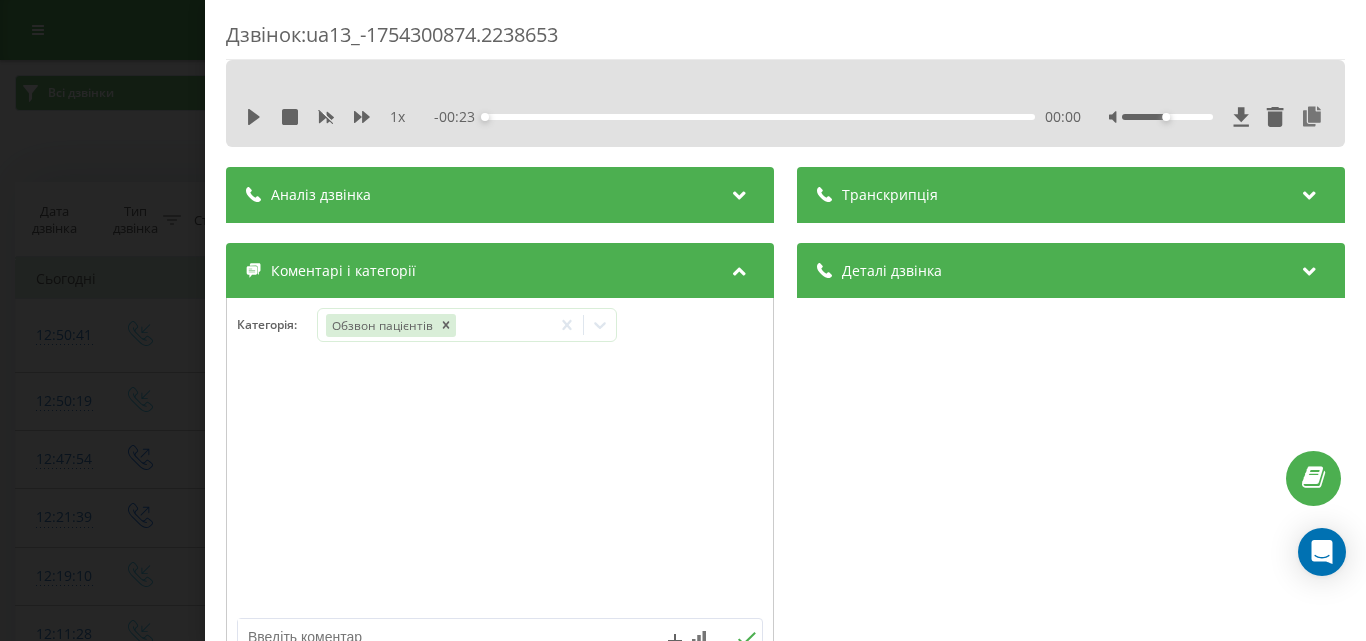 click on "Дзвінок :  ua13_-1754300874.2238653   1 x  - 00:23 00:00   00:00   Транскрипція Для AI-аналізу майбутніх дзвінків  налаштуйте та активуйте профіль на сторінці . Якщо профіль вже є і дзвінок відповідає його умовам, оновіть сторінку через 10 хвилин - AI аналізує поточний дзвінок. Аналіз дзвінка Для AI-аналізу майбутніх дзвінків  налаштуйте та активуйте профіль на сторінці . Якщо профіль вже є і дзвінок відповідає його умовам, оновіть сторінку через 10 хвилин - AI аналізує поточний дзвінок. Деталі дзвінка Загальне Дата дзвінка 2025-08-04 12:47:54 Тип дзвінка Вихідний Статус дзвінка Успішний 380501542603" at bounding box center [683, 320] 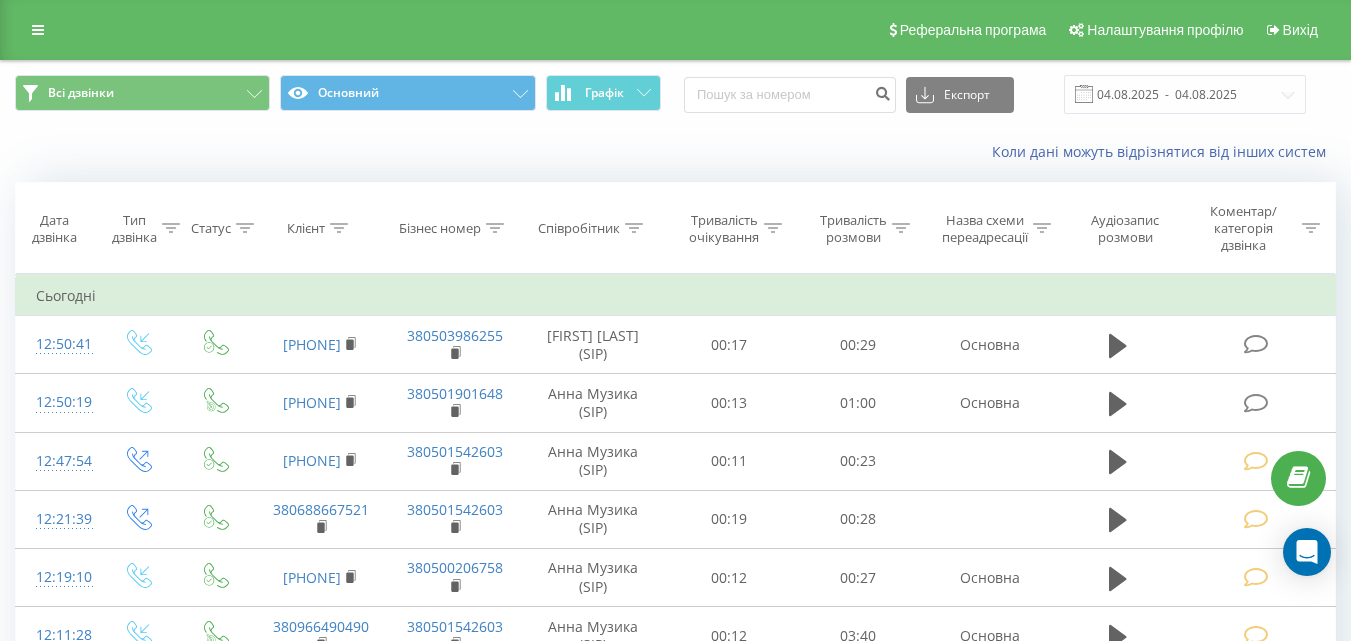 scroll, scrollTop: 0, scrollLeft: 0, axis: both 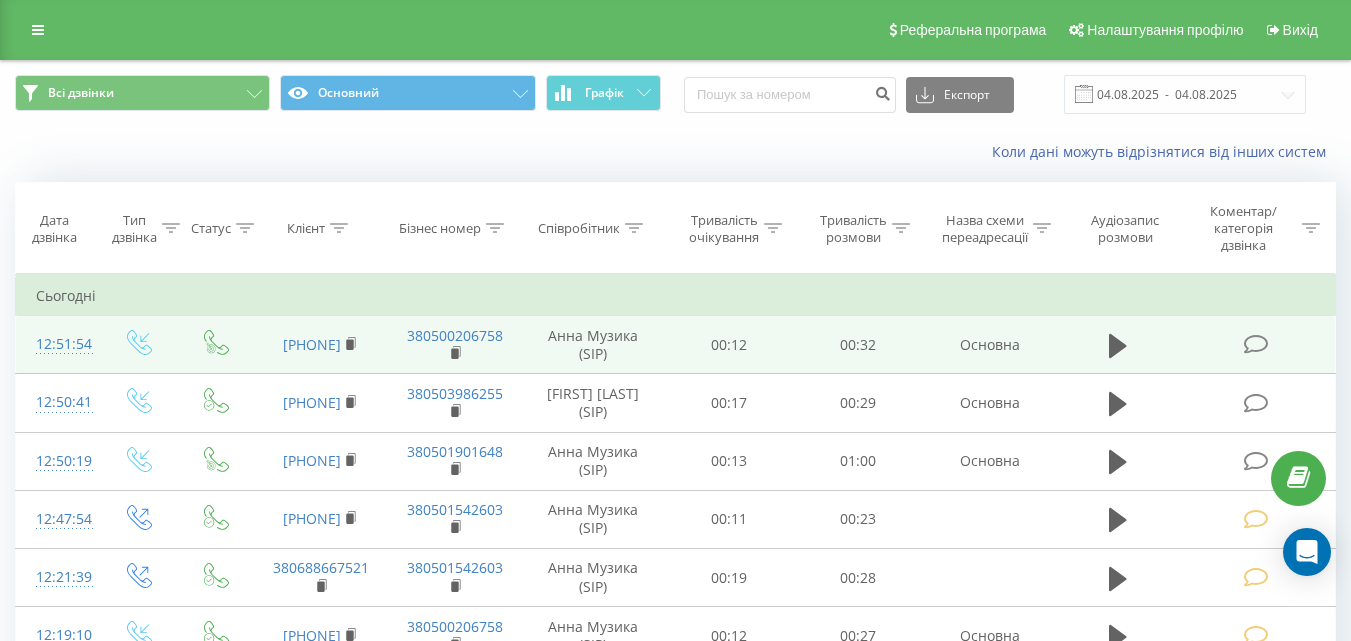 click at bounding box center (1255, 344) 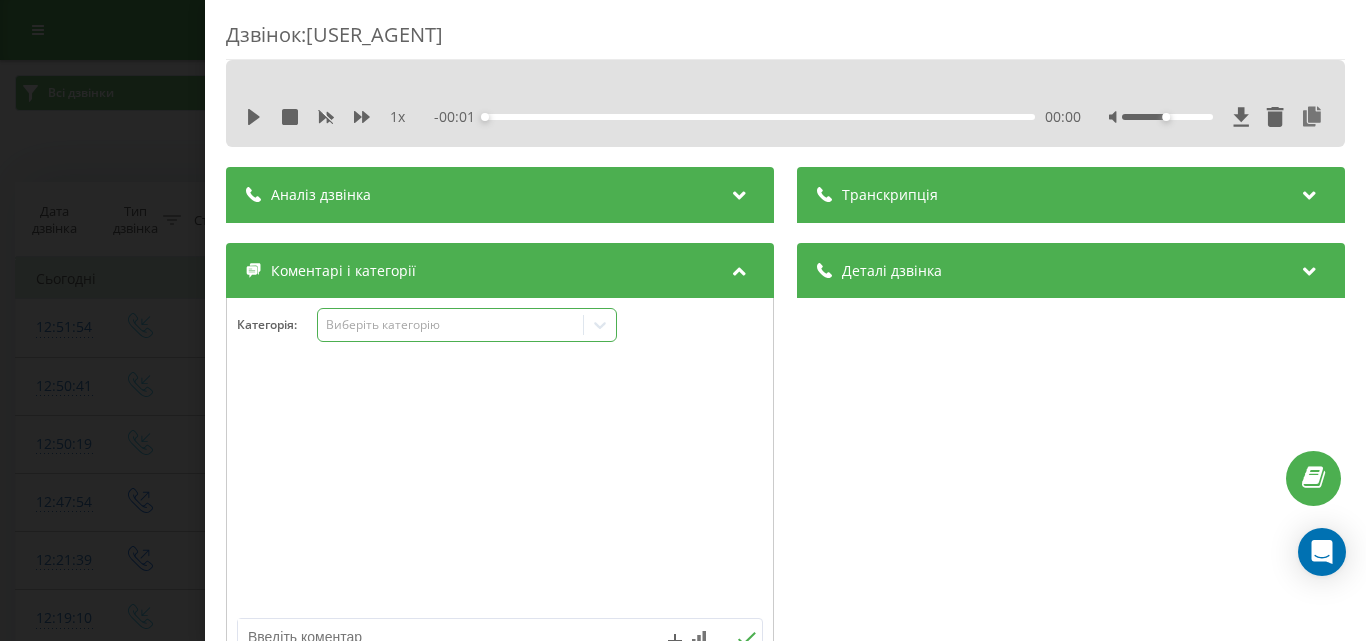 click on "Виберіть категорію" at bounding box center (450, 325) 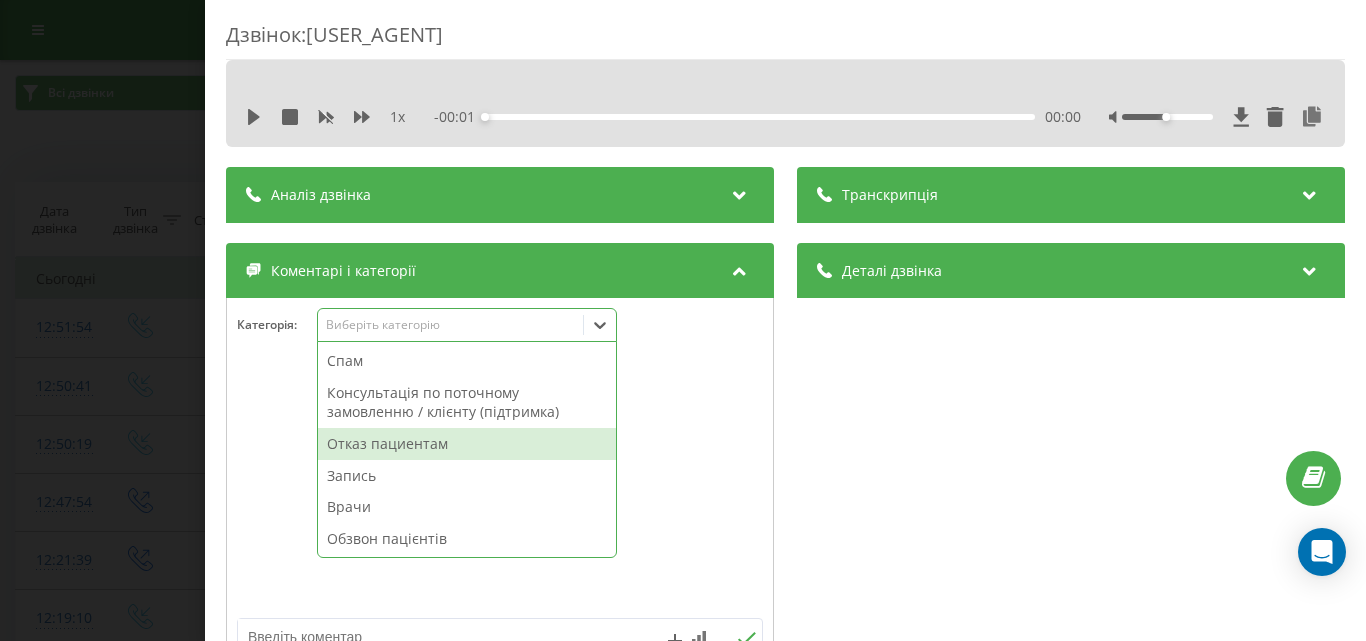 click on "Отказ пациентам" at bounding box center [467, 444] 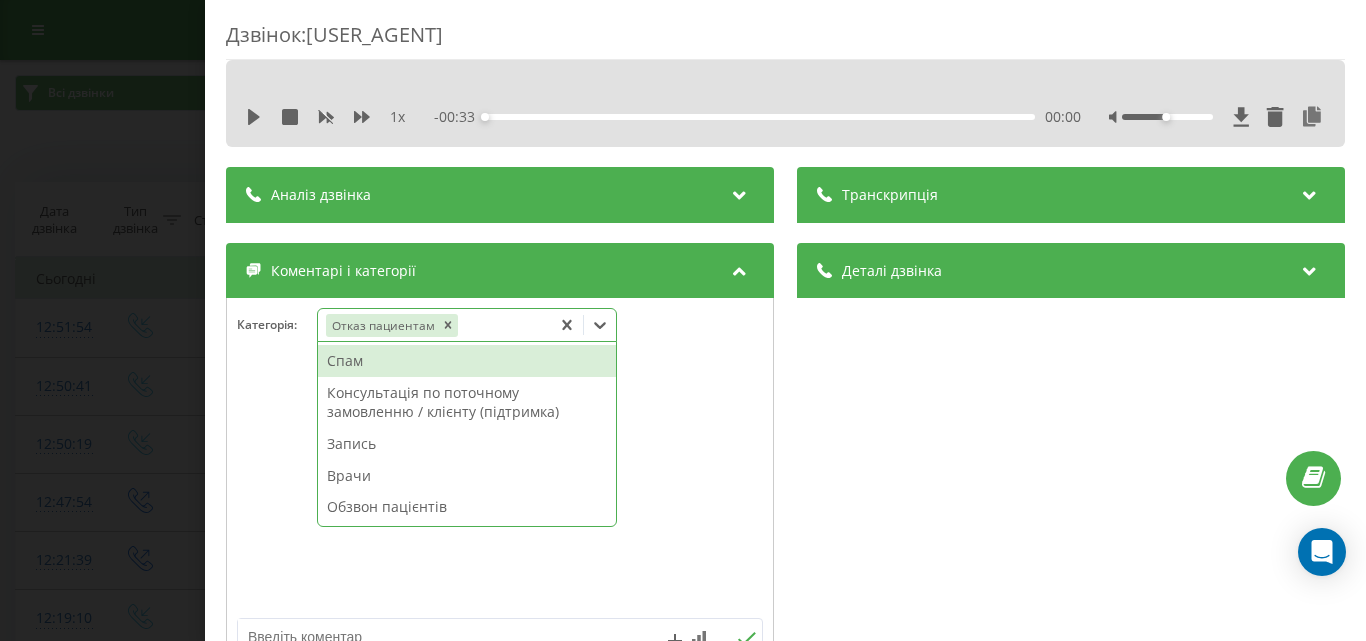 scroll, scrollTop: 300, scrollLeft: 0, axis: vertical 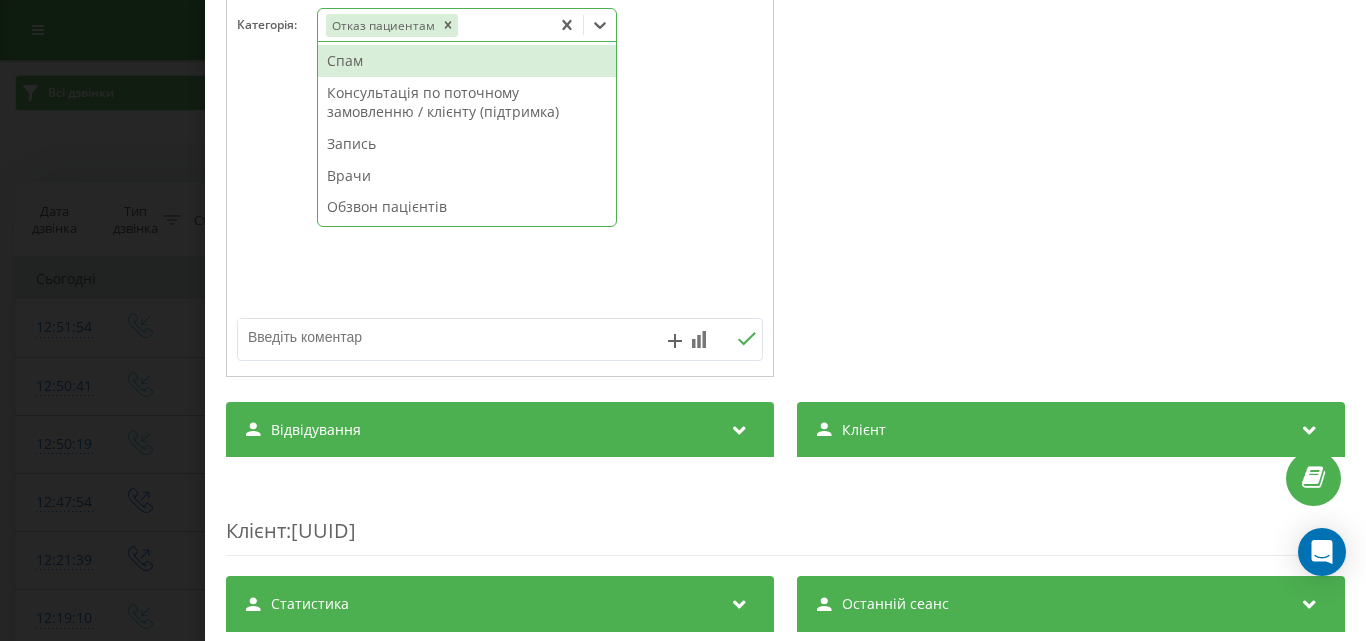click at bounding box center [447, 337] 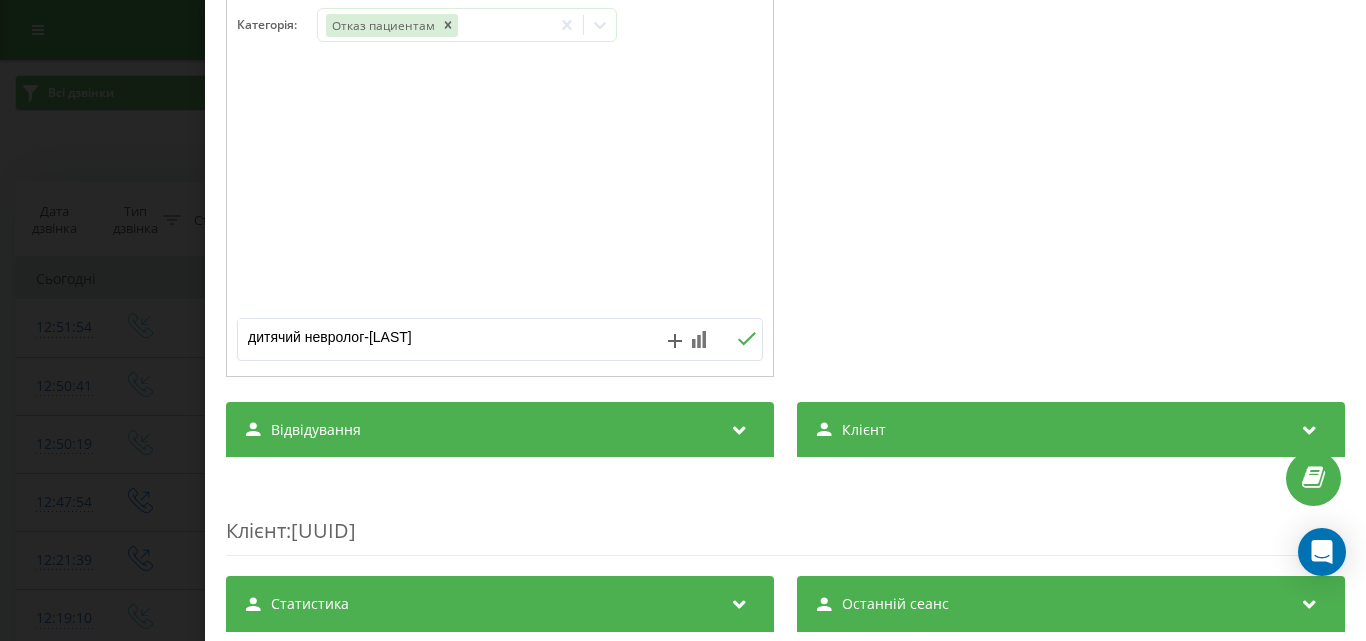 type on "дитячий невролог-Музика" 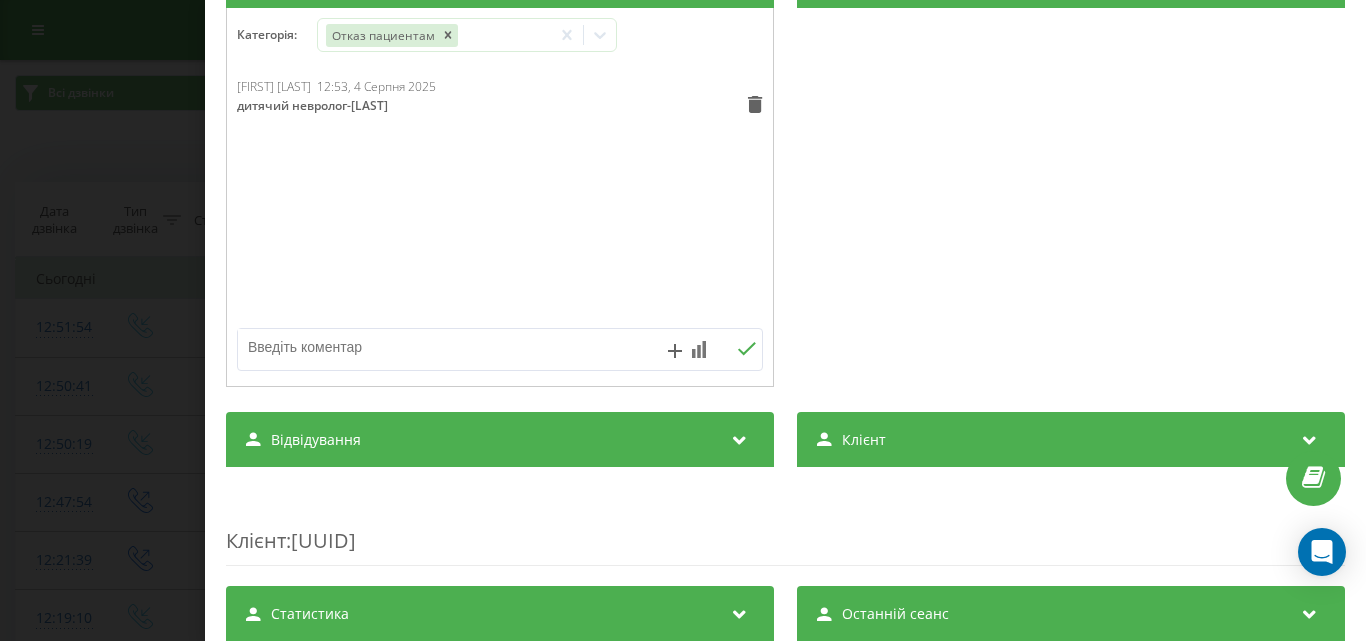 scroll, scrollTop: 300, scrollLeft: 0, axis: vertical 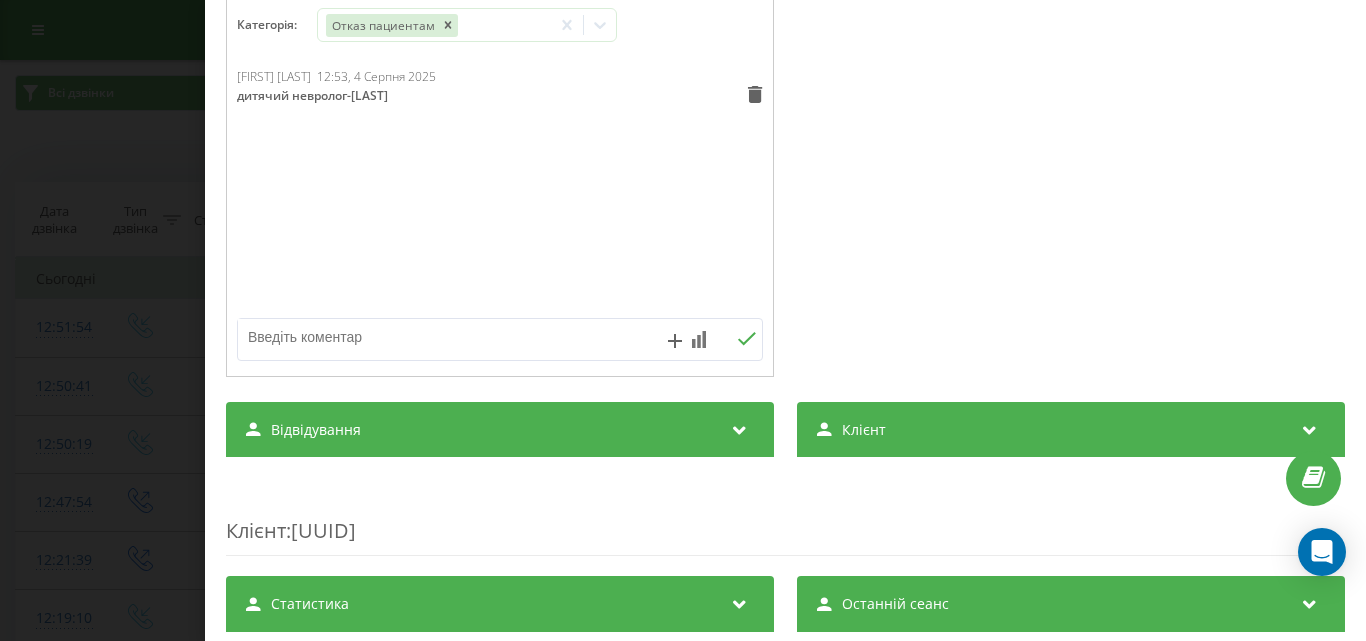 click on "Дзвінок :  ua6_-1754301114.11174230   1 x  - 00:33 00:00   00:00   Транскрипція Для AI-аналізу майбутніх дзвінків  налаштуйте та активуйте профіль на сторінці . Якщо профіль вже є і дзвінок відповідає його умовам, оновіть сторінку через 10 хвилин - AI аналізує поточний дзвінок. Аналіз дзвінка Для AI-аналізу майбутніх дзвінків  налаштуйте та активуйте профіль на сторінці . Якщо профіль вже є і дзвінок відповідає його умовам, оновіть сторінку через 10 хвилин - AI аналізує поточний дзвінок. Деталі дзвінка Загальне Дата дзвінка 2025-08-04 12:51:54 Тип дзвінка Вхідний Статус дзвінка Цільовий 380634303711 :" at bounding box center (683, 320) 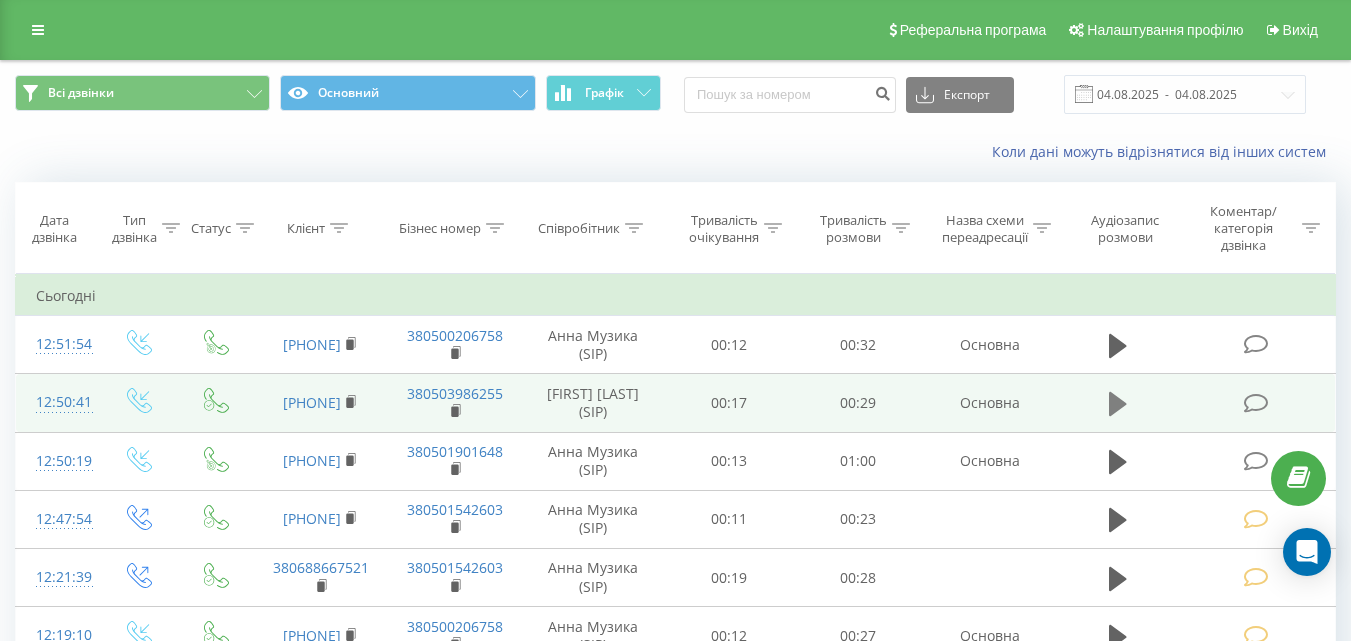 click 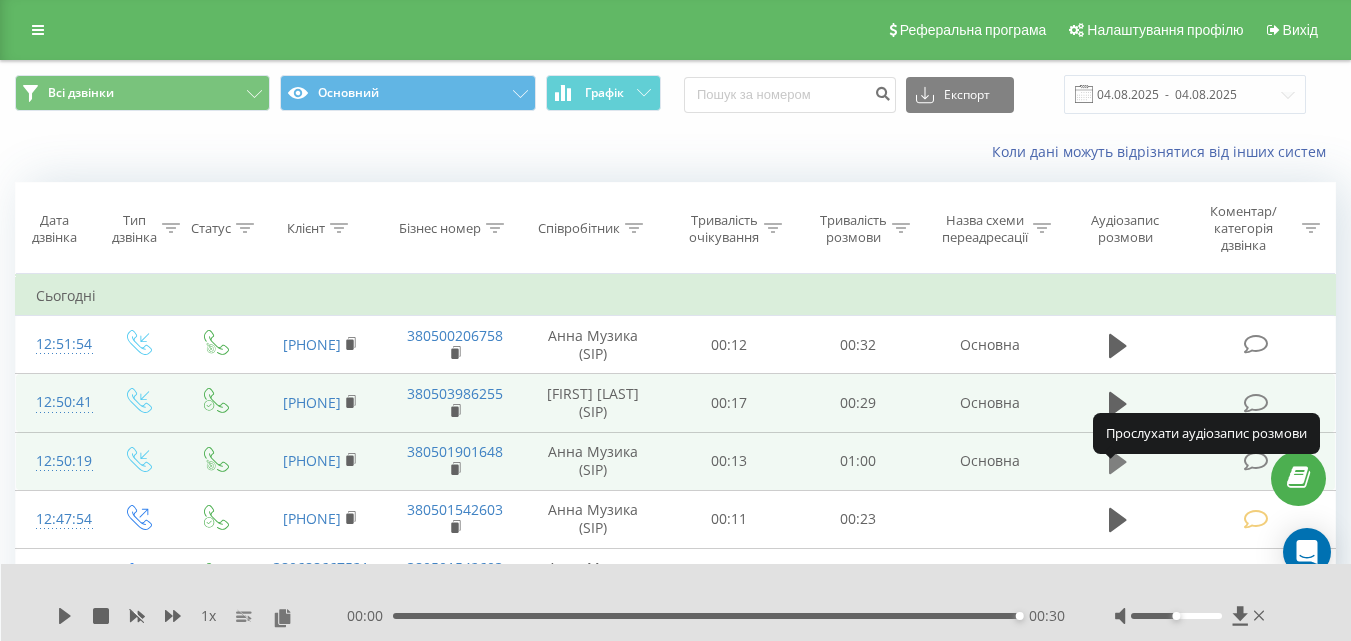 click 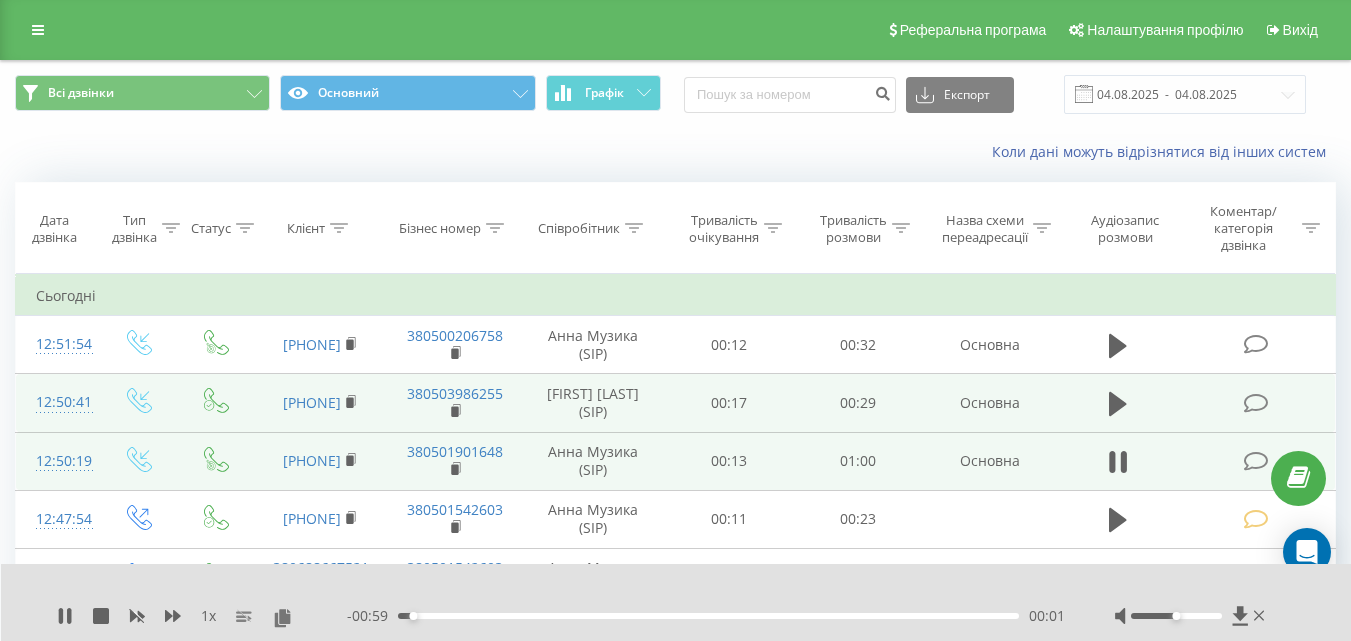 click at bounding box center [1255, 461] 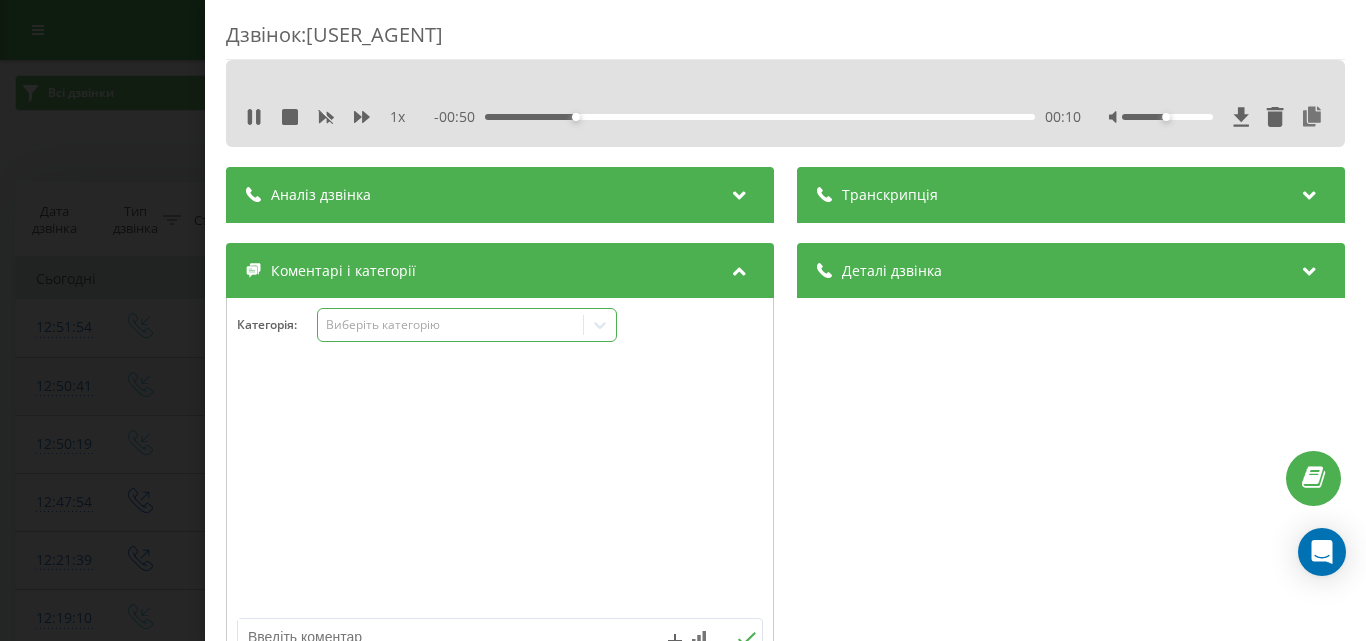 click on "Виберіть категорію" at bounding box center [450, 325] 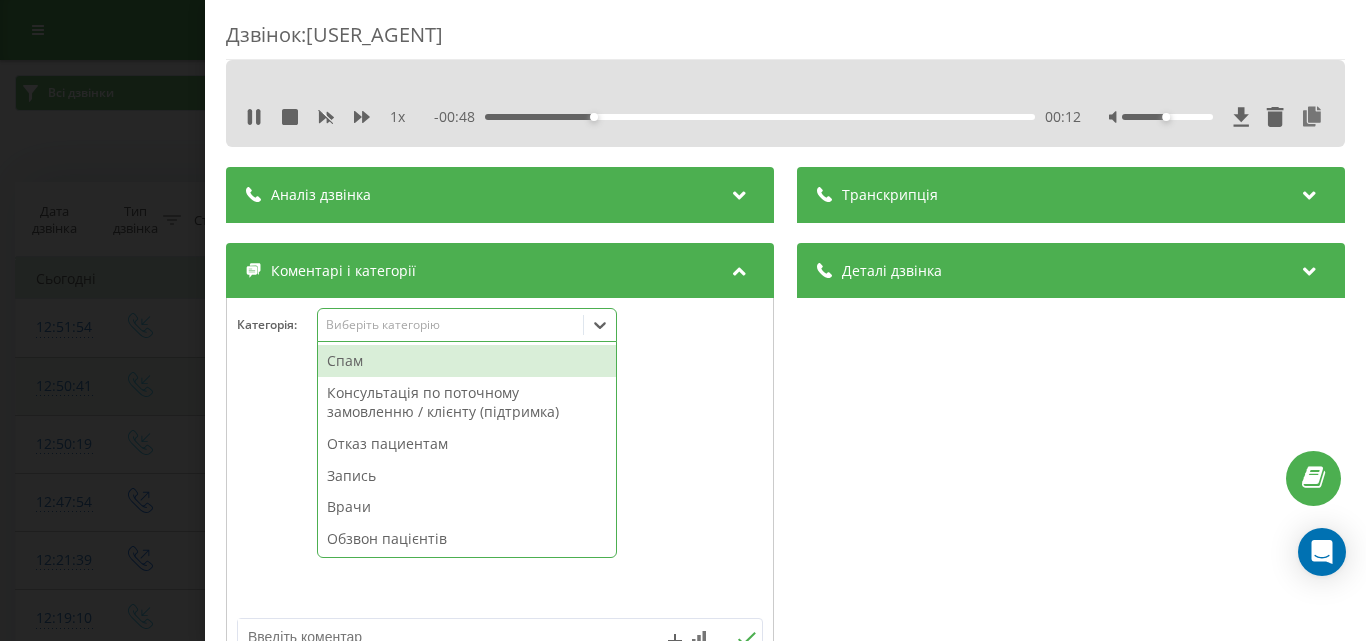 click on "Отказ пациентам" at bounding box center (467, 444) 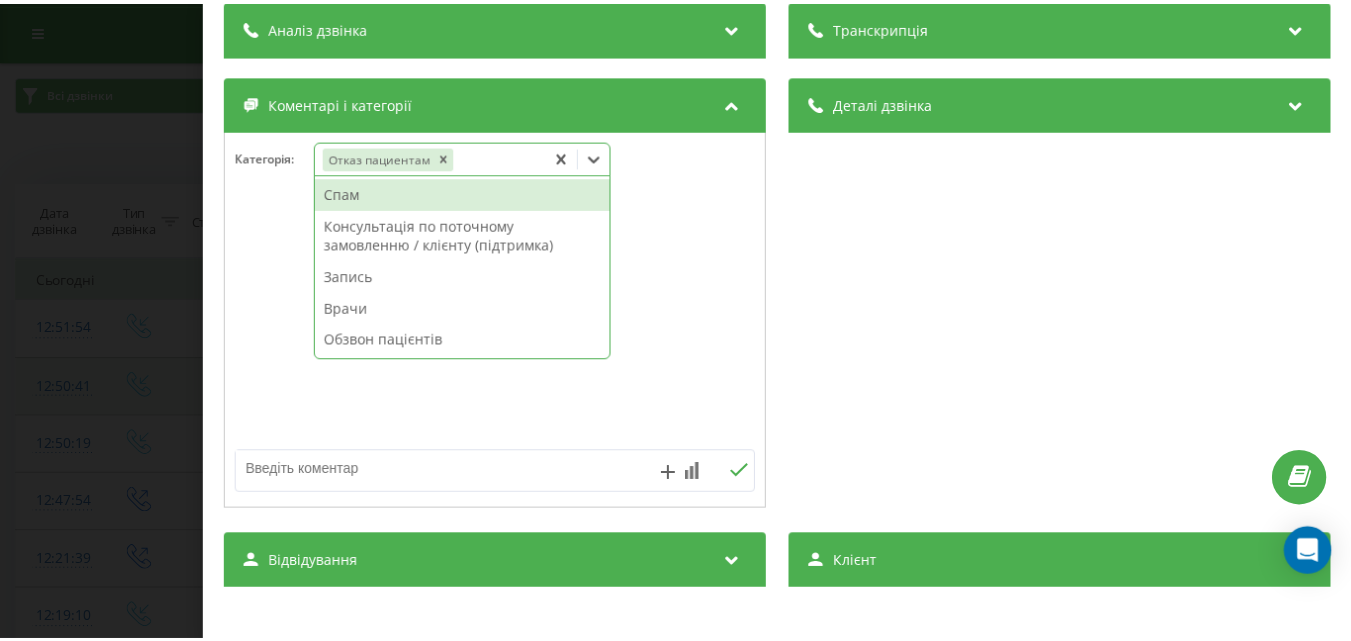 scroll, scrollTop: 200, scrollLeft: 0, axis: vertical 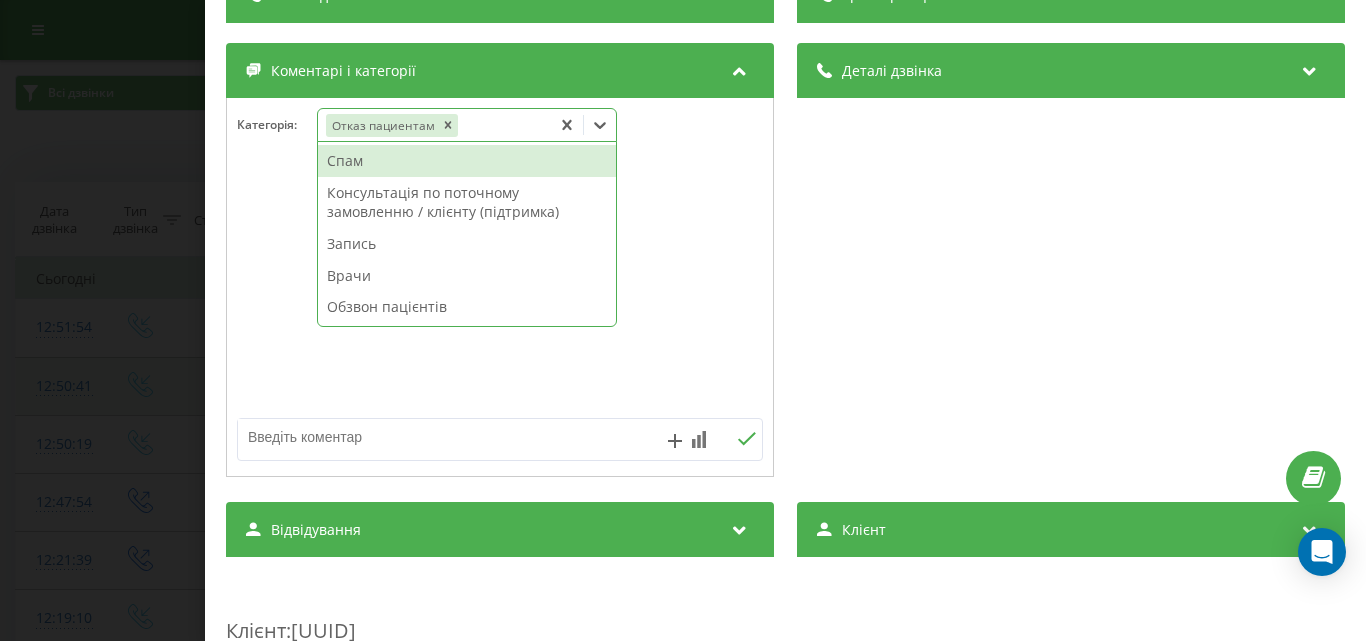 click at bounding box center (447, 437) 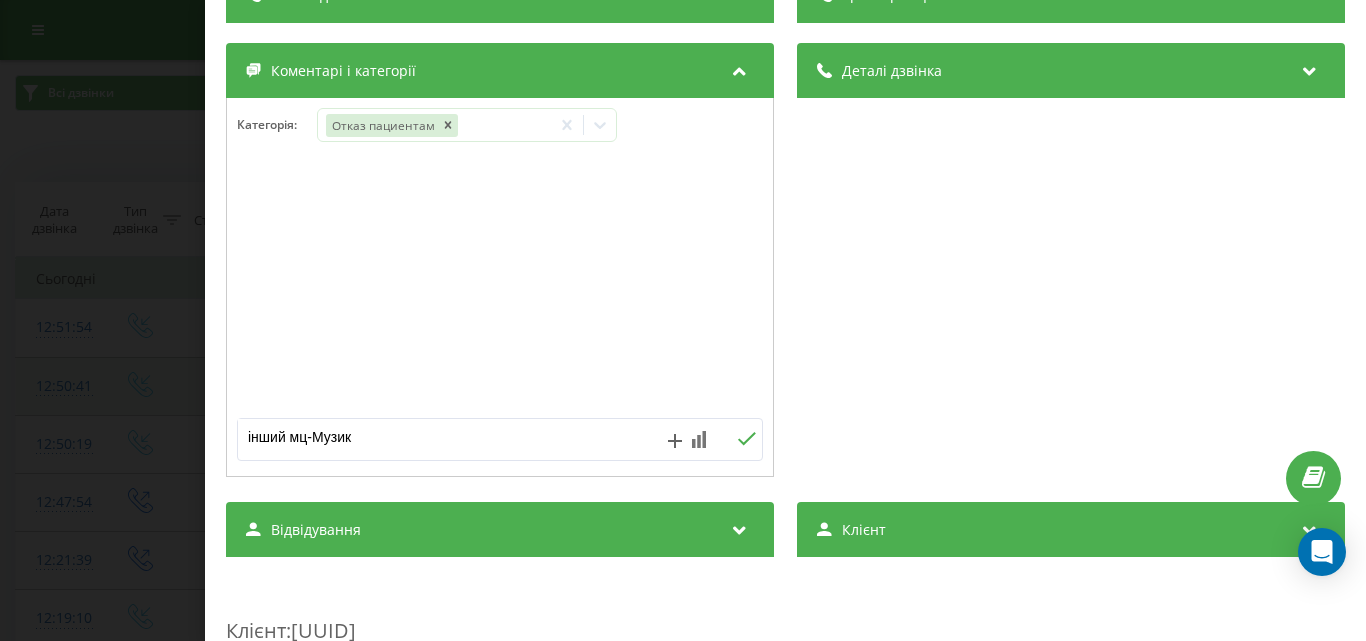 type on "інший мц-Музика" 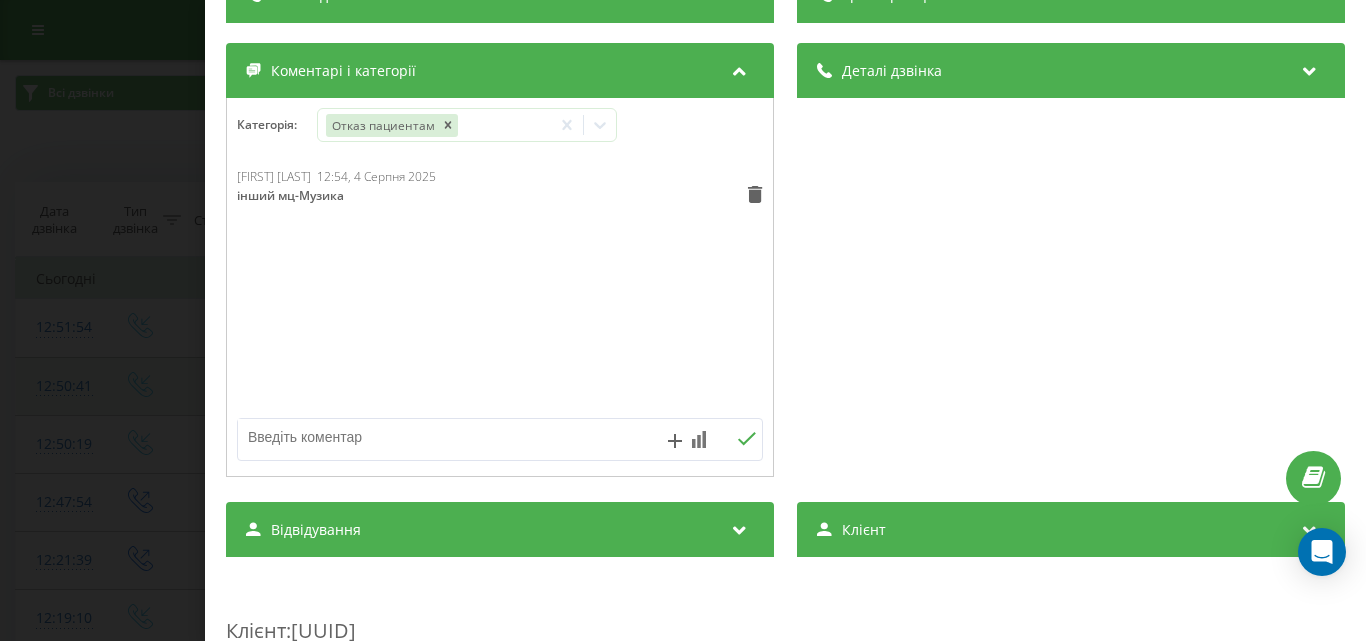 click on "Дзвінок :  ua13_-1754301019.2239944   1 x  - 00:26 00:34   00:34   Транскрипція Для AI-аналізу майбутніх дзвінків  налаштуйте та активуйте профіль на сторінці . Якщо профіль вже є і дзвінок відповідає його умовам, оновіть сторінку через 10 хвилин - AI аналізує поточний дзвінок. Аналіз дзвінка Для AI-аналізу майбутніх дзвінків  налаштуйте та активуйте профіль на сторінці . Якщо профіль вже є і дзвінок відповідає його умовам, оновіть сторінку через 10 хвилин - AI аналізує поточний дзвінок. Деталі дзвінка Загальне Дата дзвінка 2025-08-04 12:50:19 Тип дзвінка Вхідний Статус дзвінка Цільовий 380665933042 :" at bounding box center [683, 320] 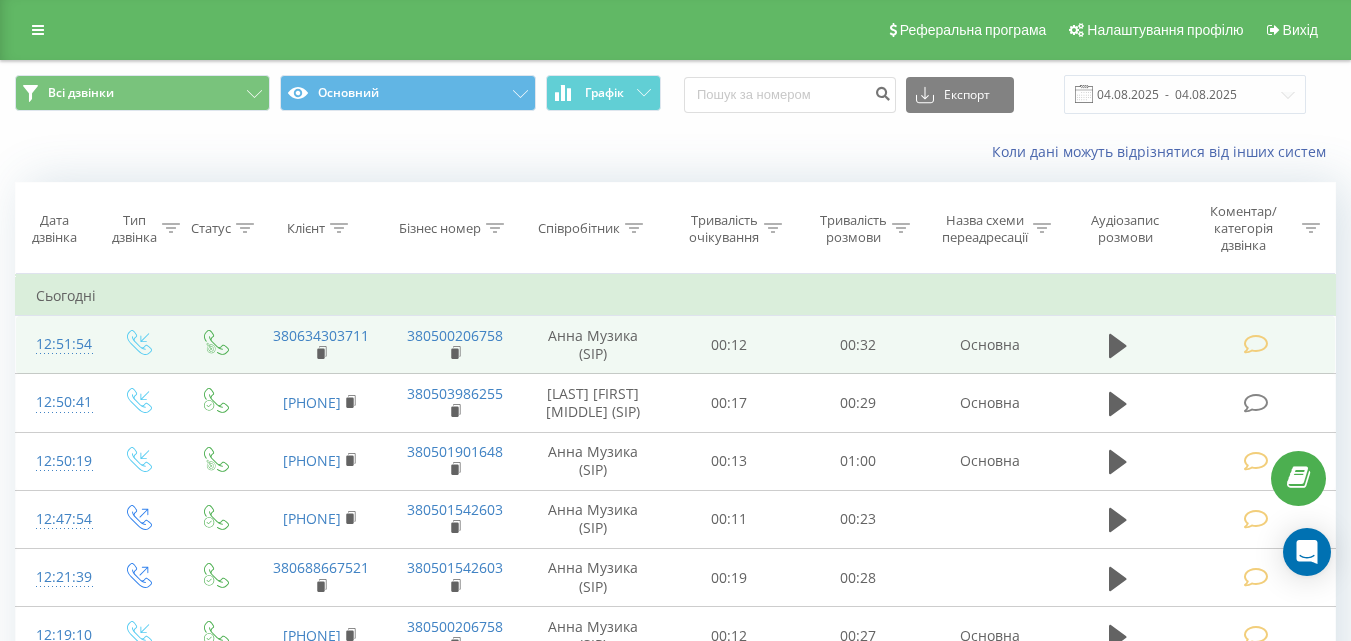 scroll, scrollTop: 178, scrollLeft: 0, axis: vertical 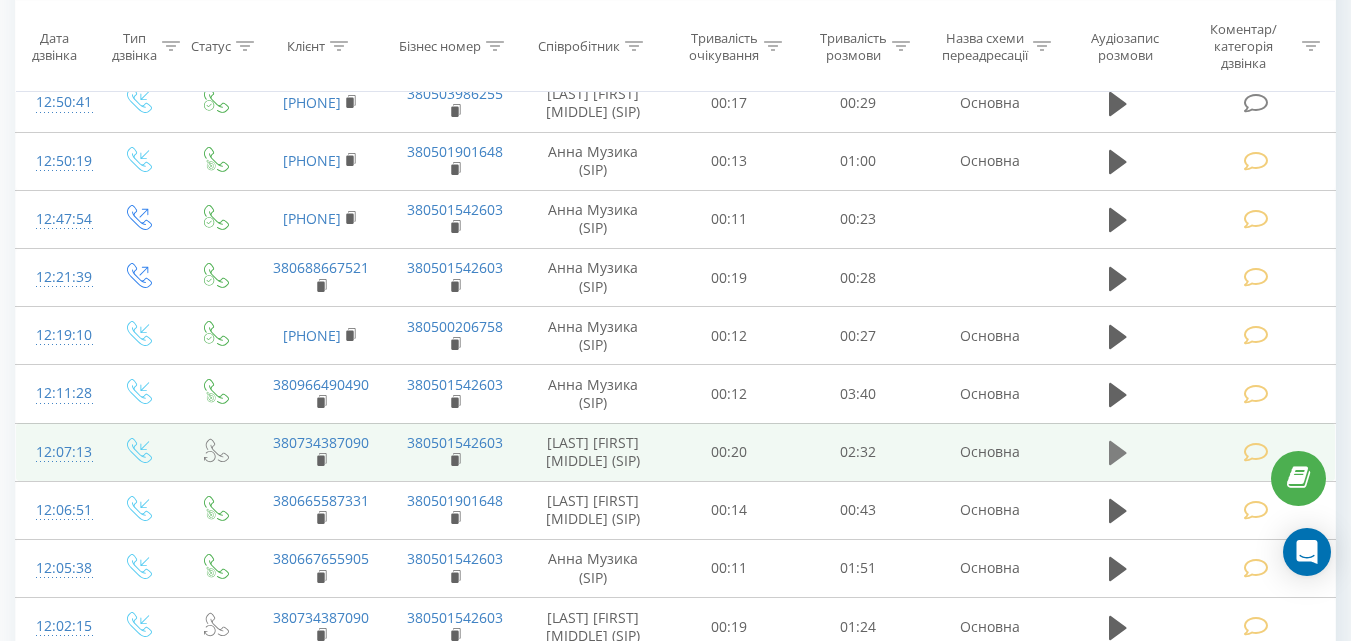 click 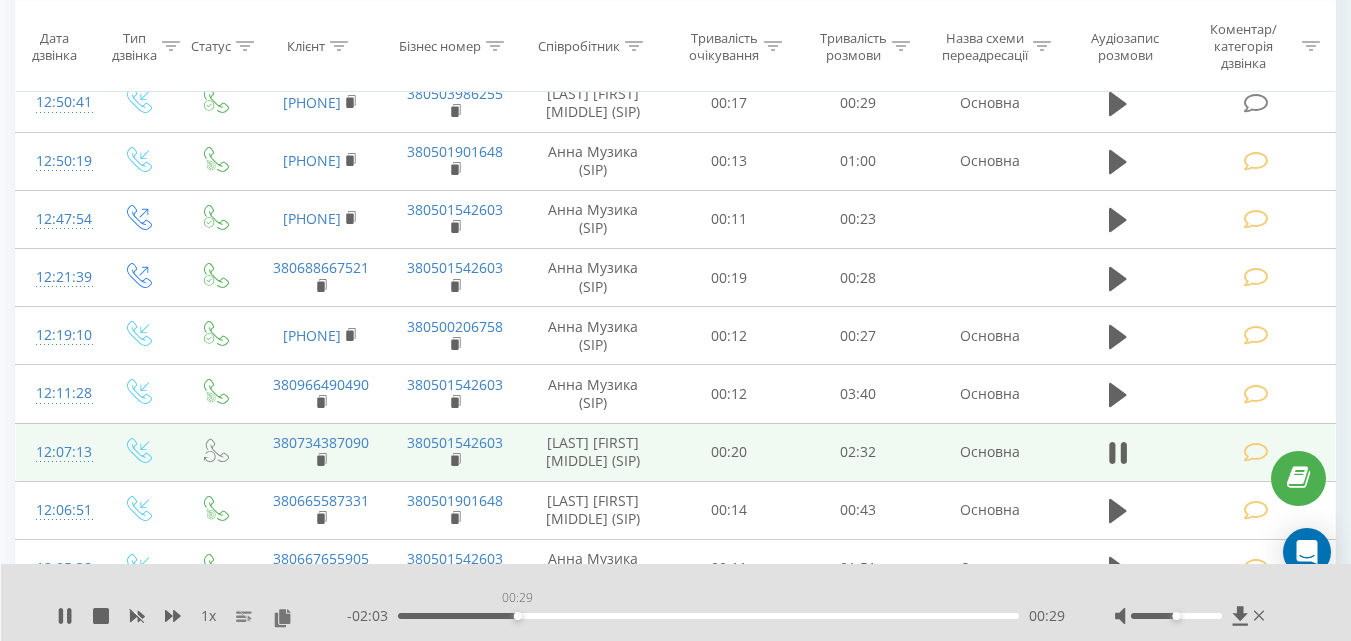click on "00:29" at bounding box center (708, 616) 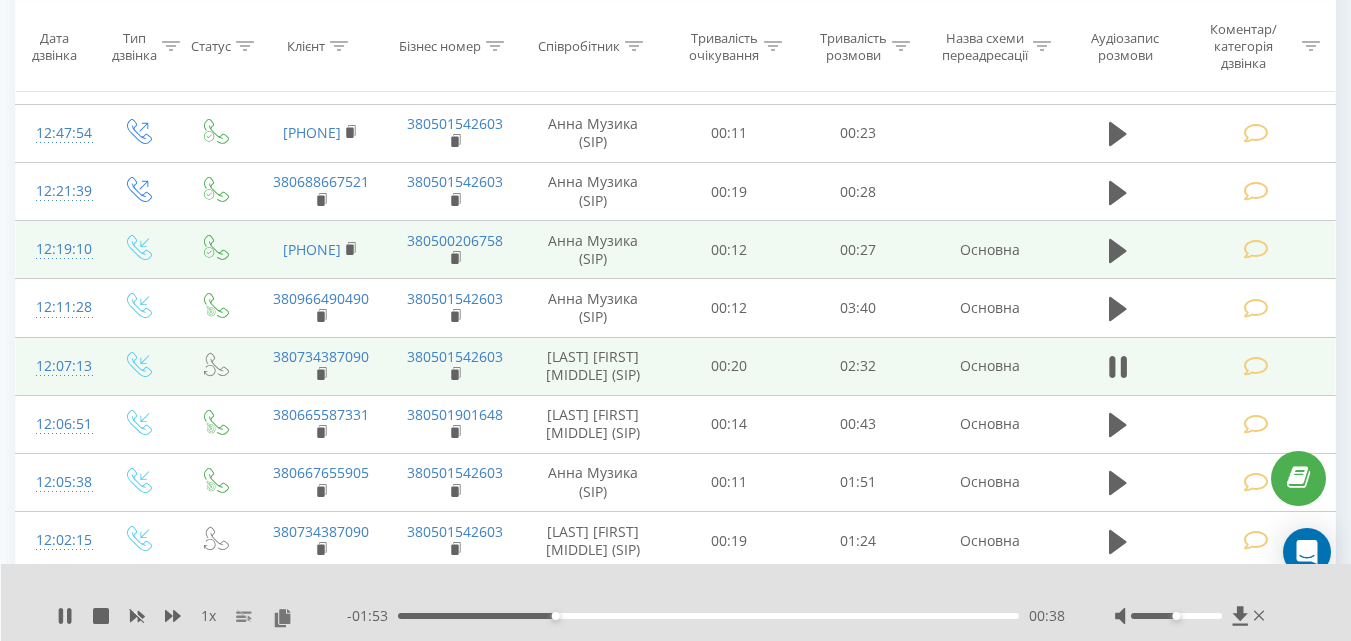 scroll, scrollTop: 400, scrollLeft: 0, axis: vertical 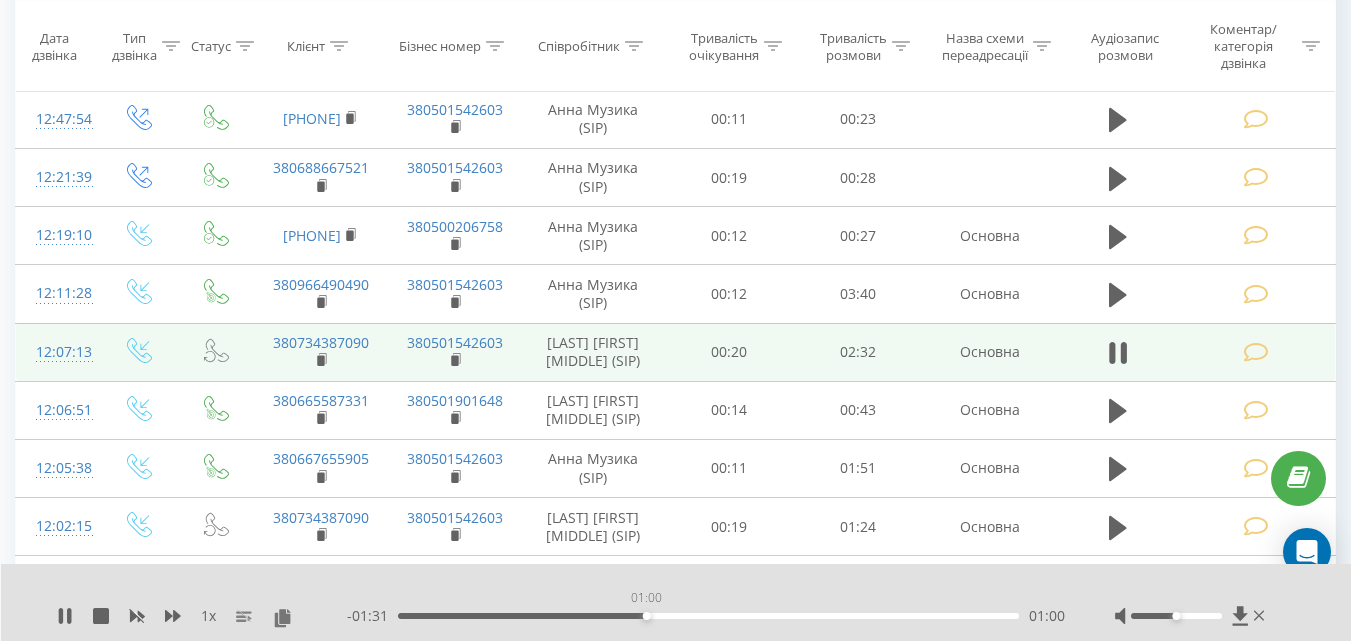 click on "01:00" at bounding box center (708, 616) 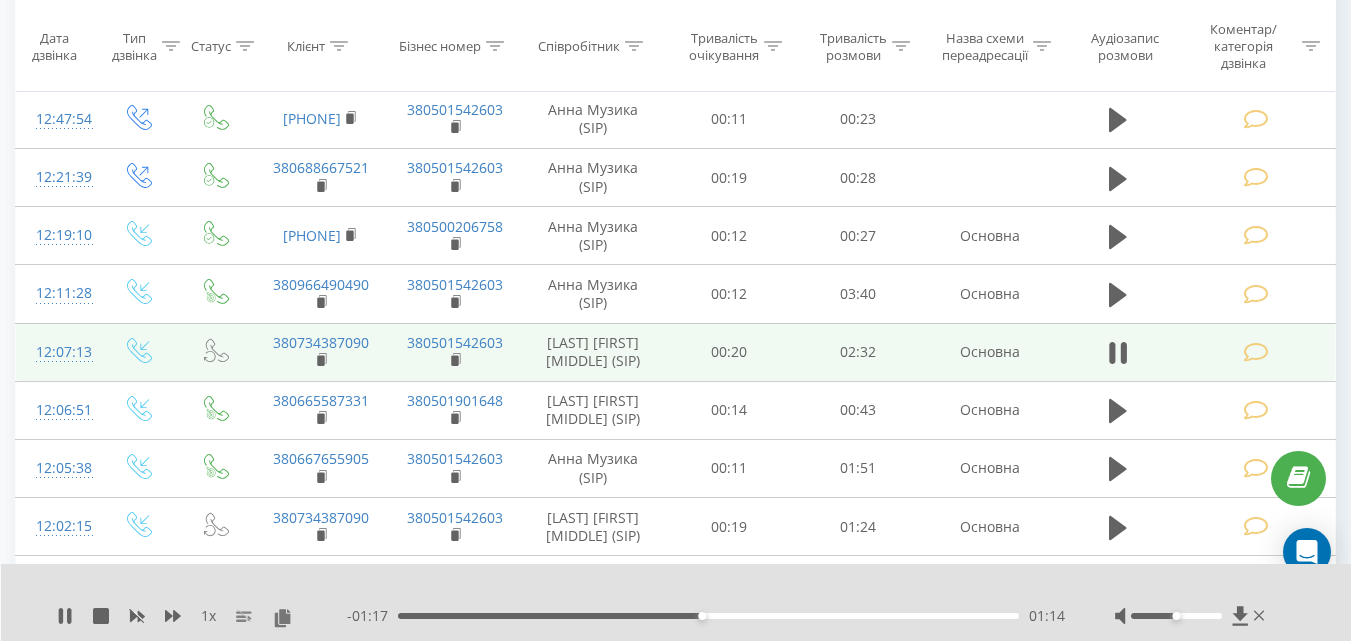 click on "01:14" at bounding box center [708, 616] 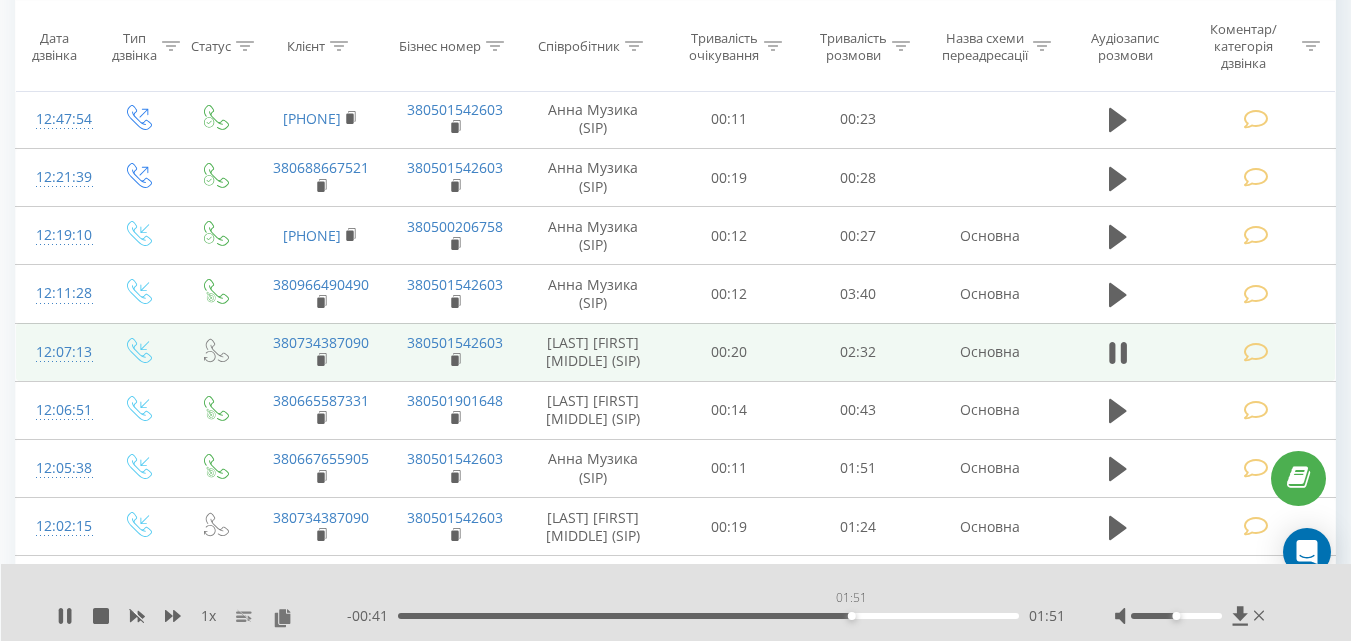 click on "01:51" at bounding box center (708, 616) 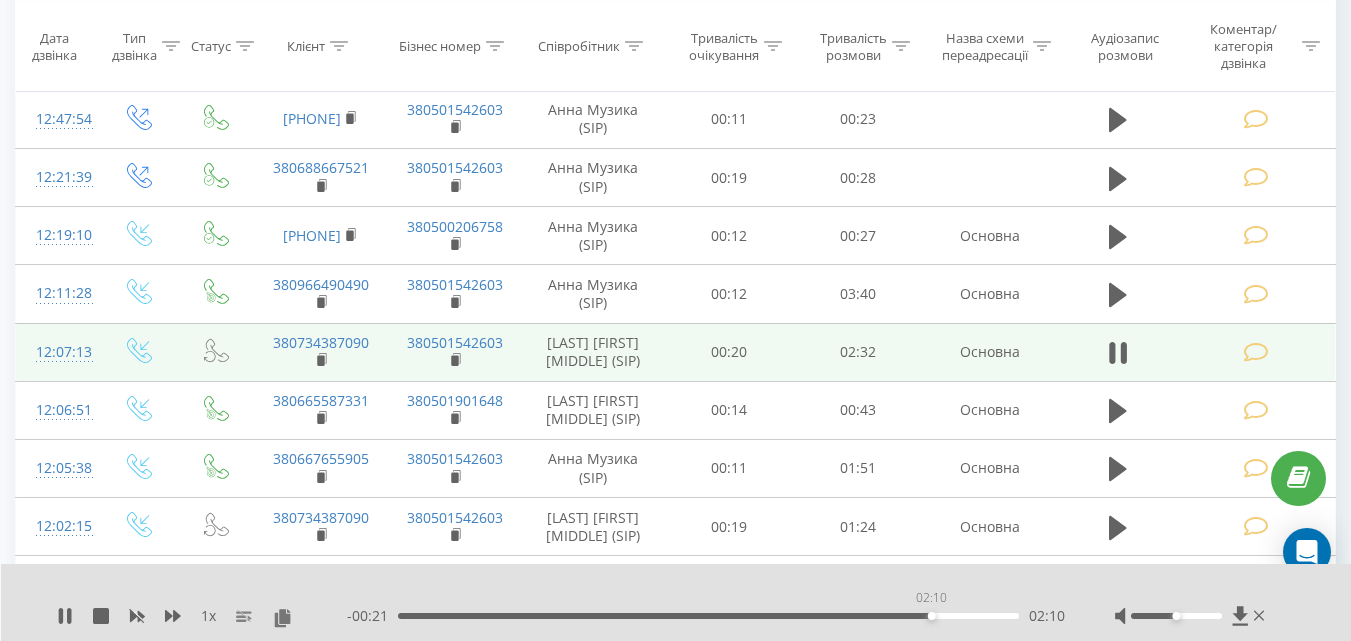 click on "02:10" at bounding box center [708, 616] 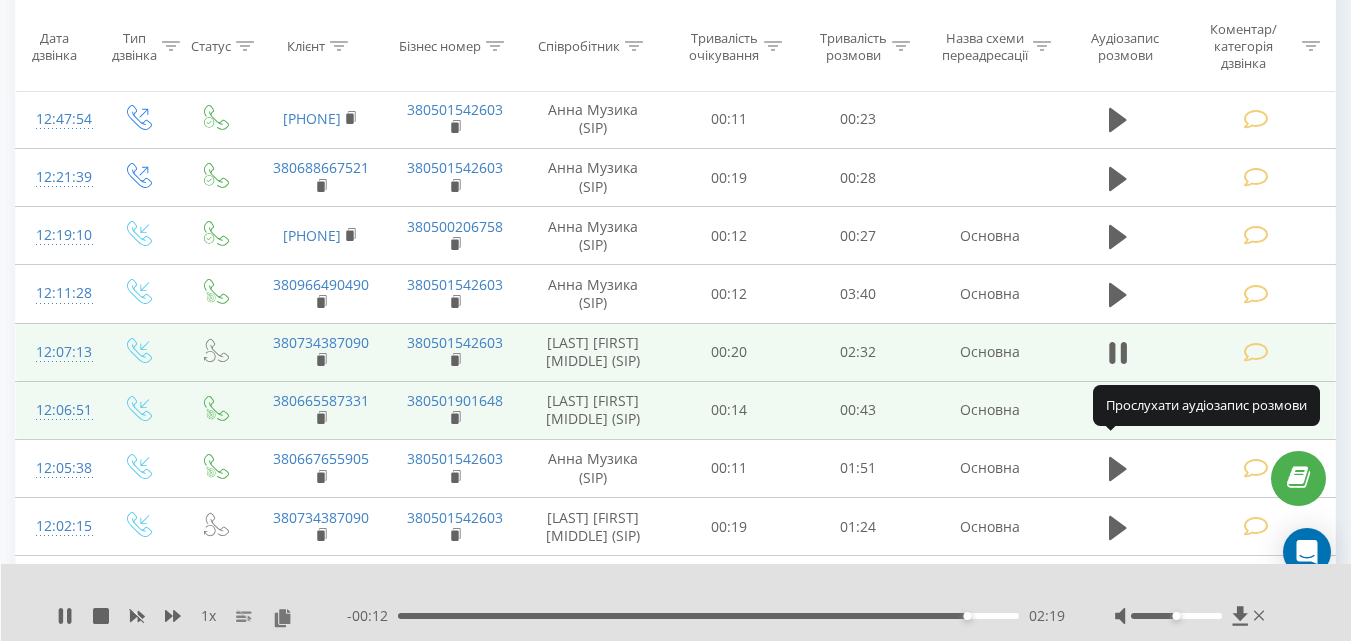 click 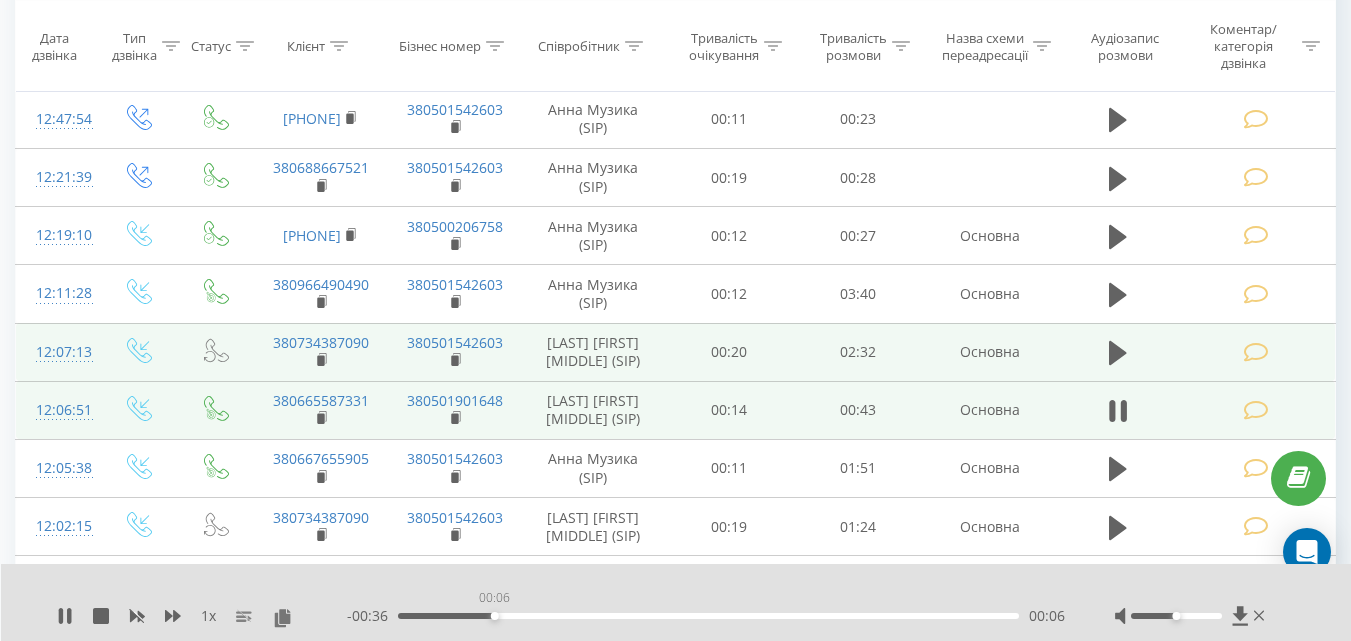click on "00:06" at bounding box center (708, 616) 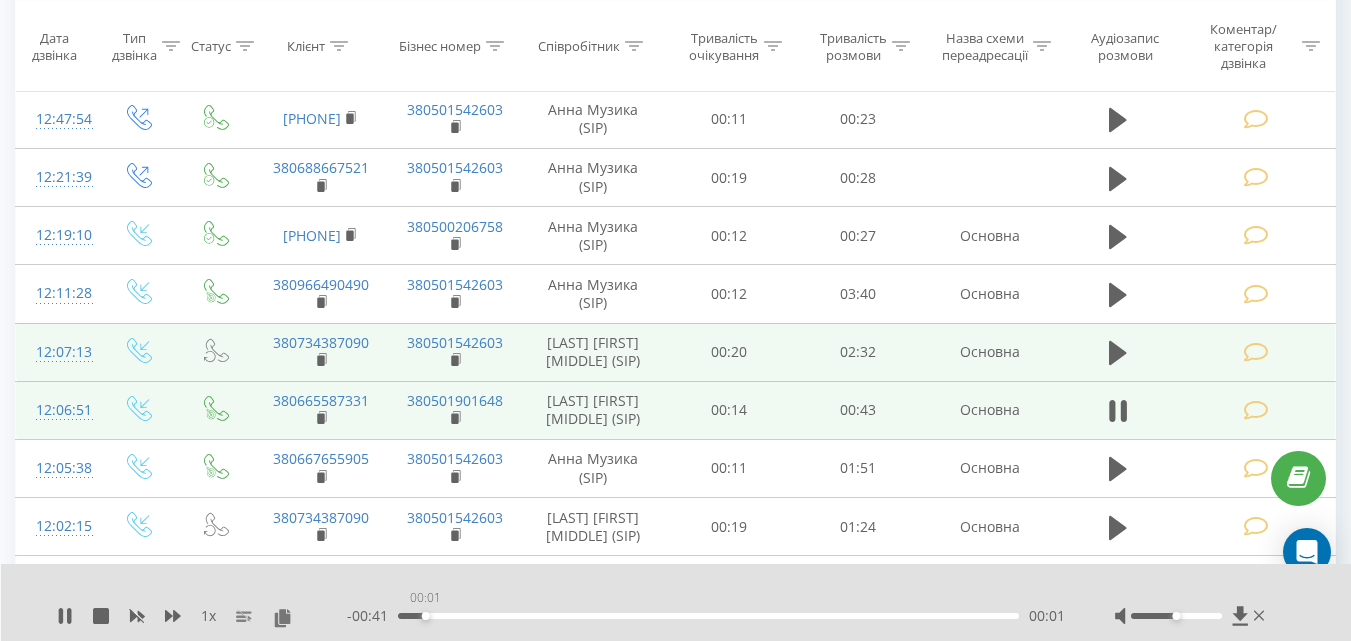 click on "00:01" at bounding box center [708, 616] 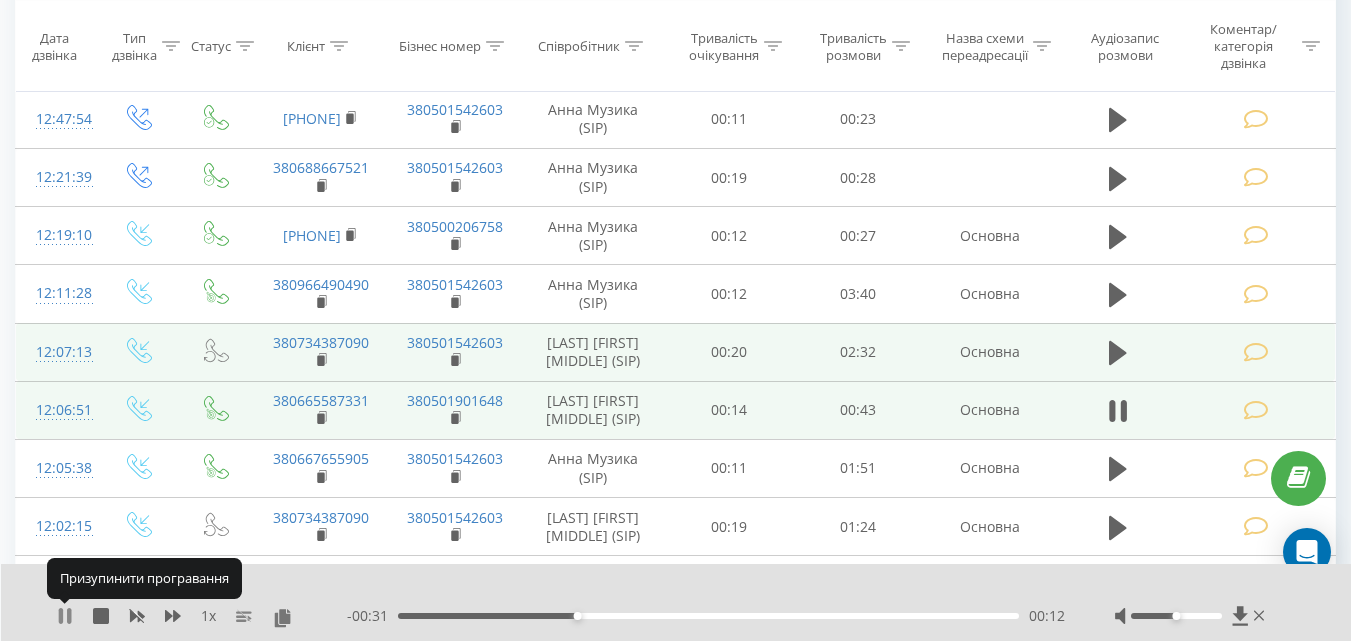 click 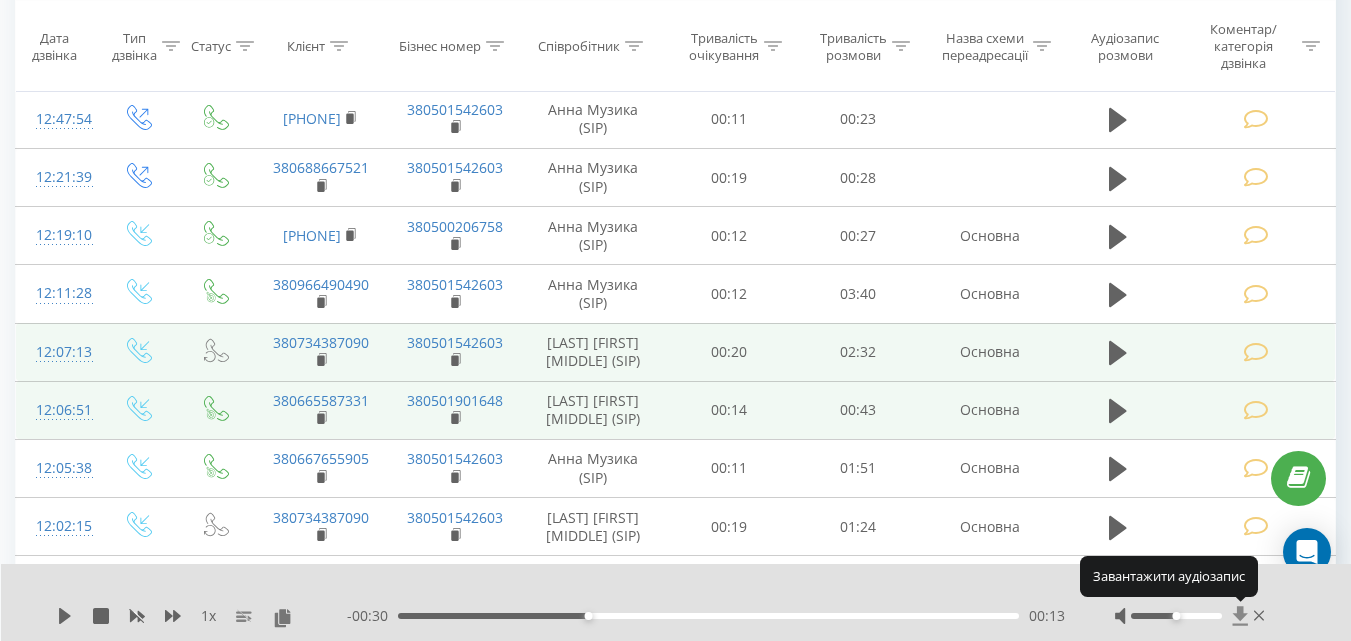 click 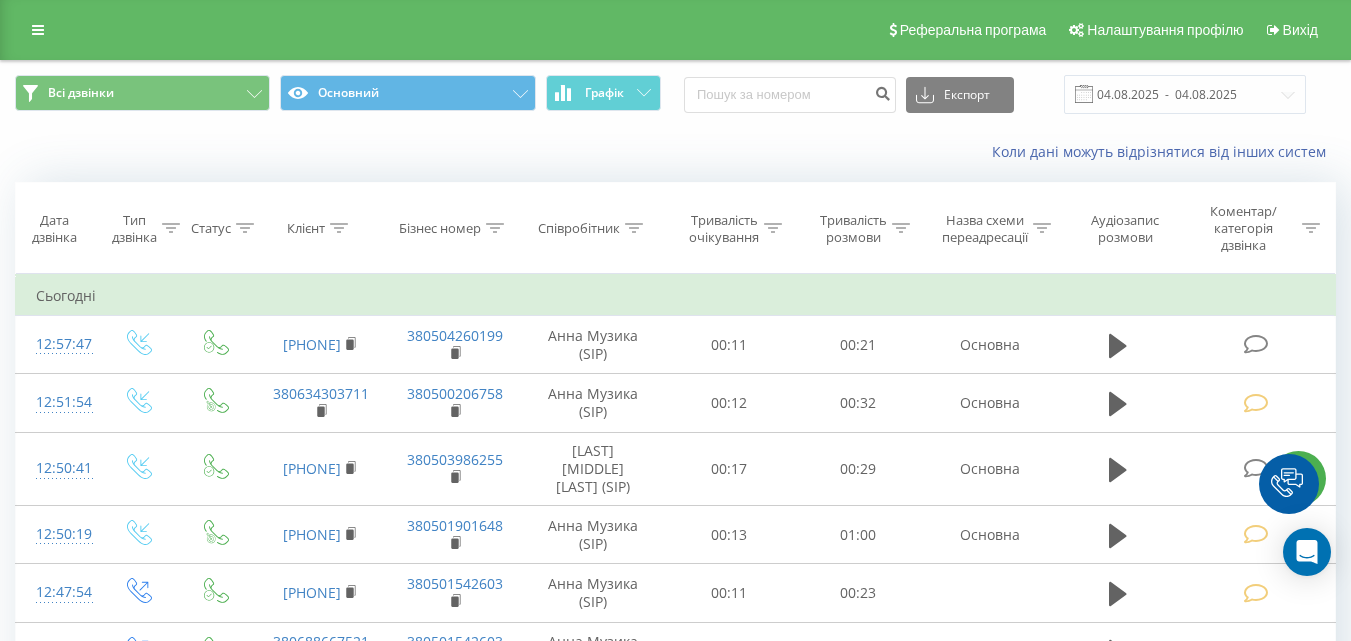scroll, scrollTop: 0, scrollLeft: 0, axis: both 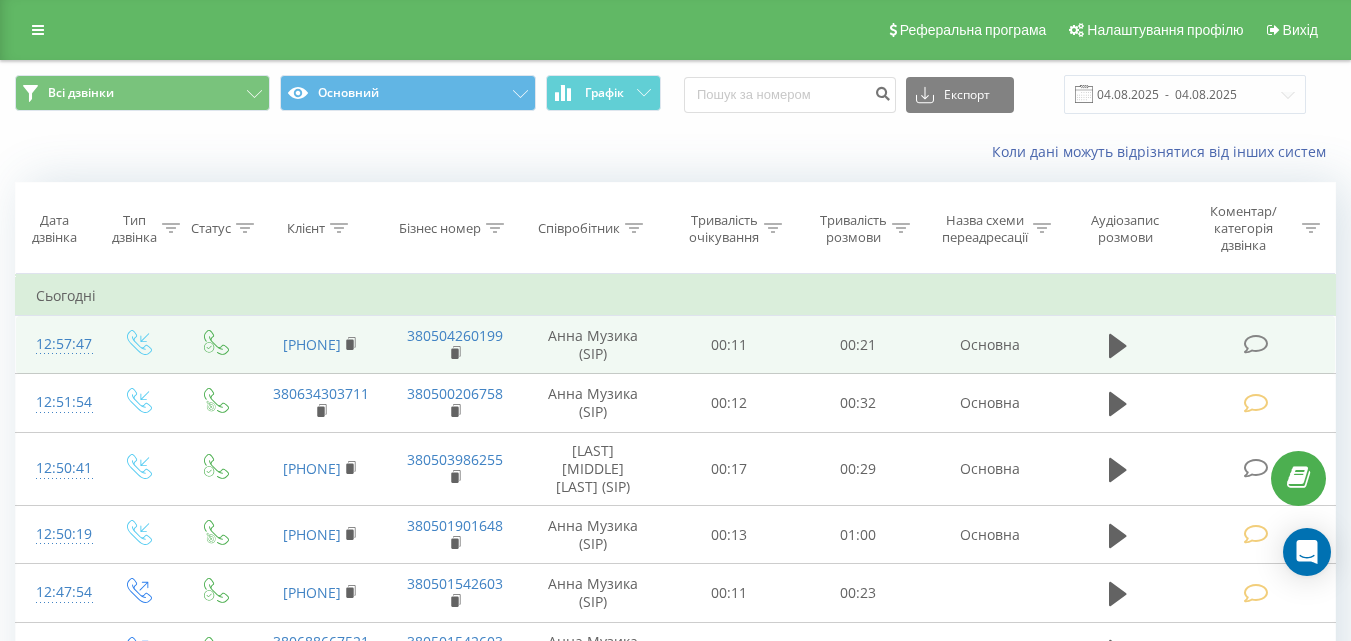 click at bounding box center (1255, 344) 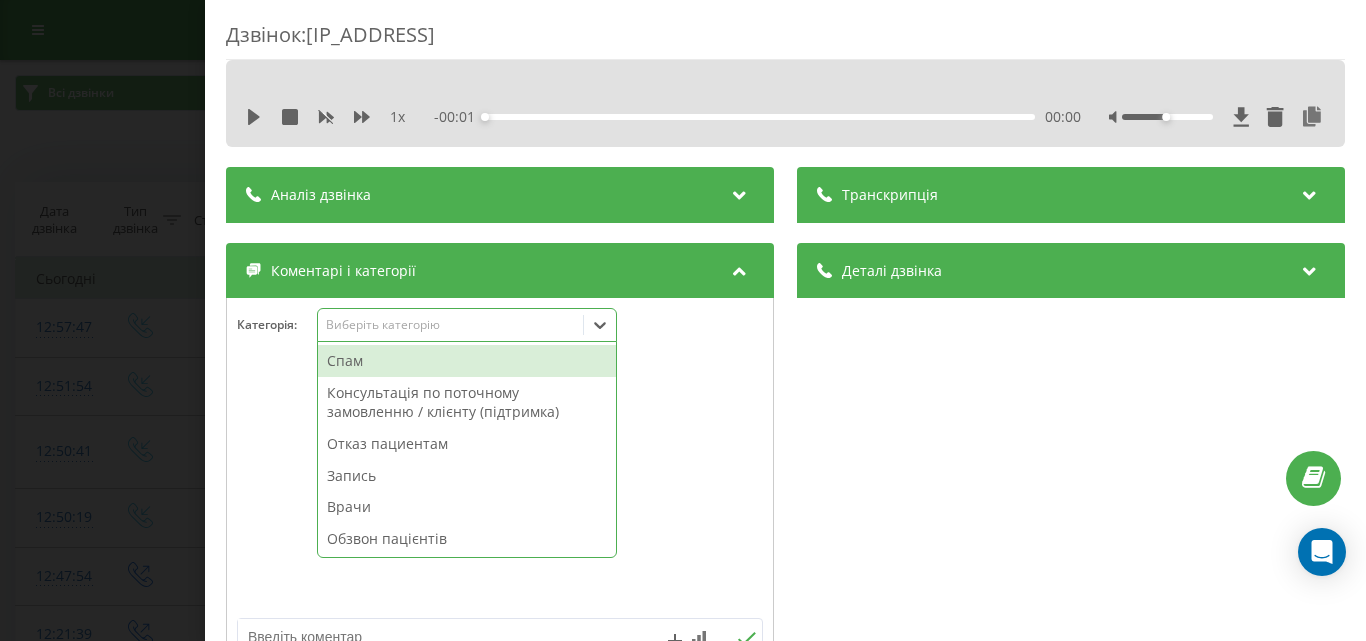 click on "Виберіть категорію" at bounding box center [450, 325] 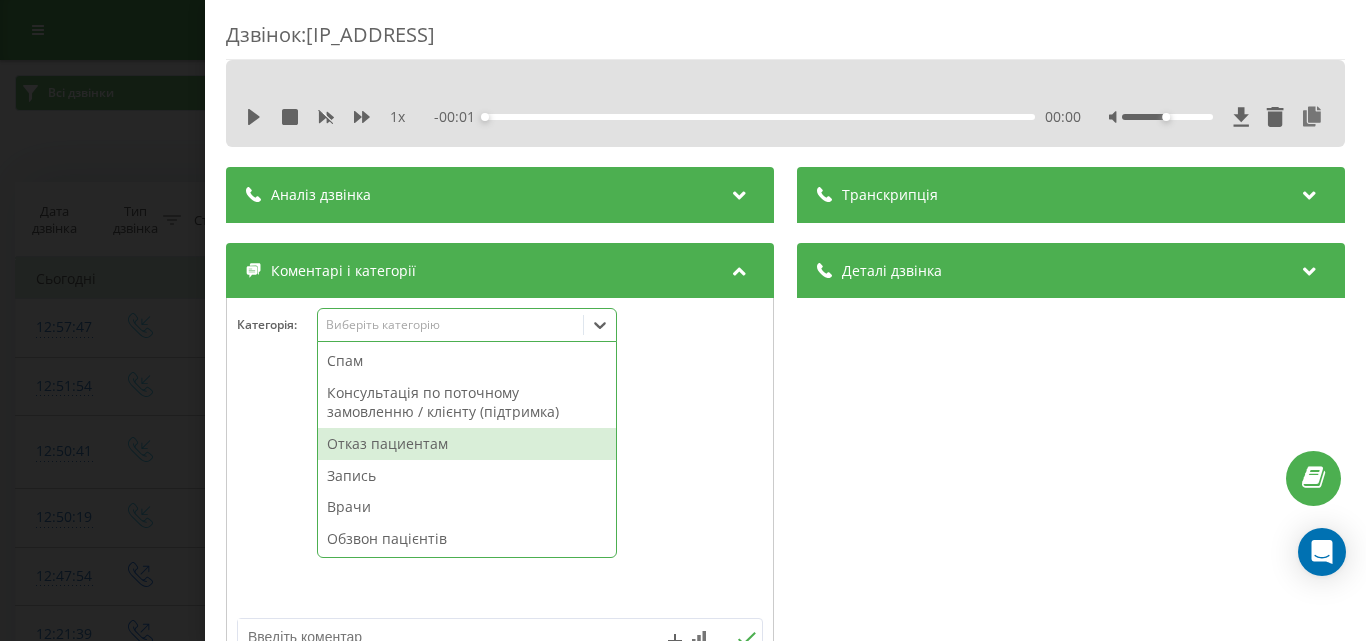 click on "Отказ пациентам" at bounding box center [467, 444] 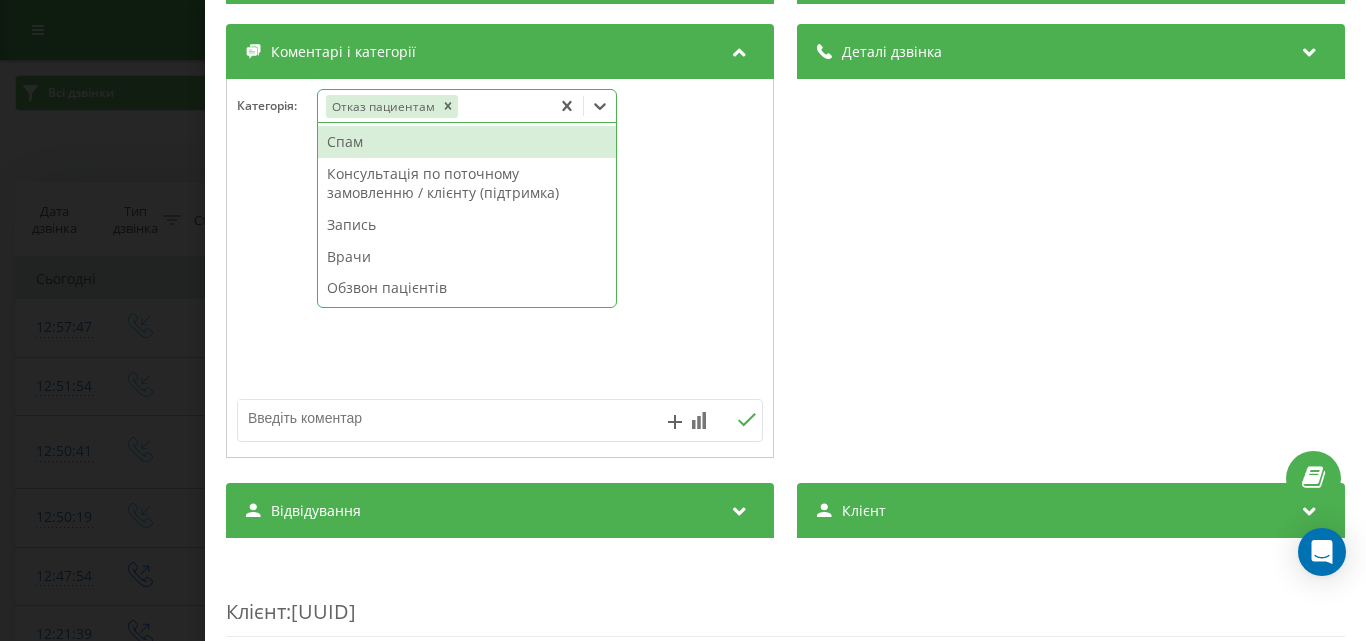 scroll, scrollTop: 300, scrollLeft: 0, axis: vertical 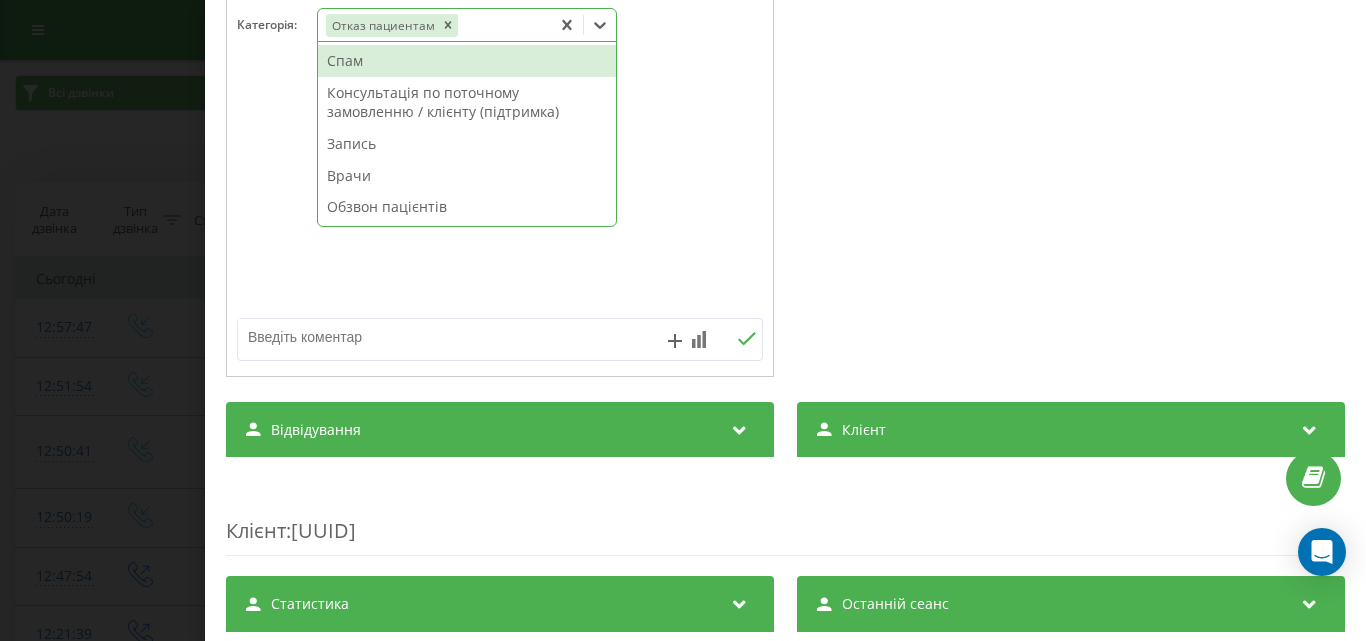 click at bounding box center [447, 337] 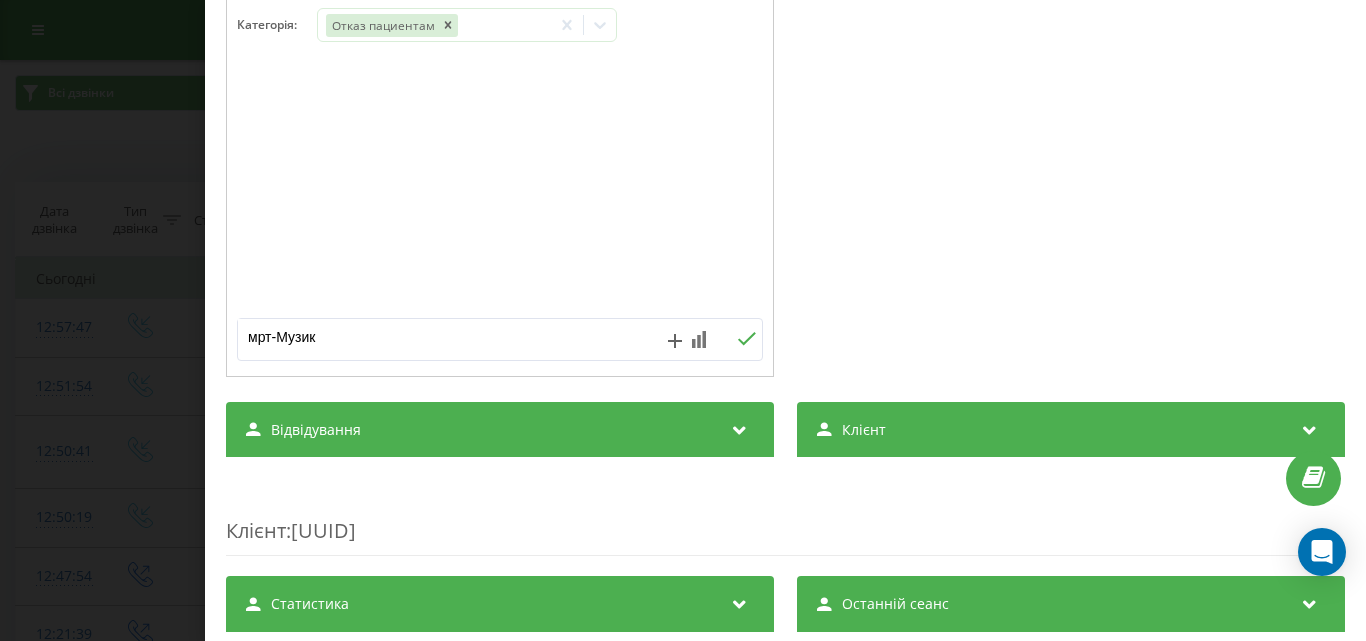 type on "мрт-Музика" 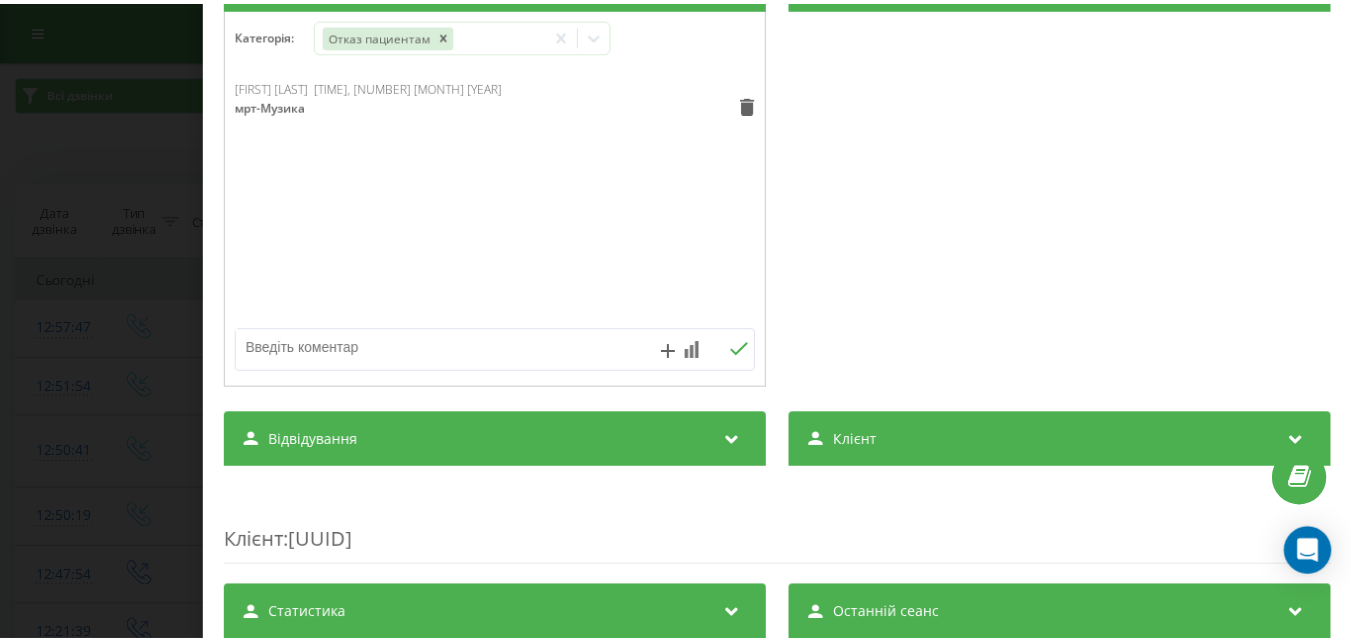 scroll, scrollTop: 300, scrollLeft: 0, axis: vertical 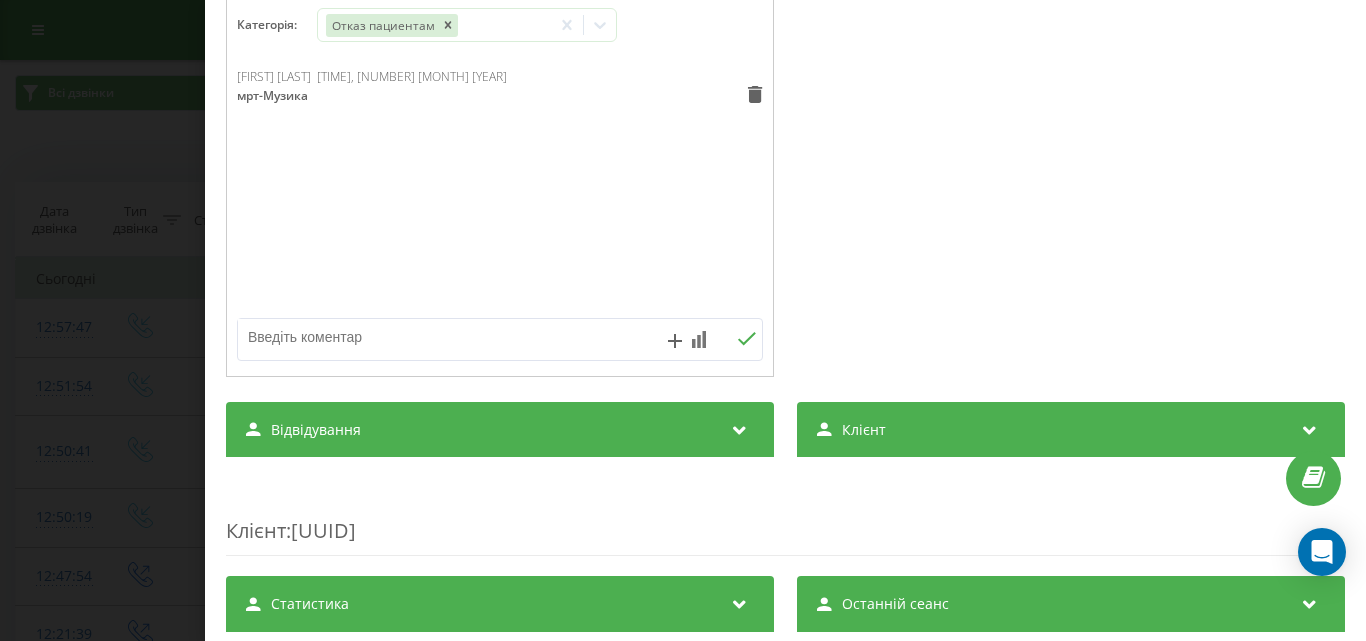 click on "Дзвінок :  ua11_-1754301467.2089810   1 x  - 00:21 00:00   00:00   Транскрипція Для AI-аналізу майбутніх дзвінків  налаштуйте та активуйте профіль на сторінці . Якщо профіль вже є і дзвінок відповідає його умовам, оновіть сторінку через 10 хвилин - AI аналізує поточний дзвінок. Аналіз дзвінка Для AI-аналізу майбутніх дзвінків  налаштуйте та активуйте профіль на сторінці . Якщо профіль вже є і дзвінок відповідає його умовам, оновіть сторінку через 10 хвилин - AI аналізує поточний дзвінок. Деталі дзвінка Загальне Дата дзвінка 2025-08-04 12:57:47 Тип дзвінка Вхідний Статус дзвінка Успішний 380662380144 :" at bounding box center [683, 320] 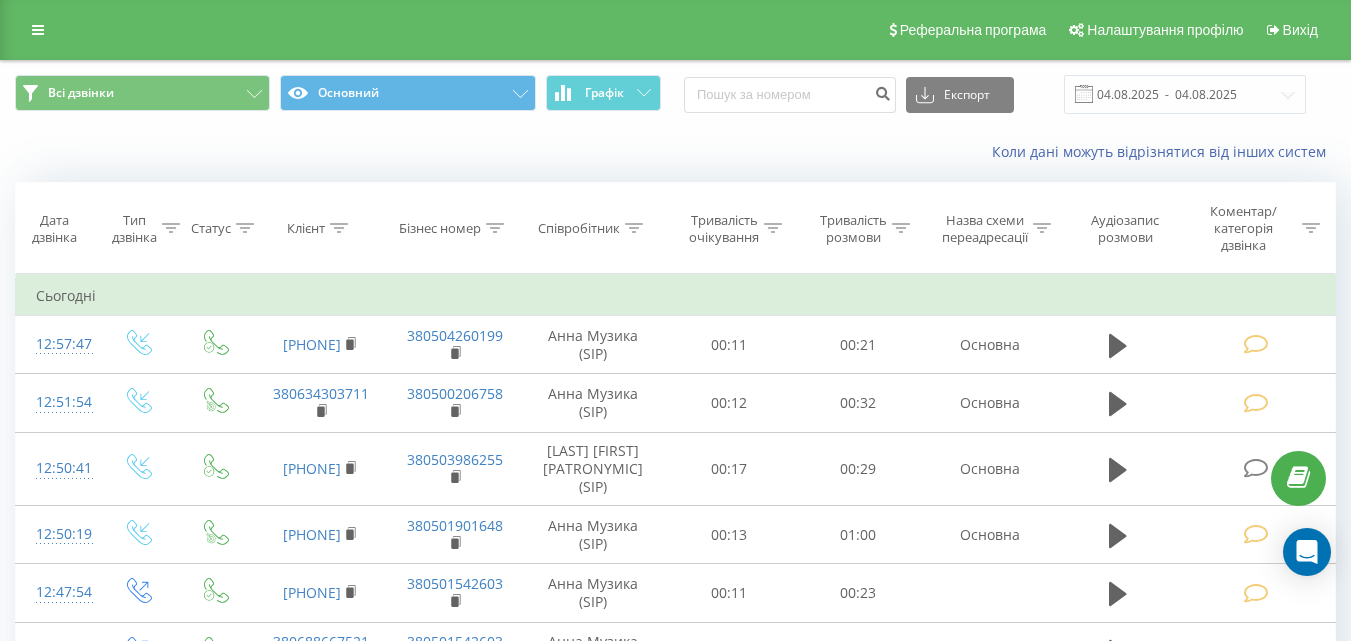 scroll, scrollTop: 0, scrollLeft: 0, axis: both 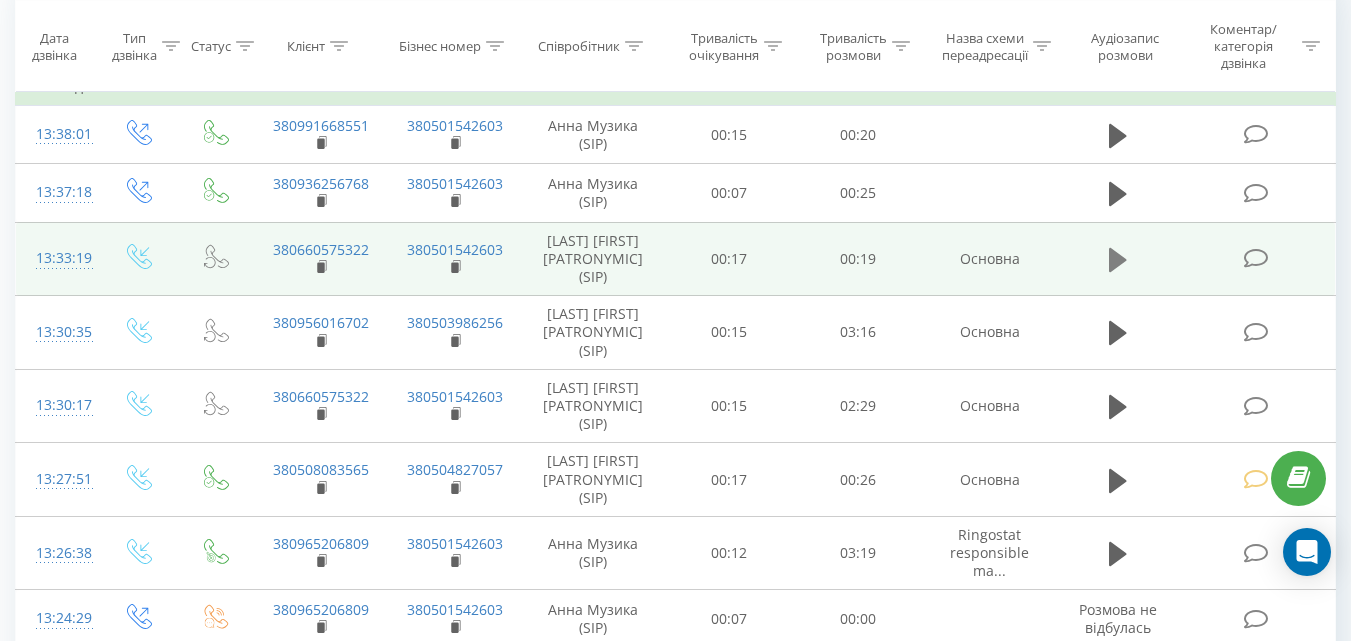 click 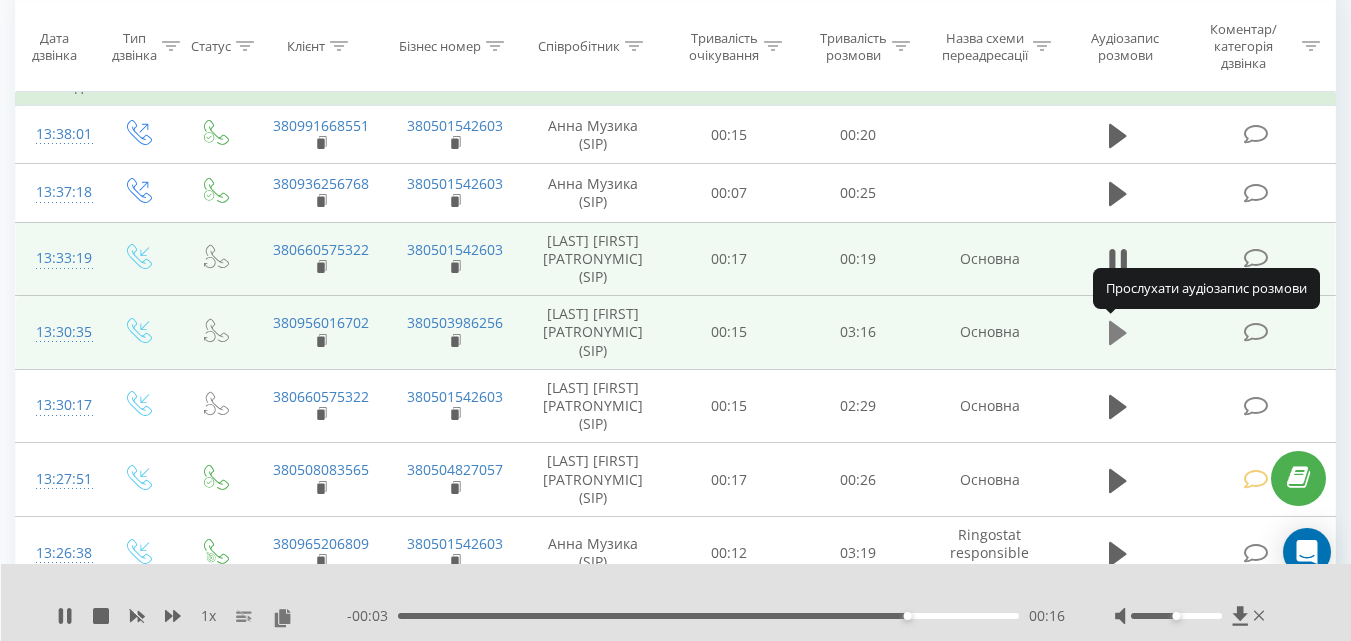 click 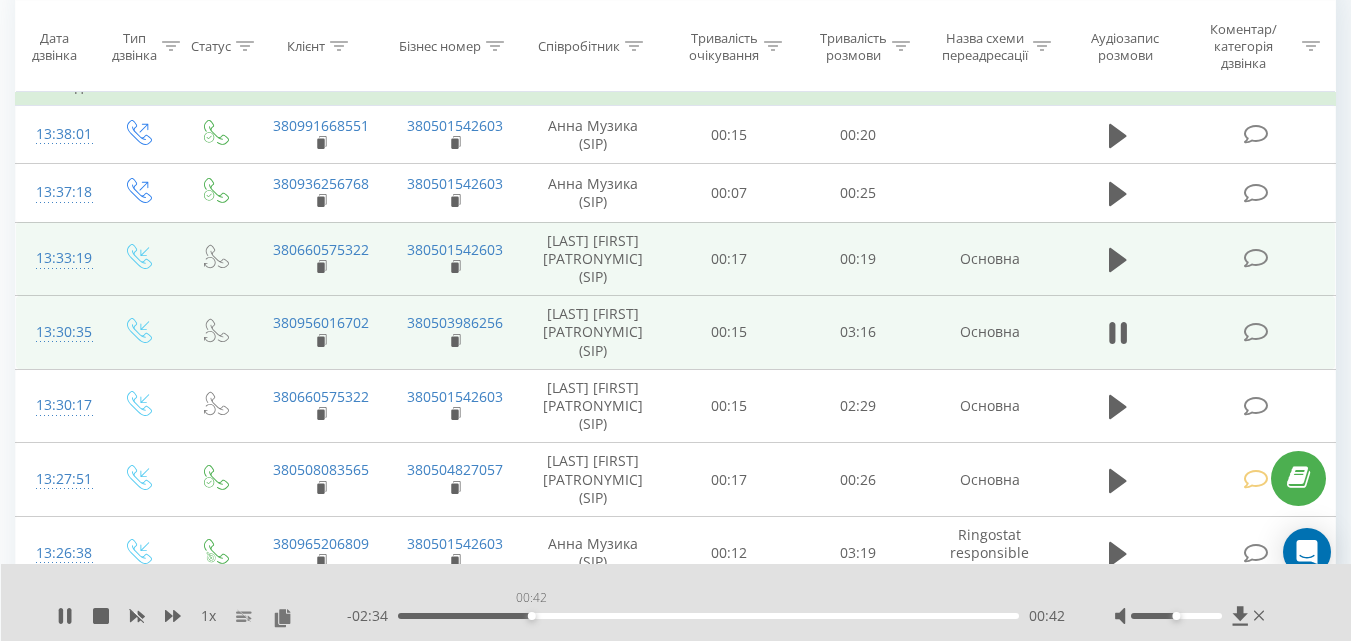 click on "00:42" at bounding box center (708, 616) 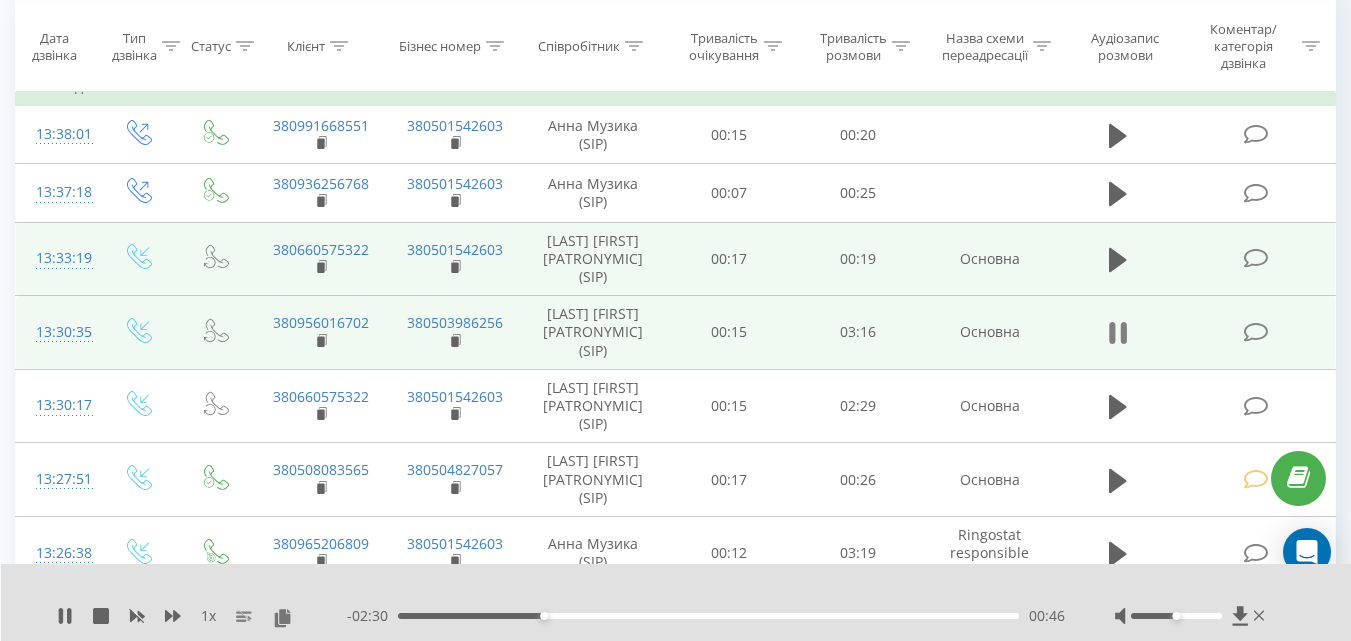 click 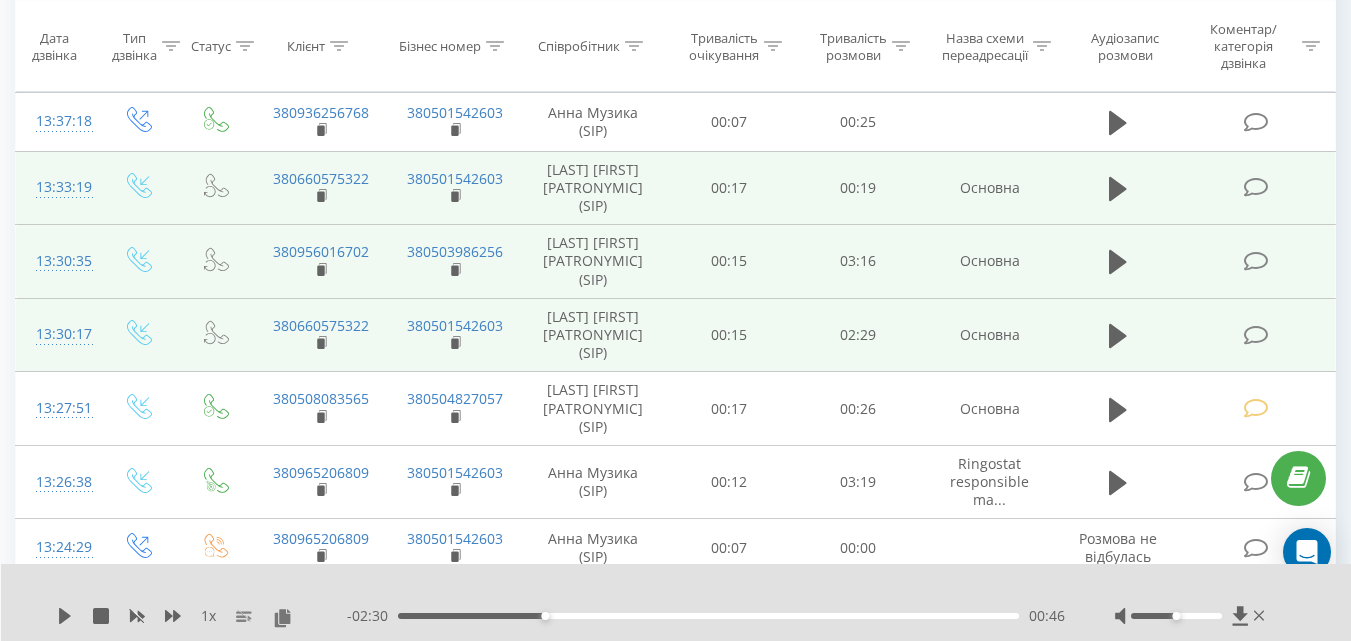 scroll, scrollTop: 300, scrollLeft: 0, axis: vertical 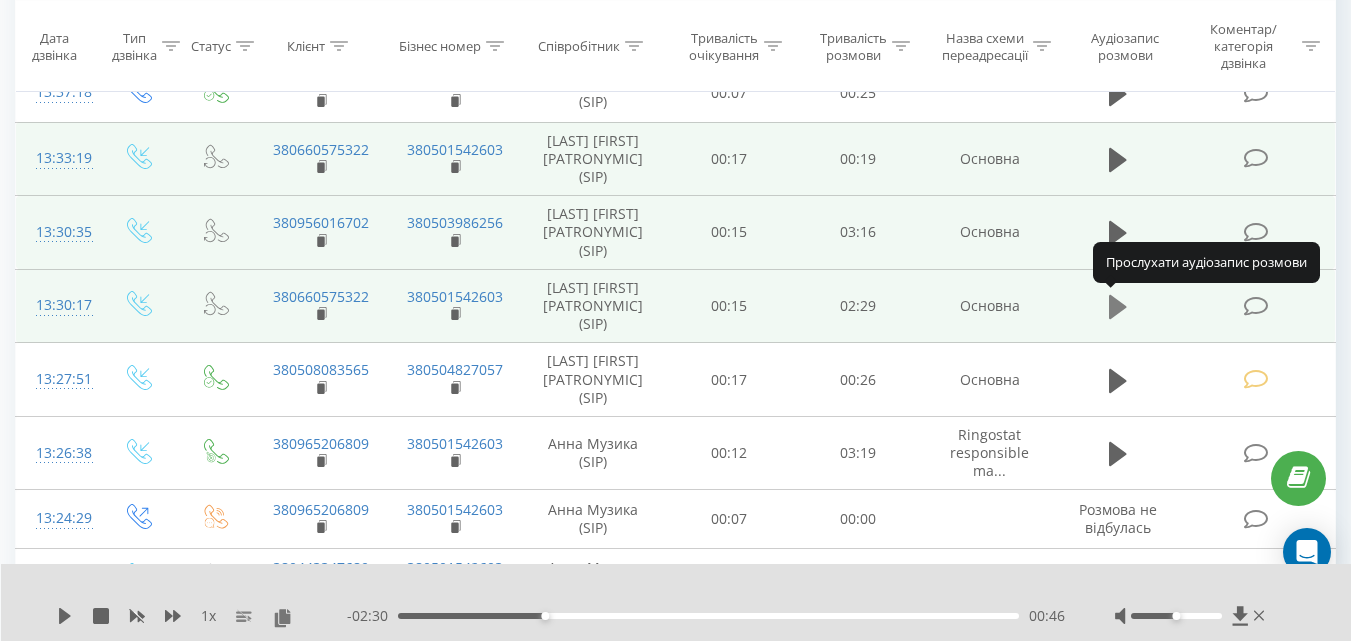 click 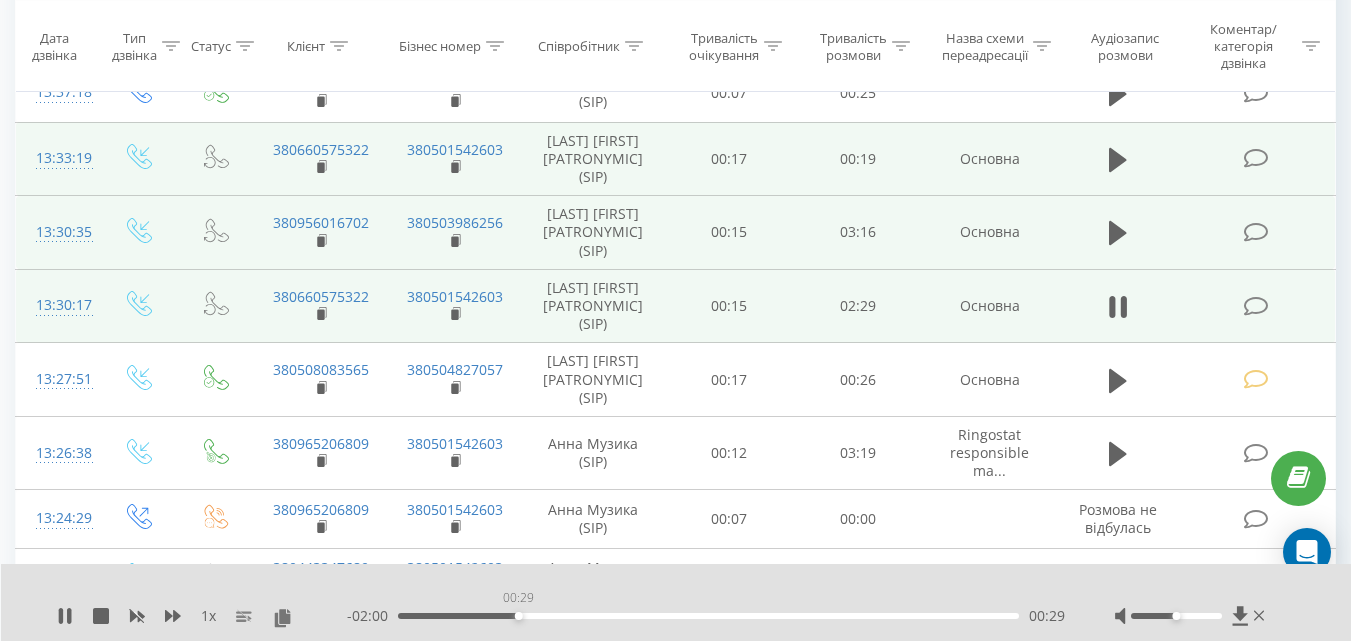 click on "00:29" at bounding box center (708, 616) 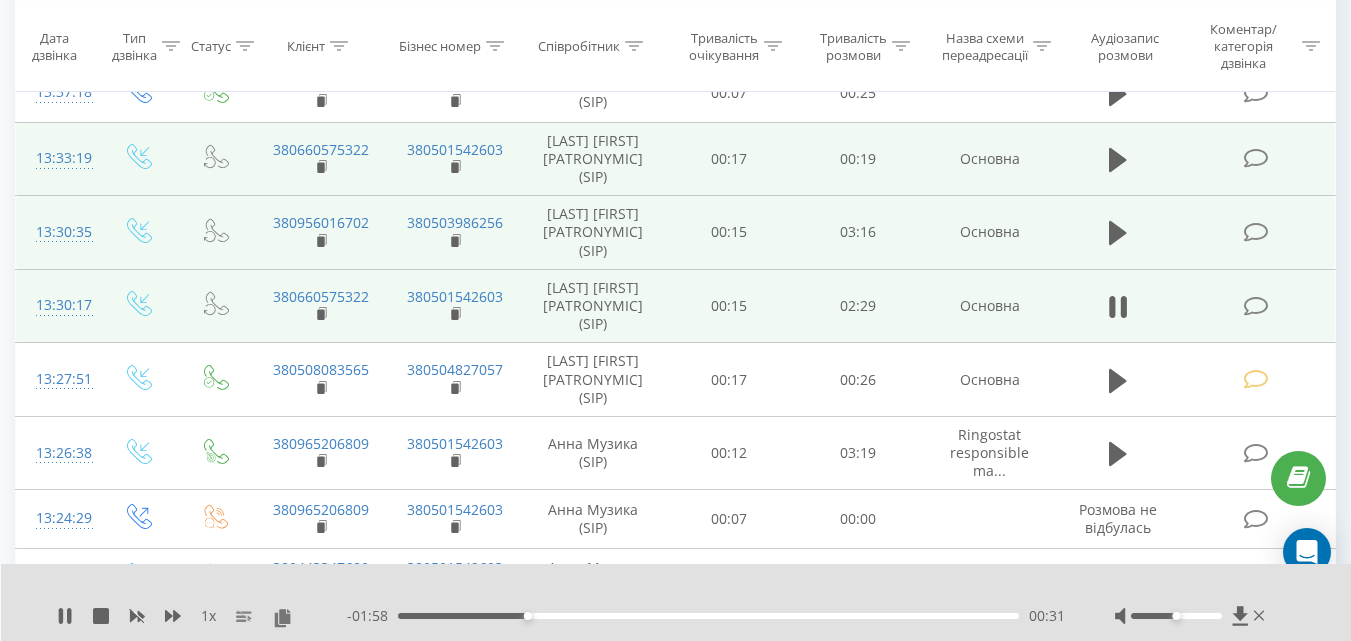 click on "00:31" at bounding box center [708, 616] 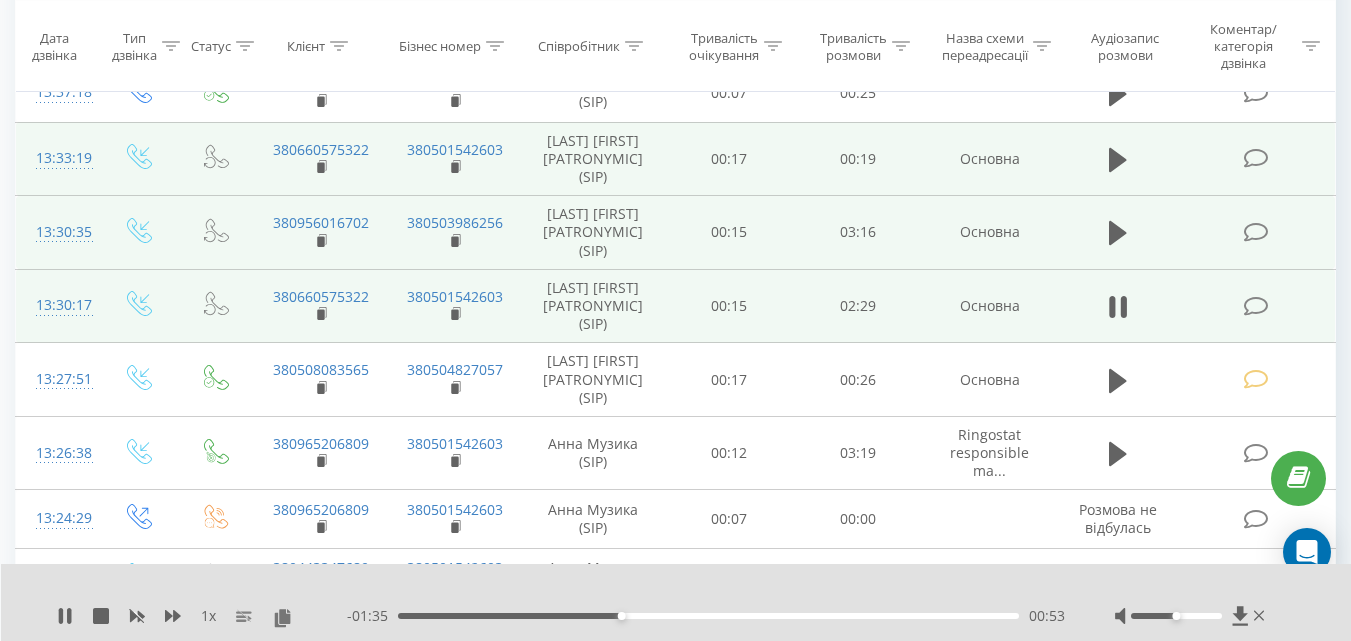 click on "00:53" at bounding box center (708, 616) 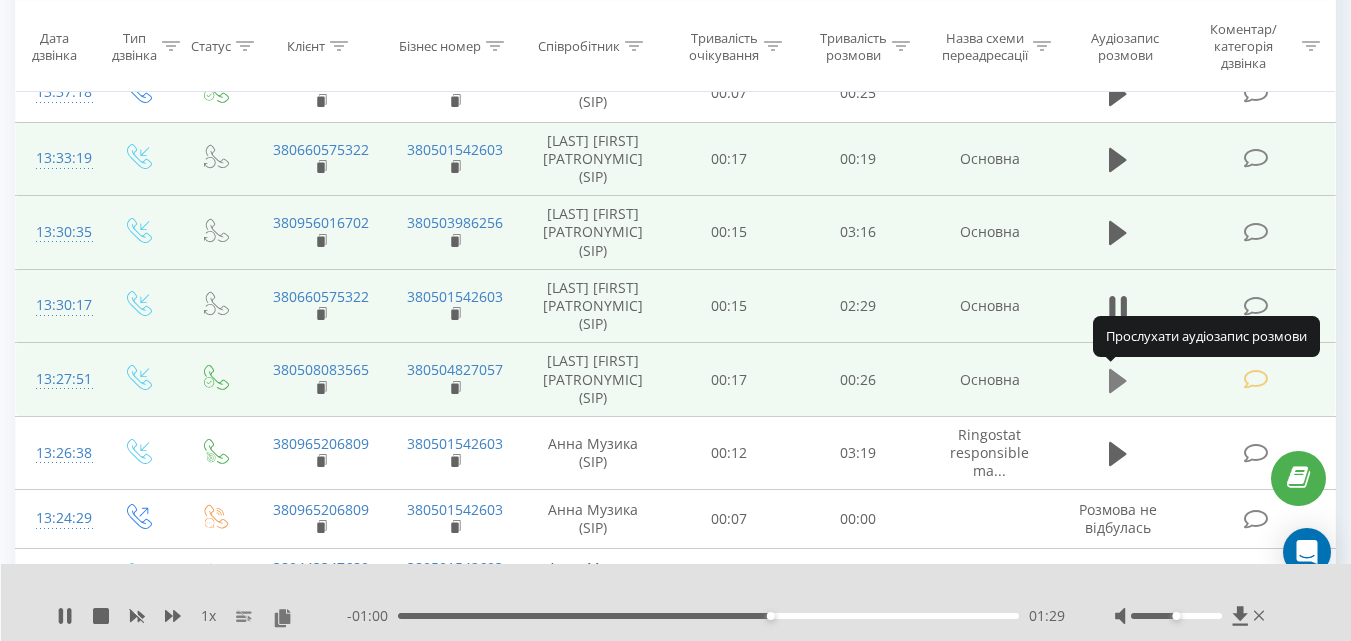 click 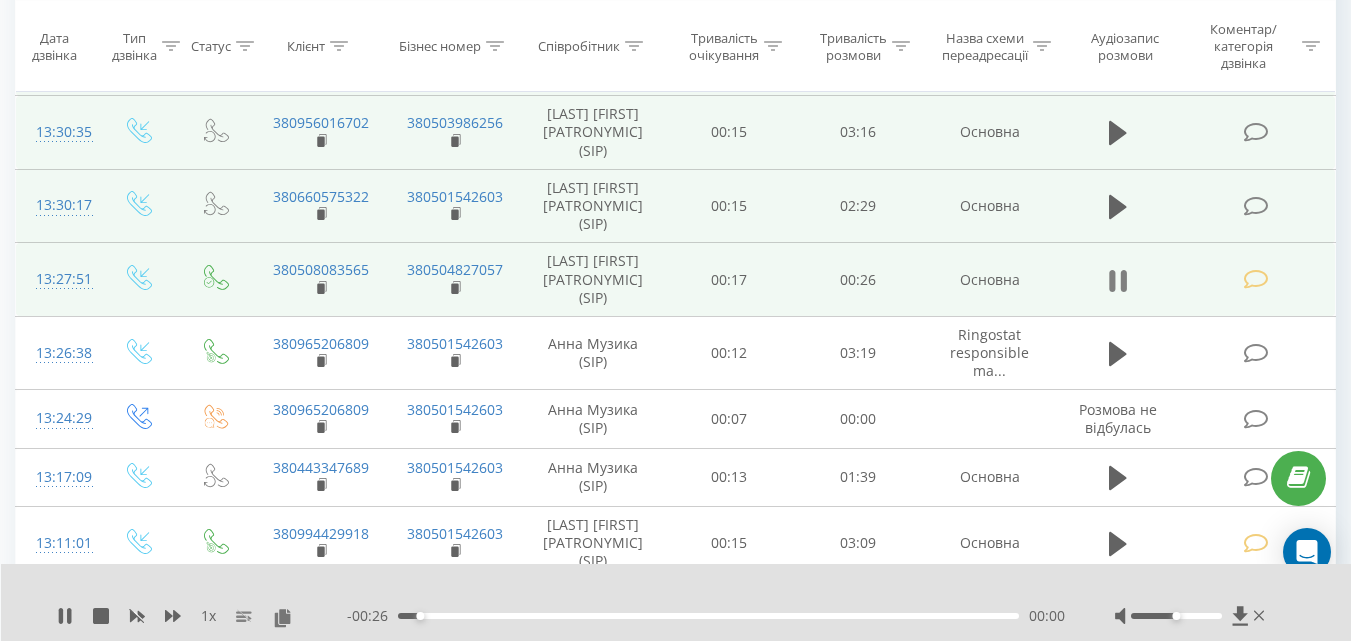 scroll, scrollTop: 500, scrollLeft: 0, axis: vertical 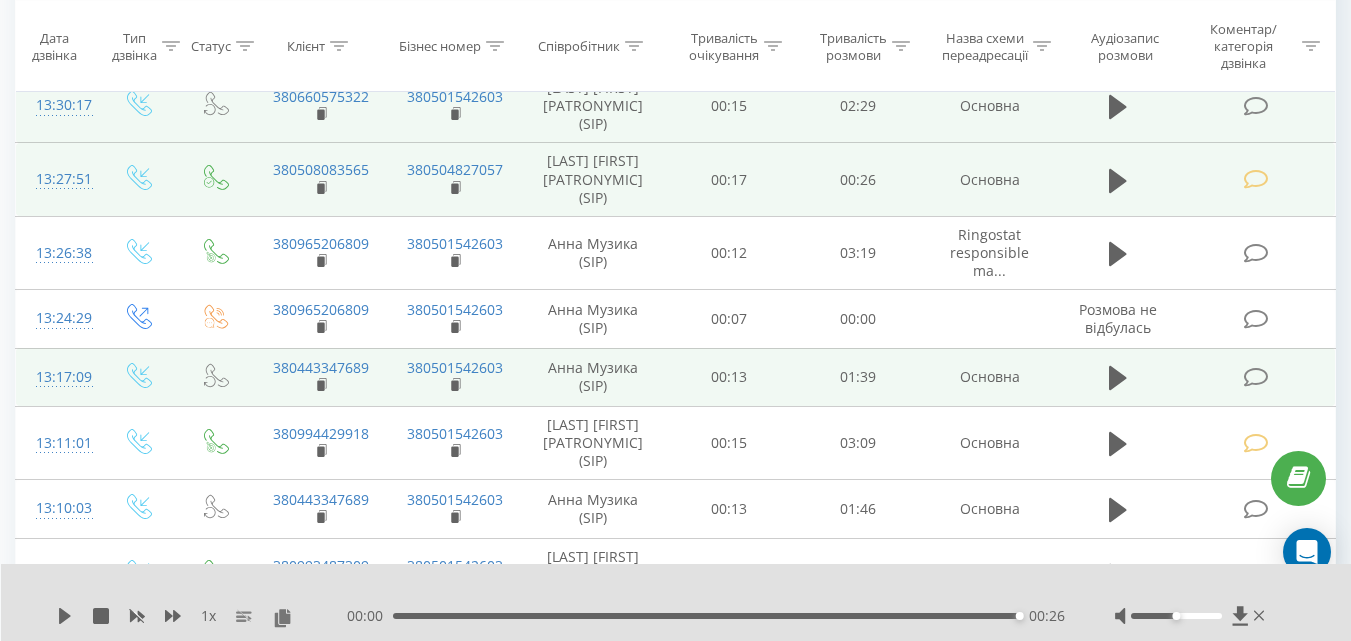 click at bounding box center (1255, 377) 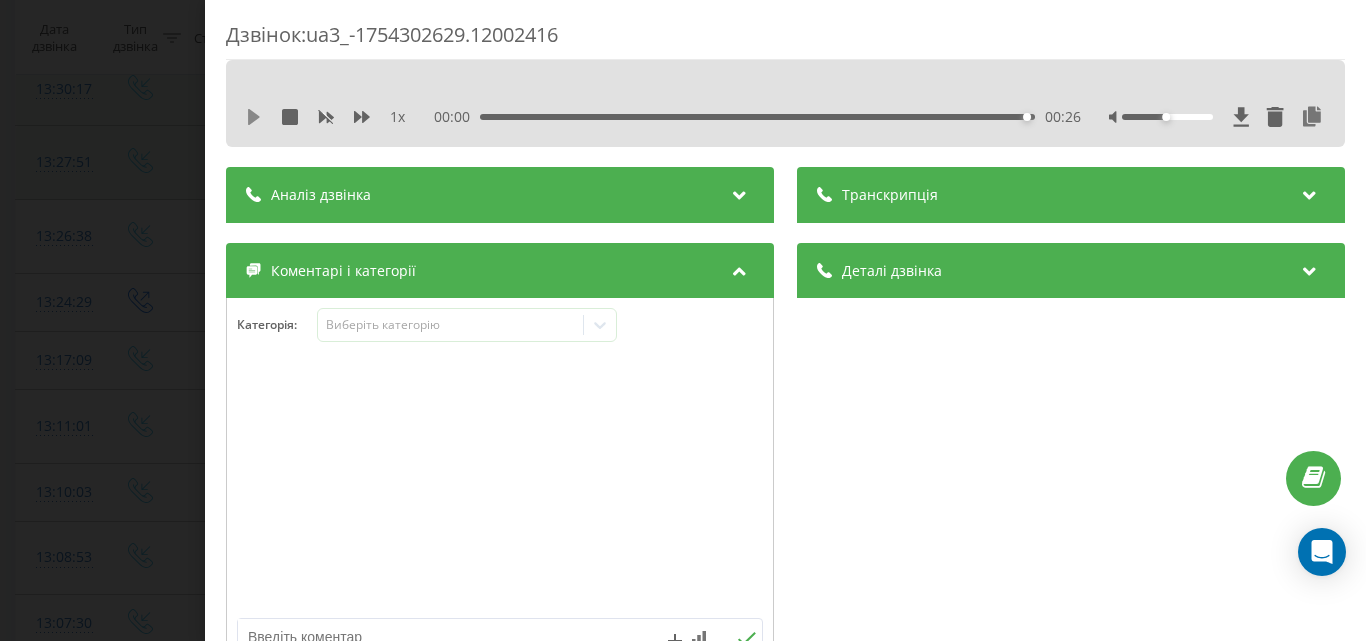 click 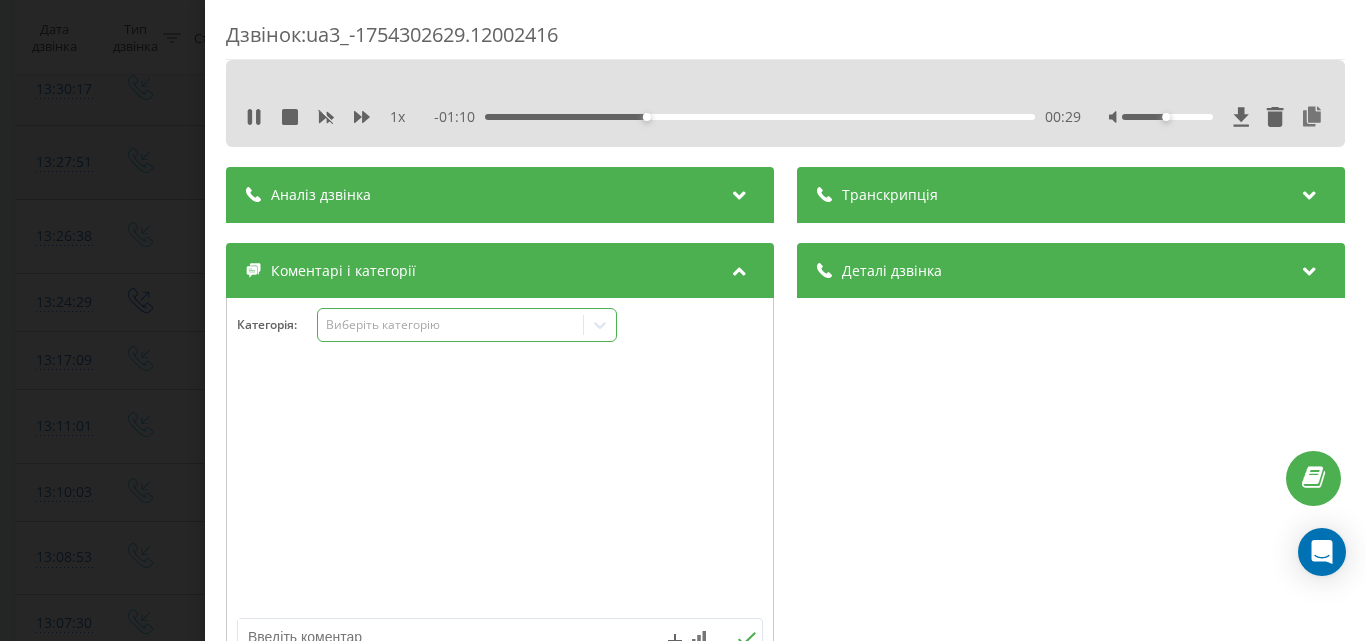 click on "Виберіть категорію" at bounding box center (450, 325) 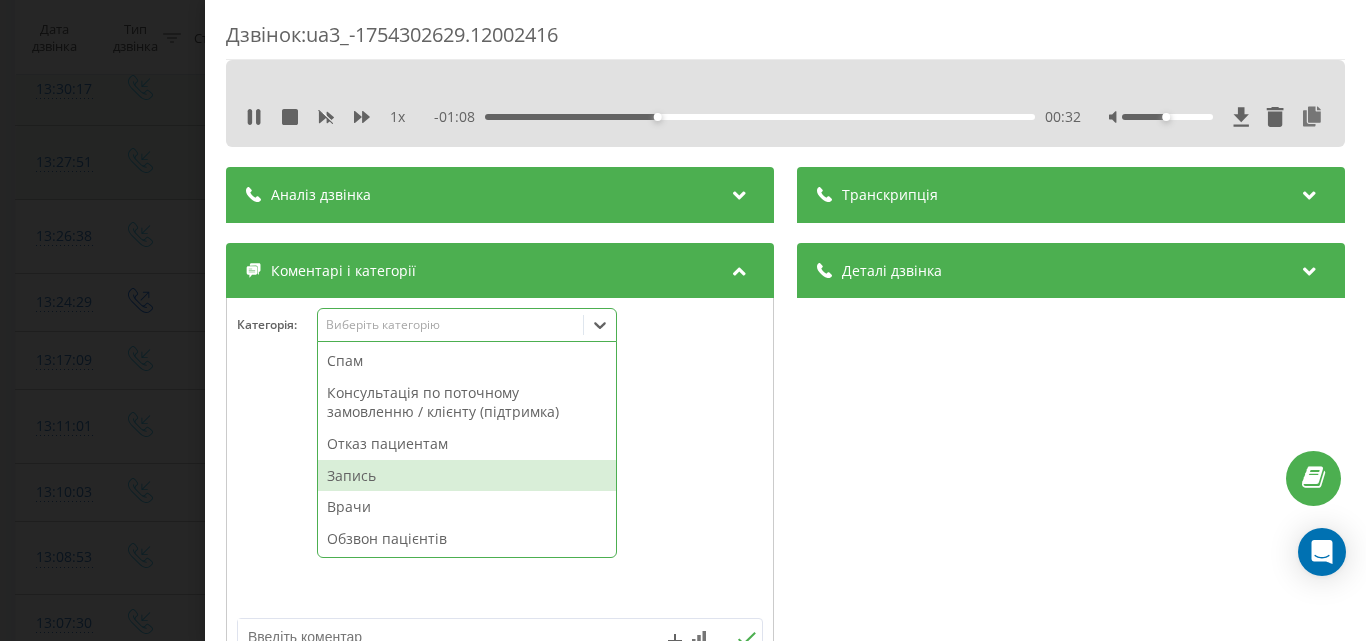 click on "Запись" at bounding box center [467, 476] 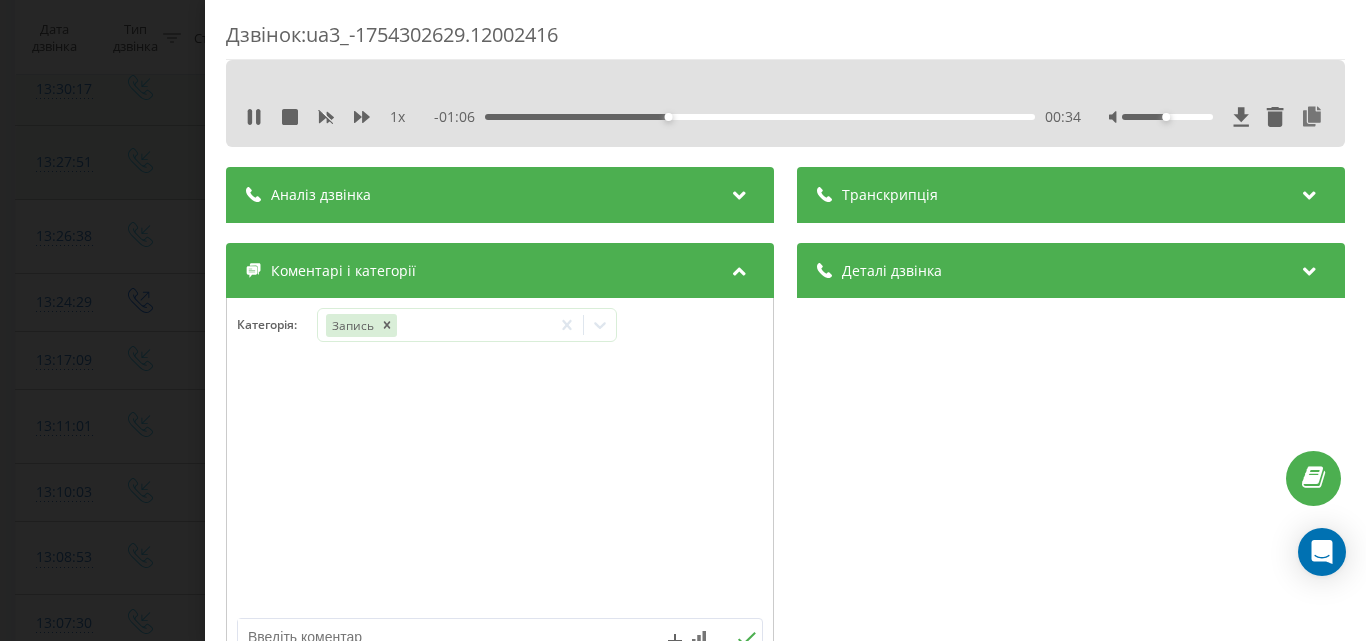 click on "Дзвінок :  ua3_-1754302629.12002416   1 x  - 01:06 00:34   00:34   Транскрипція Для AI-аналізу майбутніх дзвінків  налаштуйте та активуйте профіль на сторінці . Якщо профіль вже є і дзвінок відповідає його умовам, оновіть сторінку через 10 хвилин - AI аналізує поточний дзвінок. Аналіз дзвінка Для AI-аналізу майбутніх дзвінків  налаштуйте та активуйте профіль на сторінці . Якщо профіль вже є і дзвінок відповідає його умовам, оновіть сторінку через 10 хвилин - AI аналізує поточний дзвінок. Деталі дзвінка Загальне Дата дзвінка 2025-08-04 13:17:09 Тип дзвінка Вхідний Статус дзвінка Повторний 380443347689" at bounding box center (683, 320) 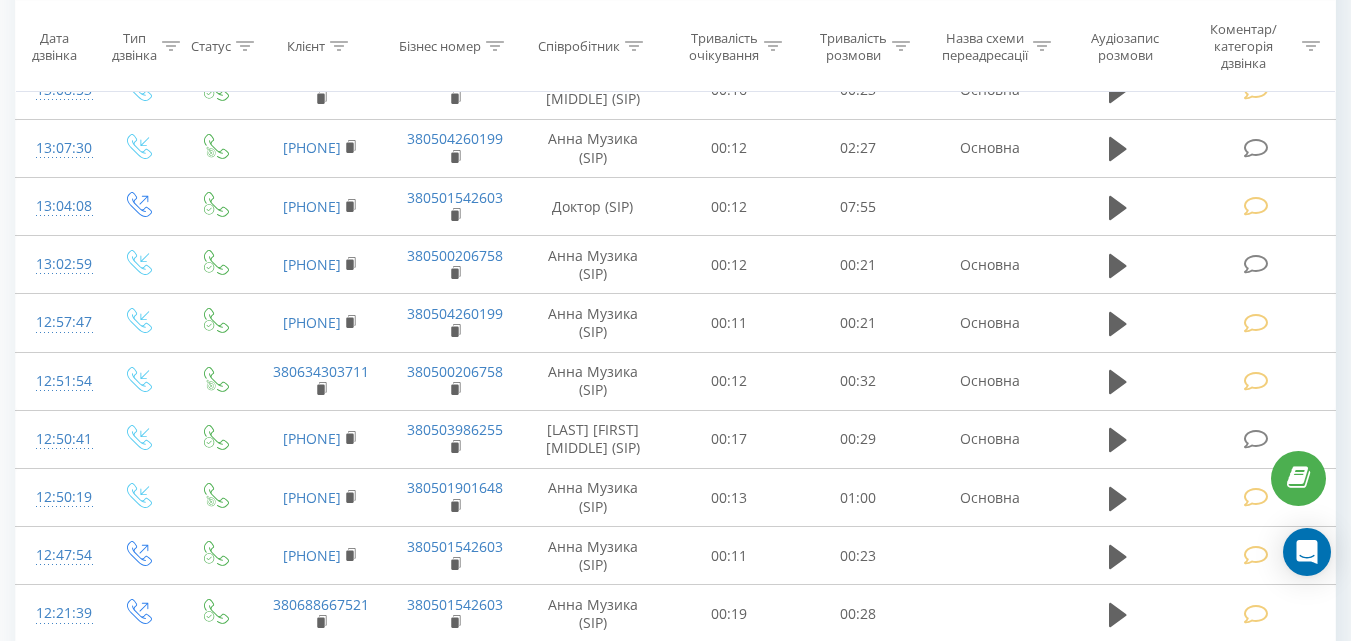 scroll, scrollTop: 910, scrollLeft: 0, axis: vertical 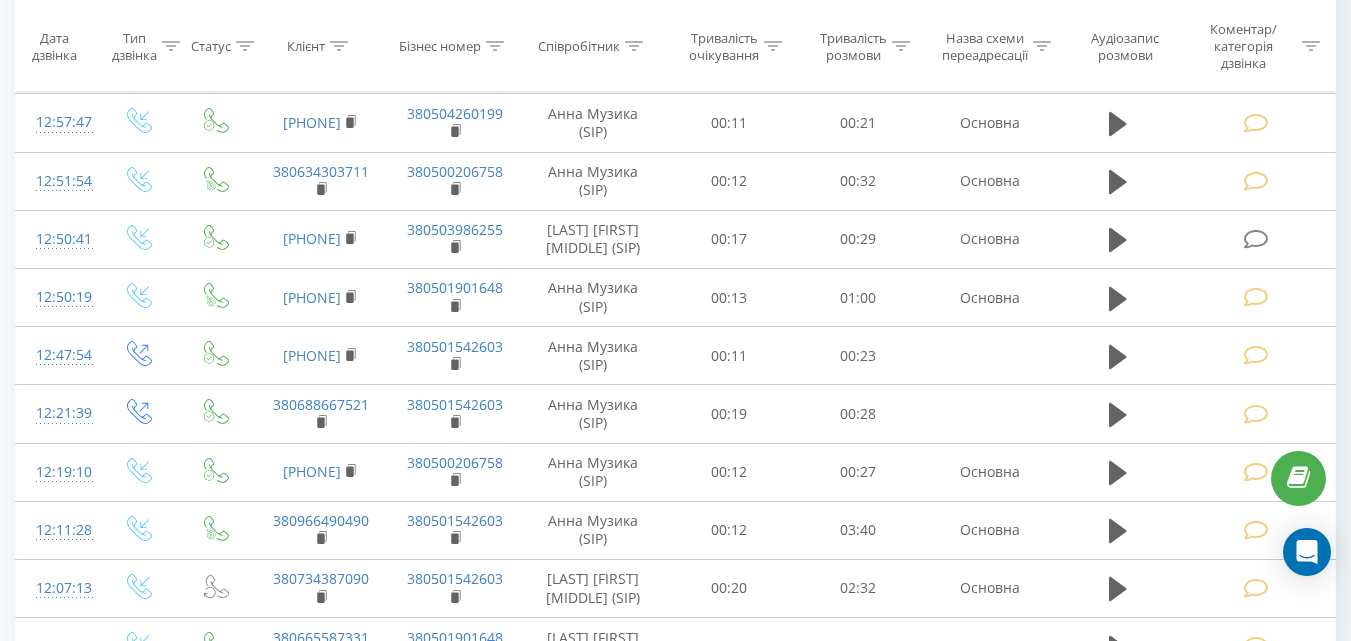 click at bounding box center [1255, 64] 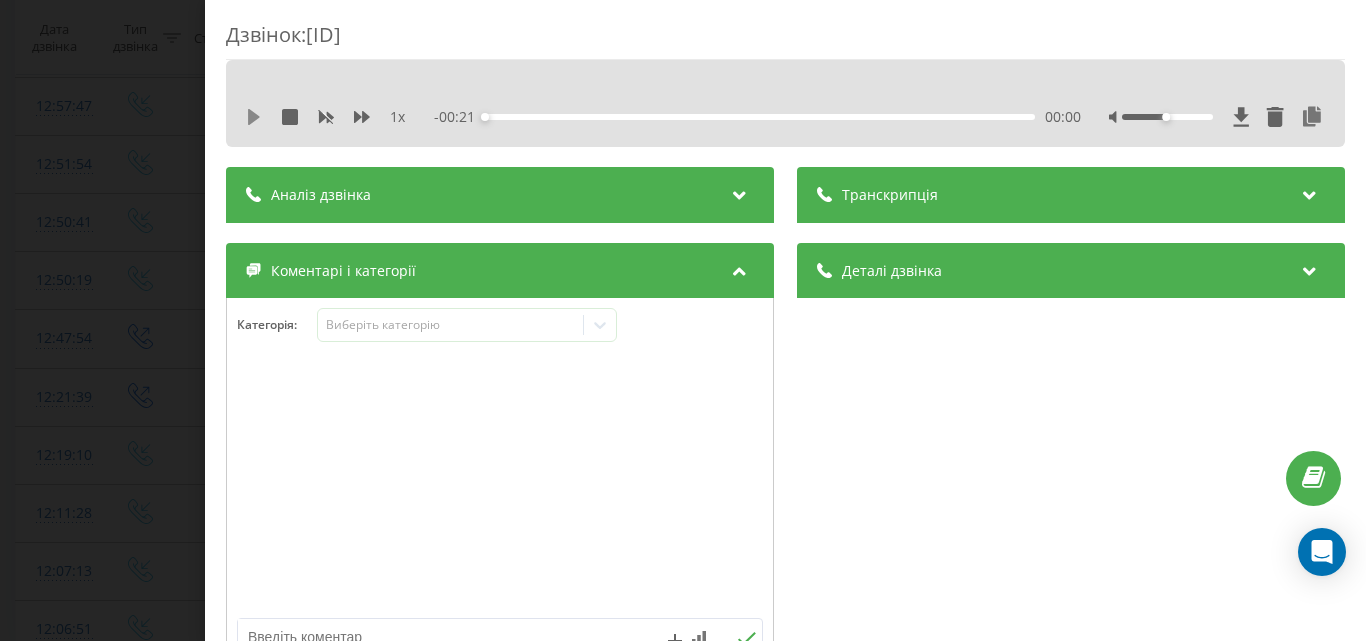 click 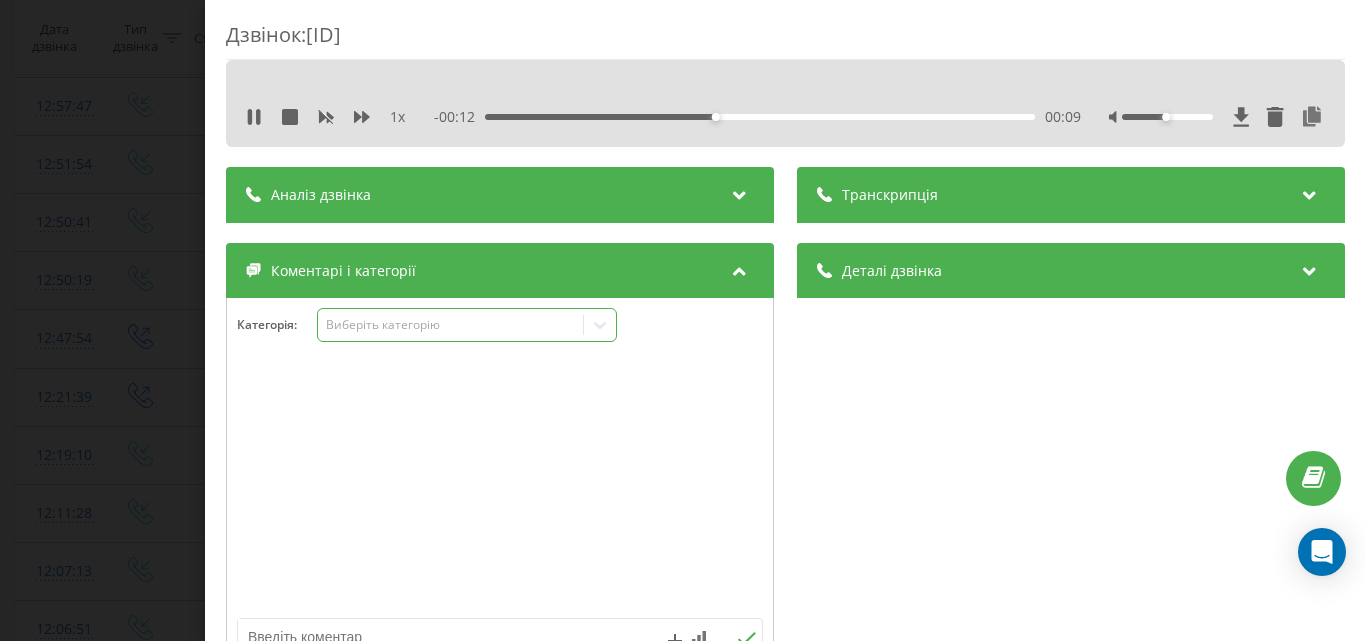 click on "Виберіть категорію" at bounding box center [450, 325] 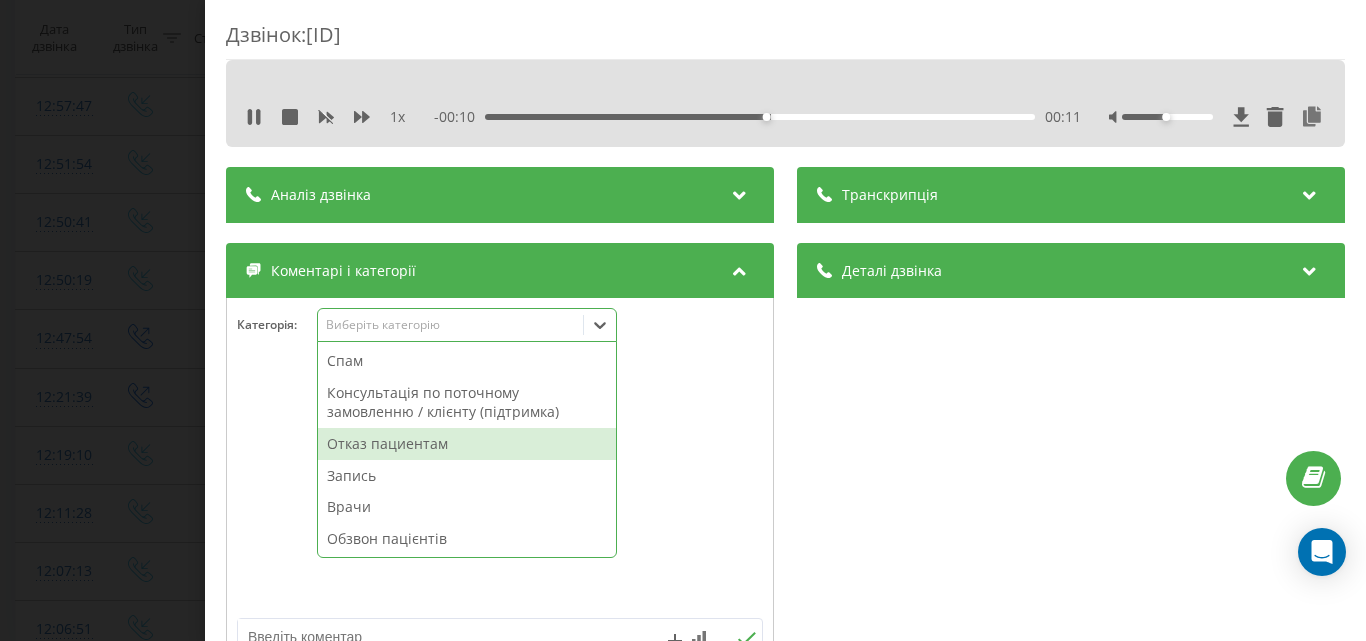 click on "Отказ пациентам" at bounding box center (467, 444) 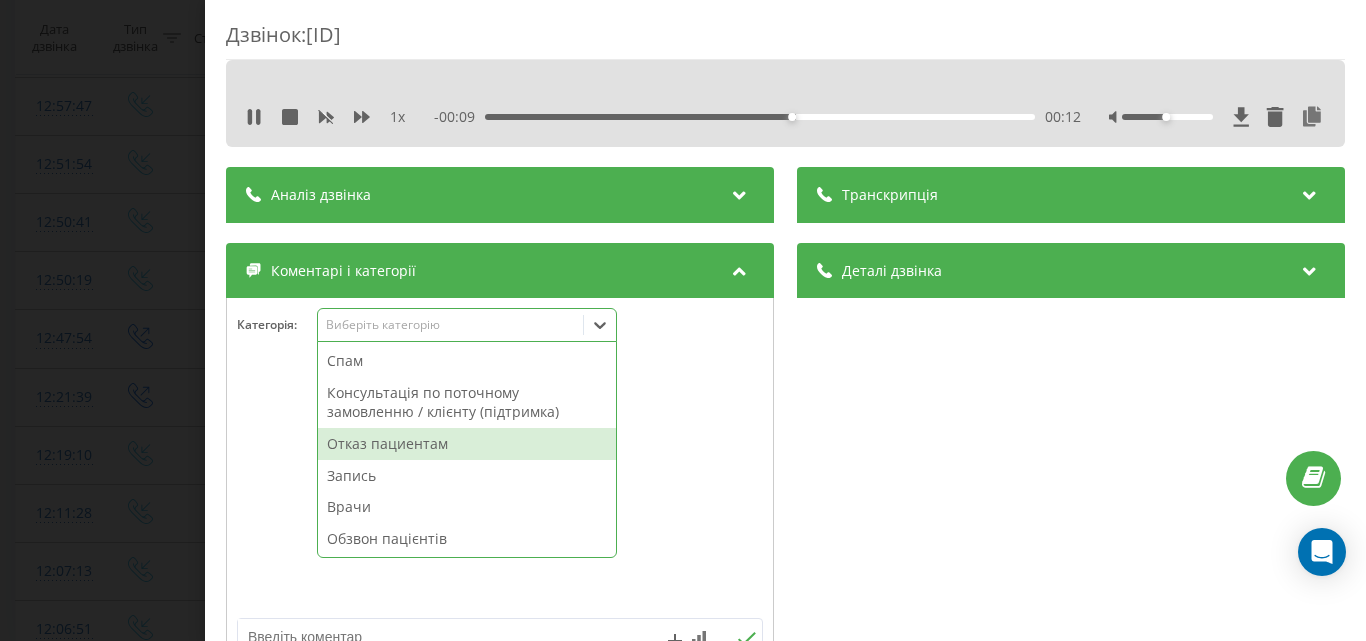 click at bounding box center [500, 488] 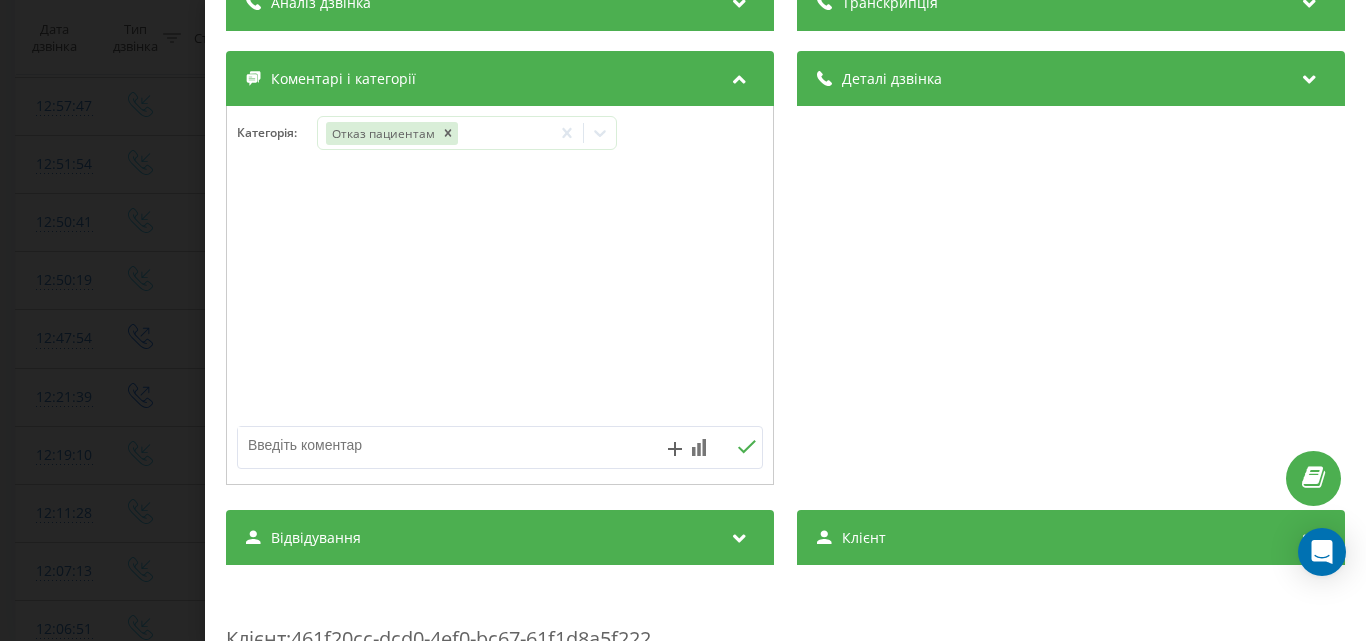 scroll, scrollTop: 300, scrollLeft: 0, axis: vertical 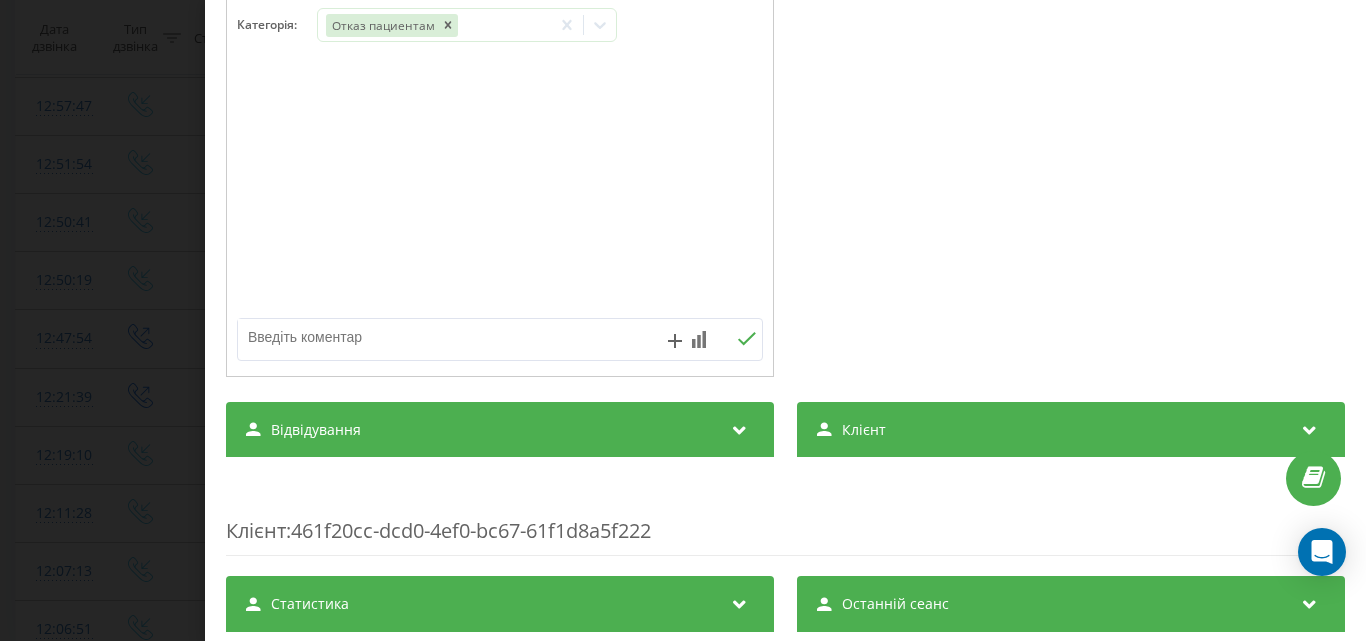 click at bounding box center [447, 337] 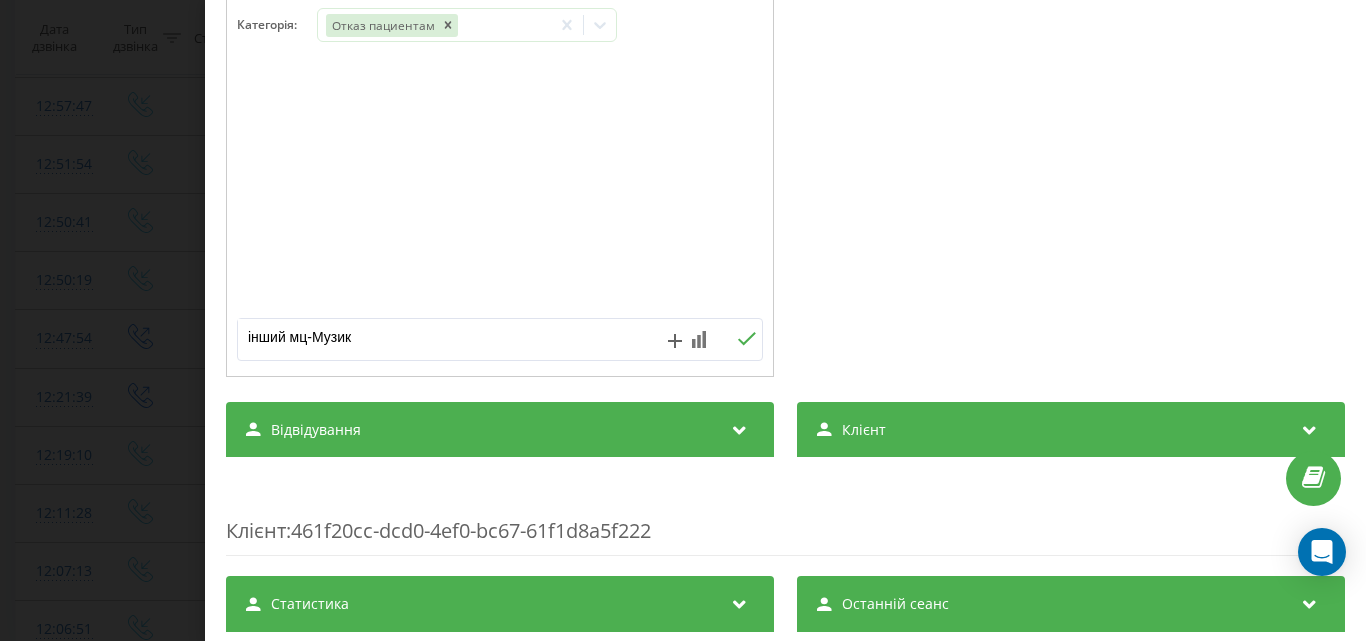 type on "інший мц-Музика" 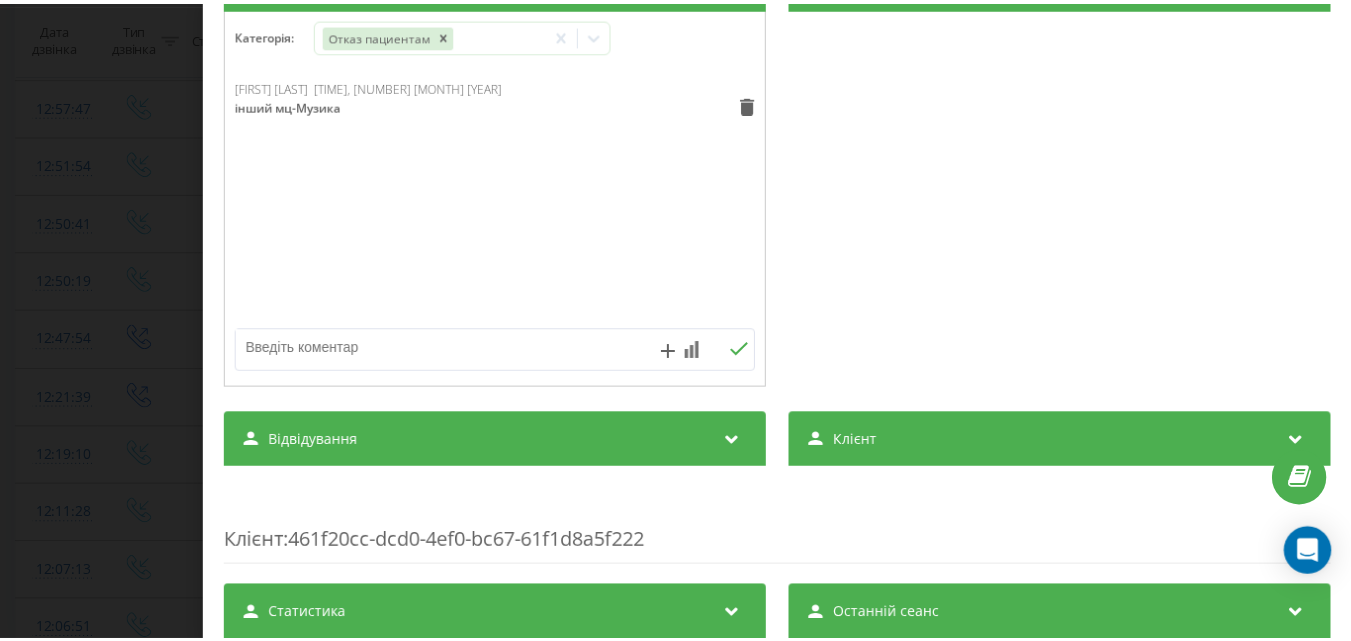 scroll, scrollTop: 300, scrollLeft: 0, axis: vertical 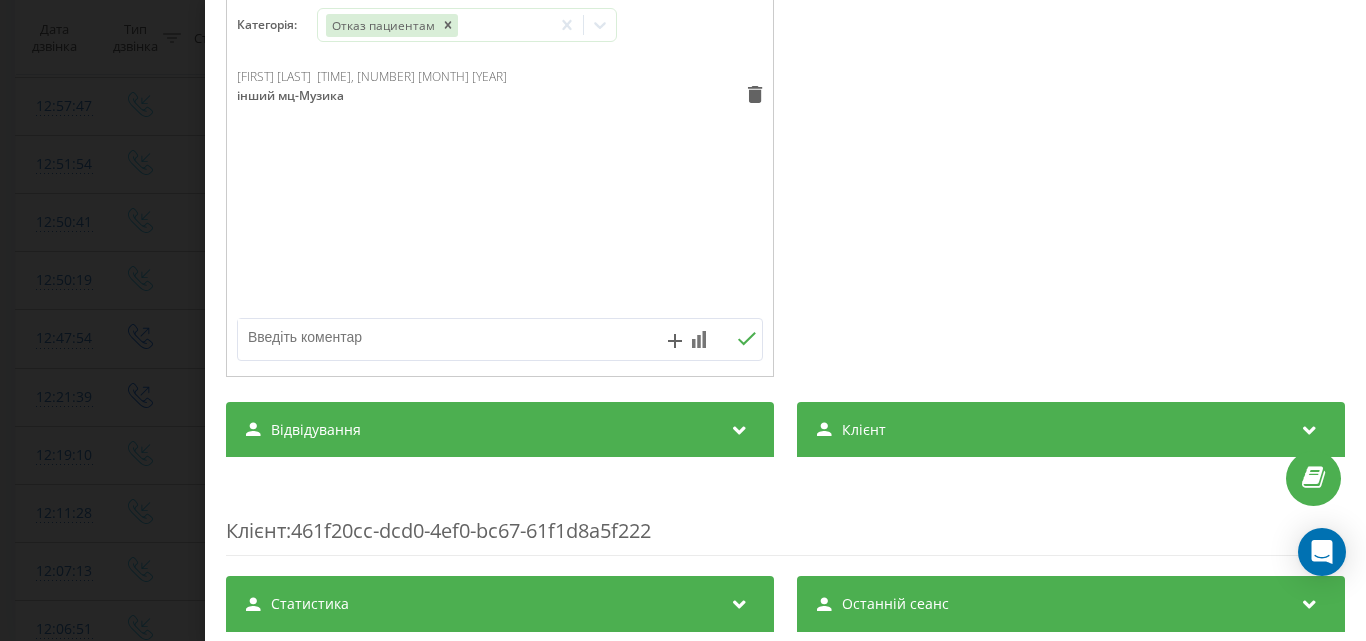 click on "Дзвінок :  ua9_-1754301779.7496724   1 x  00:00 00:21   00:21   Транскрипція Для AI-аналізу майбутніх дзвінків  налаштуйте та активуйте профіль на сторінці . Якщо профіль вже є і дзвінок відповідає його умовам, оновіть сторінку через 10 хвилин - AI аналізує поточний дзвінок. Аналіз дзвінка Для AI-аналізу майбутніх дзвінків  налаштуйте та активуйте профіль на сторінці . Якщо профіль вже є і дзвінок відповідає його умовам, оновіть сторінку через 10 хвилин - AI аналізує поточний дзвінок. Деталі дзвінка Загальне Дата дзвінка 2025-08-04 13:02:59 Тип дзвінка Вхідний Статус дзвінка Успішний 380985246408 :" at bounding box center (683, 320) 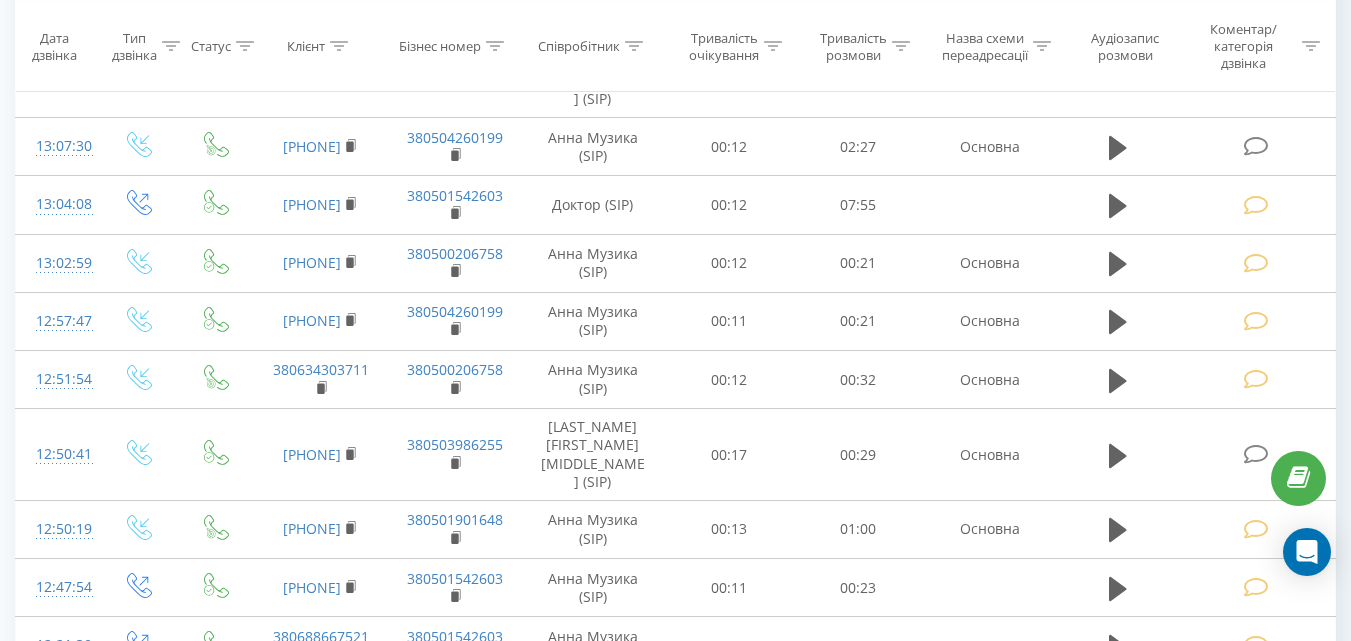 scroll, scrollTop: 0, scrollLeft: 0, axis: both 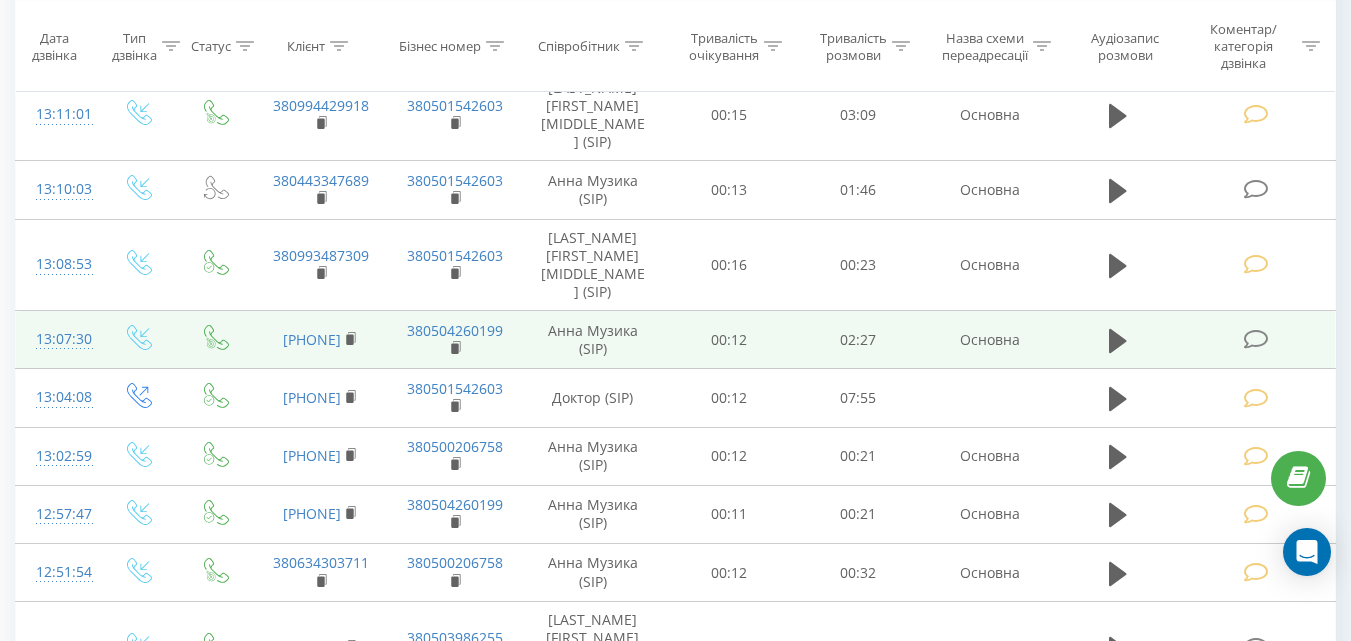 click at bounding box center [1255, 339] 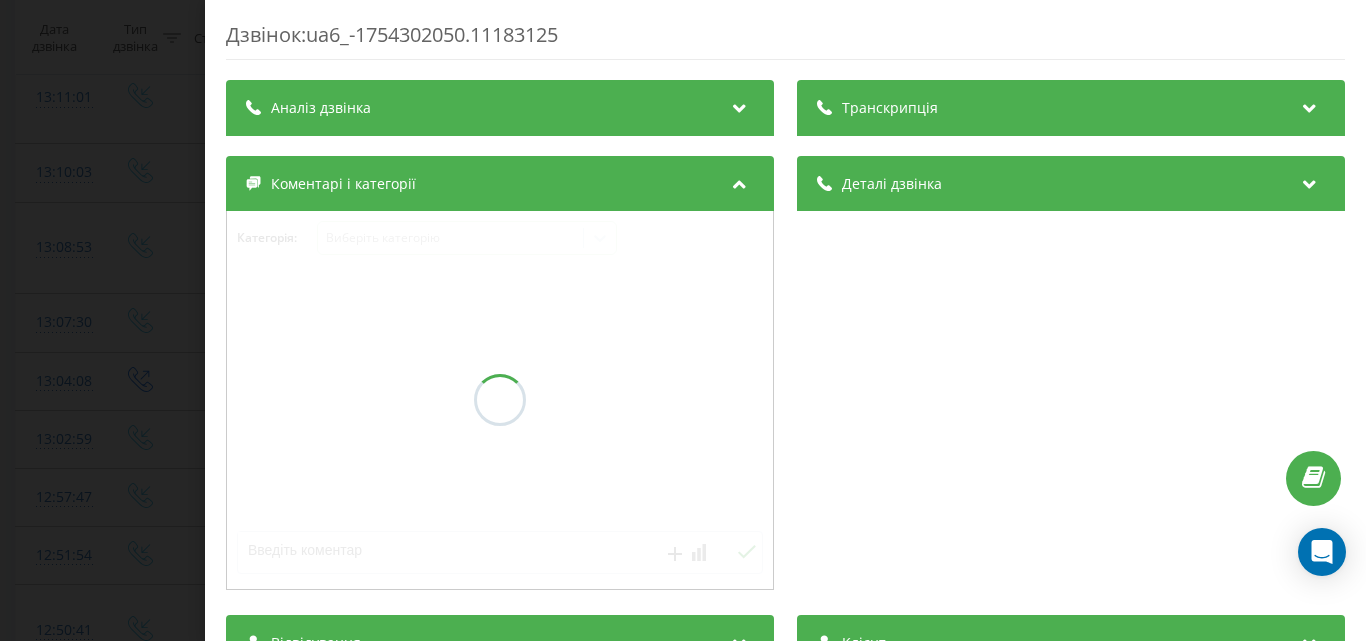 click on "Дзвінок :  ua6_-1754302050.11183125 Транскрипція Для AI-аналізу майбутніх дзвінків  налаштуйте та активуйте профіль на сторінці . Якщо профіль вже є і дзвінок відповідає його умовам, оновіть сторінку через 10 хвилин - AI аналізує поточний дзвінок. Аналіз дзвінка Для AI-аналізу майбутніх дзвінків  налаштуйте та активуйте профіль на сторінці . Якщо профіль вже є і дзвінок відповідає його умовам, оновіть сторінку через 10 хвилин - AI аналізує поточний дзвінок. Деталі дзвінка Дані відсутні Коментарі і категорії Категорія : Виберіть категорію Відвідування Дані відсутні Клієнт" at bounding box center (683, 320) 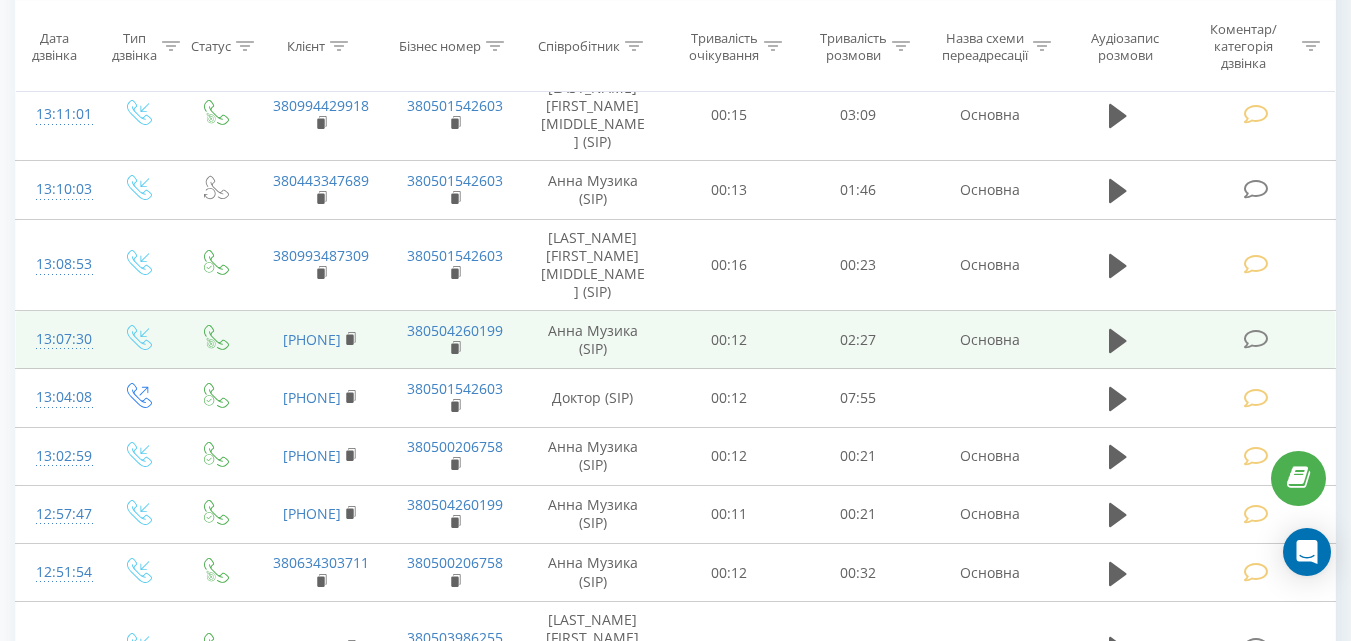 click at bounding box center [1255, 339] 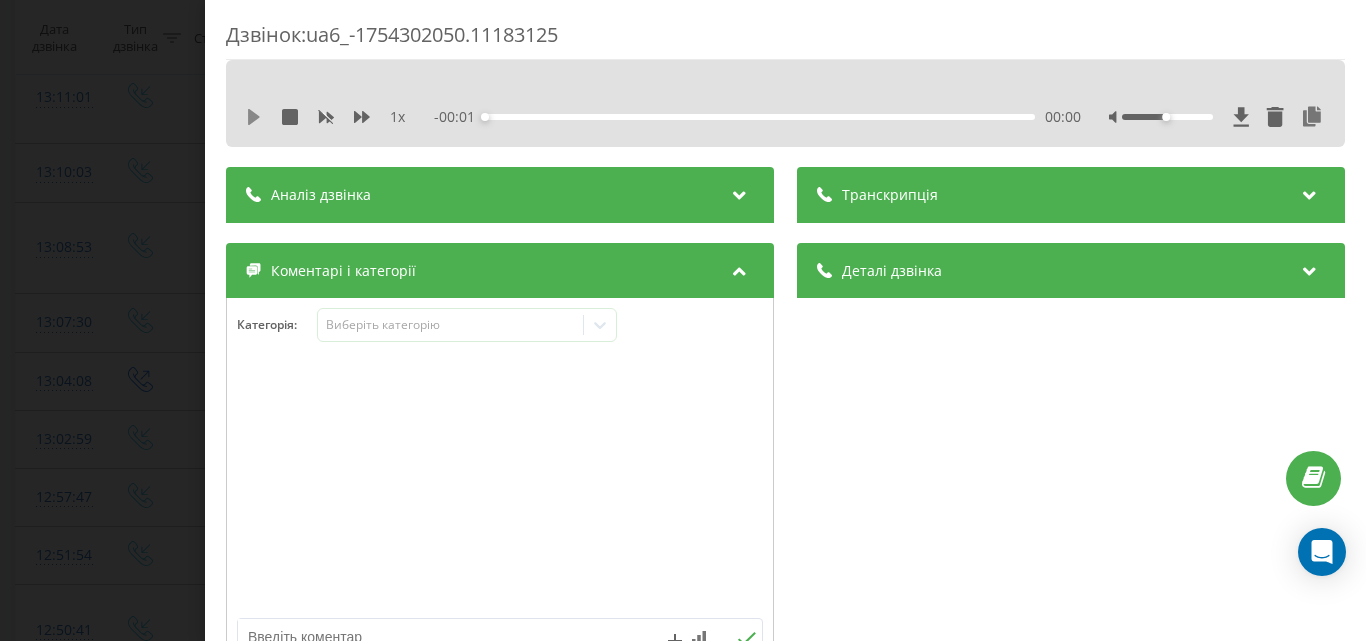 click 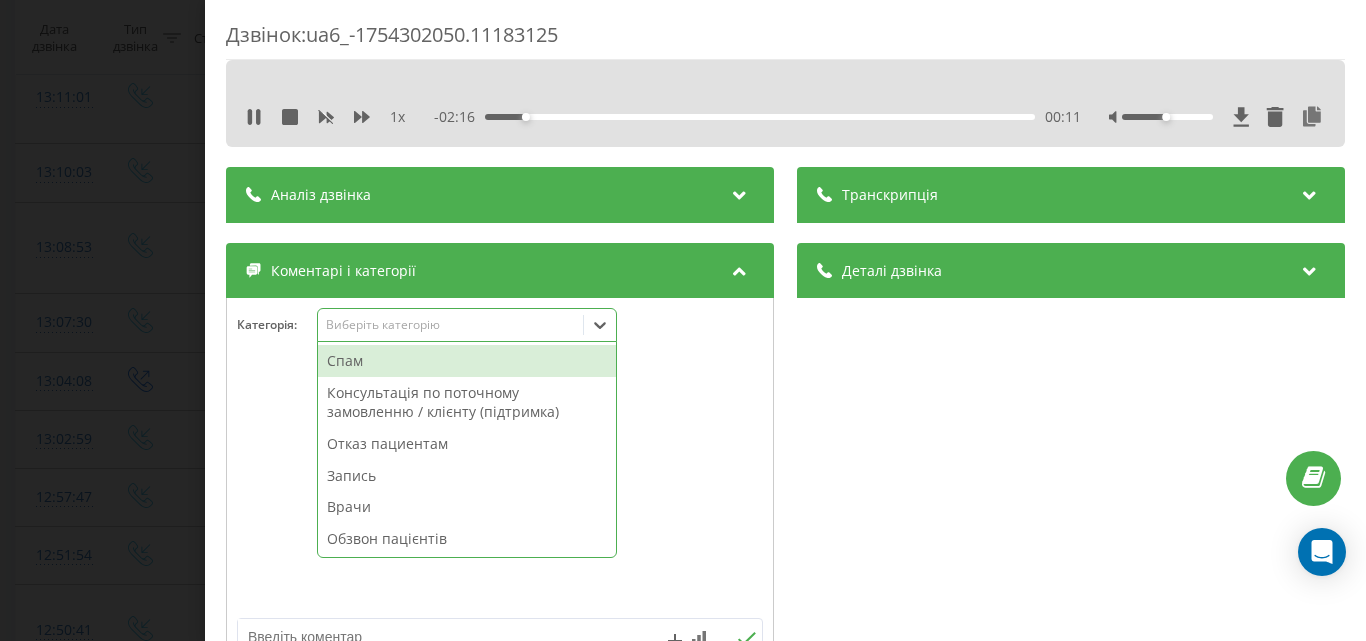 click on "Виберіть категорію" at bounding box center (450, 325) 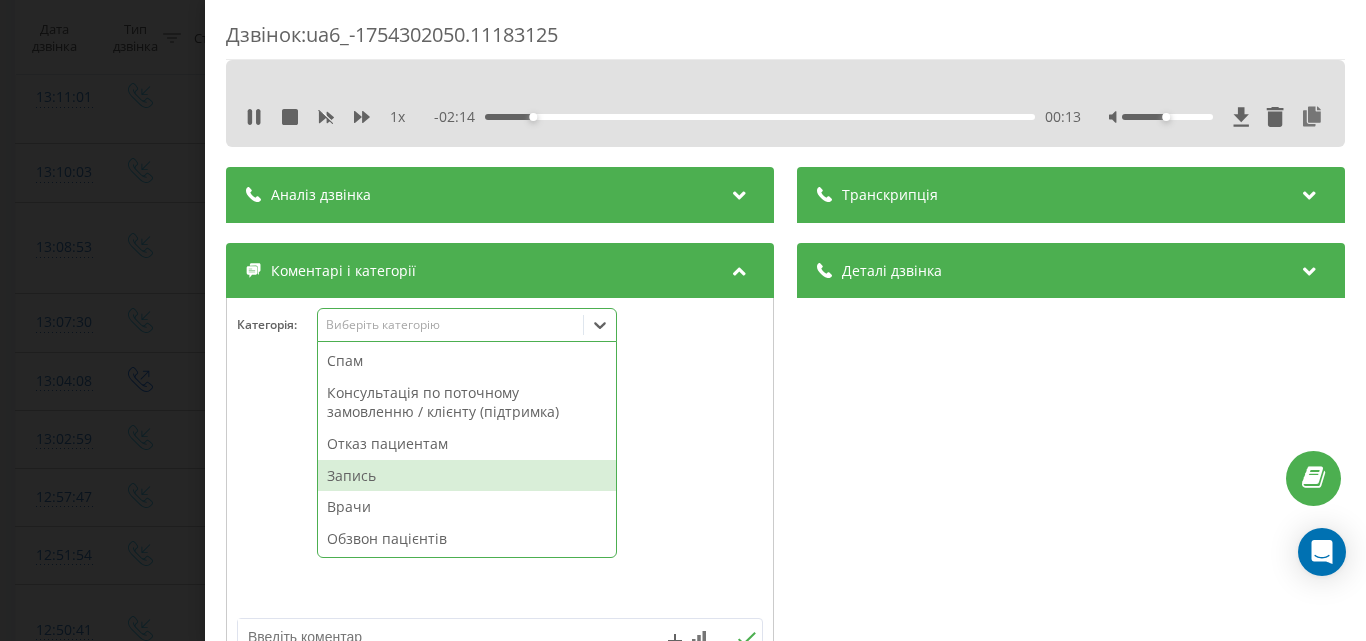 click on "Запись" at bounding box center (467, 476) 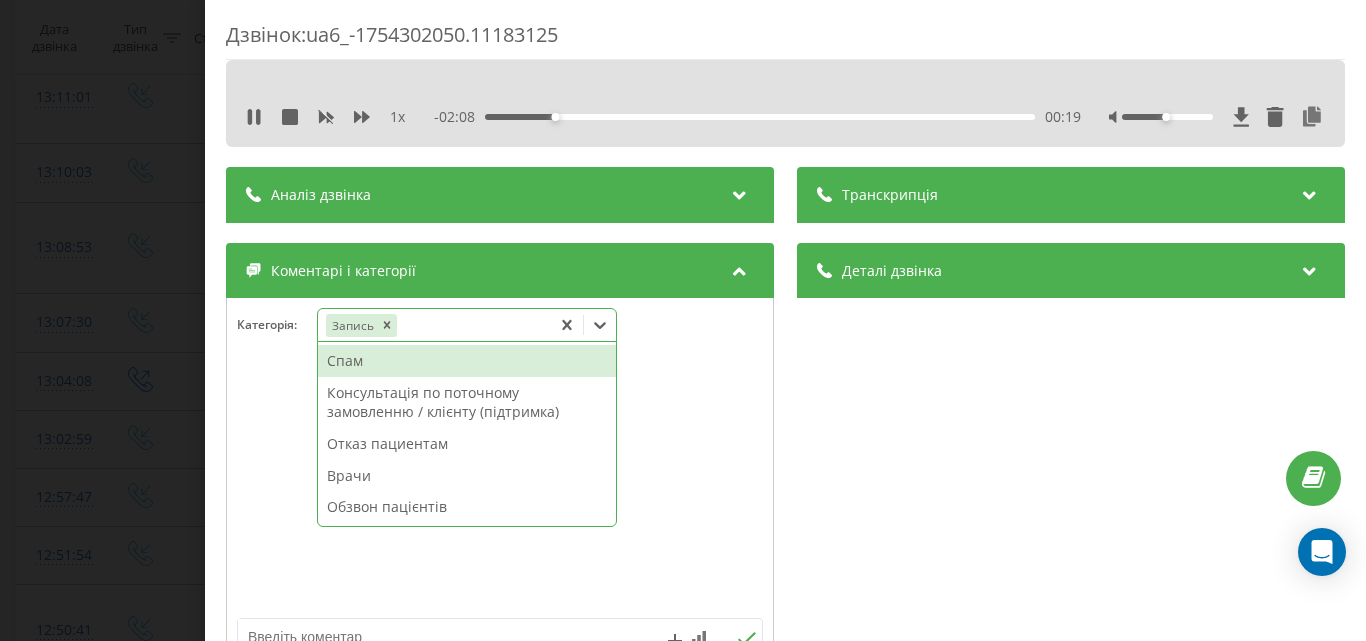 click on "Дзвінок :  ua6_-1754302050.11183125   1 x  - 02:08 00:19   00:19   Транскрипція Для AI-аналізу майбутніх дзвінків  налаштуйте та активуйте профіль на сторінці . Якщо профіль вже є і дзвінок відповідає його умовам, оновіть сторінку через 10 хвилин - AI аналізує поточний дзвінок. Аналіз дзвінка Для AI-аналізу майбутніх дзвінків  налаштуйте та активуйте профіль на сторінці . Якщо профіль вже є і дзвінок відповідає його умовам, оновіть сторінку через 10 хвилин - AI аналізує поточний дзвінок. Деталі дзвінка Загальне Дата дзвінка [DATE] [TIME] Тип дзвінка Вхідний Статус дзвінка Цільовий [PHONE] :" at bounding box center (683, 320) 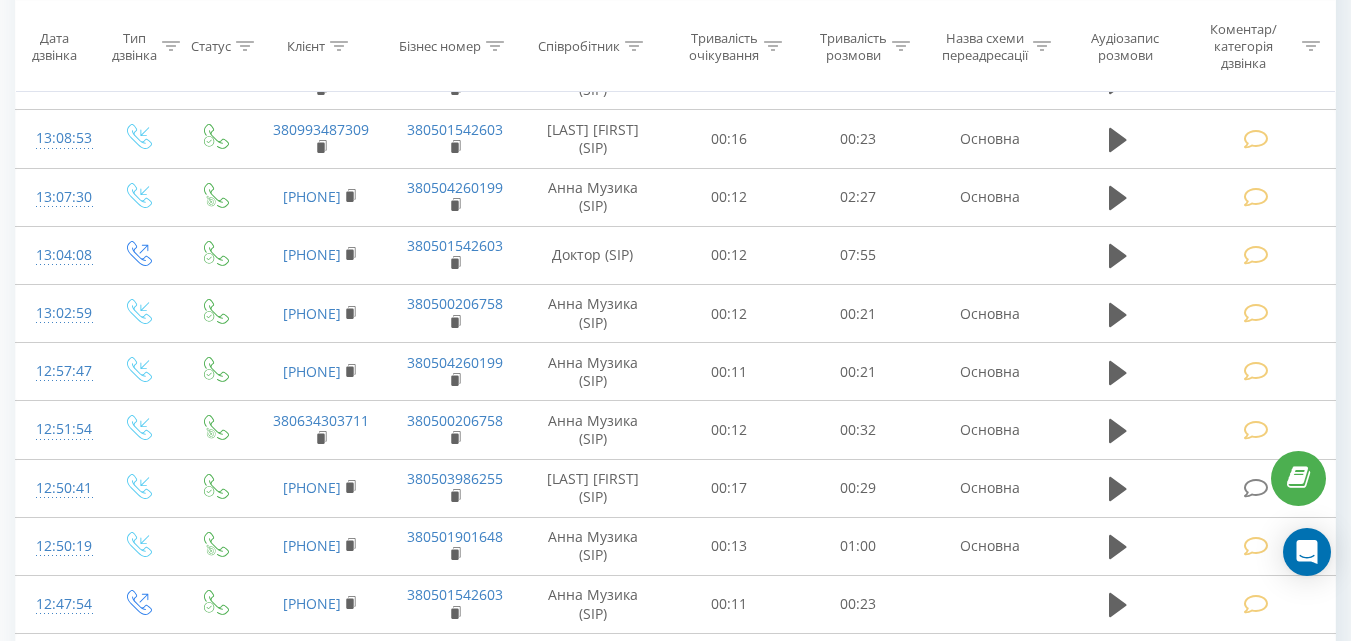 scroll, scrollTop: 810, scrollLeft: 0, axis: vertical 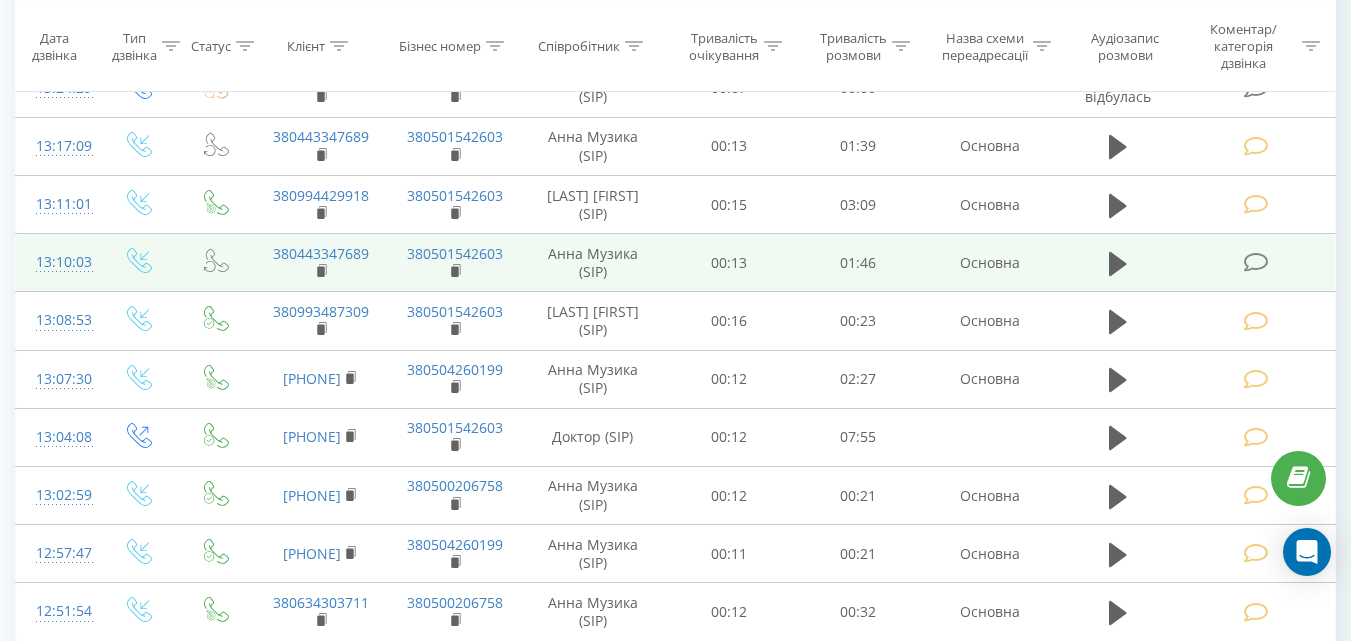click at bounding box center (1255, 262) 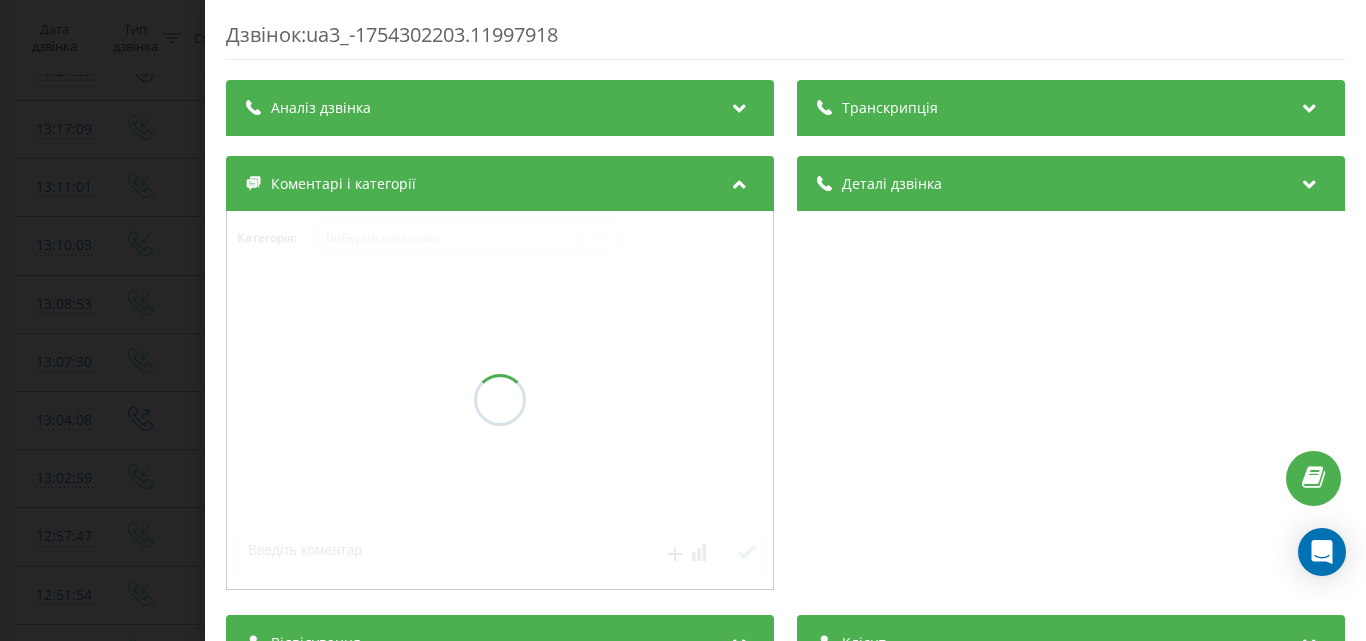 click on "Дзвінок :  ua3_-1754302203.11997918 Транскрипція Аналіз дзвінка Деталі дзвінка Коментарі і категорії Категорія : Виберіть категорію Відвідування Клієнт Клієнт :  3a8084db-48e9-4fe9-a0d8-bd65bd3597ec Статистика Всього Днів з першого візиту 162 Днів з останнього візиту 0 Всього дзвінків 18 За останні 30 днів Перегляди сторінок 0 Сеансів 6 Дзвінків за період 6 Останній сеанс Операційна система unknown Тип пристрою n/a Геопозиція no geolocation Джерело n/a Канал n/a Кампанія n/a Група оголошень n/a Ключове слово n/a Джерело переходу n/a Топ 5 сторінок за останні 30 днів Title Views Total interaction time Last session n/a 6 no geolocation n/a n/a (" at bounding box center (683, 320) 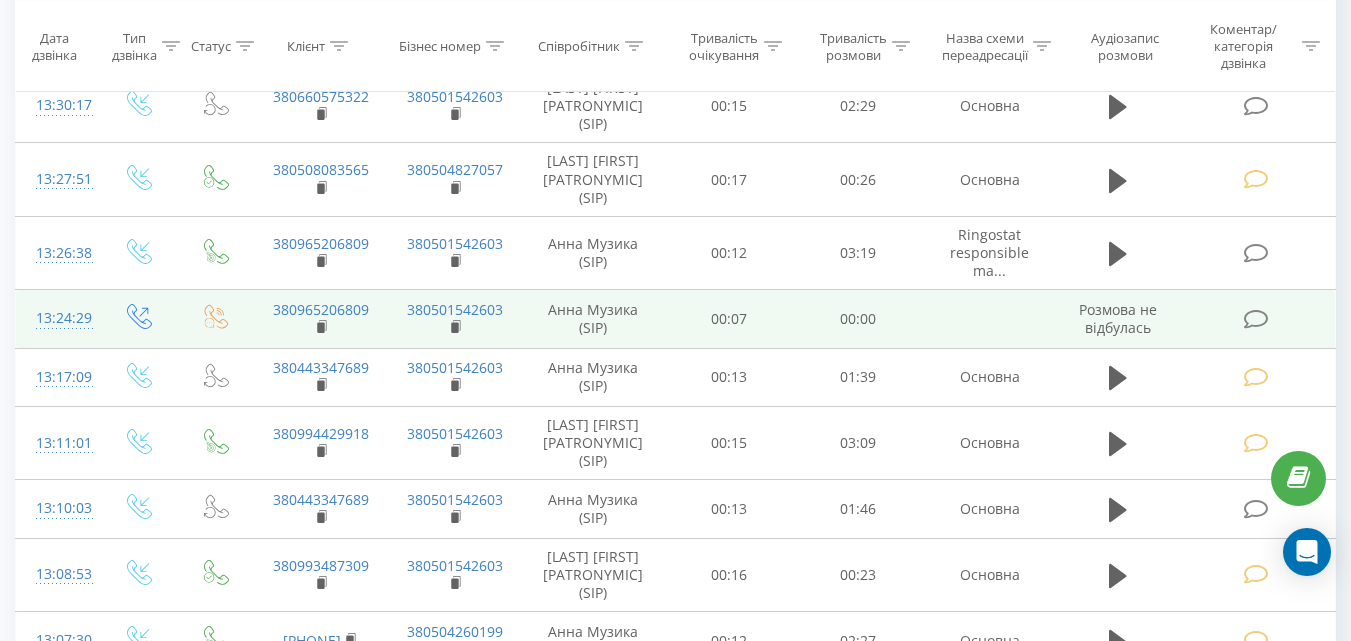scroll, scrollTop: 510, scrollLeft: 0, axis: vertical 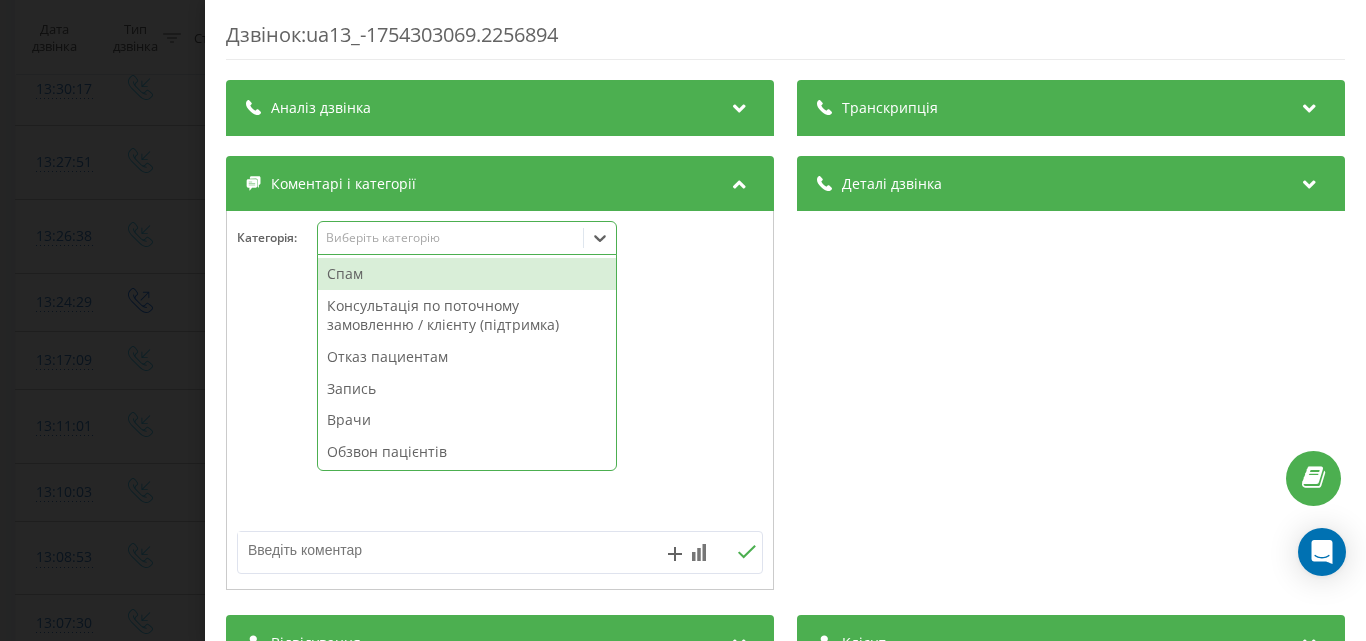 click on "Виберіть категорію" at bounding box center (450, 238) 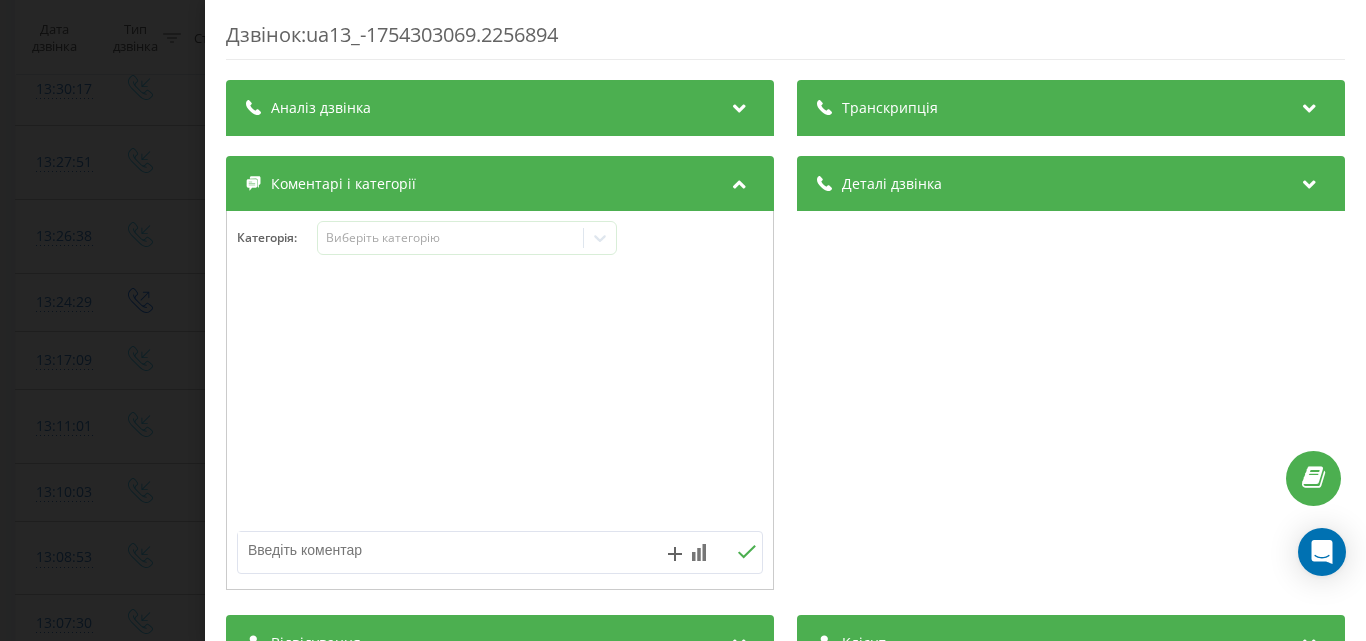 click on "Дзвінок :  ua13_-1754303069.2256894 Транскрипція Для AI-аналізу майбутніх дзвінків  налаштуйте та активуйте профіль на сторінці . Якщо профіль вже є і дзвінок відповідає його умовам, оновіть сторінку через 10 хвилин - AI аналізує поточний дзвінок. Аналіз дзвінка Для AI-аналізу майбутніх дзвінків  налаштуйте та активуйте профіль на сторінці . Якщо профіль вже є і дзвінок відповідає його умовам, оновіть сторінку через 10 хвилин - AI аналізує поточний дзвінок. Деталі дзвінка Загальне Дата дзвінка 2025-08-04 13:24:29 Тип дзвінка Вихідний Статус дзвінка Зайнято Хто дзвонив 380501542603 - n/a : :" at bounding box center (683, 320) 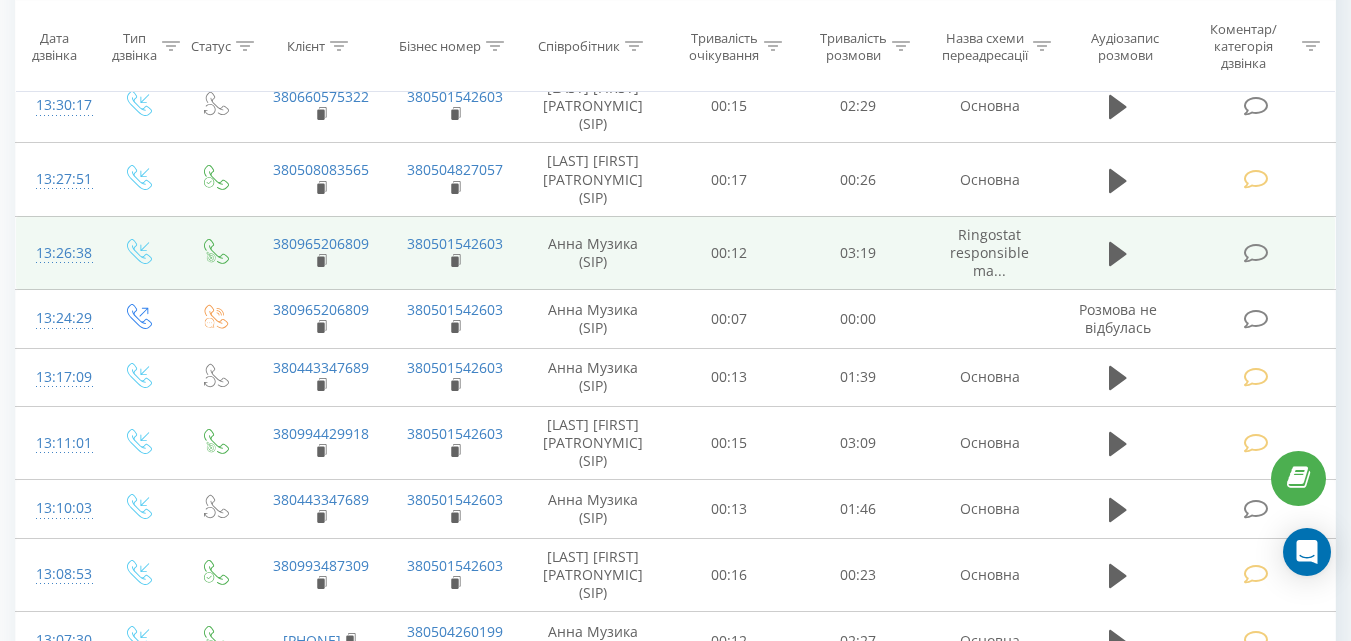 click at bounding box center [1255, 253] 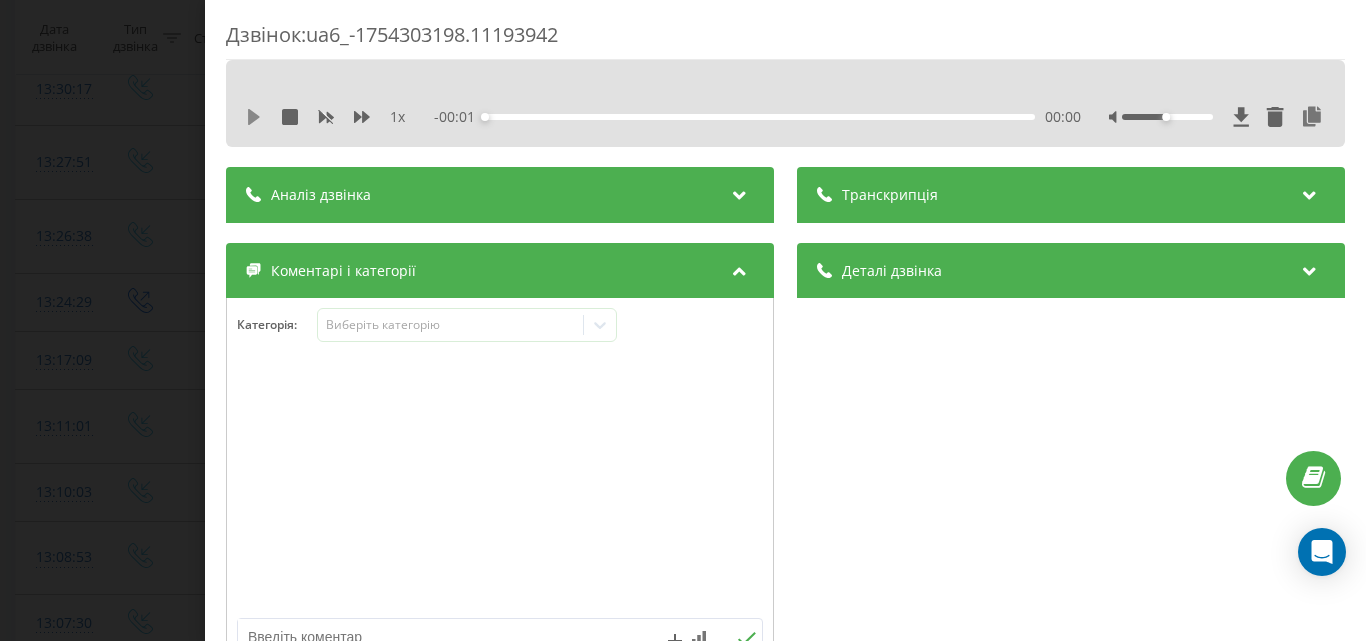 click 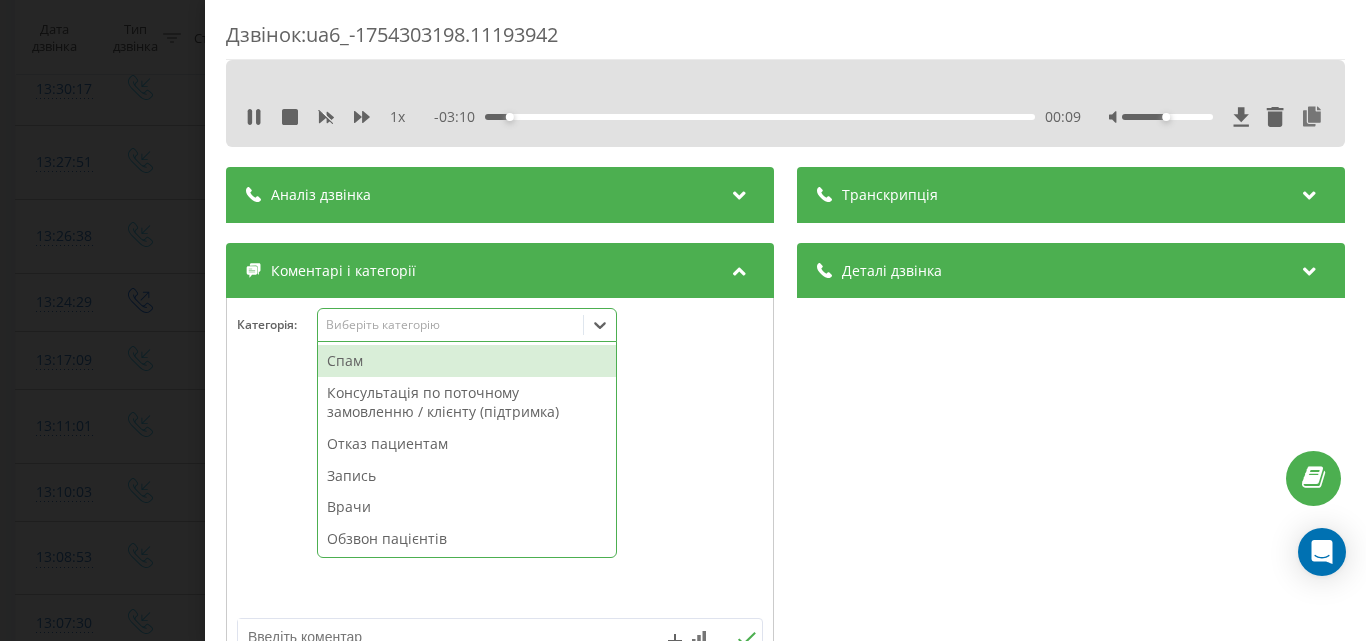 click on "Виберіть категорію" at bounding box center [450, 325] 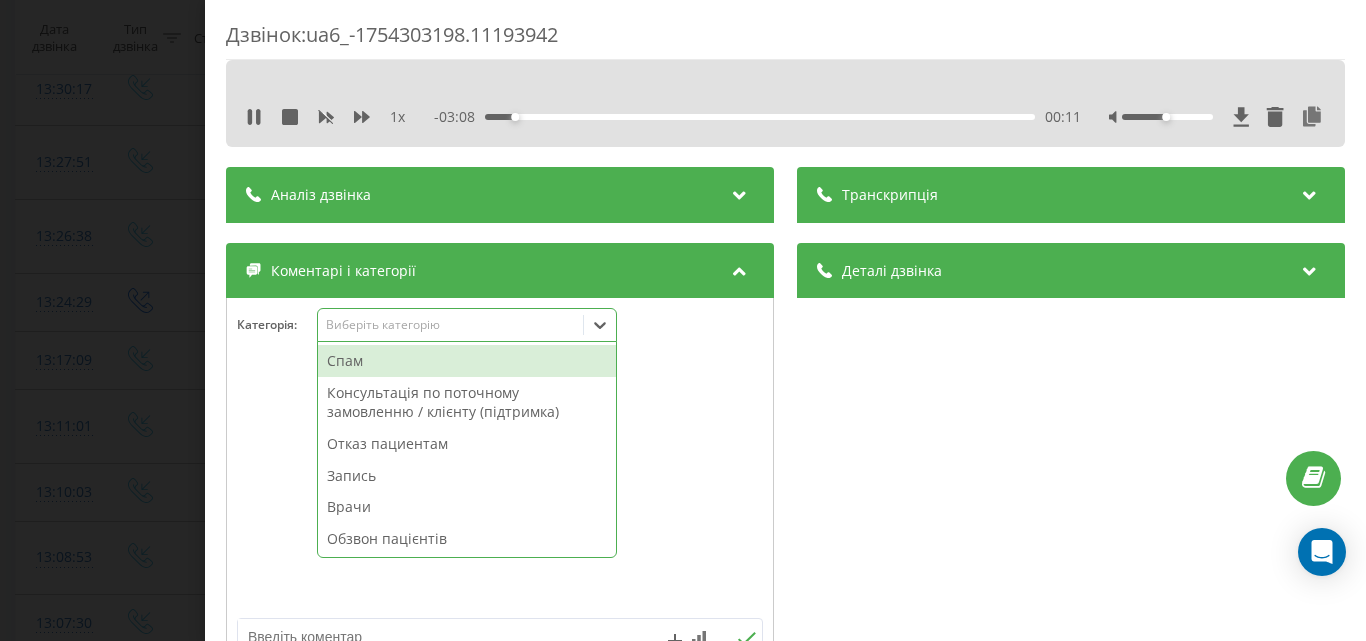 click on "Запись" at bounding box center (467, 476) 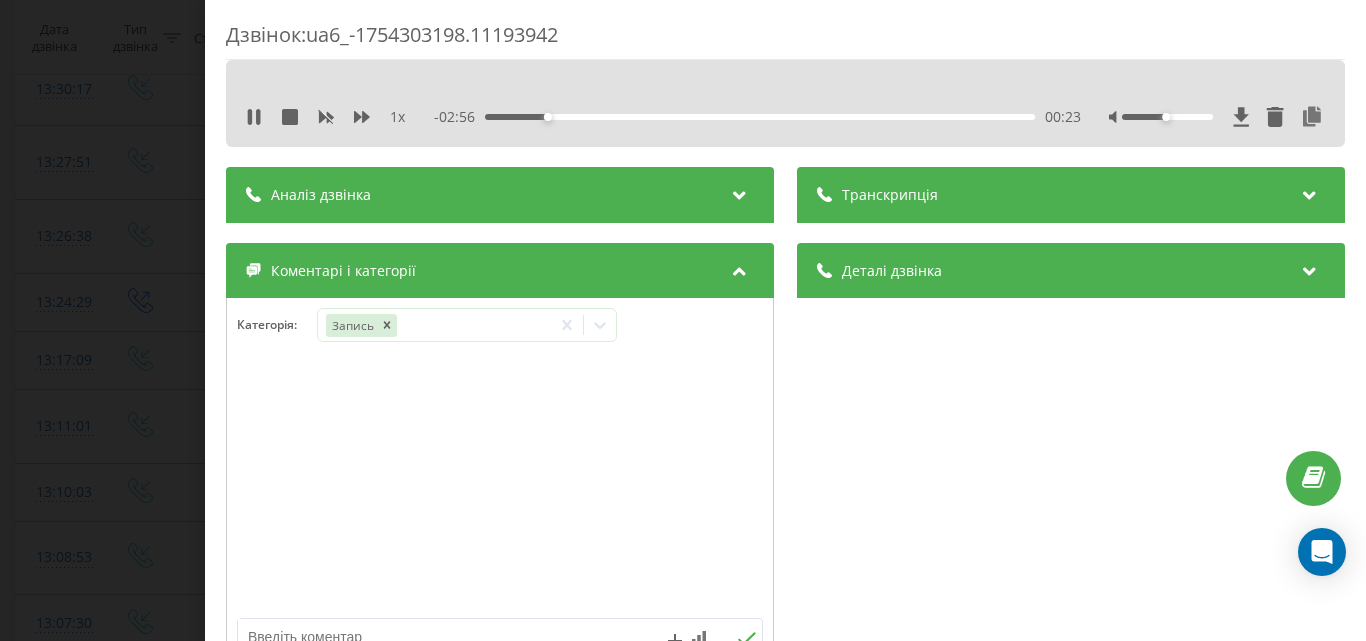 click on "Дзвінок :  ua6_-1754303198.11193942   1 x  - 02:56 00:23   00:23   Транскрипція Для AI-аналізу майбутніх дзвінків  налаштуйте та активуйте профіль на сторінці . Якщо профіль вже є і дзвінок відповідає його умовам, оновіть сторінку через 10 хвилин - AI аналізує поточний дзвінок. Аналіз дзвінка Для AI-аналізу майбутніх дзвінків  налаштуйте та активуйте профіль на сторінці . Якщо профіль вже є і дзвінок відповідає його умовам, оновіть сторінку через 10 хвилин - AI аналізує поточний дзвінок. Деталі дзвінка Загальне Дата дзвінка 2025-08-04 13:26:38 Тип дзвінка Вхідний Статус дзвінка Цільовий 380965206809 :" at bounding box center (683, 320) 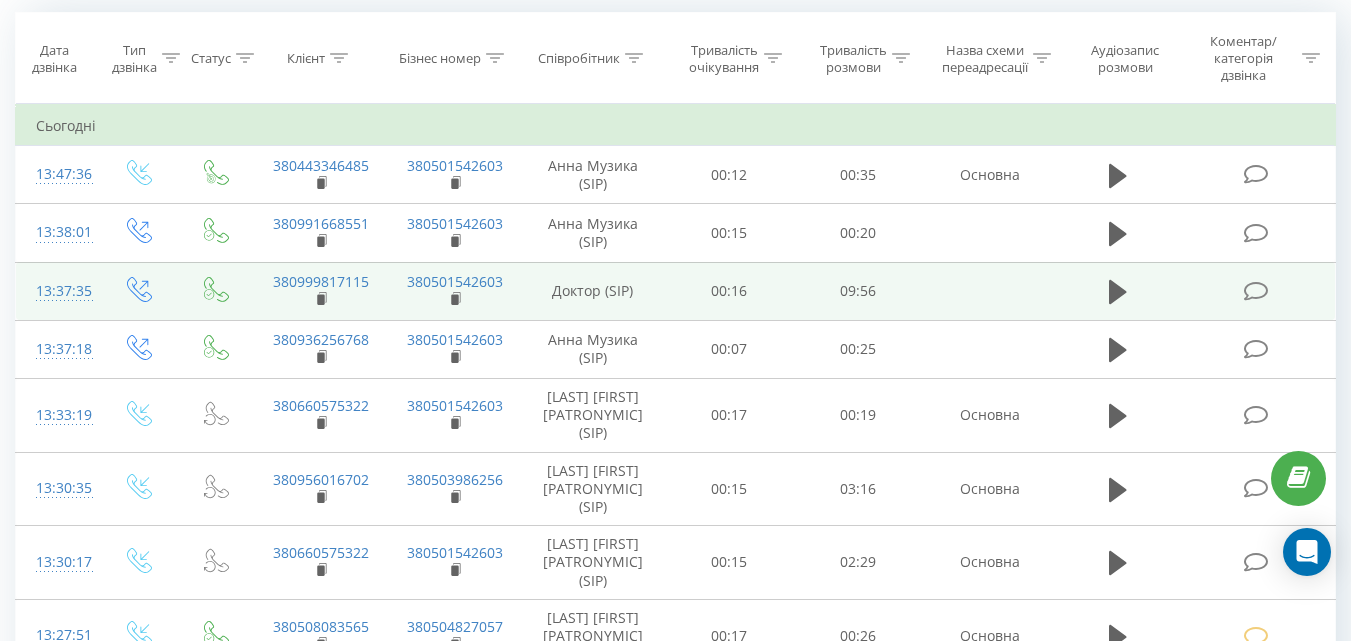 scroll, scrollTop: 170, scrollLeft: 0, axis: vertical 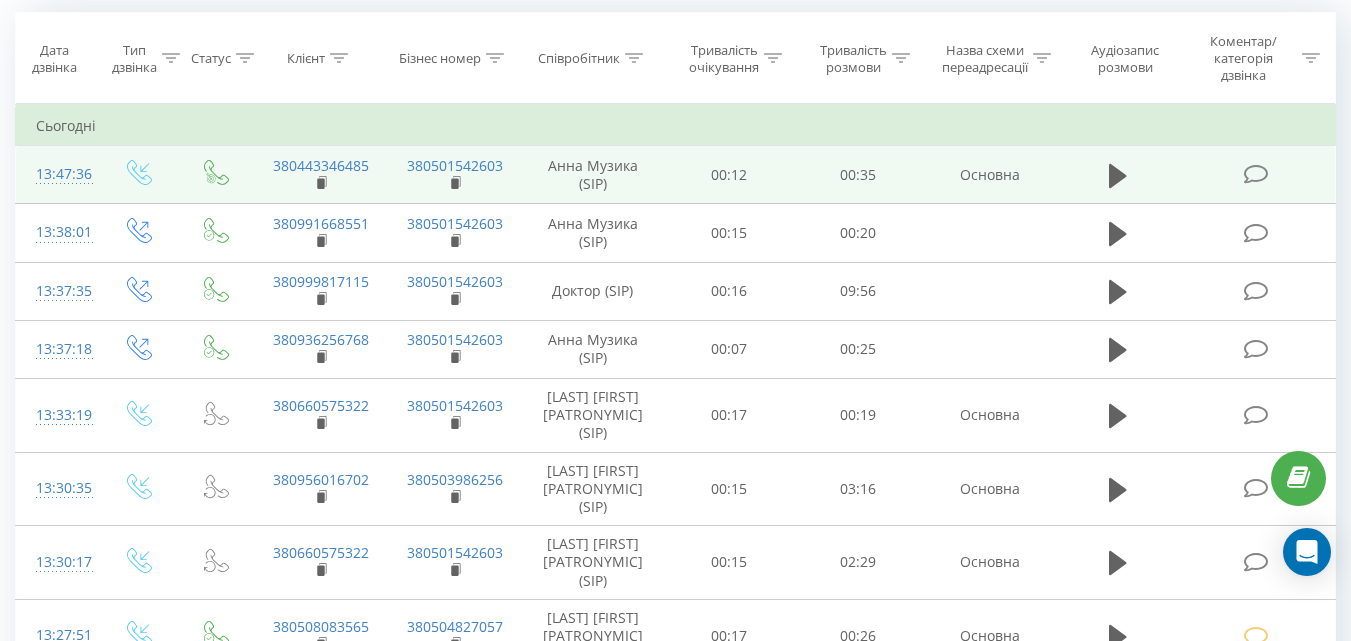 click at bounding box center (1255, 174) 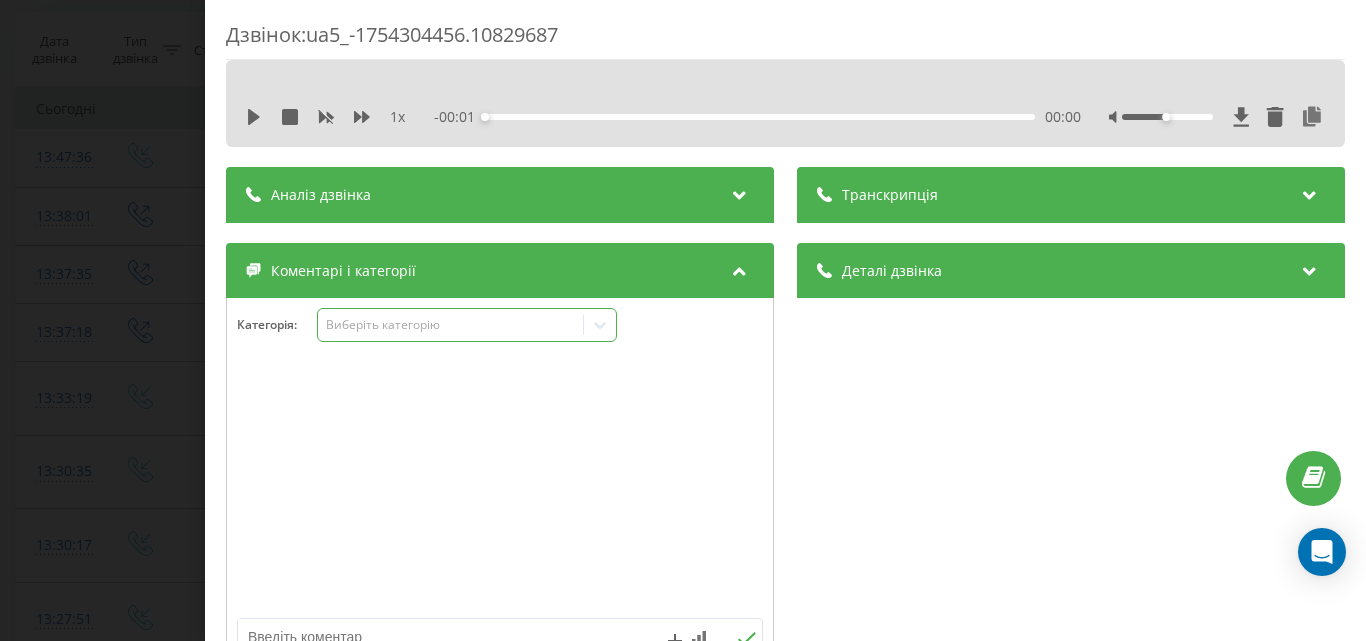 click on "Виберіть категорію" at bounding box center (450, 325) 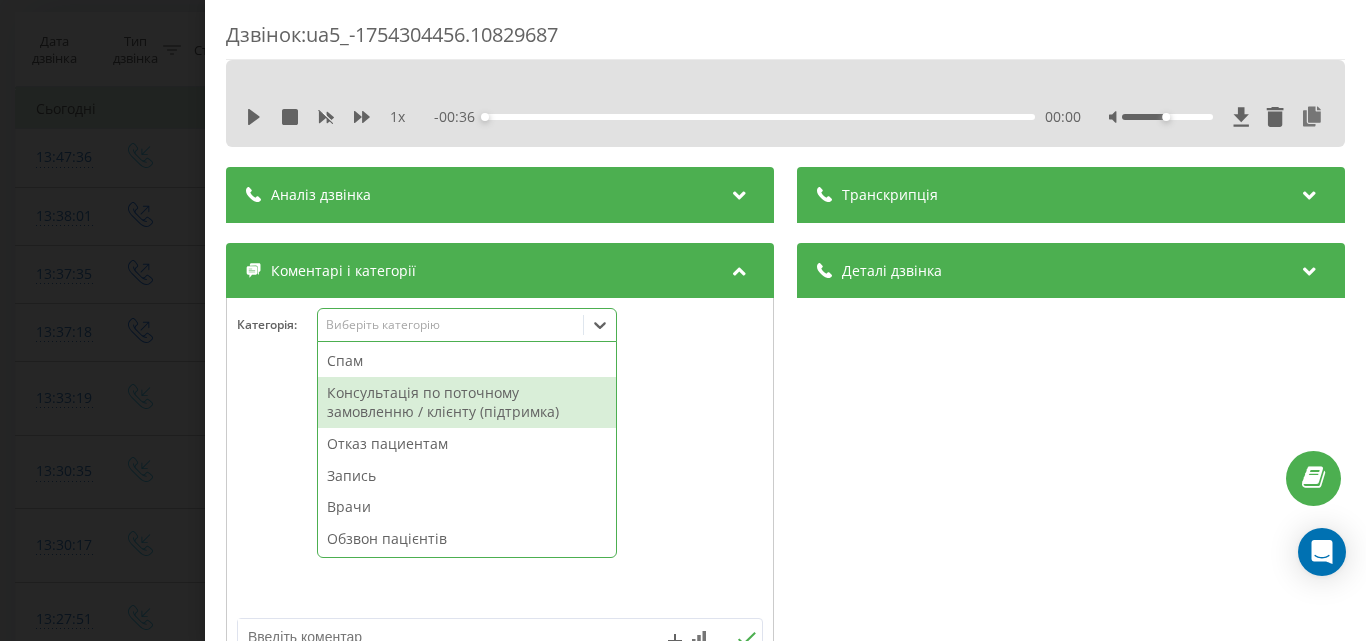 click on "Консультація по поточному замовленню / клієнту (підтримка)" at bounding box center (467, 402) 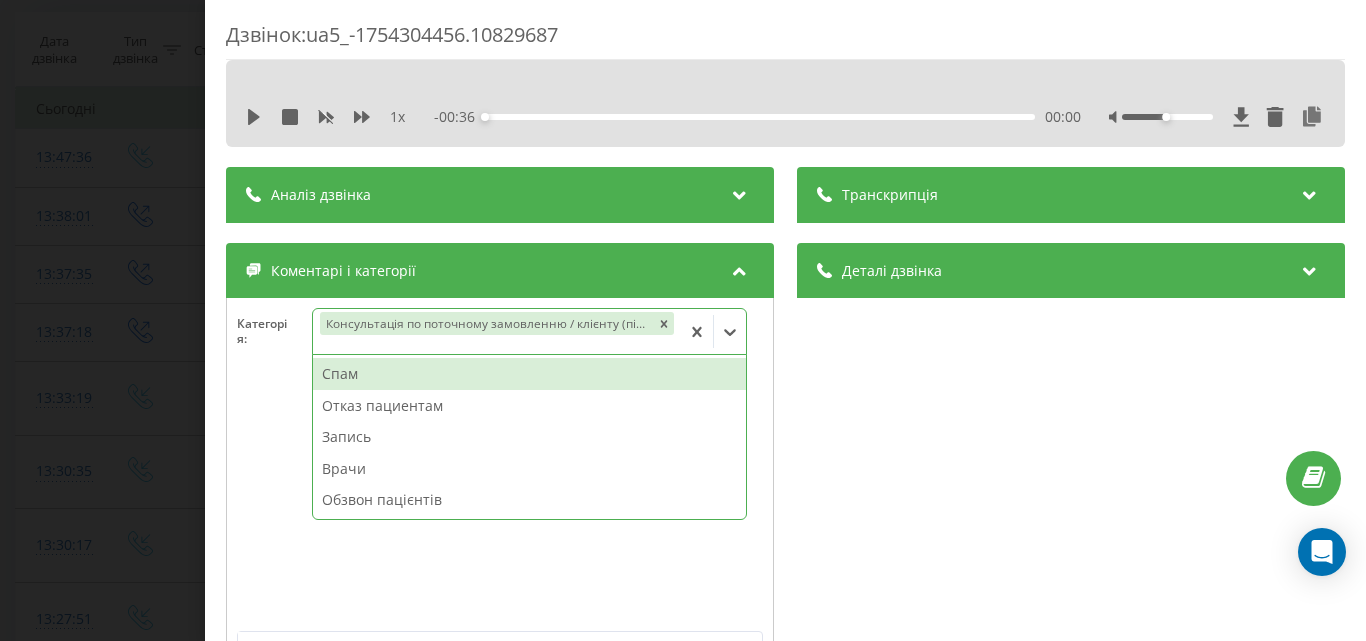 click on "Дзвінок :  ua5_-1754304456.10829687   1 x  - 00:36 00:00   00:00   Транскрипція Для AI-аналізу майбутніх дзвінків  налаштуйте та активуйте профіль на сторінці . Якщо профіль вже є і дзвінок відповідає його умовам, оновіть сторінку через 10 хвилин - AI аналізує поточний дзвінок. Аналіз дзвінка Для AI-аналізу майбутніх дзвінків  налаштуйте та активуйте профіль на сторінці . Якщо профіль вже є і дзвінок відповідає його умовам, оновіть сторінку через 10 хвилин - AI аналізує поточний дзвінок. Деталі дзвінка Загальне Дата дзвінка 2025-08-04 13:47:36 Тип дзвінка Вхідний Статус дзвінка Цільовий 380443346485 /" at bounding box center (683, 320) 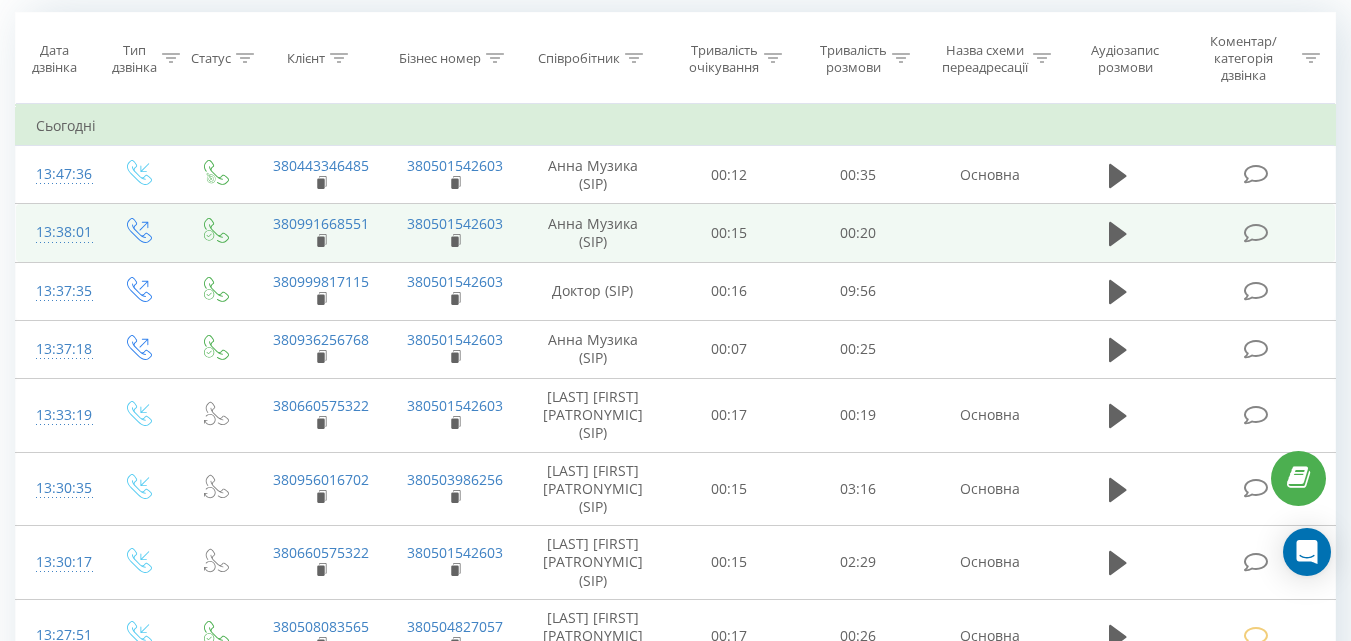 click at bounding box center (1255, 233) 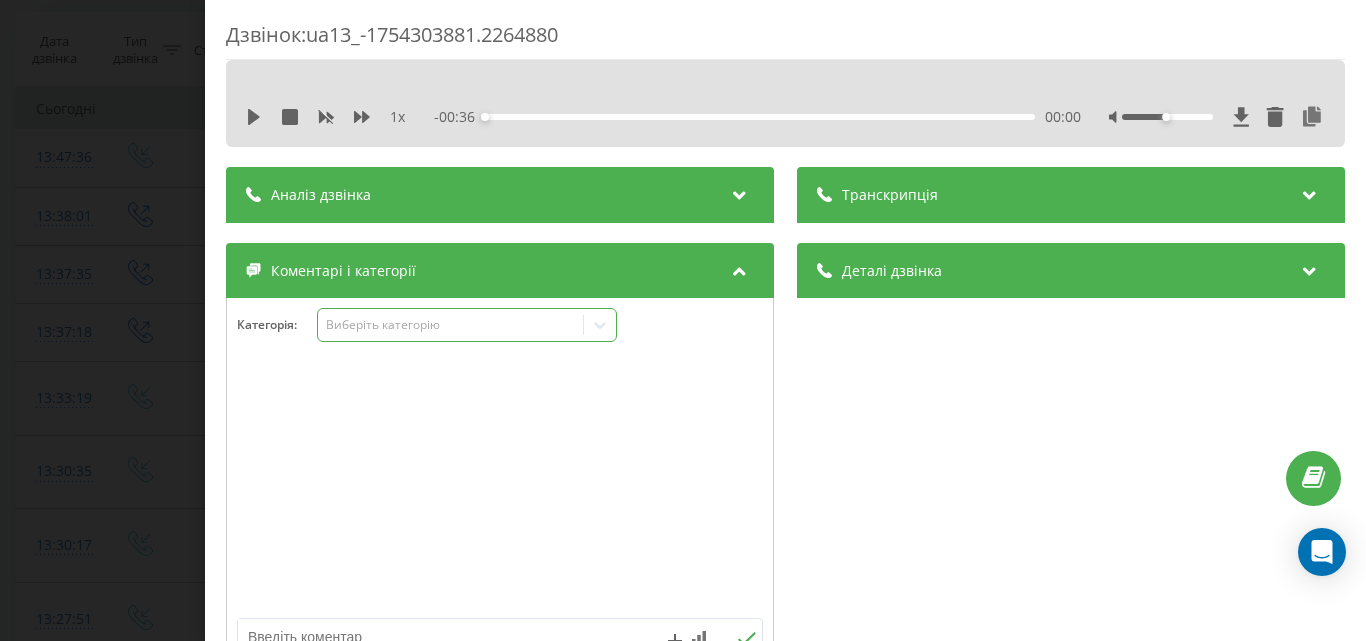 click on "Виберіть категорію" at bounding box center [450, 325] 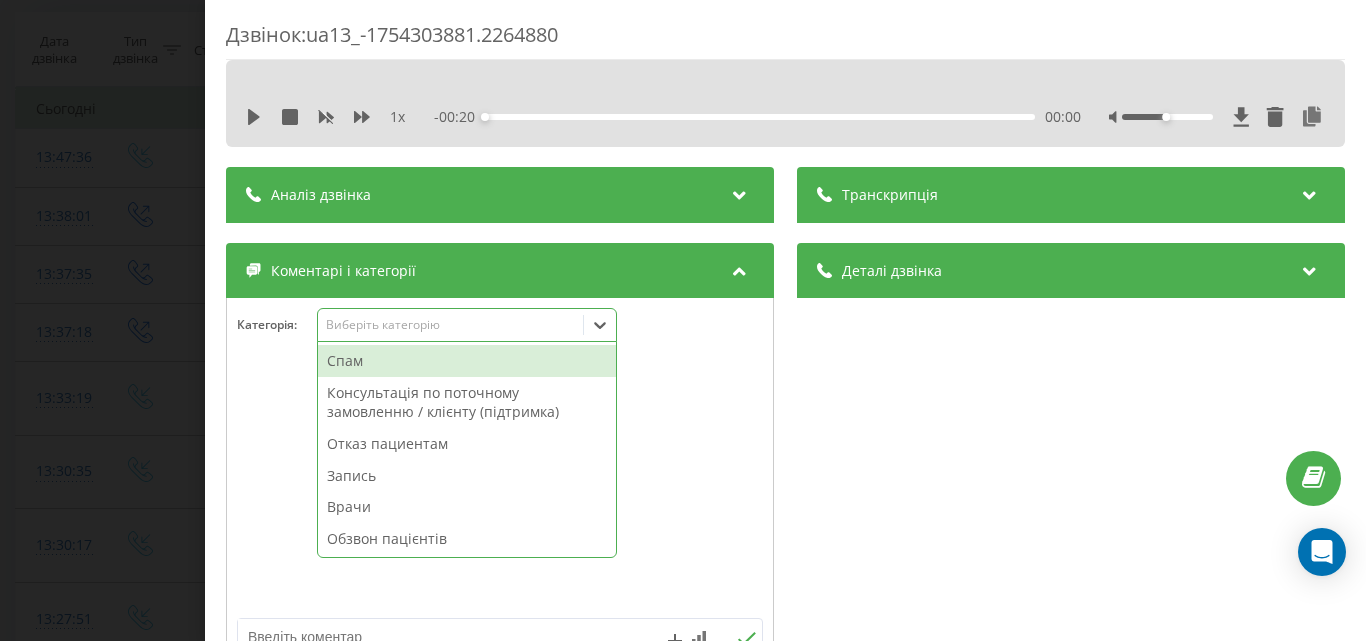 drag, startPoint x: 377, startPoint y: 546, endPoint x: 247, endPoint y: 479, distance: 146.24979 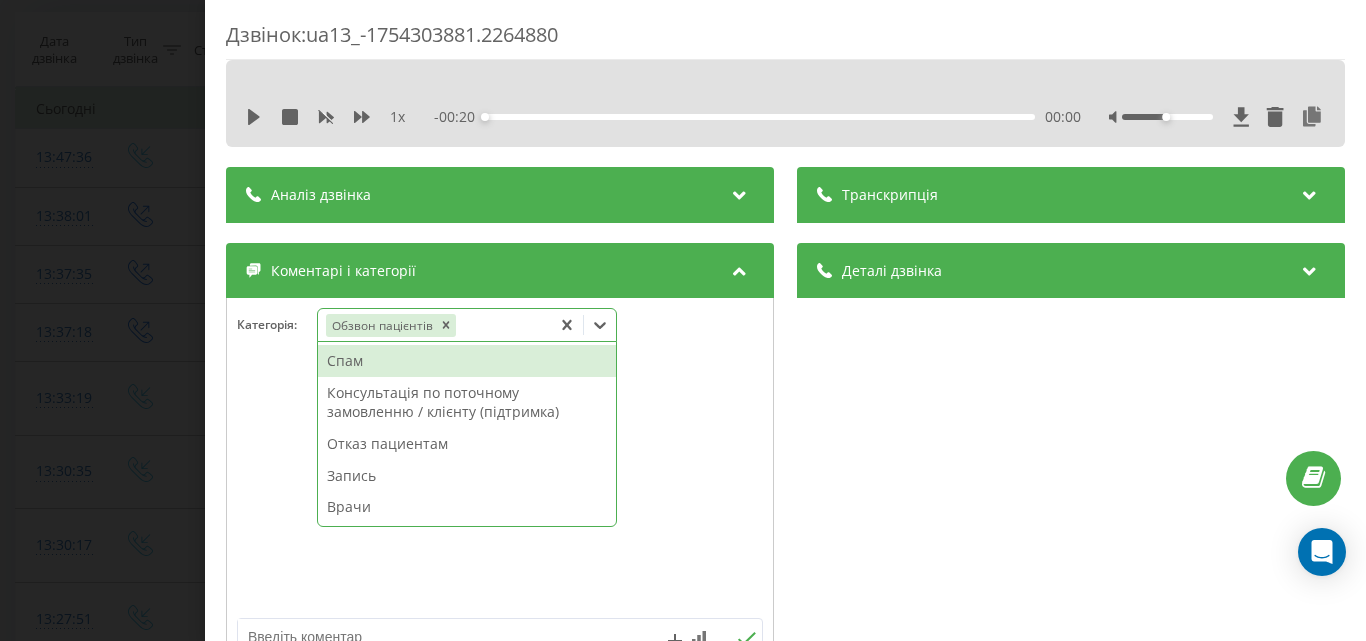 click on "Дзвінок :  ua13_-1754303881.2264880   1 x  - 00:20 00:00   00:00   Транскрипція Для AI-аналізу майбутніх дзвінків  налаштуйте та активуйте профіль на сторінці . Якщо профіль вже є і дзвінок відповідає його умовам, оновіть сторінку через 10 хвилин - AI аналізує поточний дзвінок. Аналіз дзвінка Для AI-аналізу майбутніх дзвінків  налаштуйте та активуйте профіль на сторінці . Якщо профіль вже є і дзвінок відповідає його умовам, оновіть сторінку через 10 хвилин - AI аналізує поточний дзвінок. Деталі дзвінка Загальне Дата дзвінка 2025-08-04 13:38:01 Тип дзвінка Вихідний Статус дзвінка Успішний 380501542603" at bounding box center (683, 320) 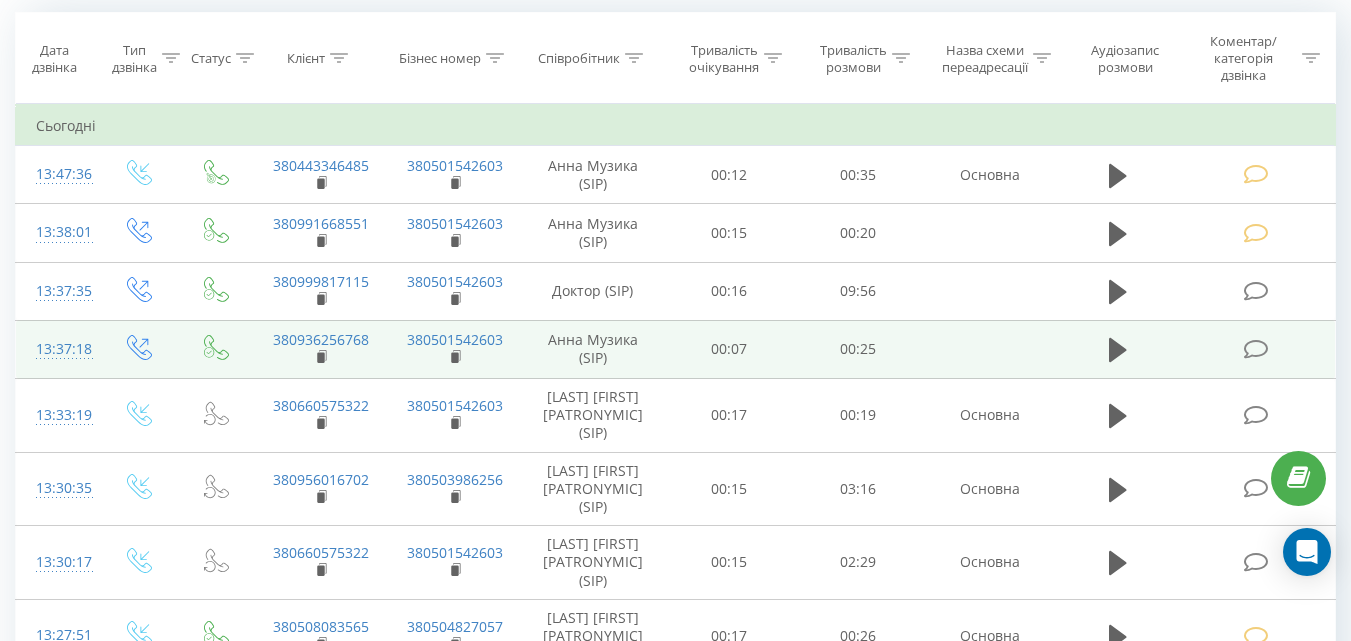 scroll, scrollTop: 170, scrollLeft: 0, axis: vertical 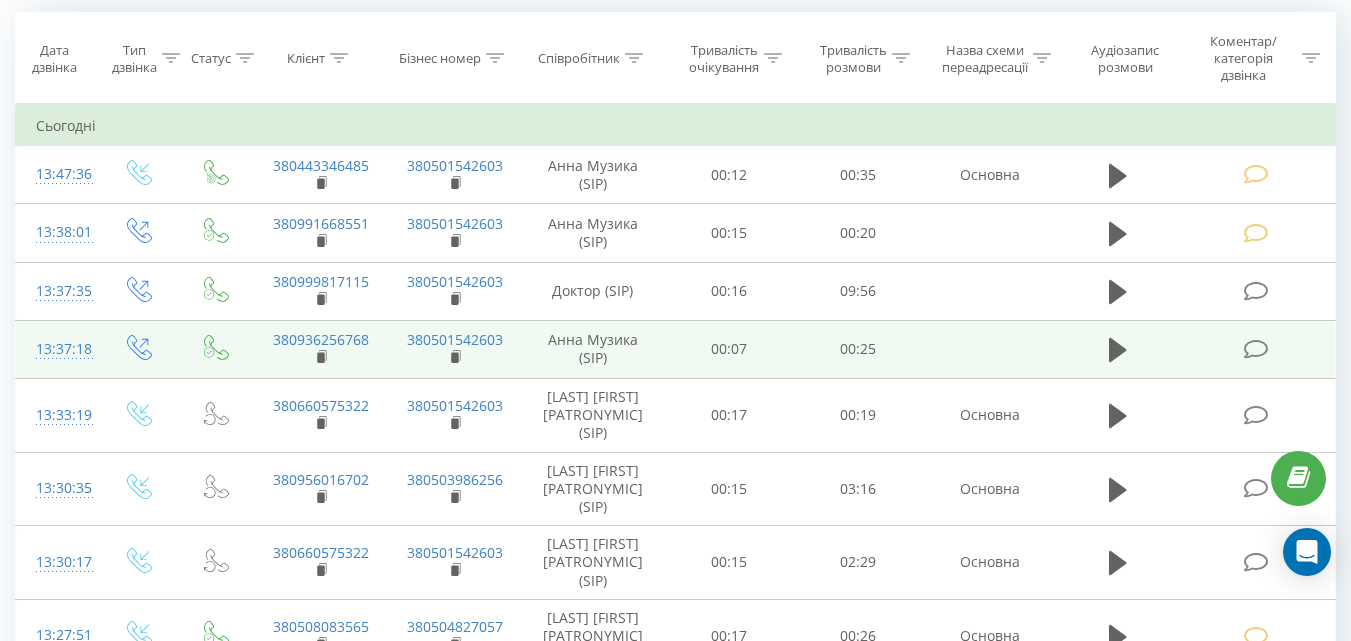 click at bounding box center (1255, 349) 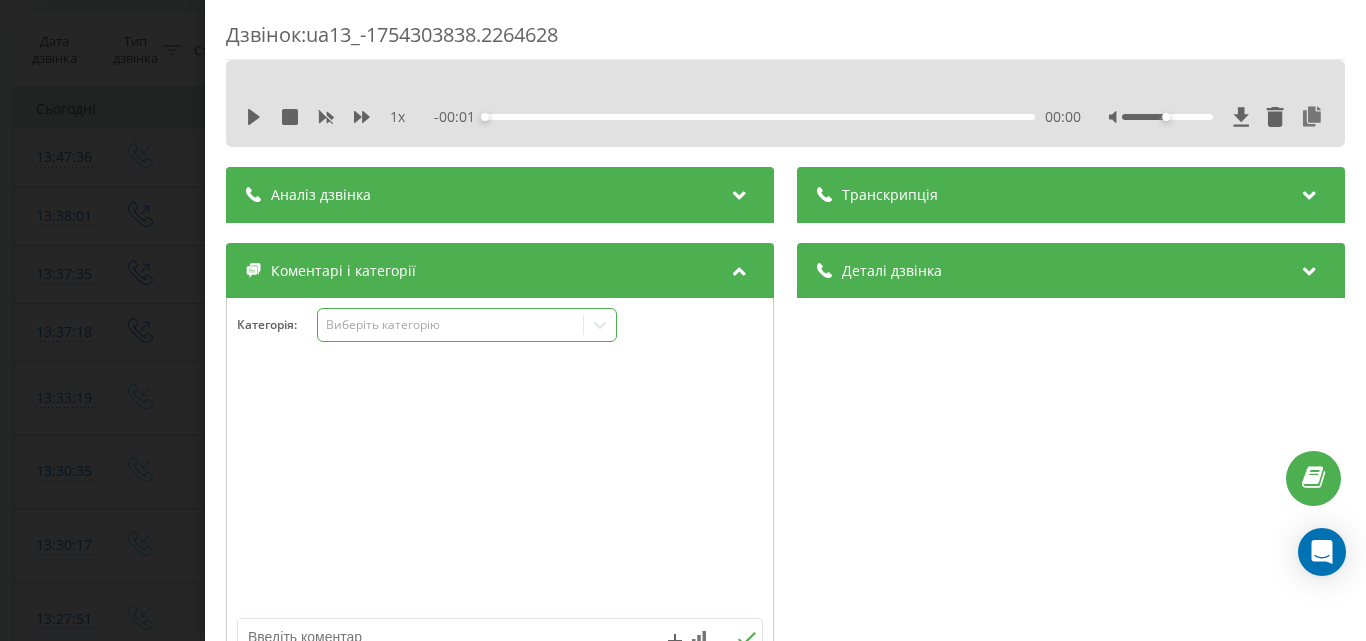 click on "Виберіть категорію" at bounding box center [450, 325] 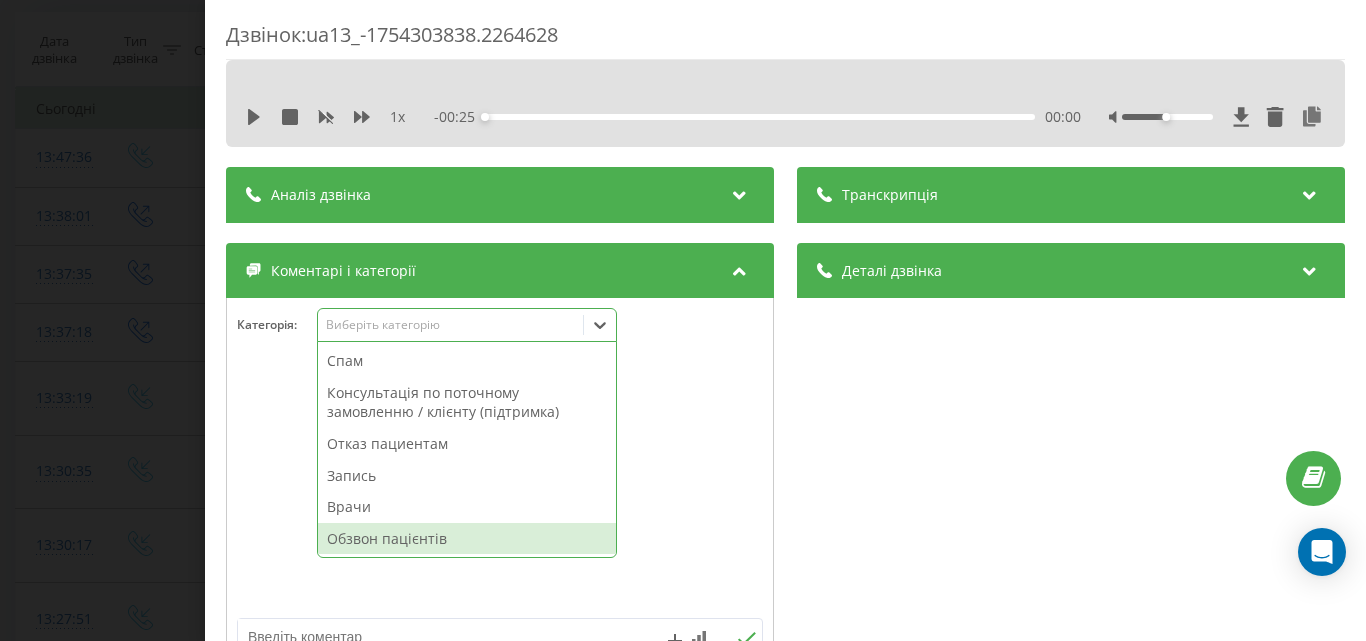 click on "Обзвон пацієнтів" at bounding box center [467, 539] 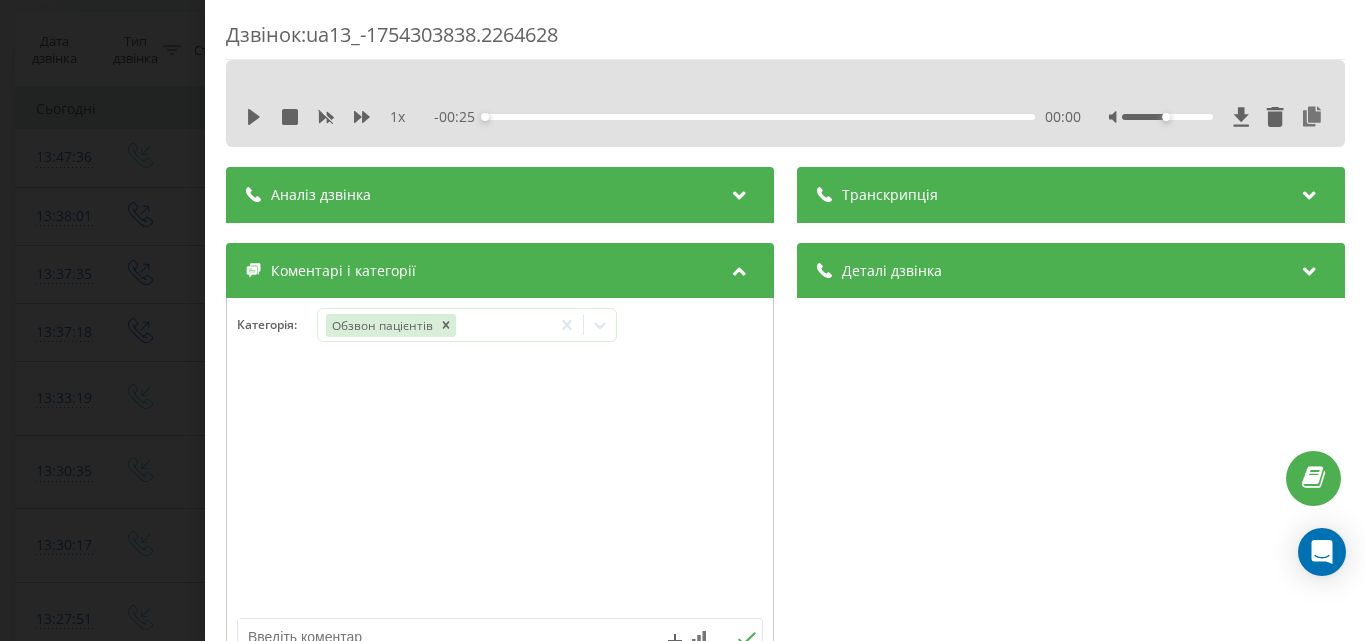 click on "Дзвінок :  ua13_-1754303838.2264628   1 x  - 00:25 00:00   00:00   Транскрипція Для AI-аналізу майбутніх дзвінків  налаштуйте та активуйте профіль на сторінці . Якщо профіль вже є і дзвінок відповідає його умовам, оновіть сторінку через 10 хвилин - AI аналізує поточний дзвінок. Аналіз дзвінка Для AI-аналізу майбутніх дзвінків  налаштуйте та активуйте профіль на сторінці . Якщо профіль вже є і дзвінок відповідає його умовам, оновіть сторінку через 10 хвилин - AI аналізує поточний дзвінок. Деталі дзвінка Загальне Дата дзвінка [DATE] [TIME] Тип дзвінка Вихідний Статус дзвінка Успішний [PHONE]" at bounding box center (683, 320) 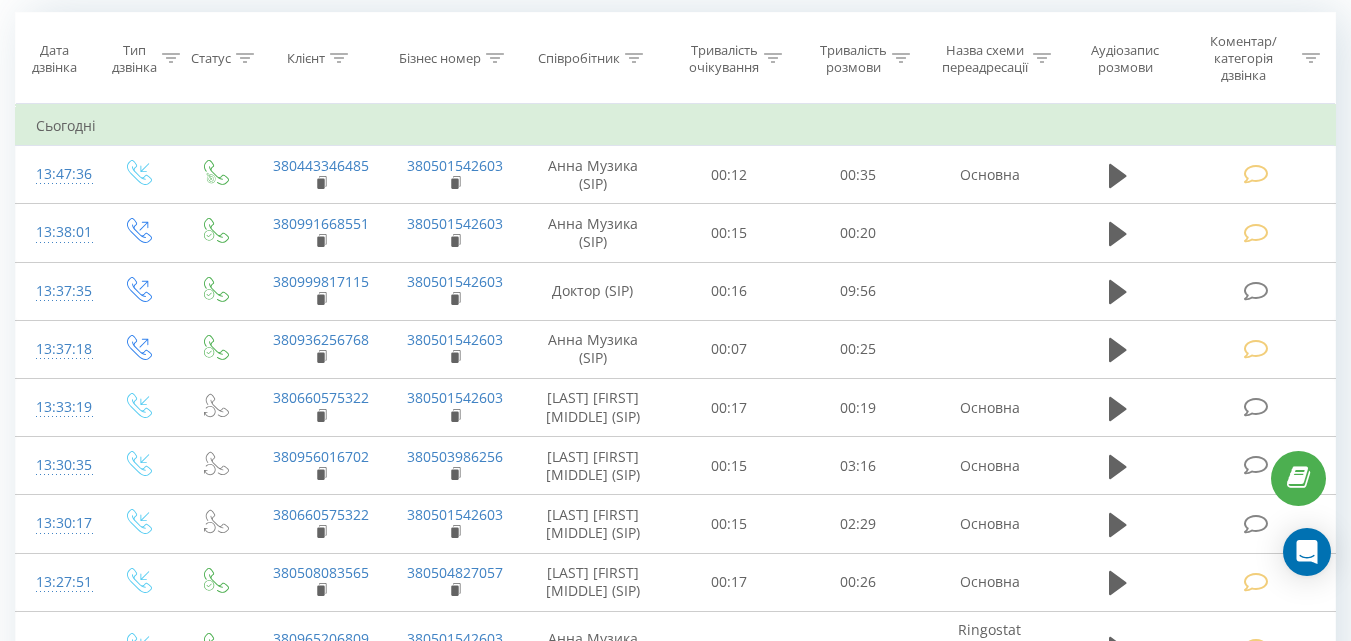 scroll, scrollTop: 170, scrollLeft: 0, axis: vertical 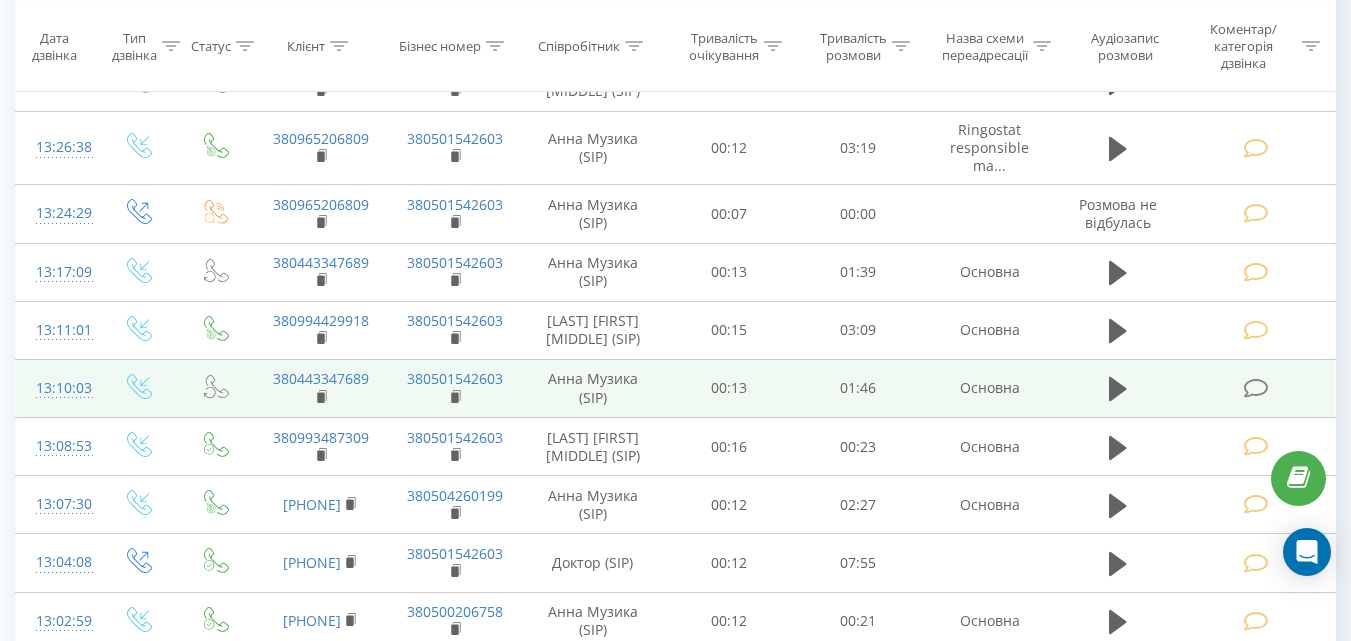 click at bounding box center (1255, 388) 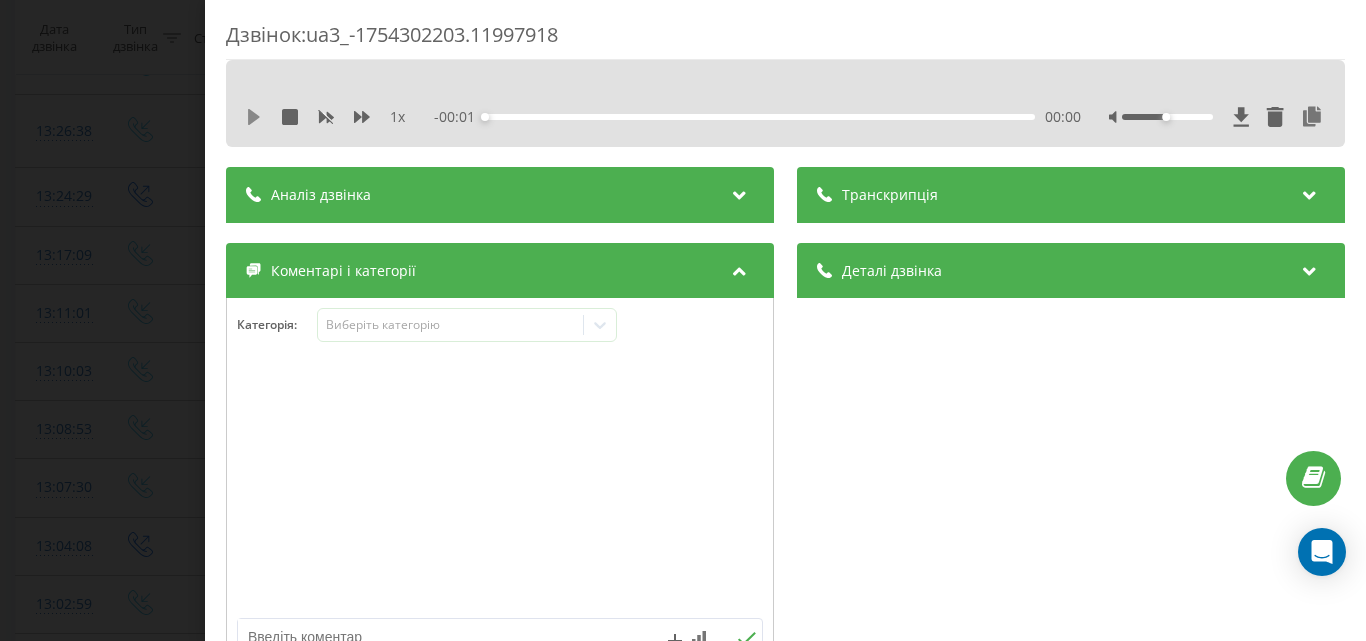 click 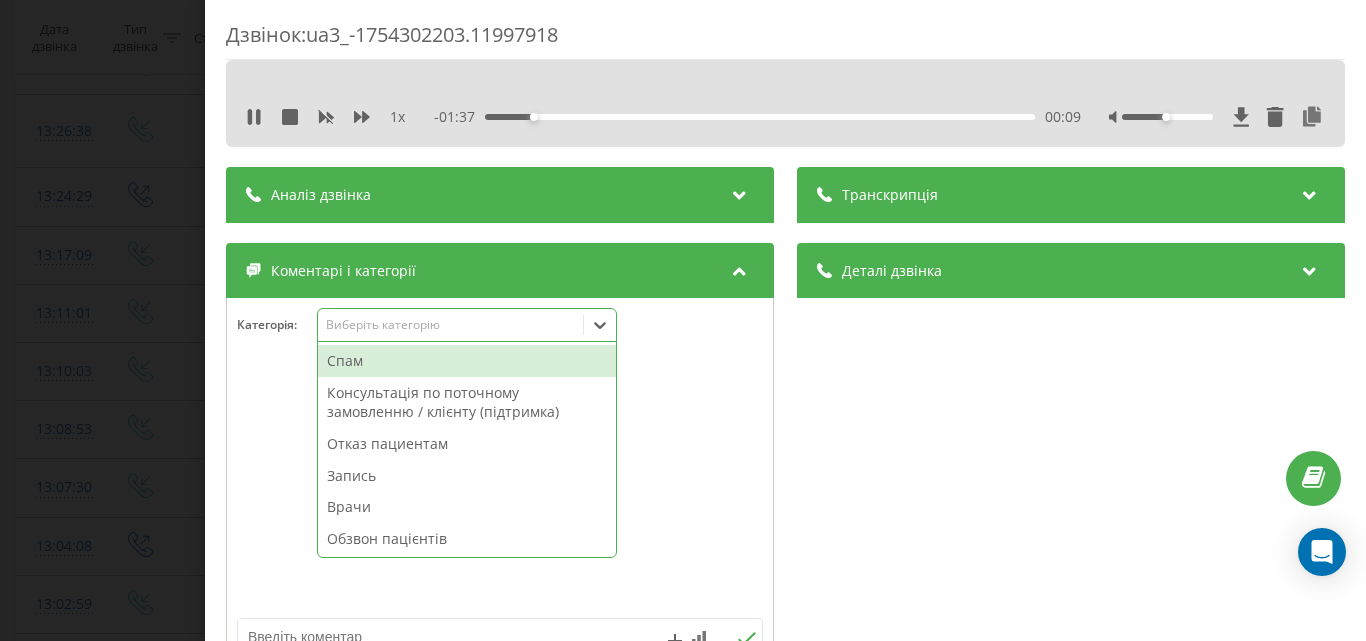 click on "Виберіть категорію" at bounding box center [450, 325] 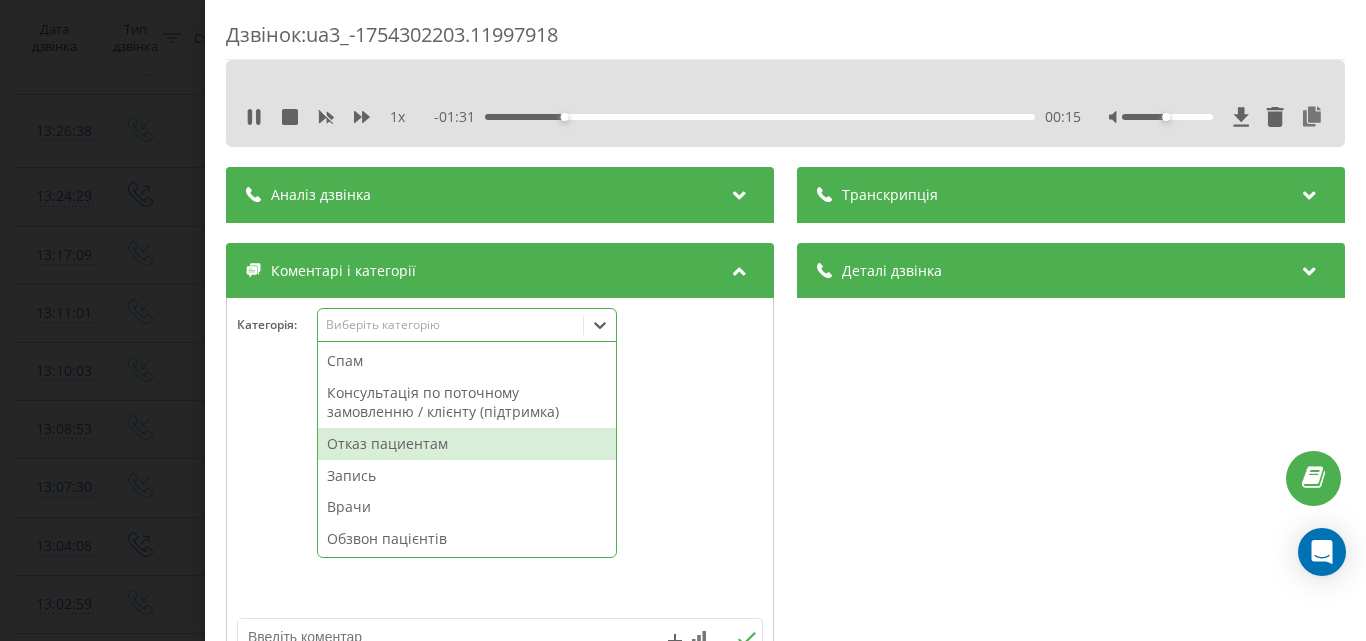 click on "Отказ пациентам" at bounding box center [467, 444] 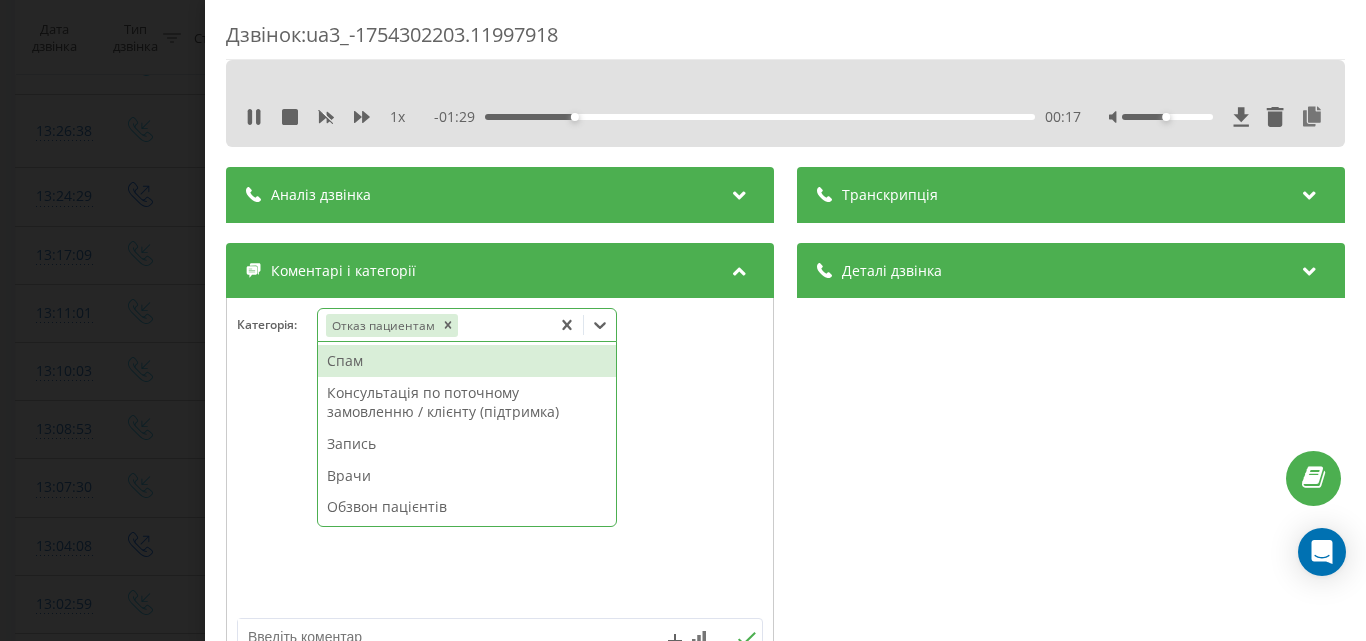click on "Категорія : option Отказ пациентам , selected. option Спам focused, 1 of 5. 5 results available. Use Up and Down to choose options, press Enter to select the currently focused option, press Escape to exit the menu, press Tab to select the option and exit the menu. Отказ пациентам  Спам Консультація по поточному замовленню / клієнту (підтримка) Запись Врачи  Обзвон пацієнтів" at bounding box center (500, 338) 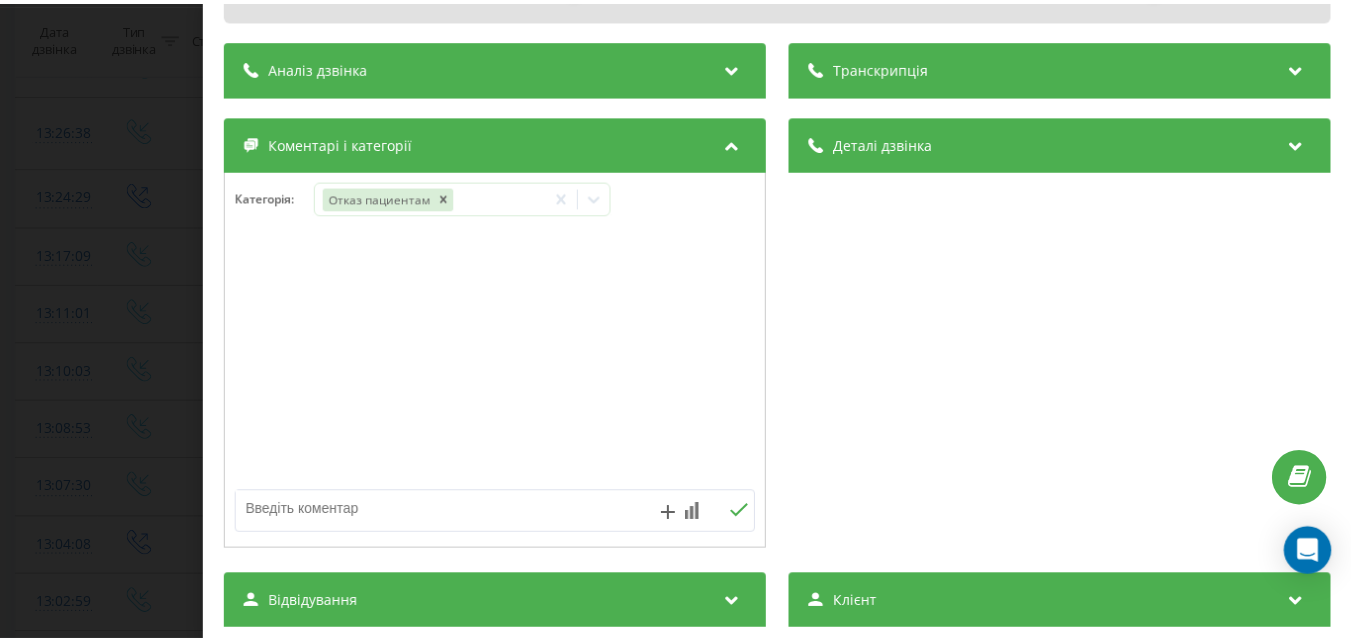 scroll, scrollTop: 200, scrollLeft: 0, axis: vertical 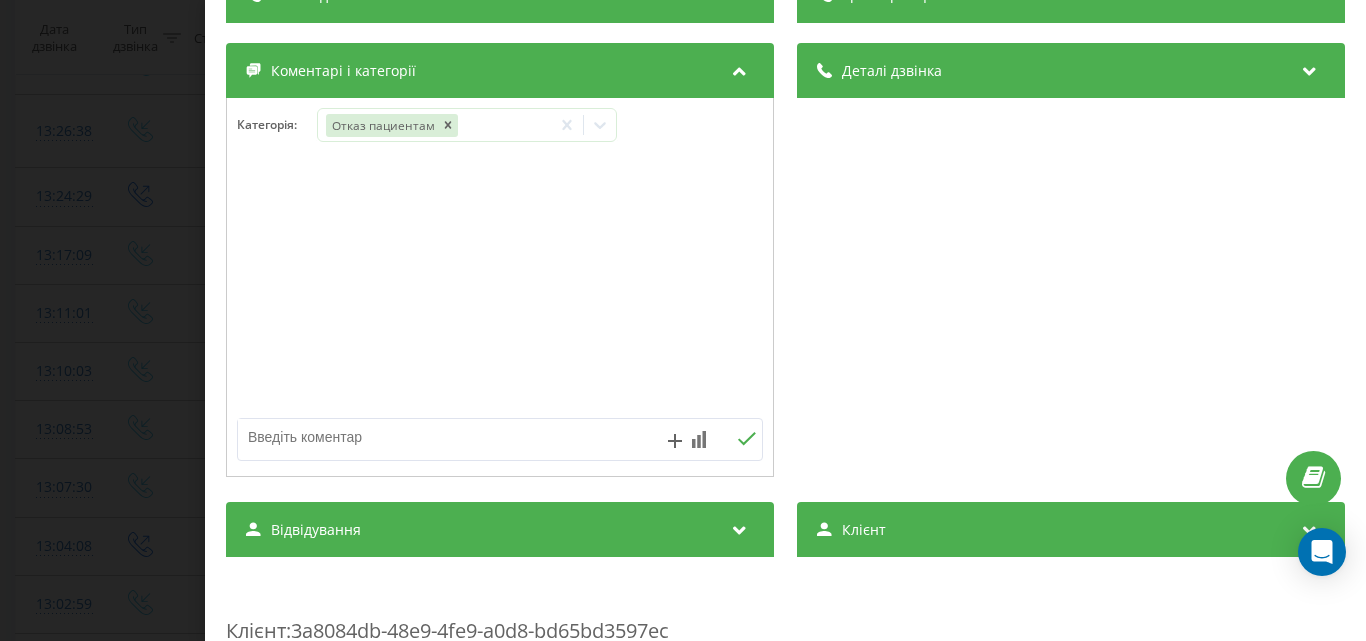 click at bounding box center [447, 437] 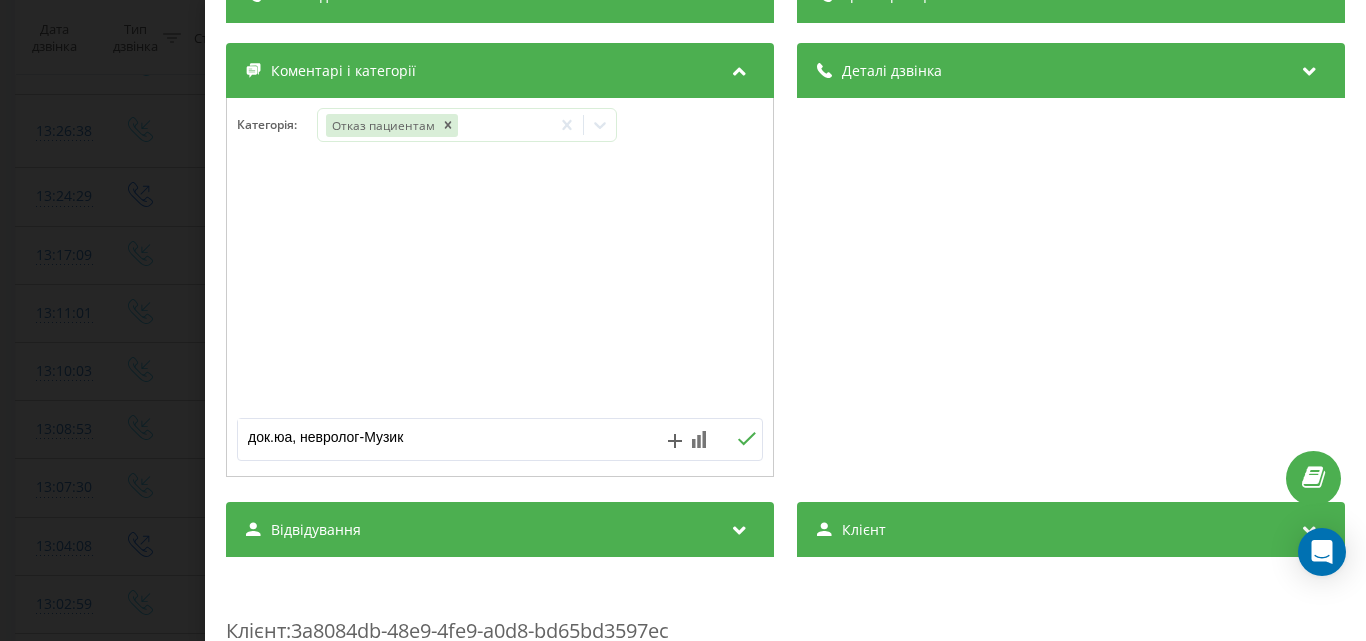 type on "док.юа, невролог-Музика" 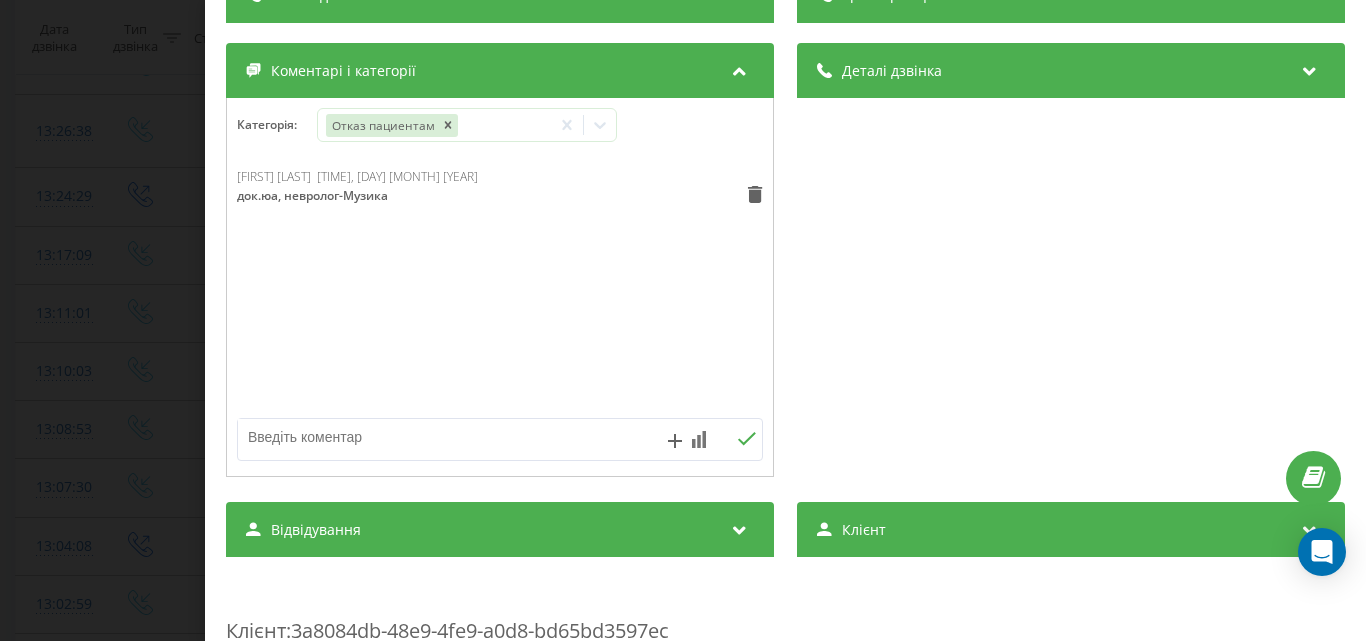 click on "Дзвінок :  ua3_-1754302203.11997918   1 x  - 00:27 01:19   01:19   Транскрипція Для AI-аналізу майбутніх дзвінків  налаштуйте та активуйте профіль на сторінці . Якщо профіль вже є і дзвінок відповідає його умовам, оновіть сторінку через 10 хвилин - AI аналізує поточний дзвінок. Аналіз дзвінка Для AI-аналізу майбутніх дзвінків  налаштуйте та активуйте профіль на сторінці . Якщо профіль вже є і дзвінок відповідає його умовам, оновіть сторінку через 10 хвилин - AI аналізує поточний дзвінок. Деталі дзвінка Загальне Дата дзвінка 2025-08-04 13:10:03 Тип дзвінка Вхідний Статус дзвінка Повторний 380443347689" at bounding box center [683, 320] 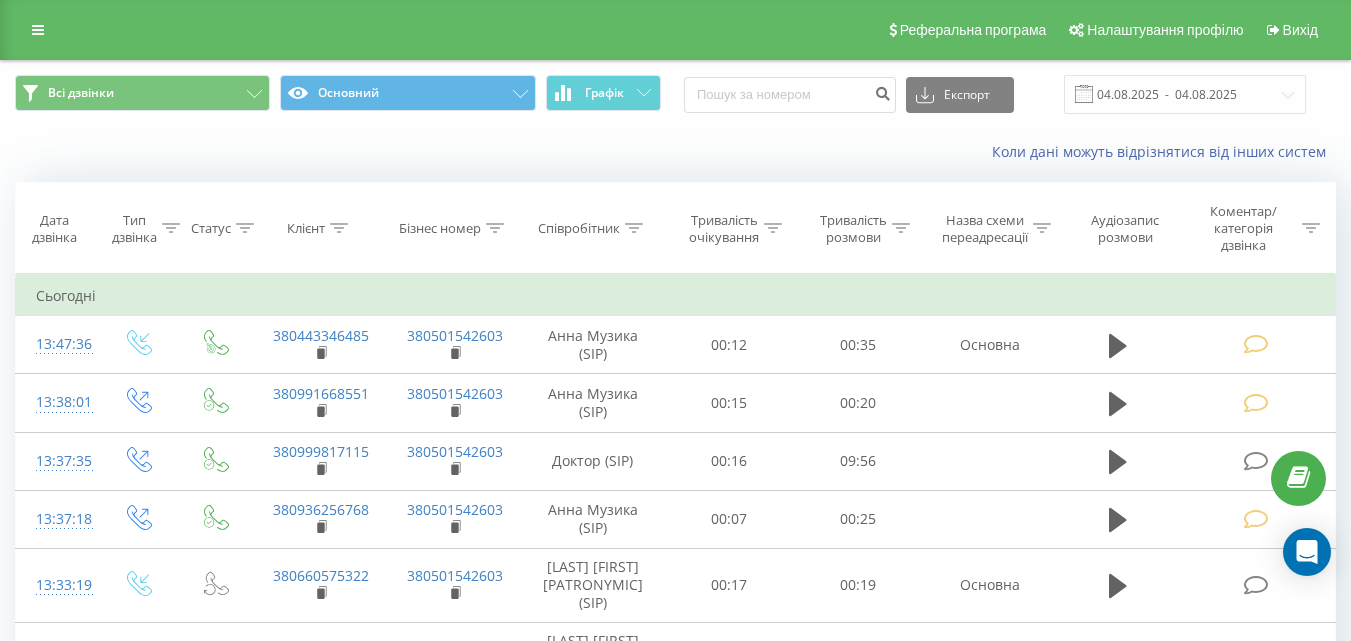 scroll, scrollTop: 0, scrollLeft: 0, axis: both 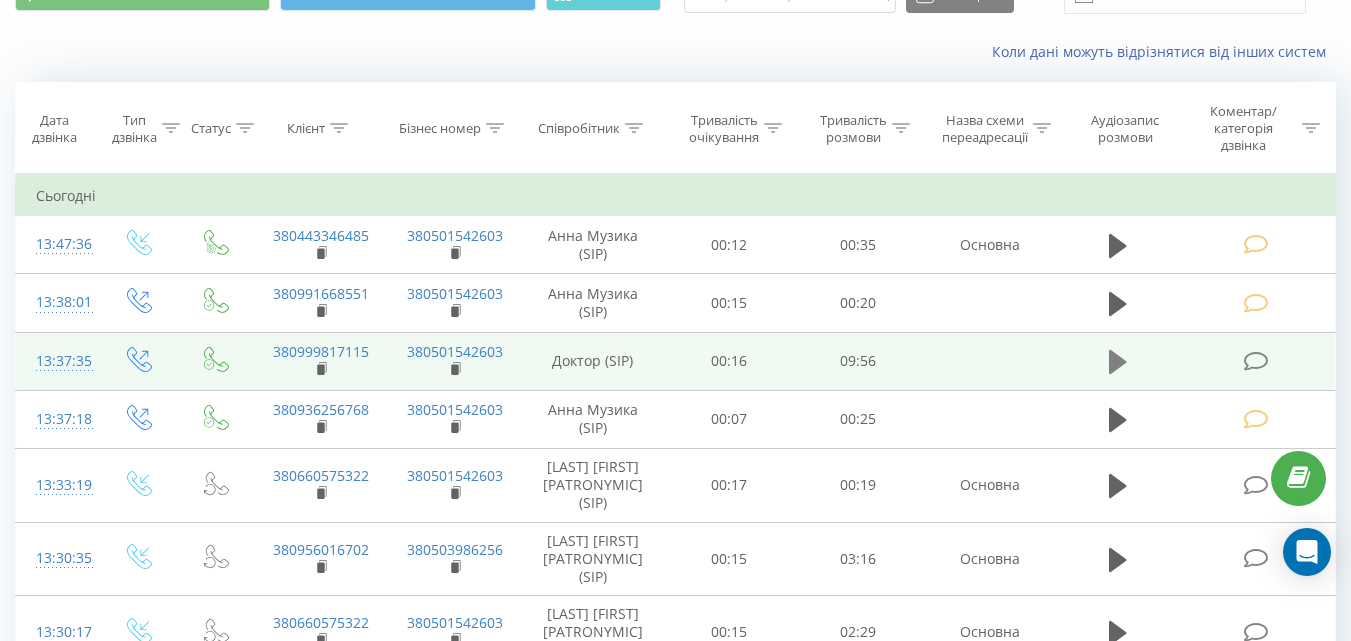 click 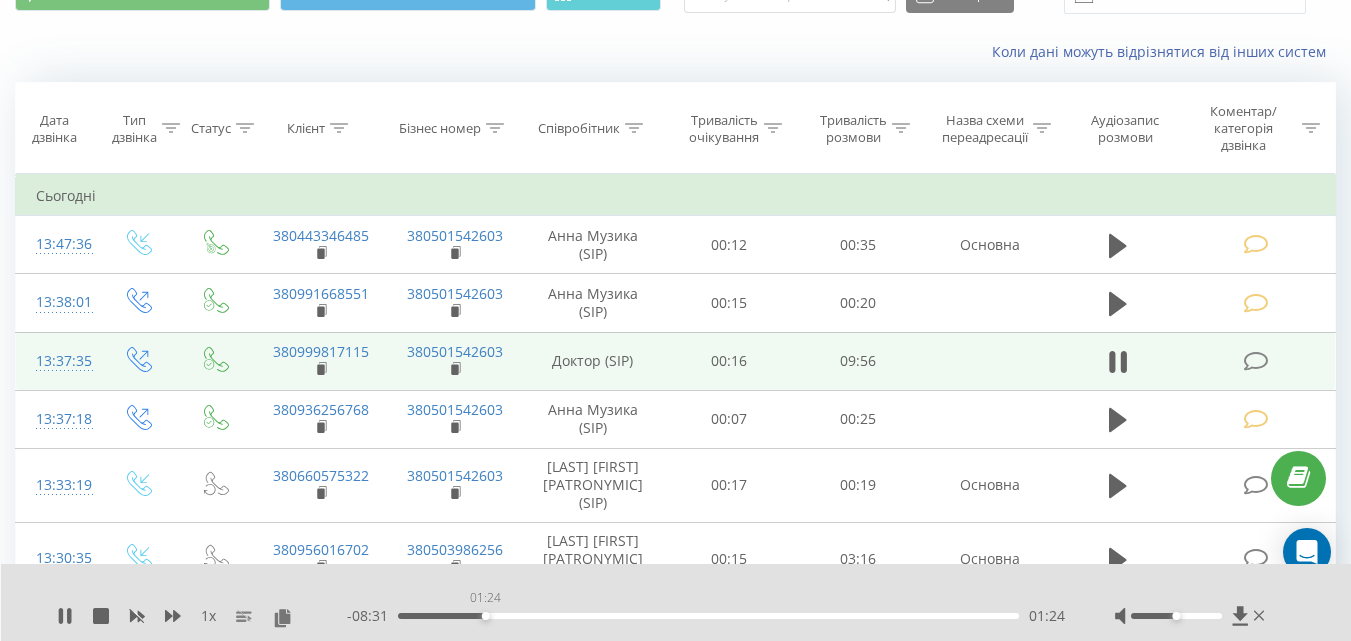 click on "01:24" at bounding box center [708, 616] 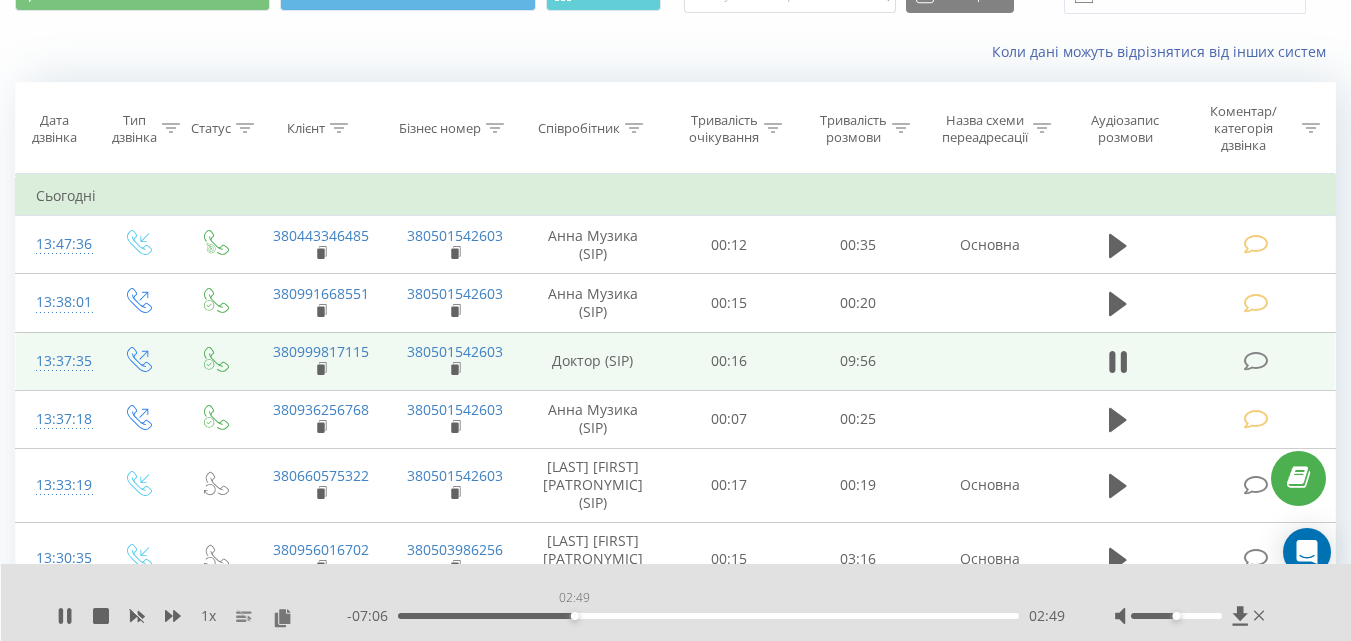 click on "02:49" at bounding box center [708, 616] 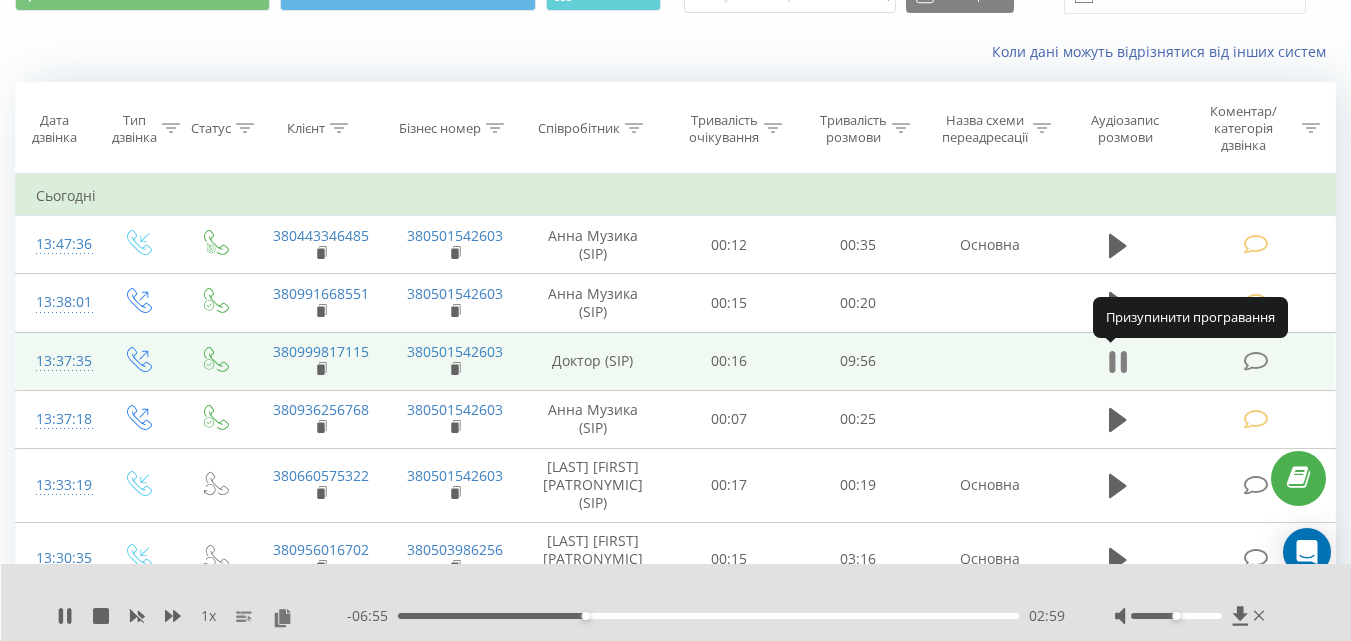 click 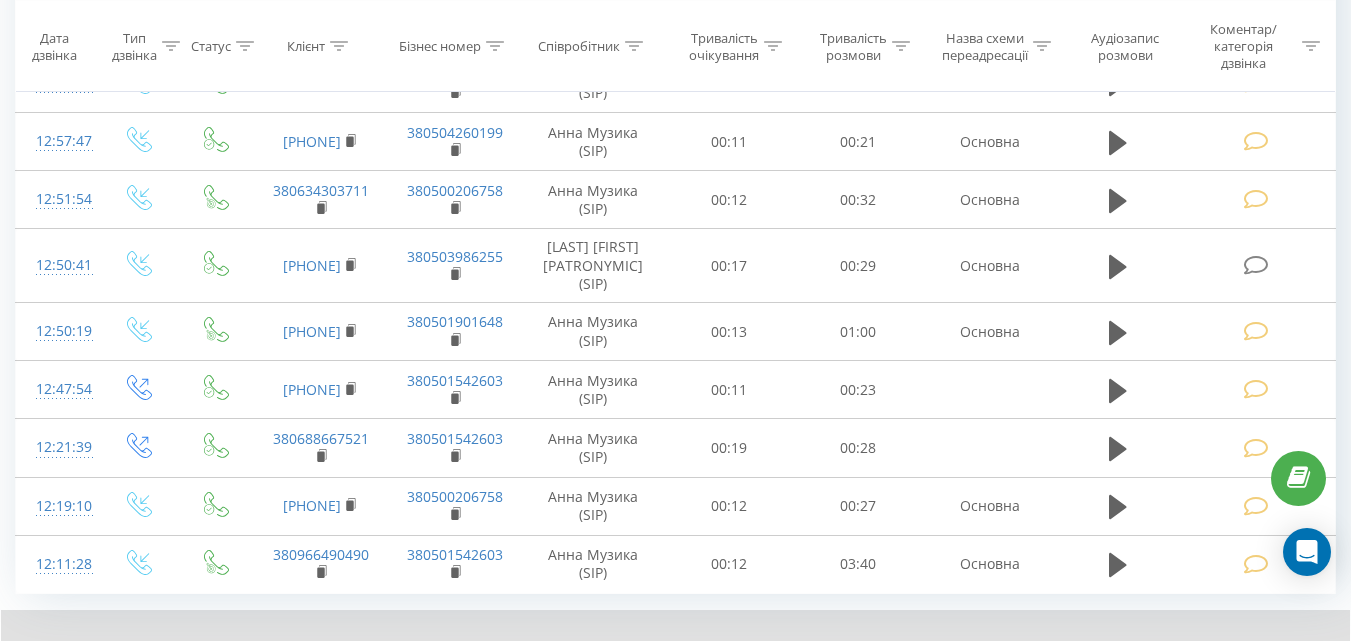 scroll, scrollTop: 1405, scrollLeft: 0, axis: vertical 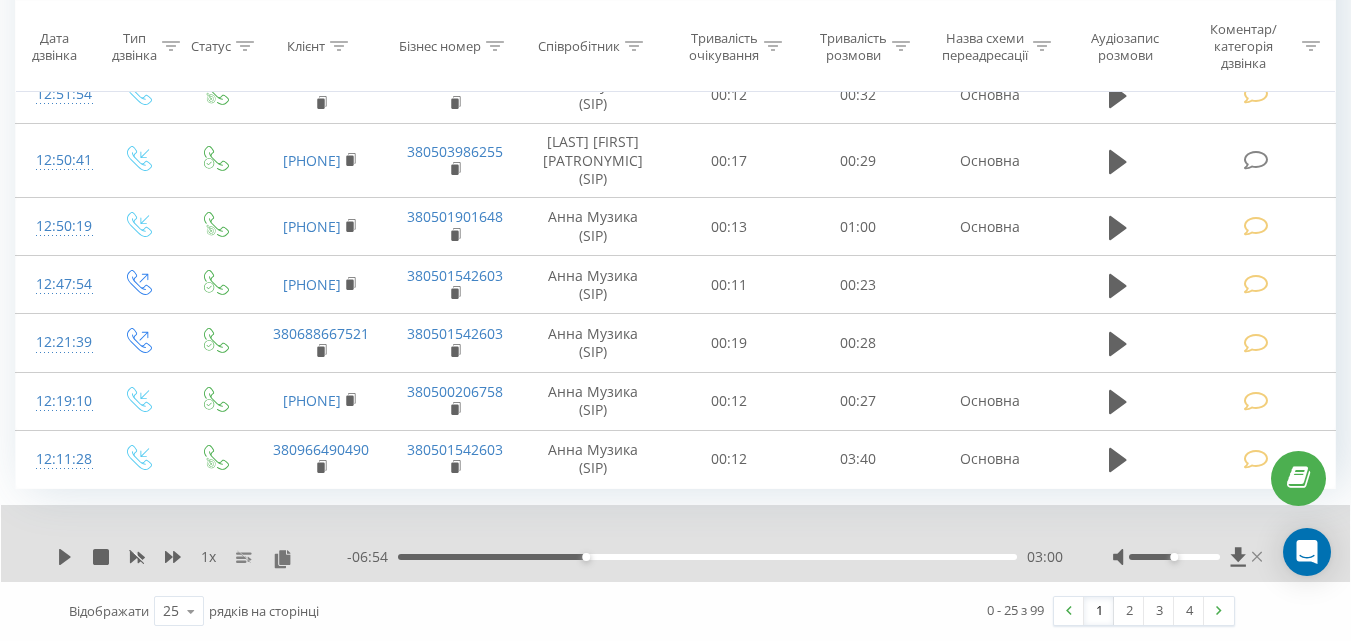 click 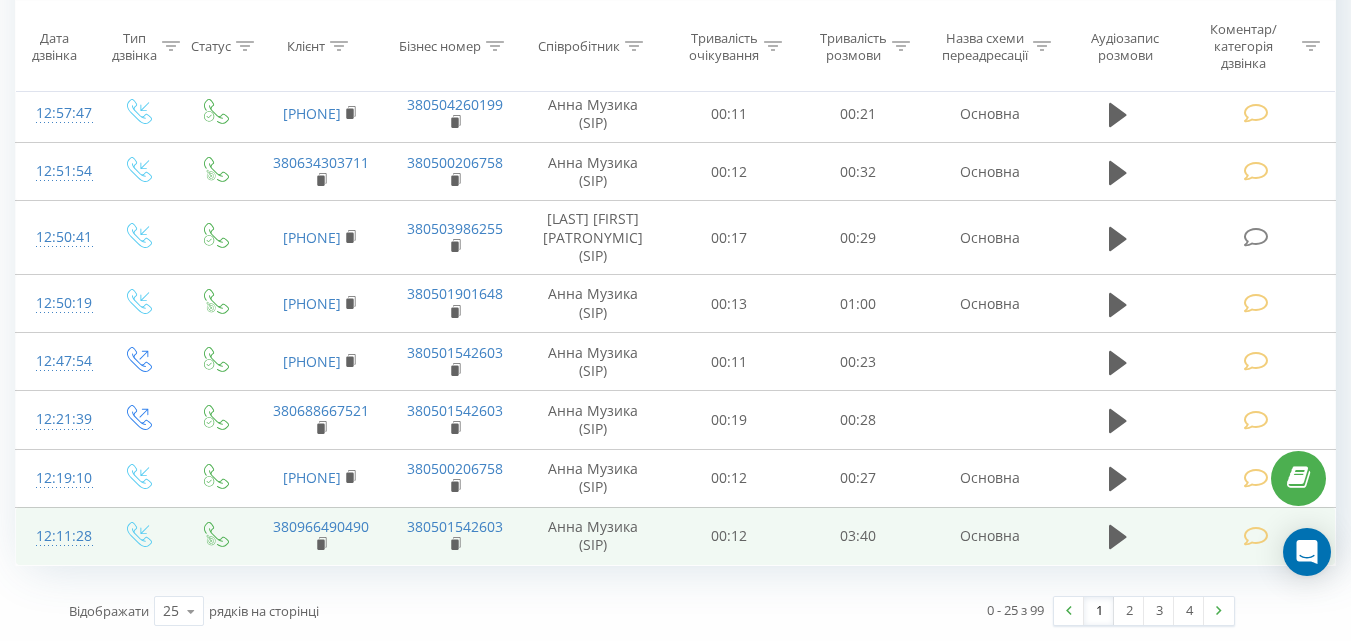 scroll, scrollTop: 1328, scrollLeft: 0, axis: vertical 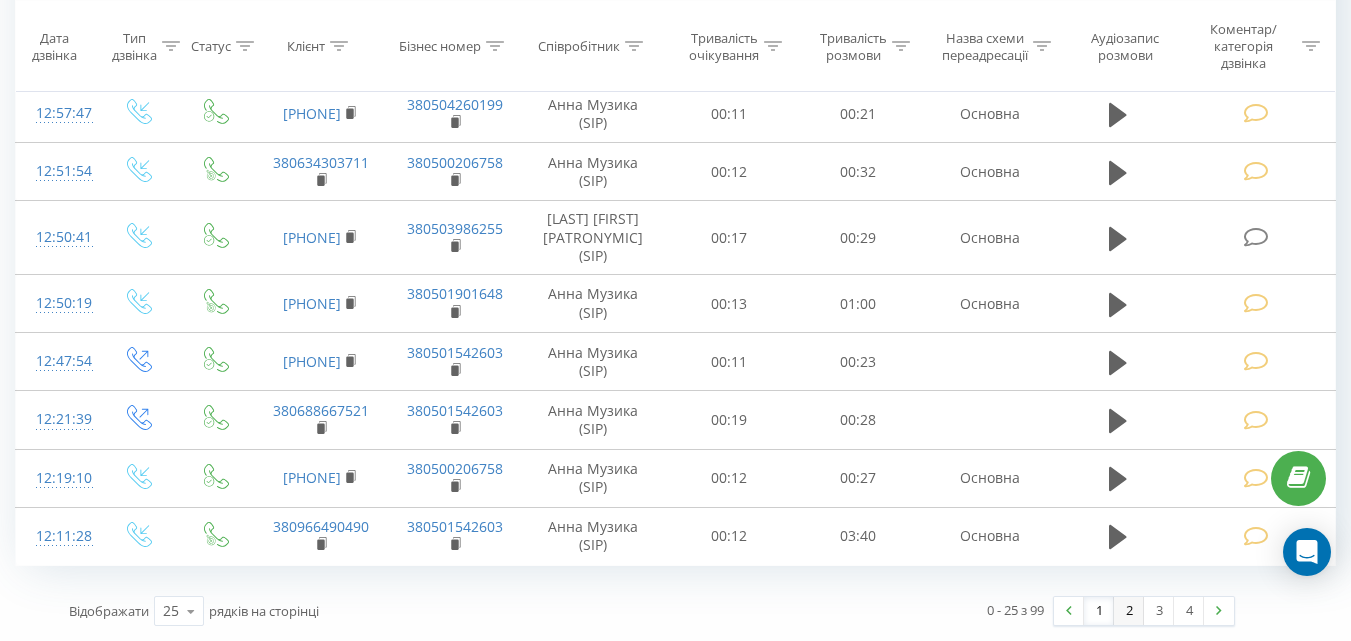 click on "2" at bounding box center [1129, 611] 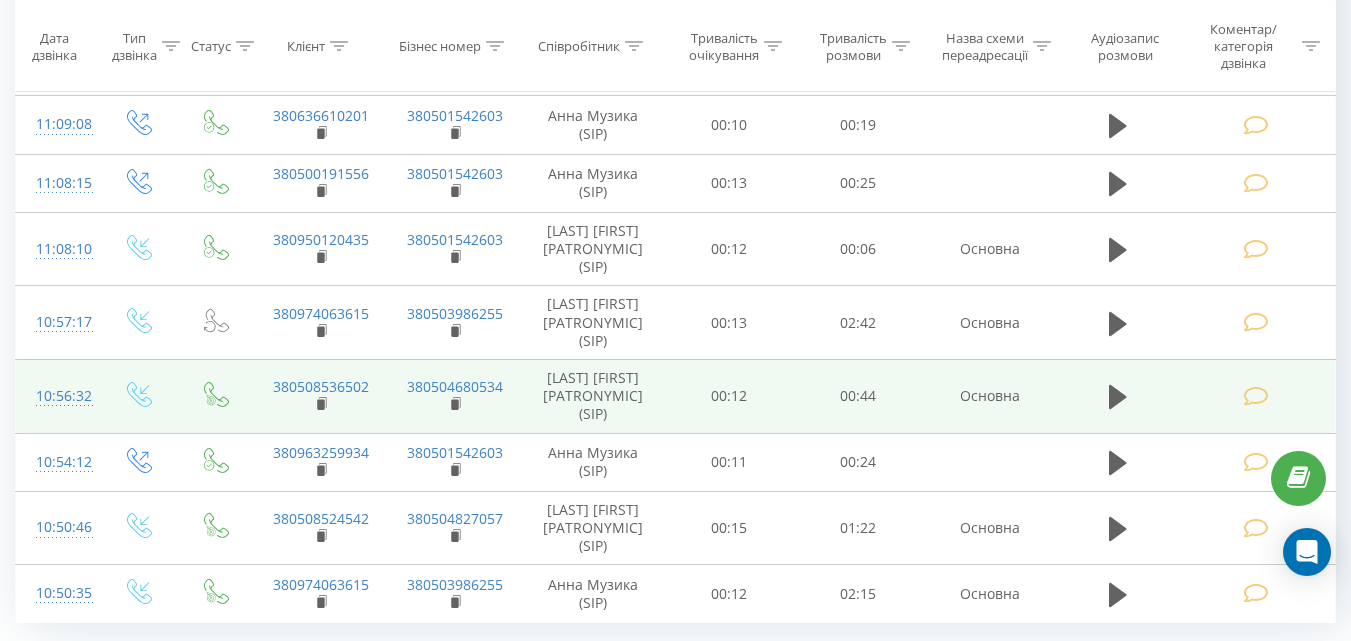 scroll, scrollTop: 1389, scrollLeft: 0, axis: vertical 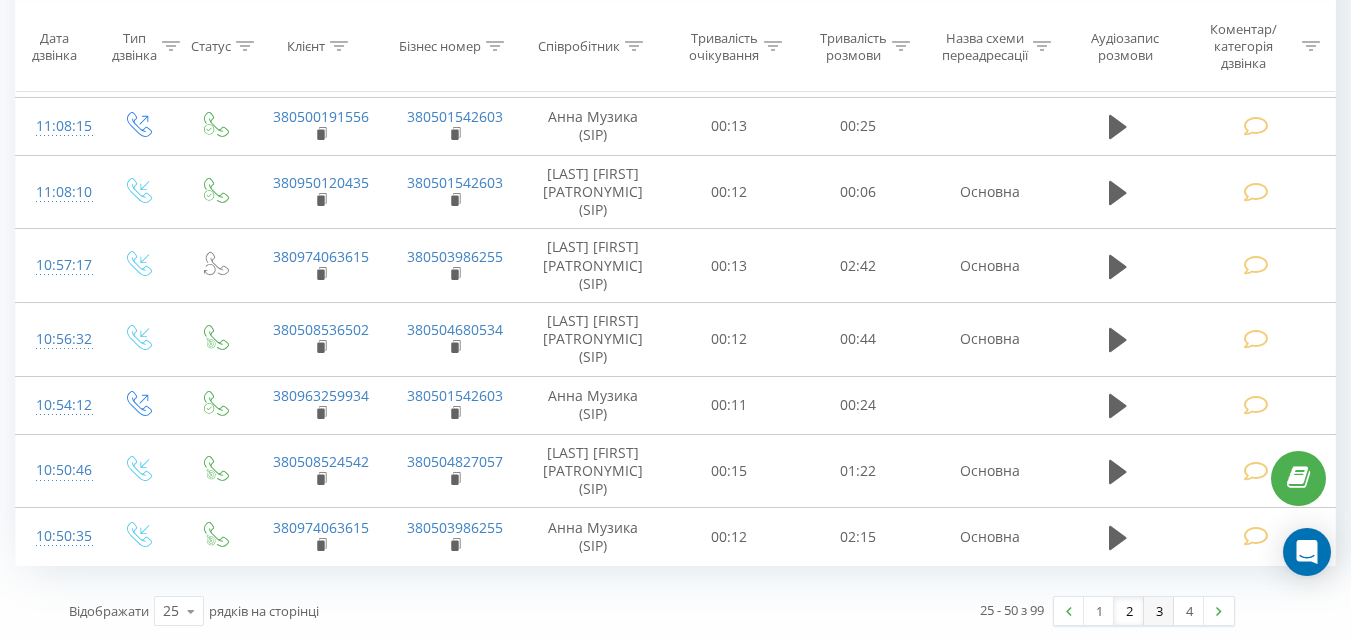 click on "3" at bounding box center [1159, 611] 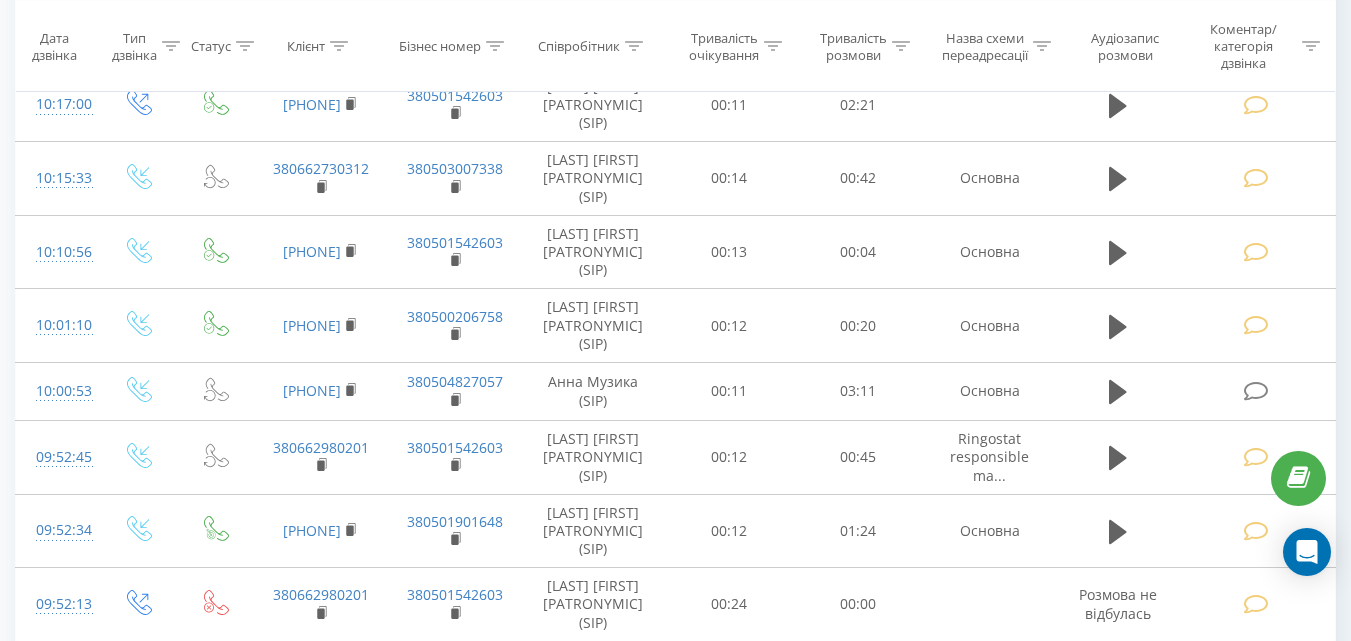 scroll, scrollTop: 1132, scrollLeft: 0, axis: vertical 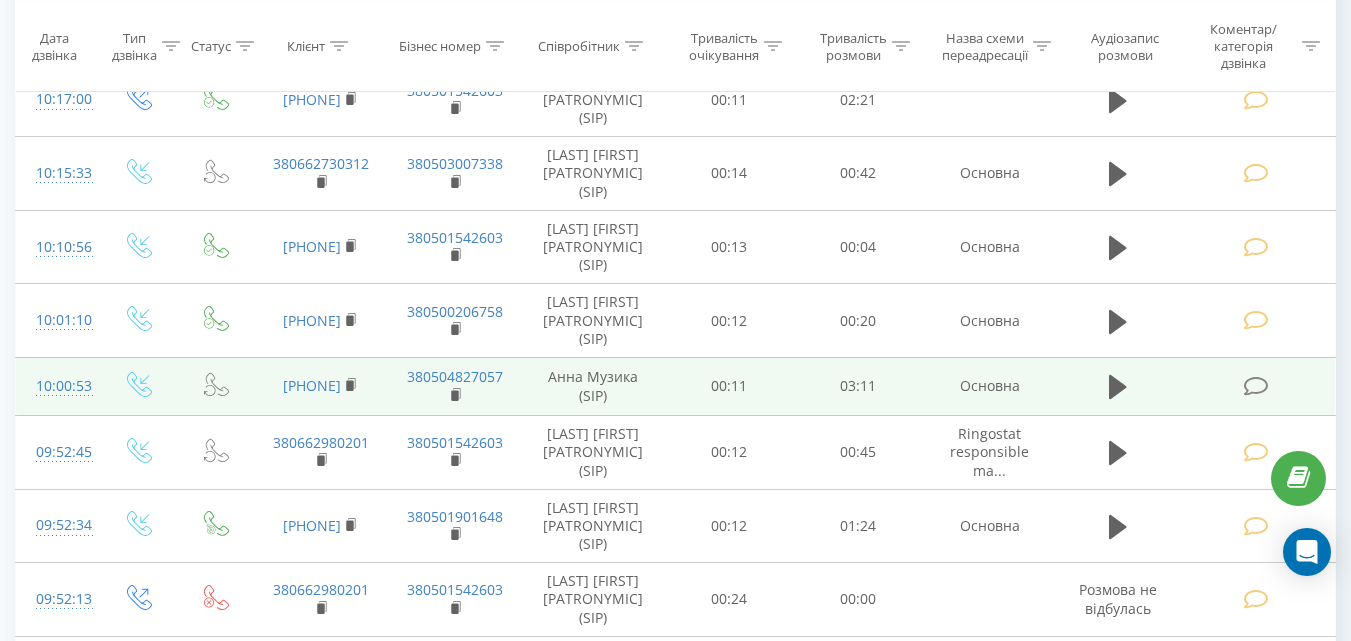 click at bounding box center (1255, 386) 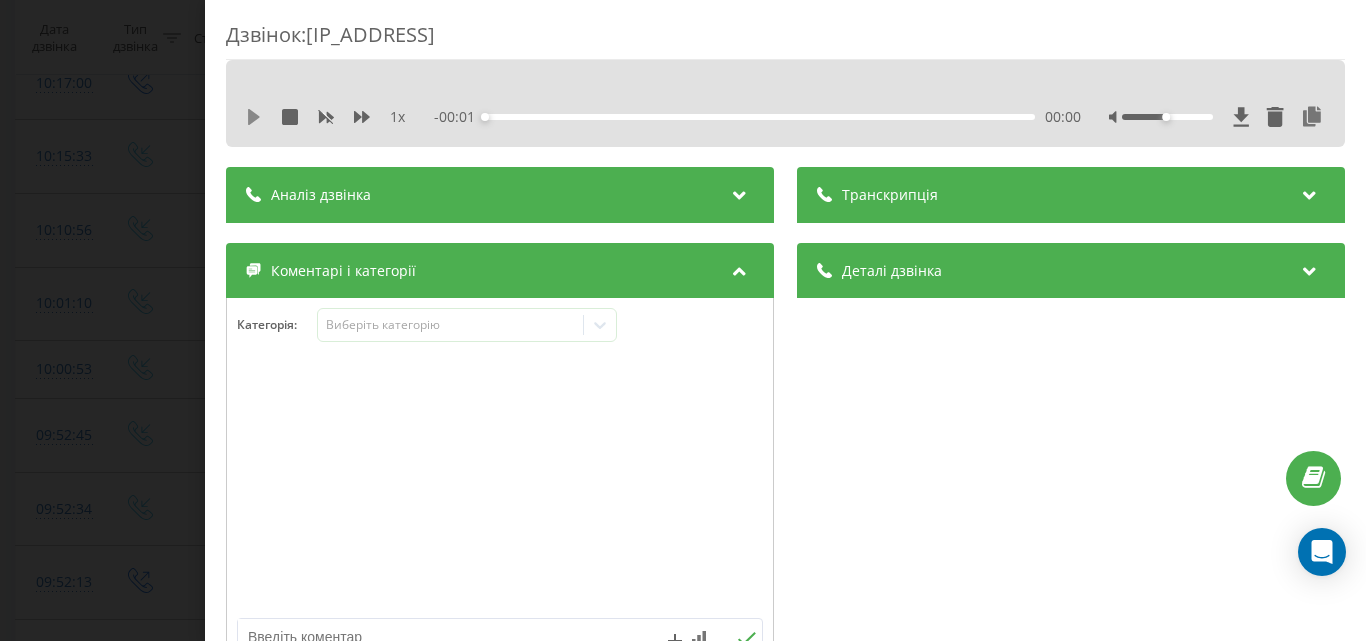 click 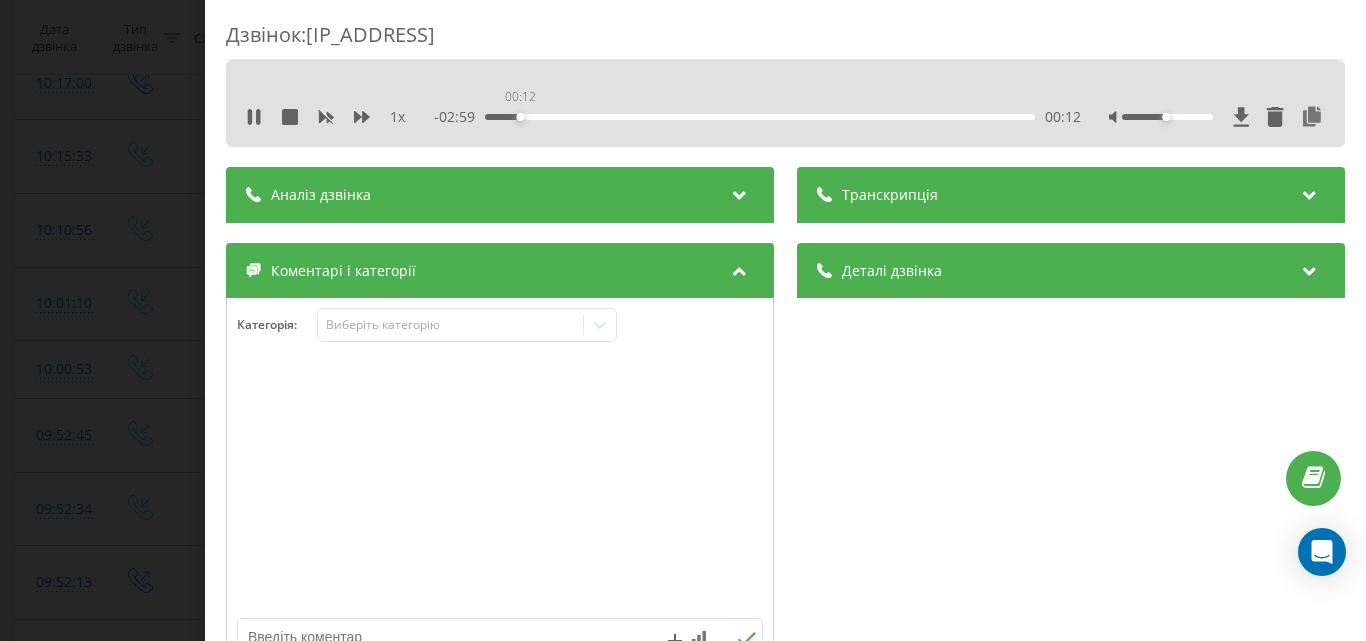 click on "00:12" at bounding box center (760, 117) 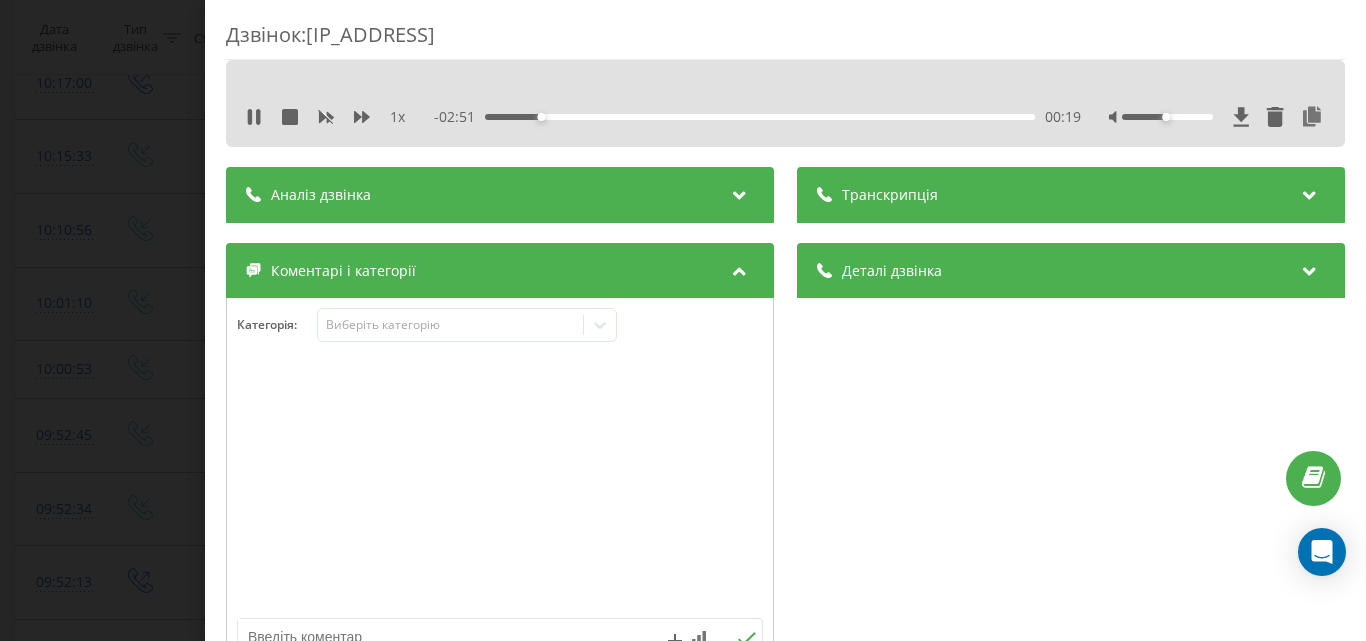 click on "00:19" at bounding box center [760, 117] 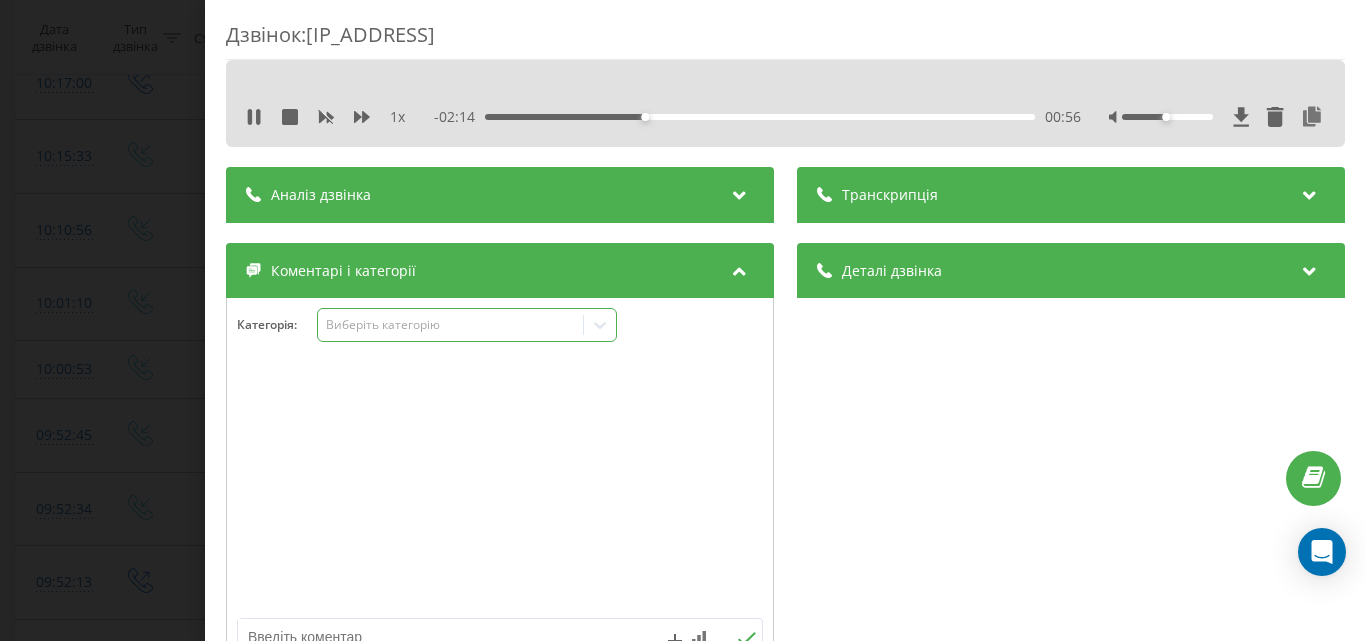 click on "Виберіть категорію" at bounding box center [450, 325] 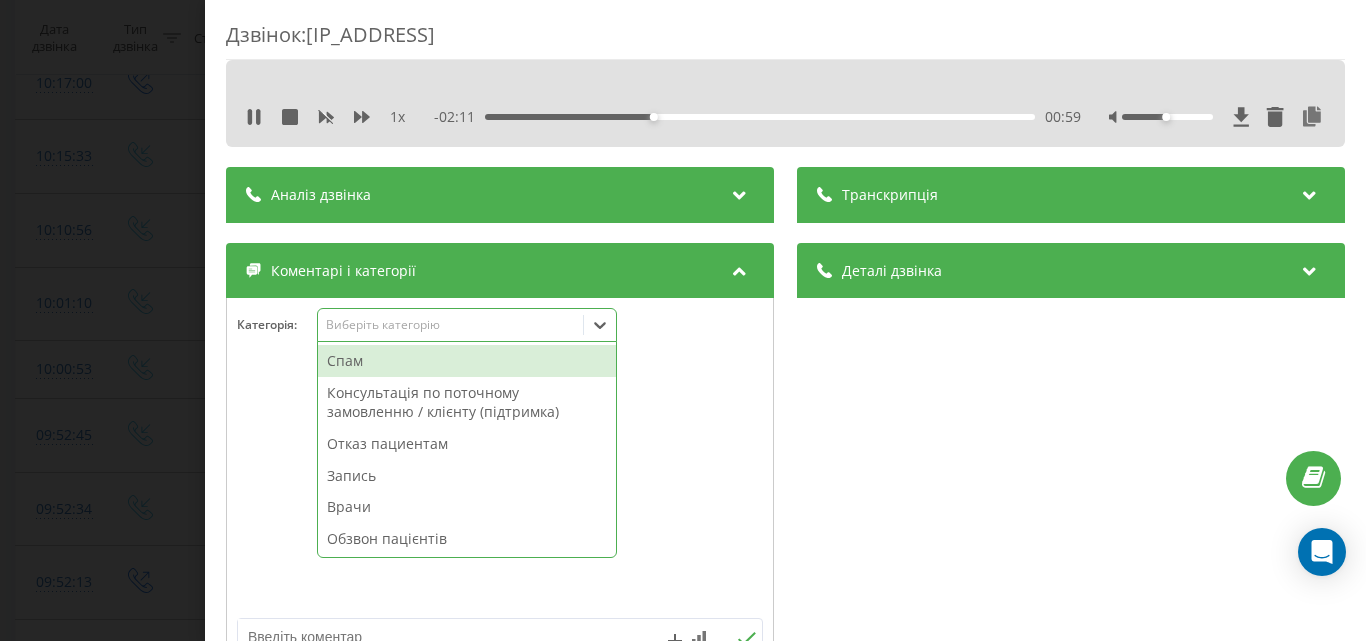 click on "Запись" at bounding box center [467, 476] 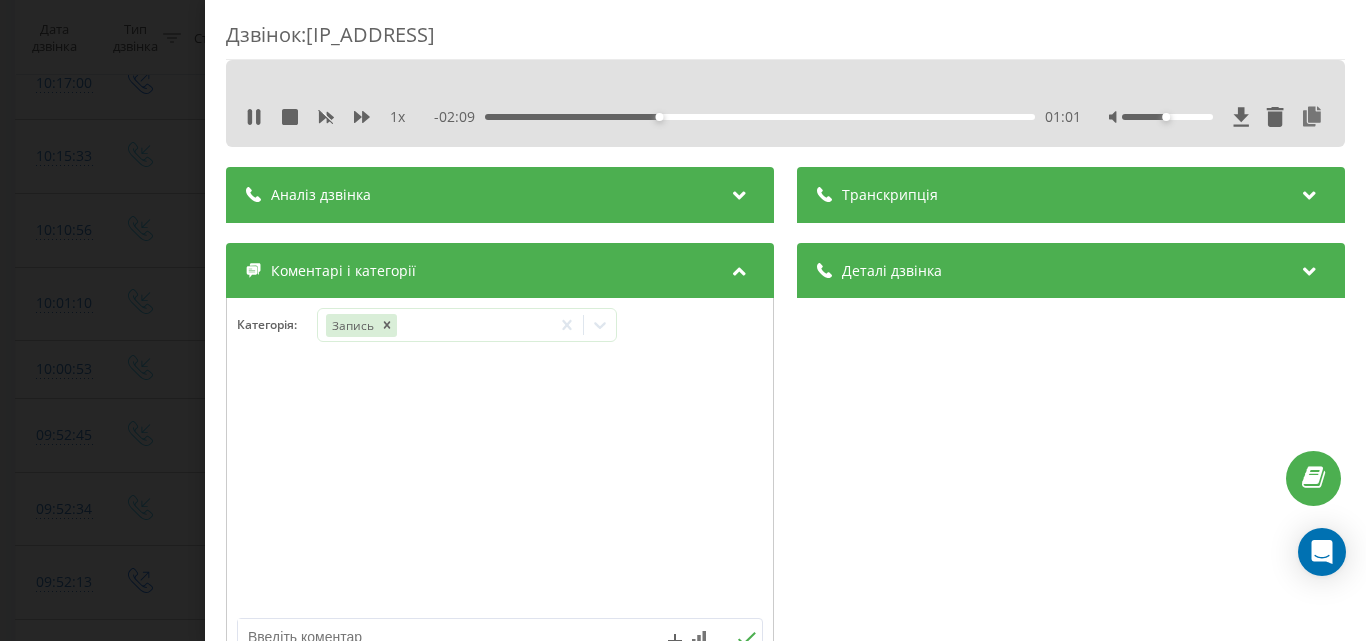 drag, startPoint x: 113, startPoint y: 179, endPoint x: 117, endPoint y: 3, distance: 176.04546 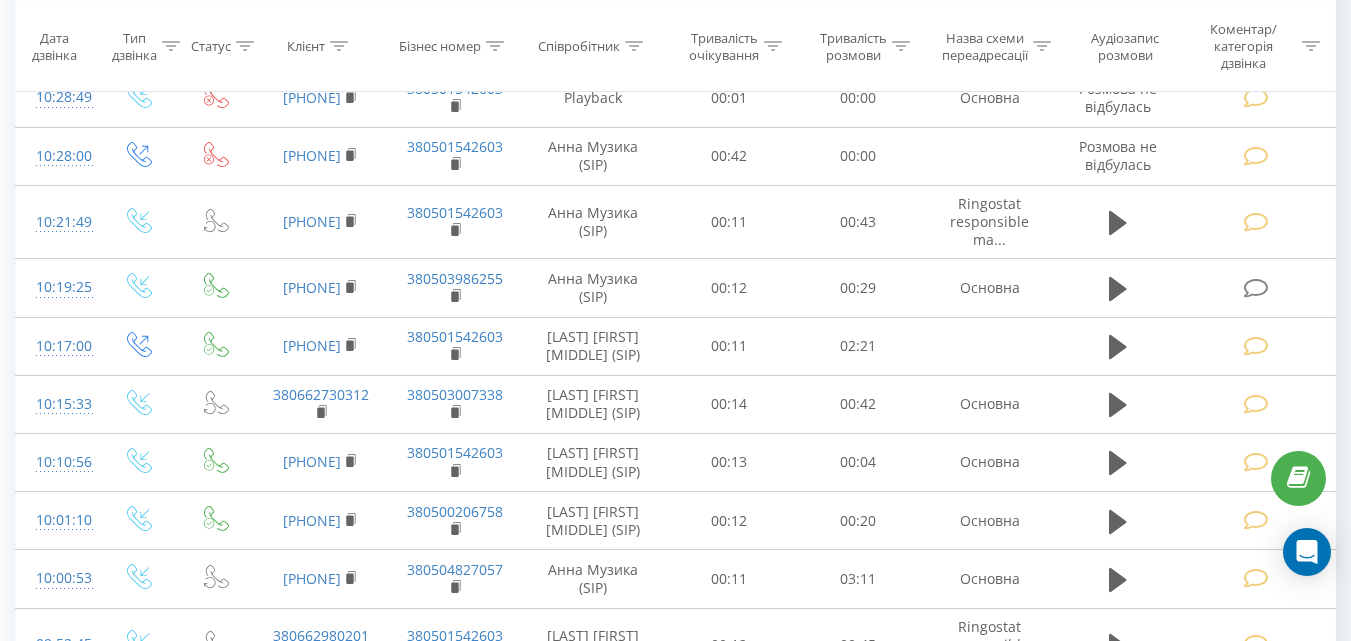 scroll, scrollTop: 832, scrollLeft: 0, axis: vertical 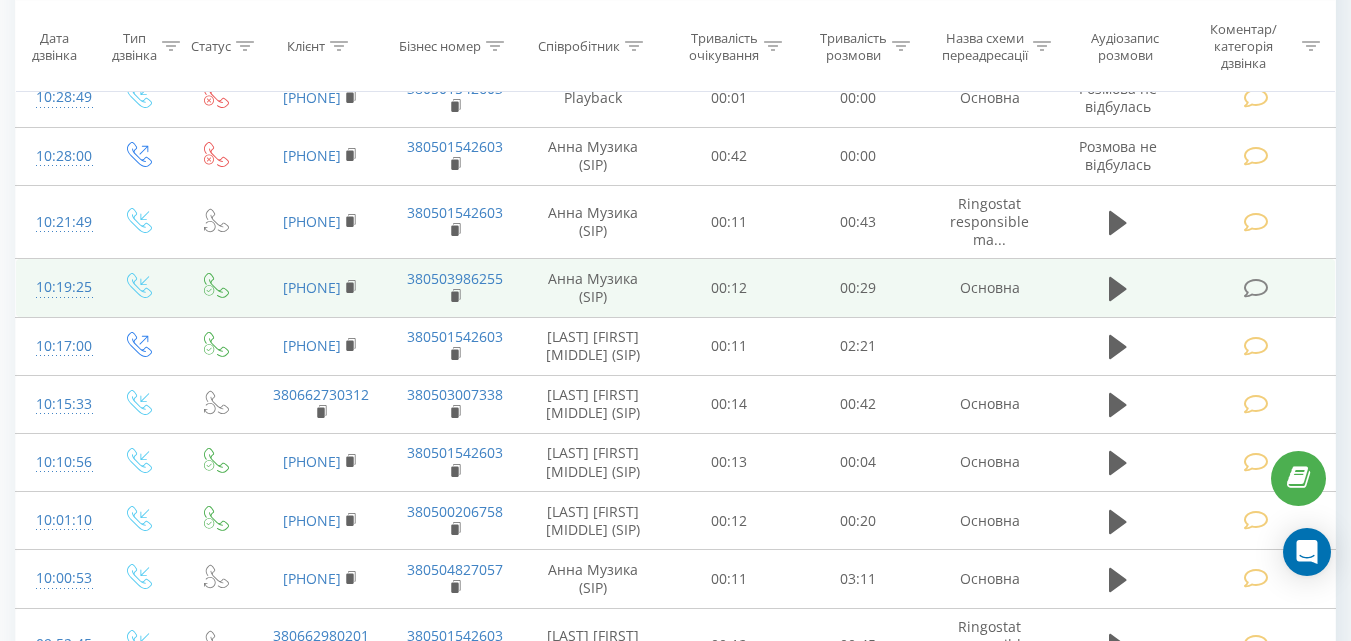 click at bounding box center [1255, 288] 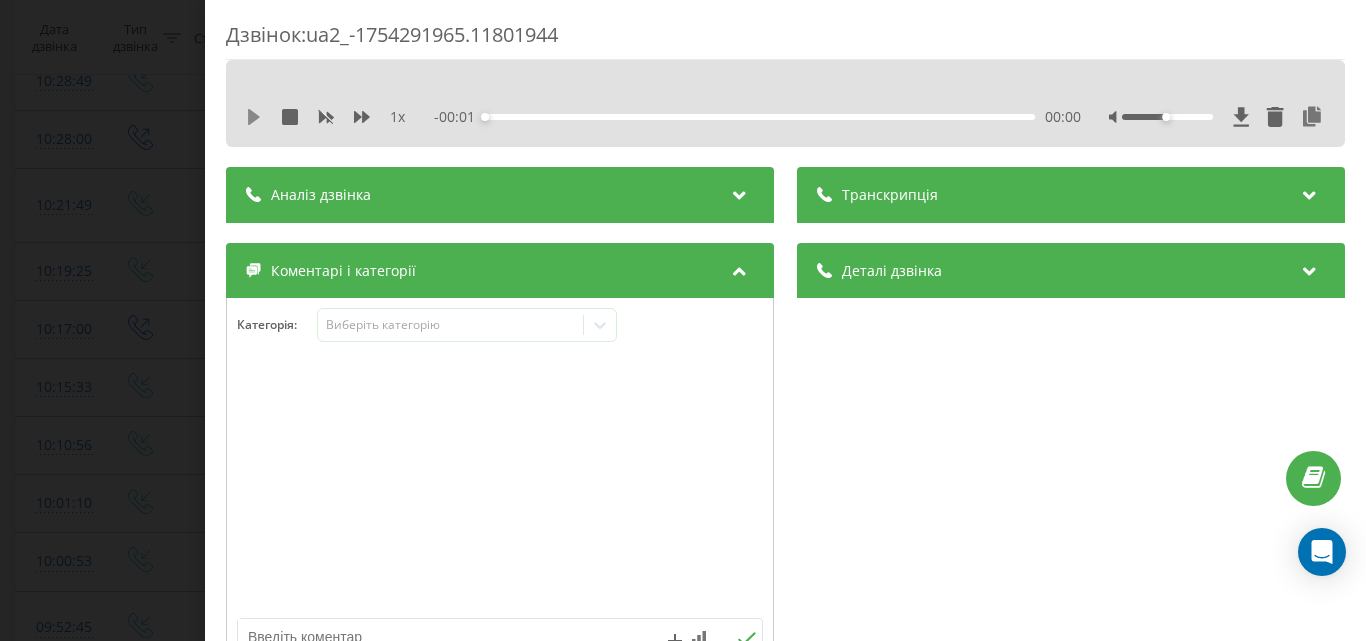 click 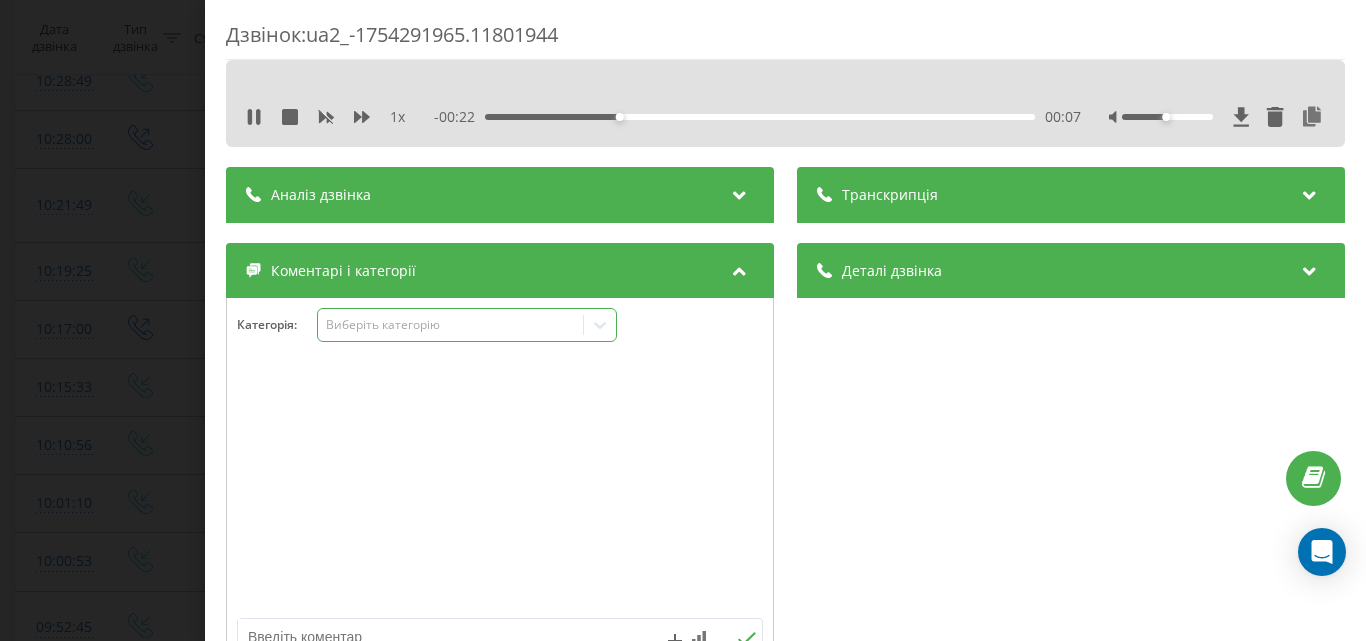 click on "Виберіть категорію" at bounding box center (450, 325) 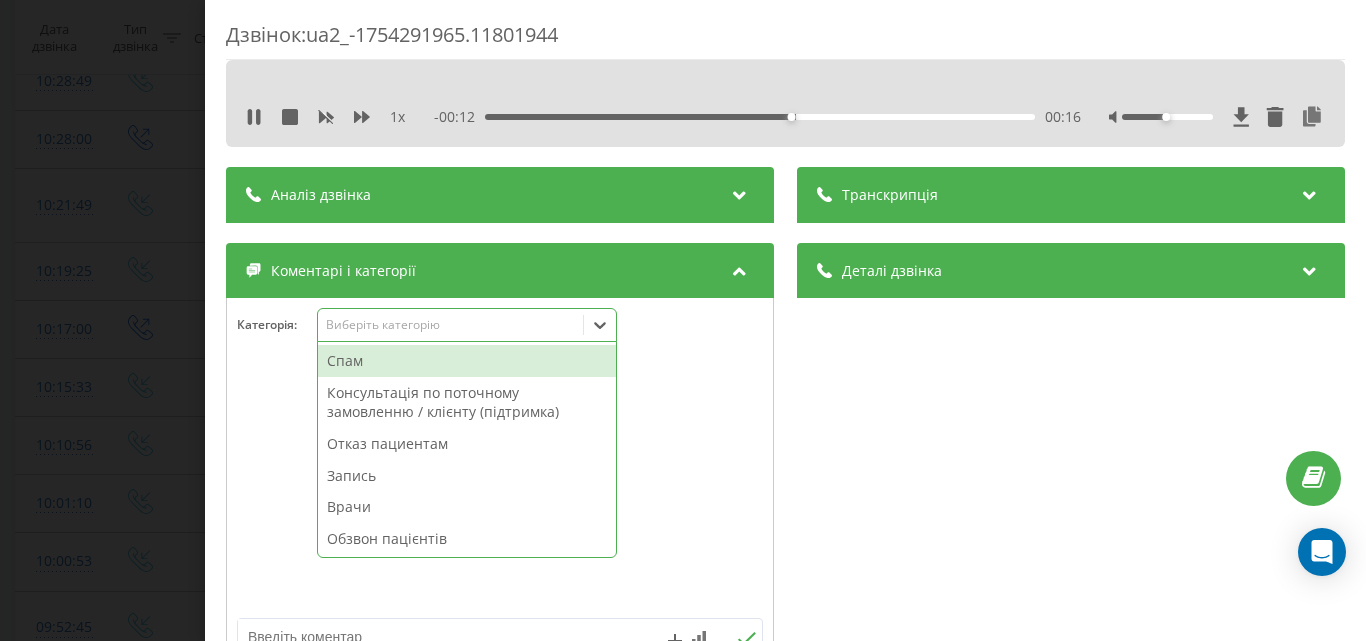 click on "Отказ пациентам" at bounding box center (467, 444) 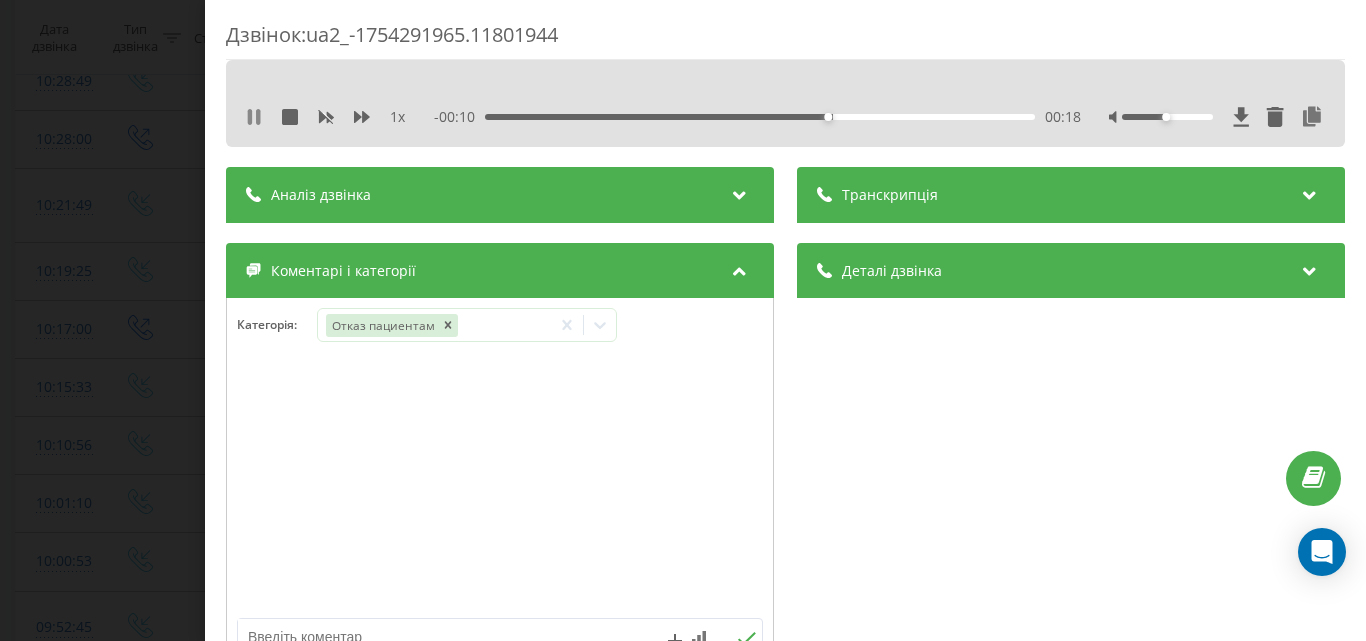 click 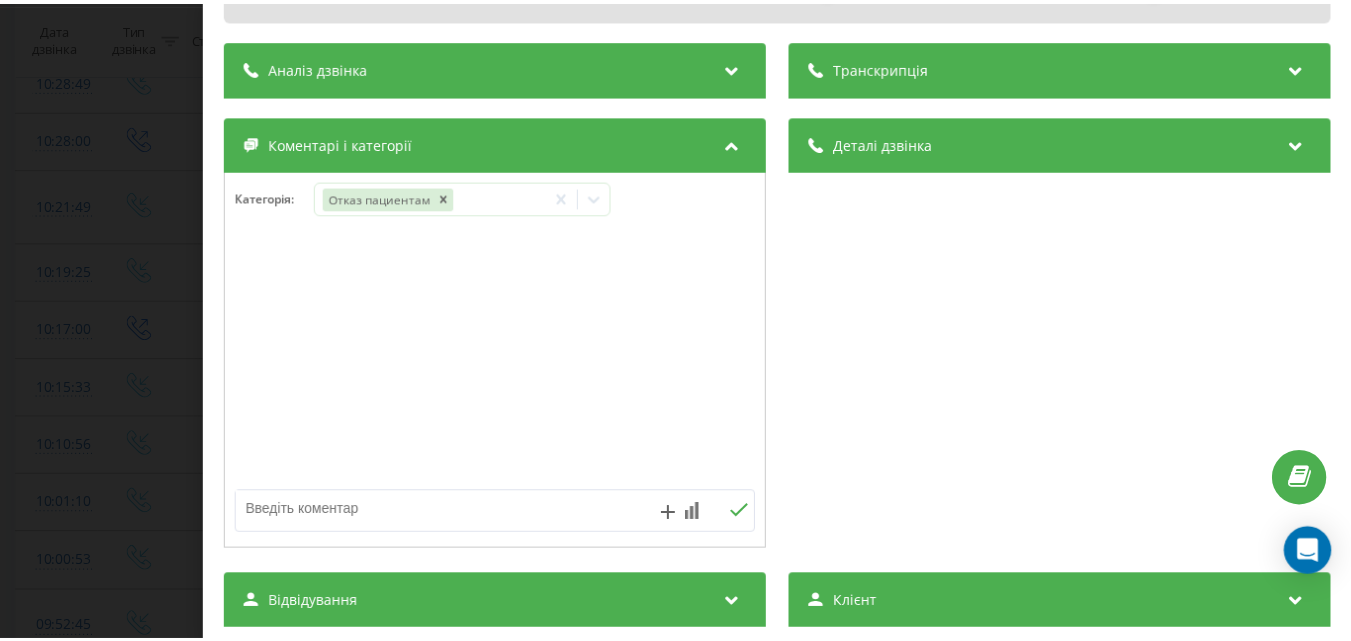 scroll, scrollTop: 200, scrollLeft: 0, axis: vertical 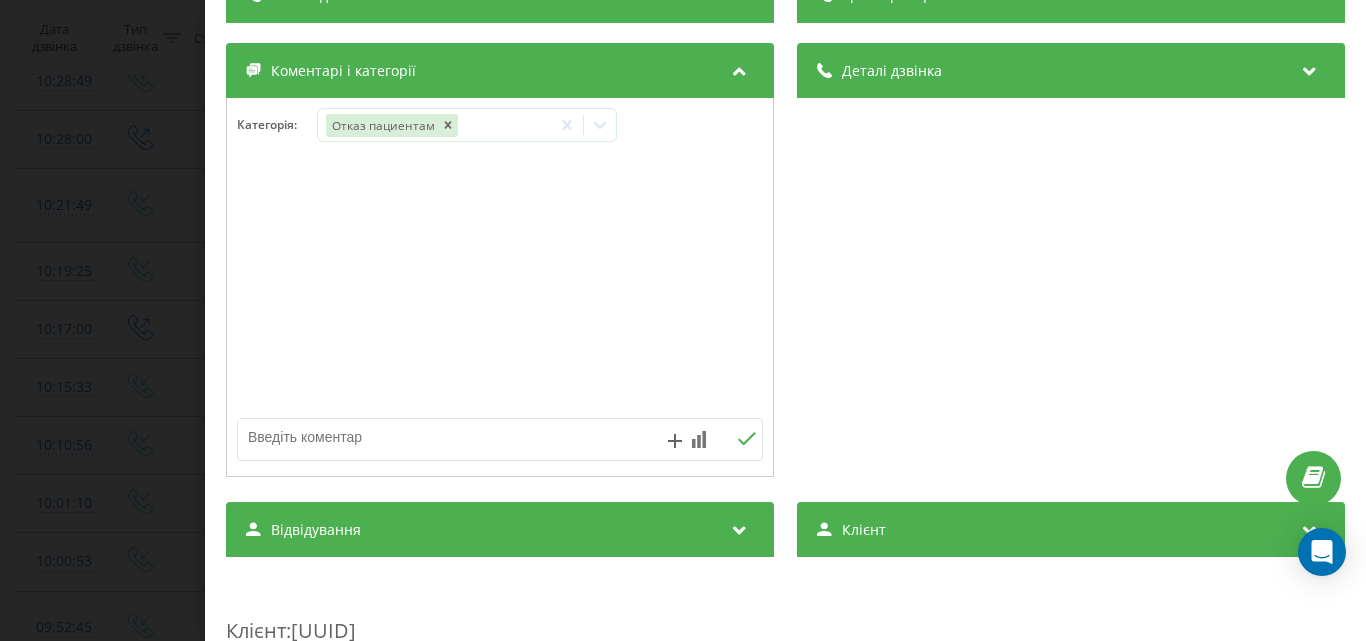 click at bounding box center (447, 437) 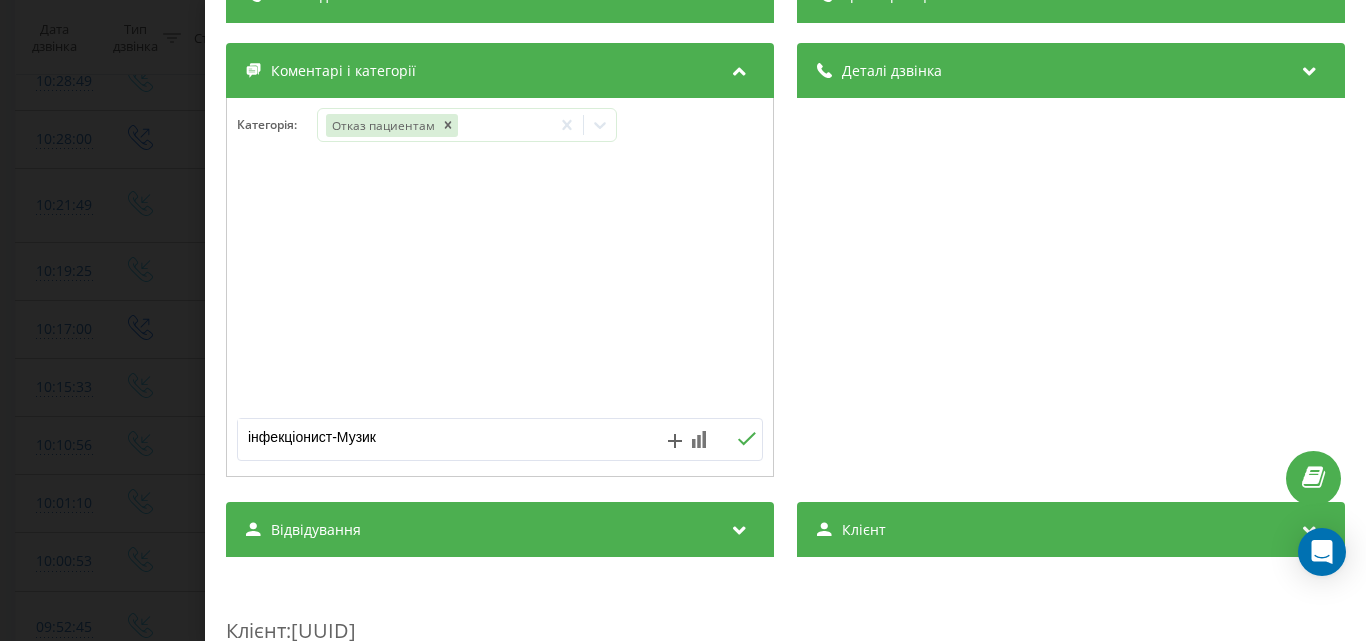 type on "інфекціонист-Музика" 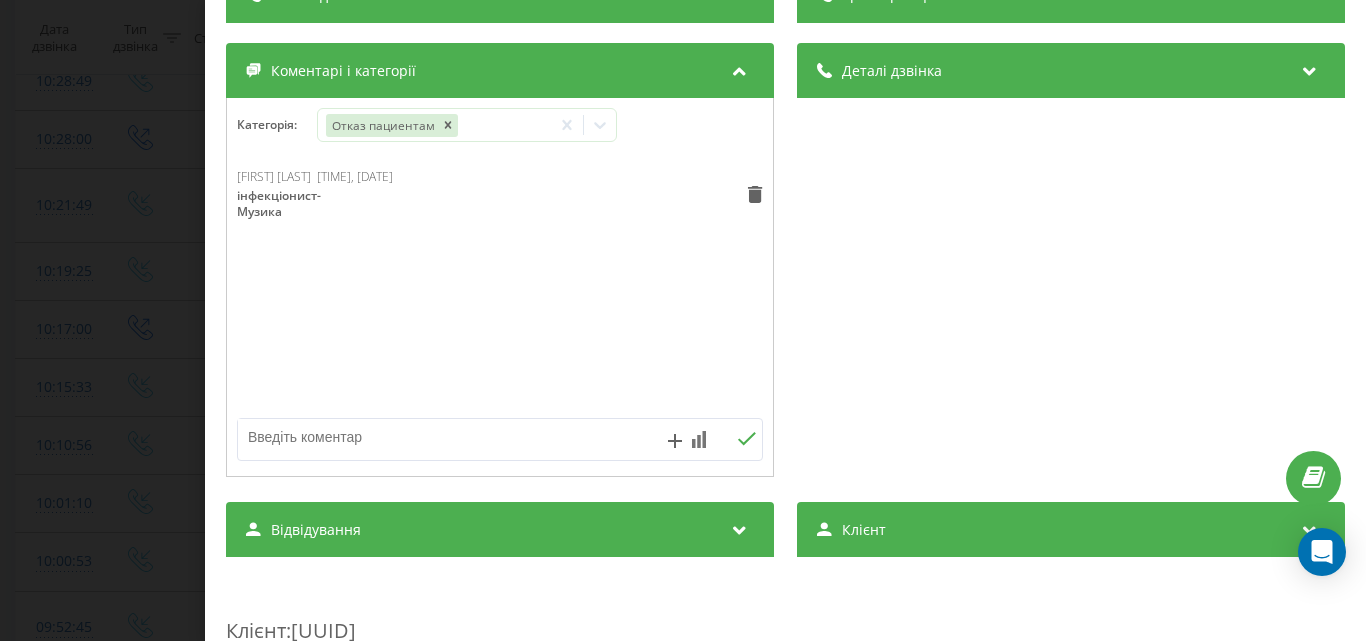click on "Дзвінок : [UUID] 1 x - 00:10 00:19 00:19 Транскрипція Для AI-аналізу майбутніх дзвінків налаштуйте та активуйте профіль на сторінці . Якщо профіль вже є і дзвінок відповідає його умовам, оновіть сторінку через 10 хвилин - AI аналізує поточний дзвінок. Аналіз дзвінка Для AI-аналізу майбутніх дзвінків налаштуйте та активуйте профіль на сторінці . Якщо профіль вже є і дзвінок відповідає його умовам, оновіть сторінку через 10 хвилин - AI аналізує поточний дзвінок. Деталі дзвінка Загальне Дата дзвінка [DATE] [TIME] Тип дзвінка Вхідний Статус дзвінка Успішний [PHONE] :" at bounding box center (683, 320) 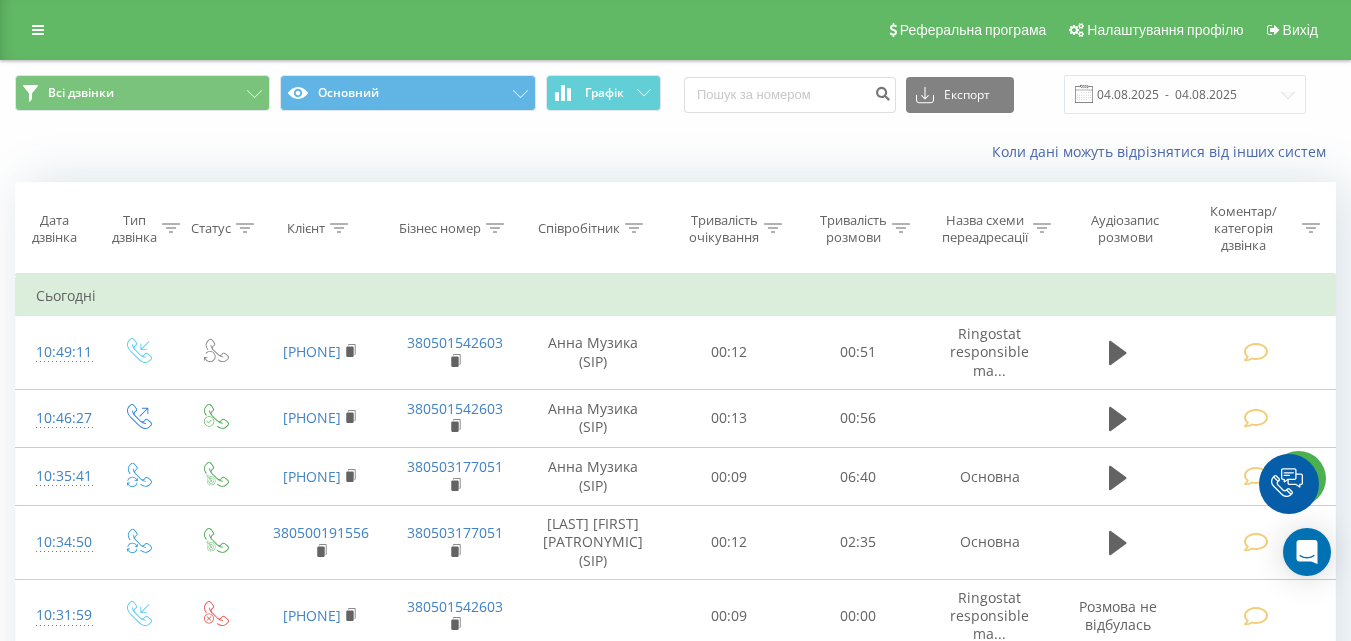 scroll, scrollTop: 832, scrollLeft: 0, axis: vertical 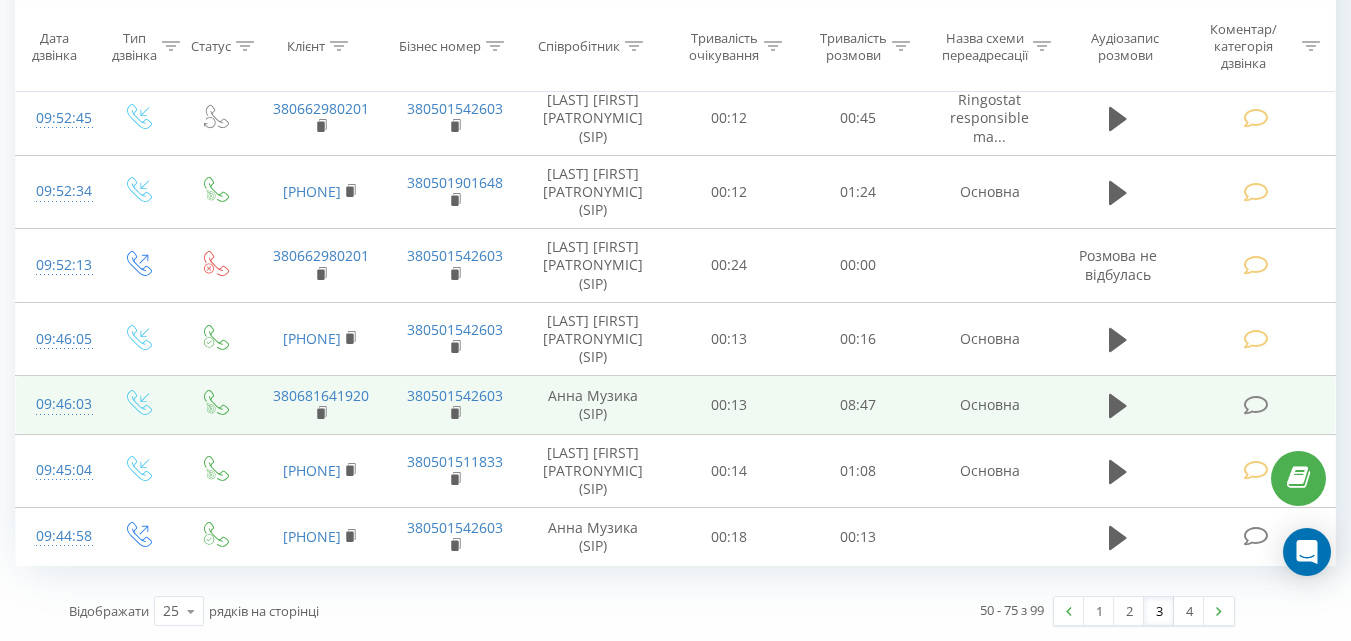 click at bounding box center [1255, 405] 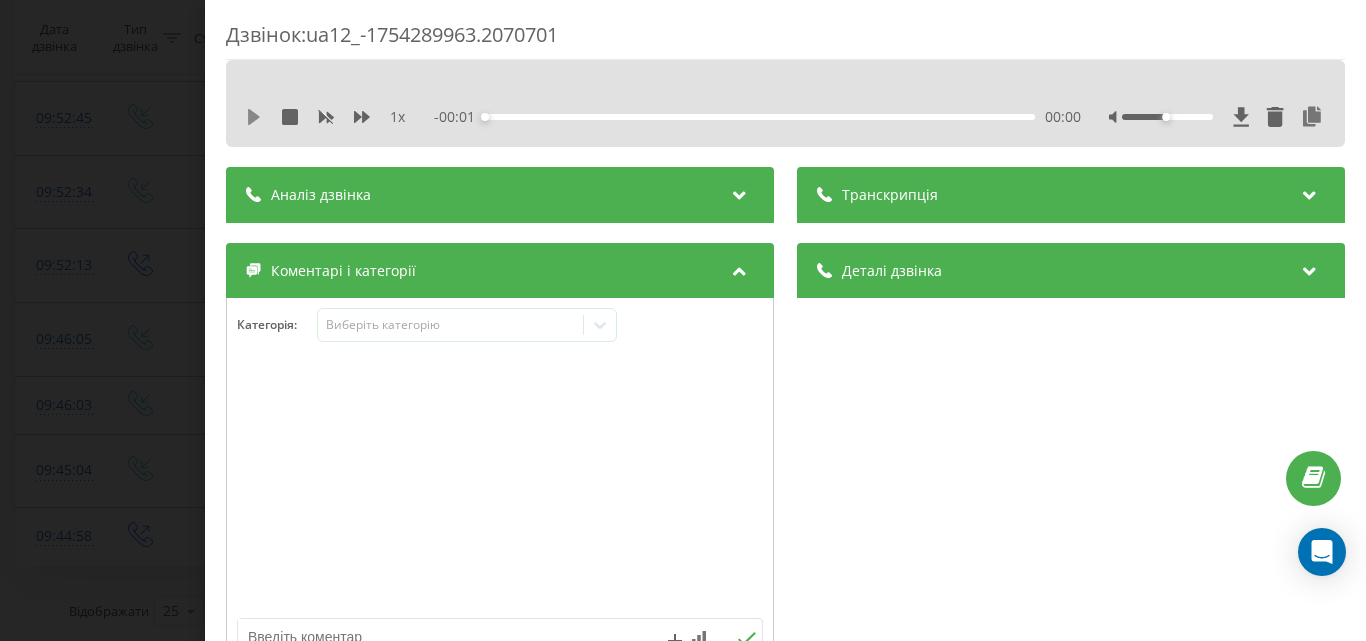 click 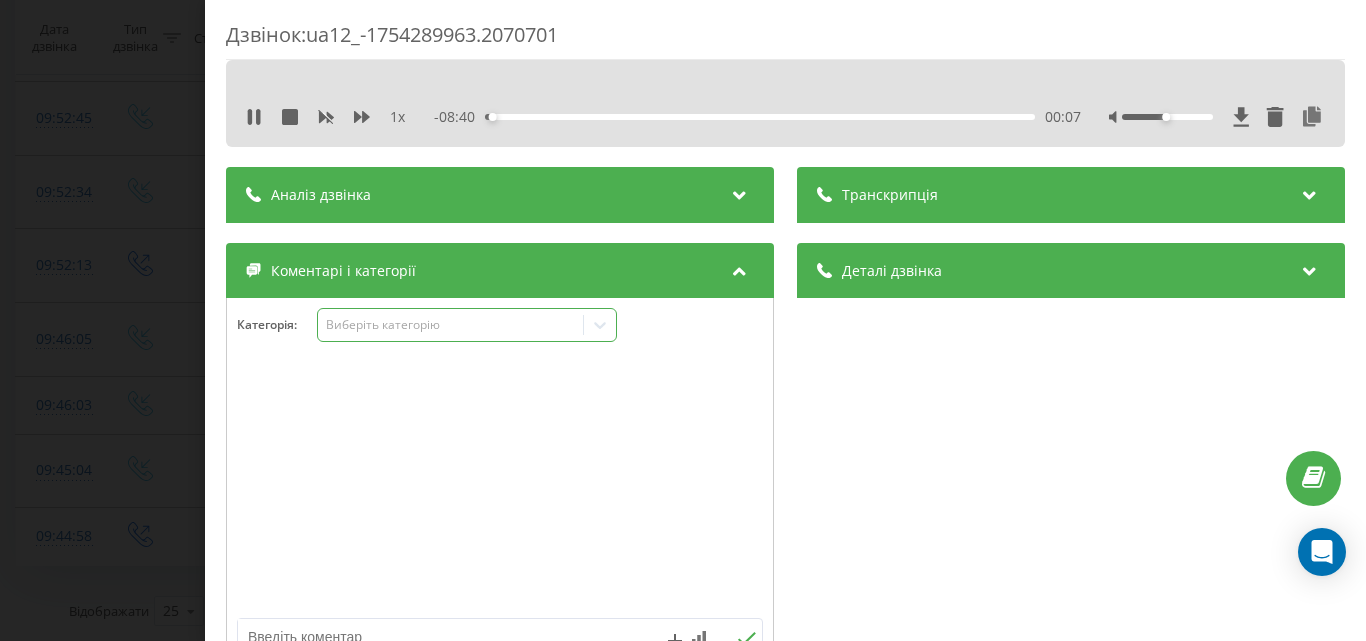click on "Виберіть категорію" at bounding box center (450, 325) 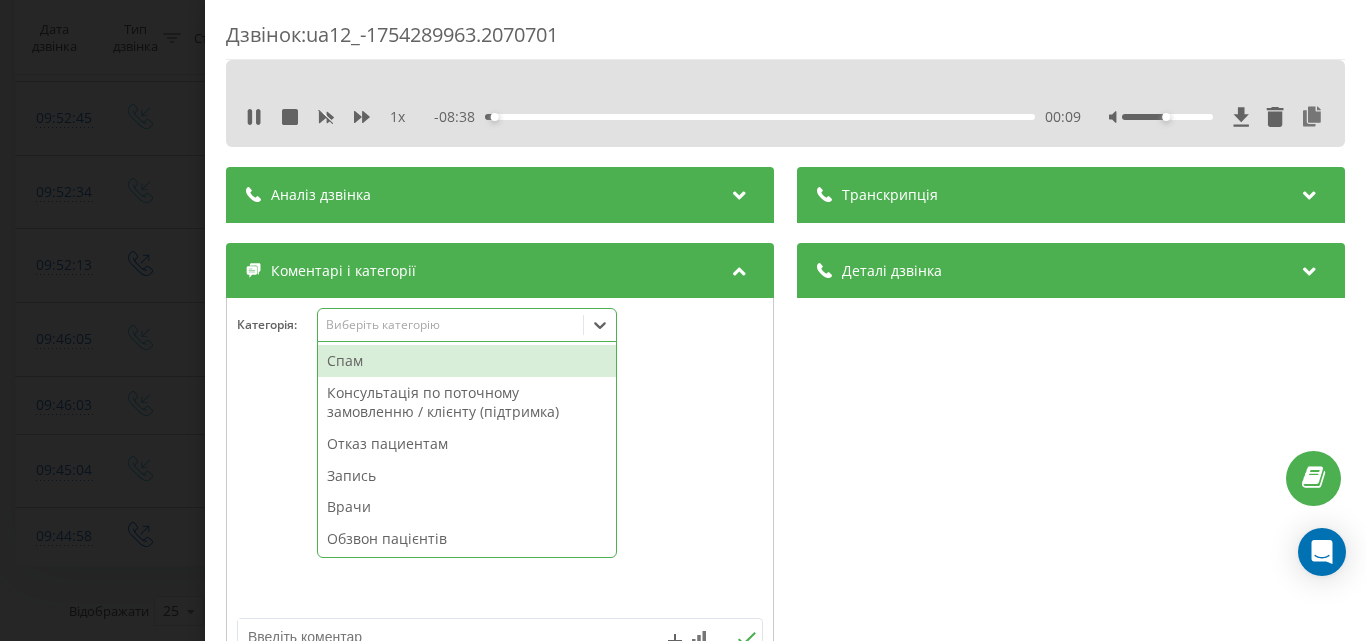 click on "Запись" at bounding box center [467, 476] 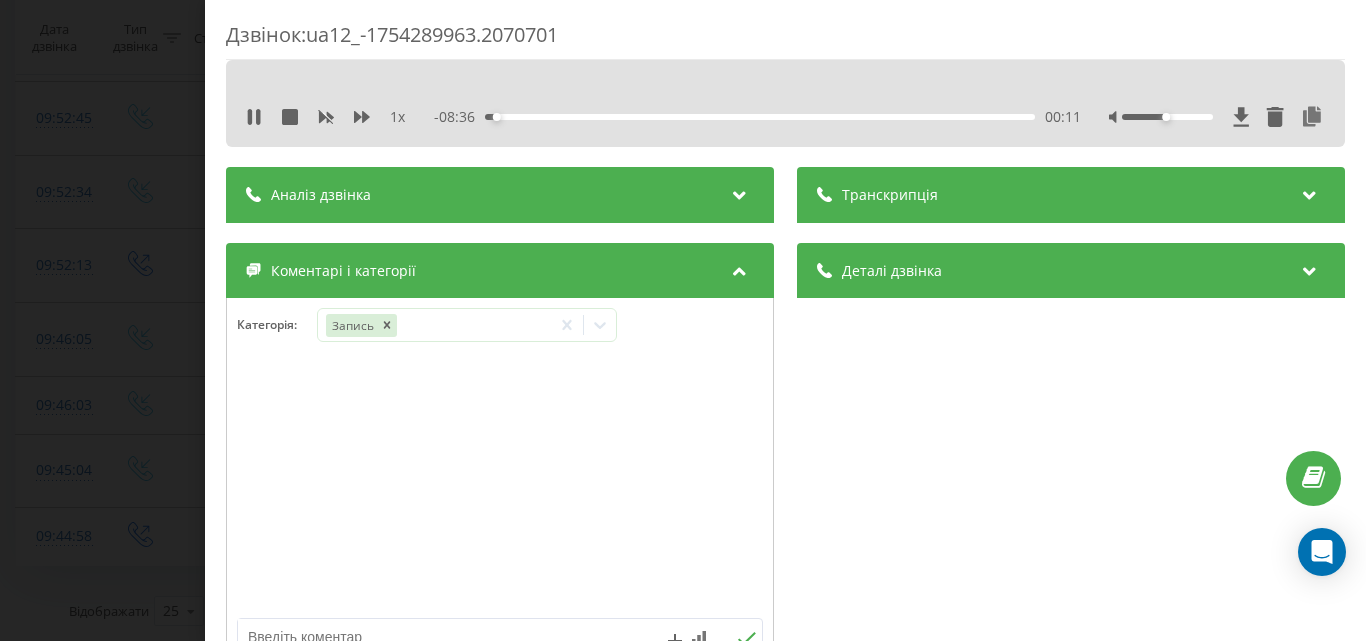 click on "Дзвінок : ua12_-1754289963.2070701 1 x - [TIME] [TIME] [TIME] Транскрипція Для AI-аналізу майбутніх дзвінків налаштуйте та активуйте профіль на сторінці . Якщо профіль вже є і дзвінок відповідає його умовам, оновіть сторінку через 10 хвилин - AI аналізує поточний дзвінок. Аналіз дзвінка Для AI-аналізу майбутніх дзвінків налаштуйте та активуйте профіль на сторінці . Якщо профіль вже є і дзвінок відповідає його умовам, оновіть сторінку через 10 хвилин - AI аналізує поточний дзвінок. Деталі дзвінка Загальне Дата дзвінка [DATE] [TIME] Тип дзвінка Вхідний Статус дзвінка Цільовий [PHONE] :" at bounding box center (683, 320) 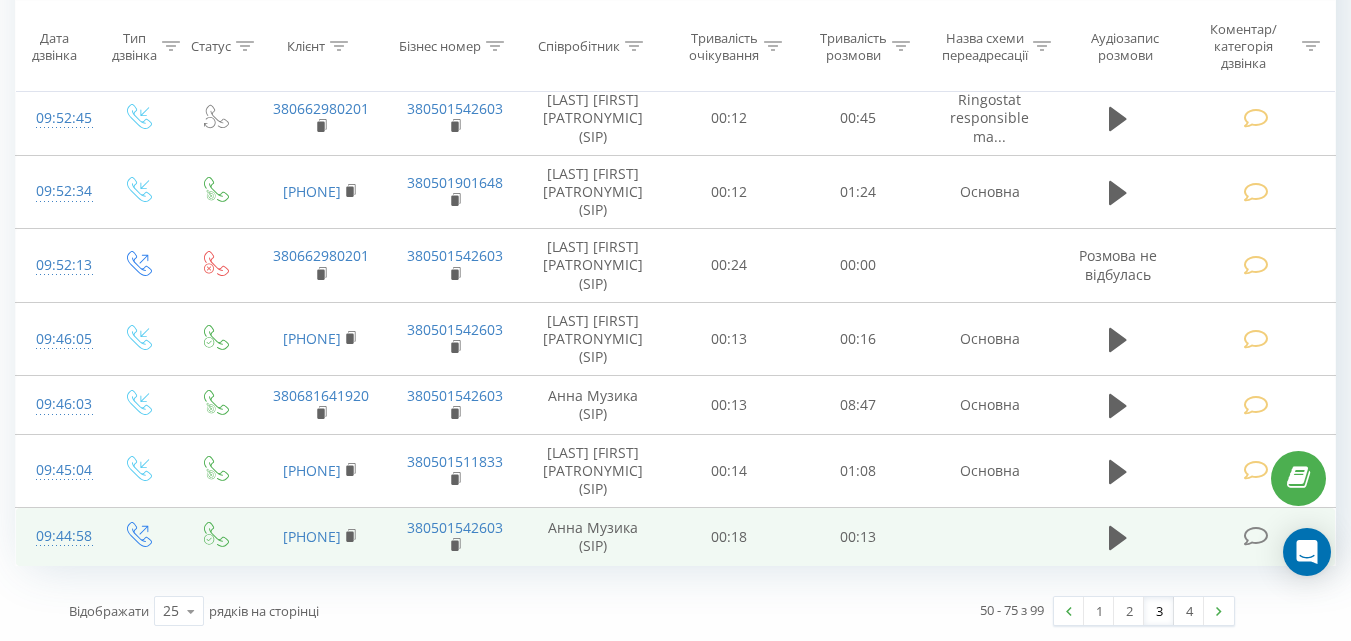 scroll, scrollTop: 1466, scrollLeft: 0, axis: vertical 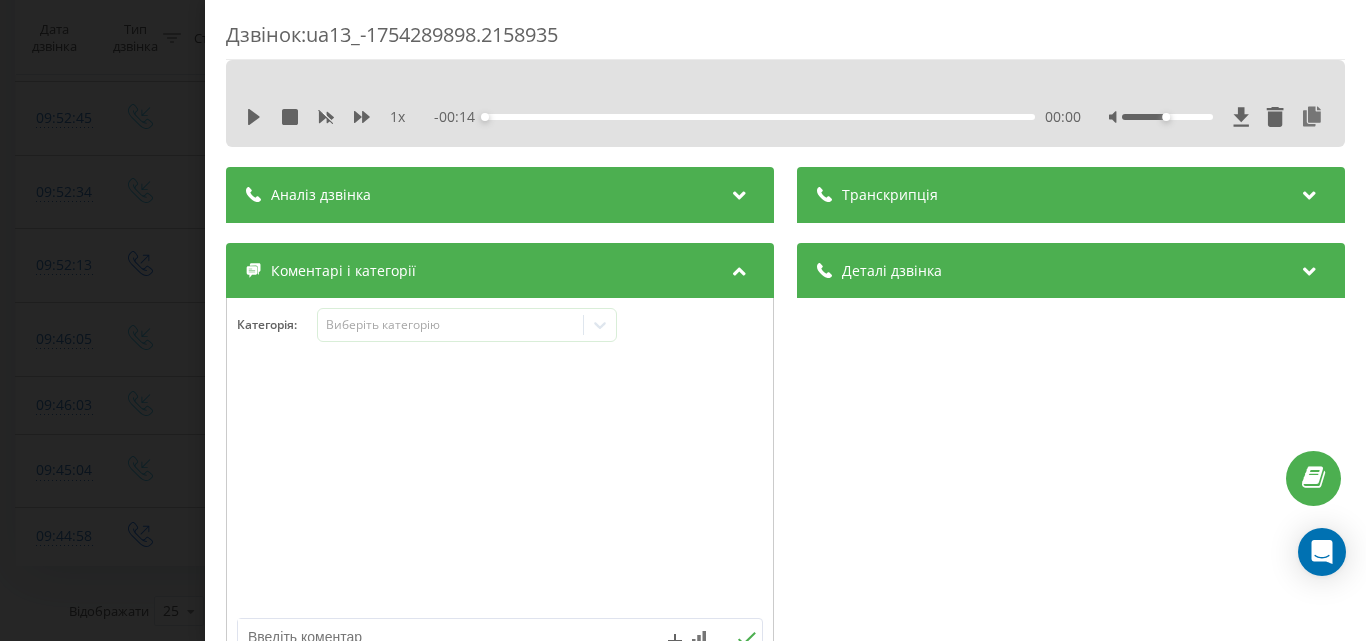 click on "1 x" at bounding box center (336, 117) 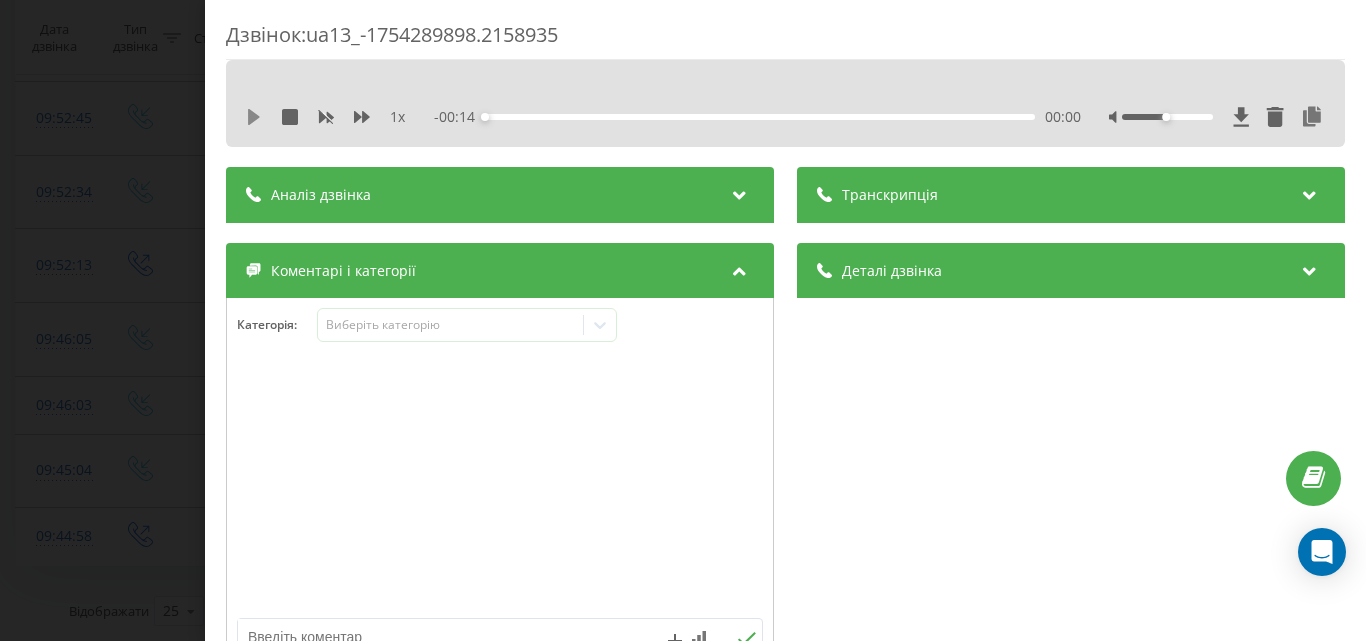 click 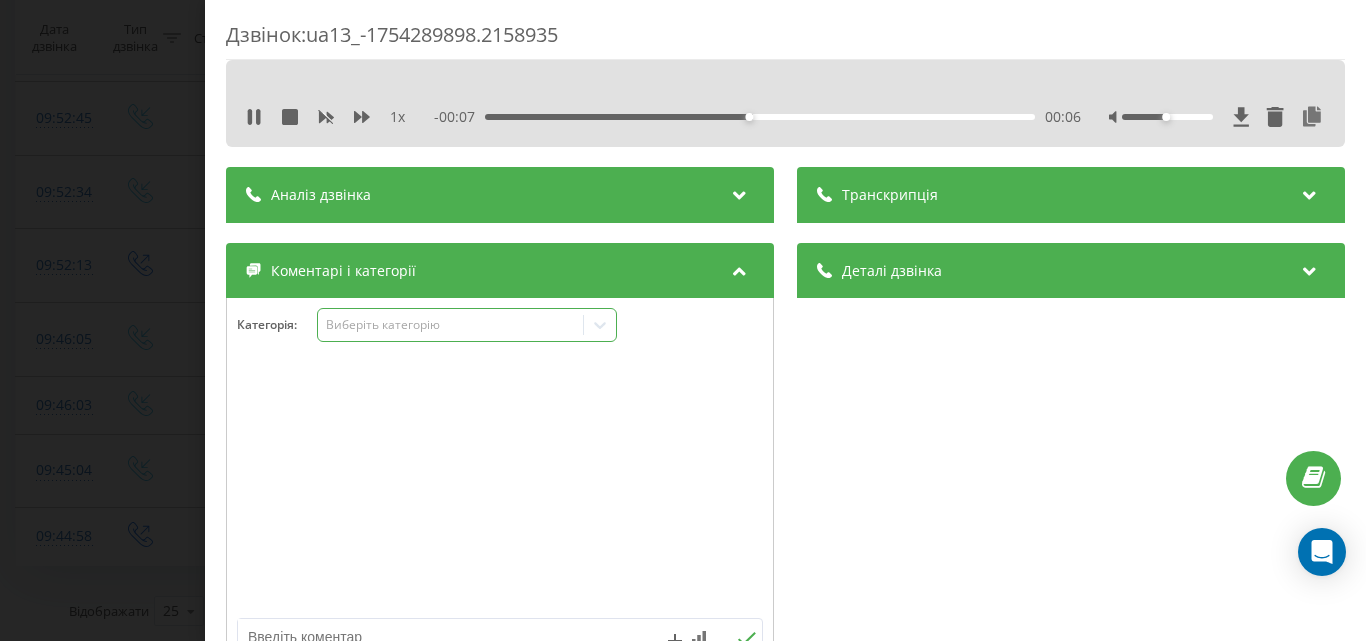 click on "Виберіть категорію" at bounding box center [450, 325] 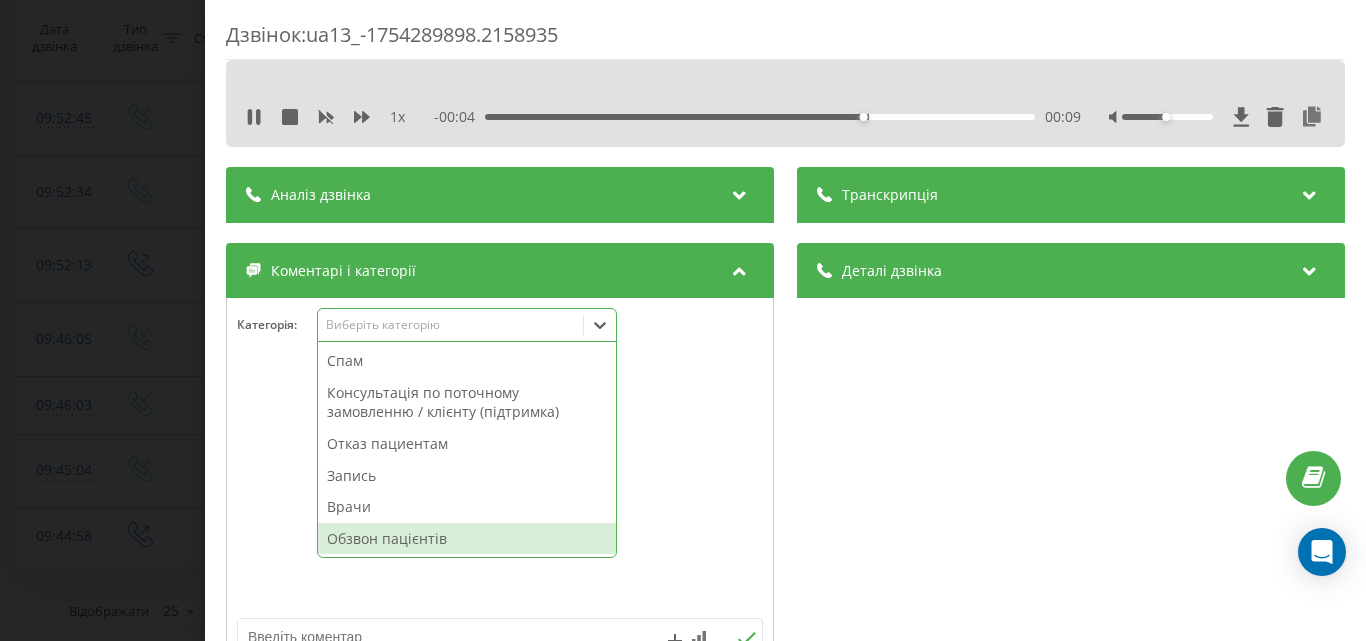 click on "Обзвон пацієнтів" at bounding box center (467, 539) 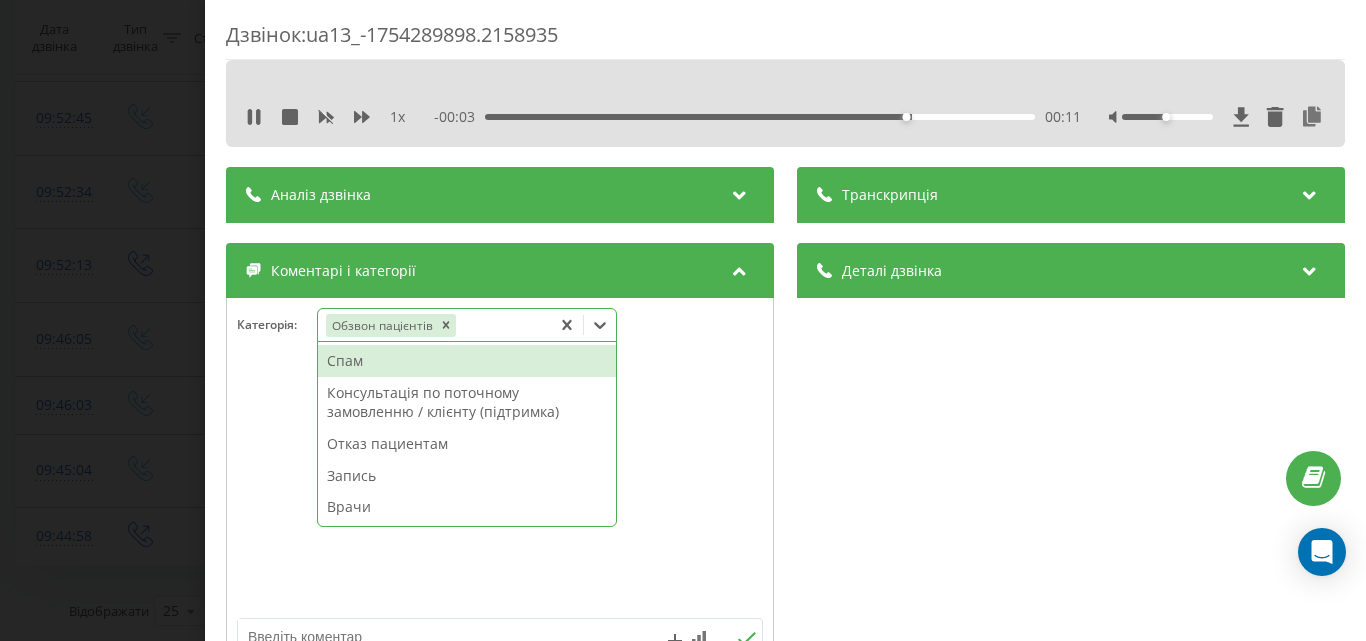 click on "Дзвінок :  ua13_-1754289898.2158935   1 x  - 00:03 00:11   00:11   Транскрипція Для AI-аналізу майбутніх дзвінків  налаштуйте та активуйте профіль на сторінці . Якщо профіль вже є і дзвінок відповідає його умовам, оновіть сторінку через 10 хвилин - AI аналізує поточний дзвінок. Аналіз дзвінка Для AI-аналізу майбутніх дзвінків  налаштуйте та активуйте профіль на сторінці . Якщо профіль вже є і дзвінок відповідає його умовам, оновіть сторінку через 10 хвилин - AI аналізує поточний дзвінок. Деталі дзвінка Загальне Дата дзвінка 2025-08-04 09:44:58 Тип дзвінка Вихідний Статус дзвінка Успішний 380501542603" at bounding box center [683, 320] 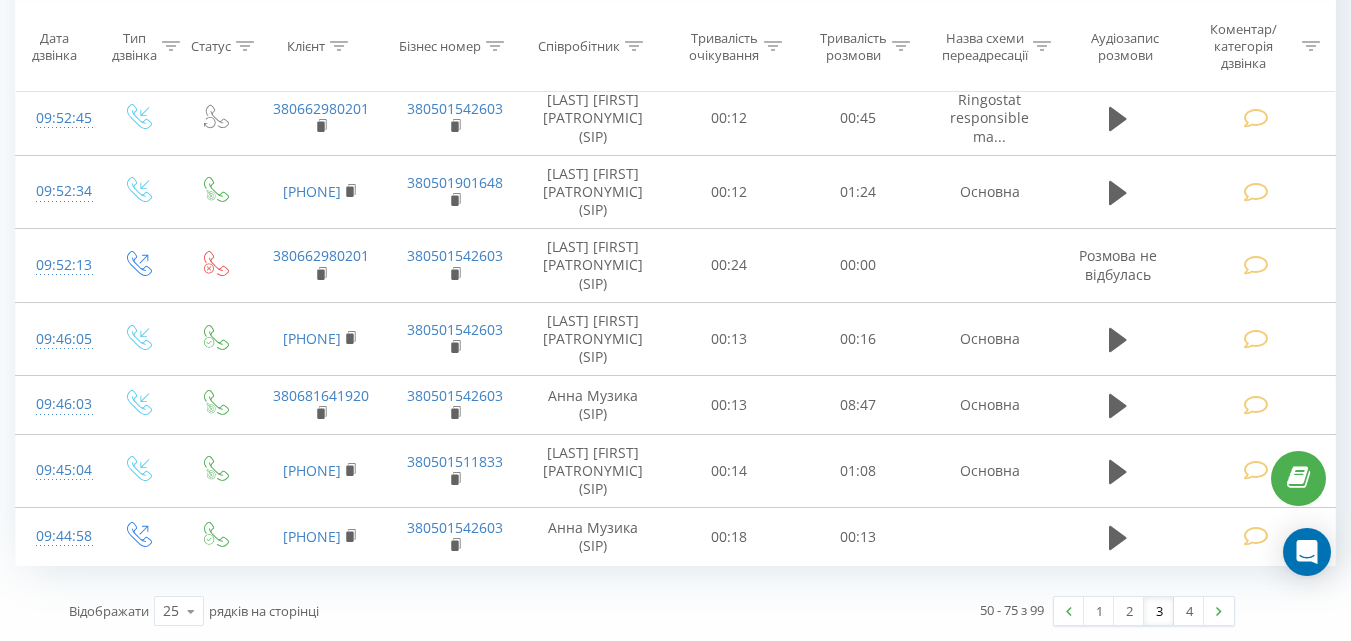 scroll, scrollTop: 1466, scrollLeft: 0, axis: vertical 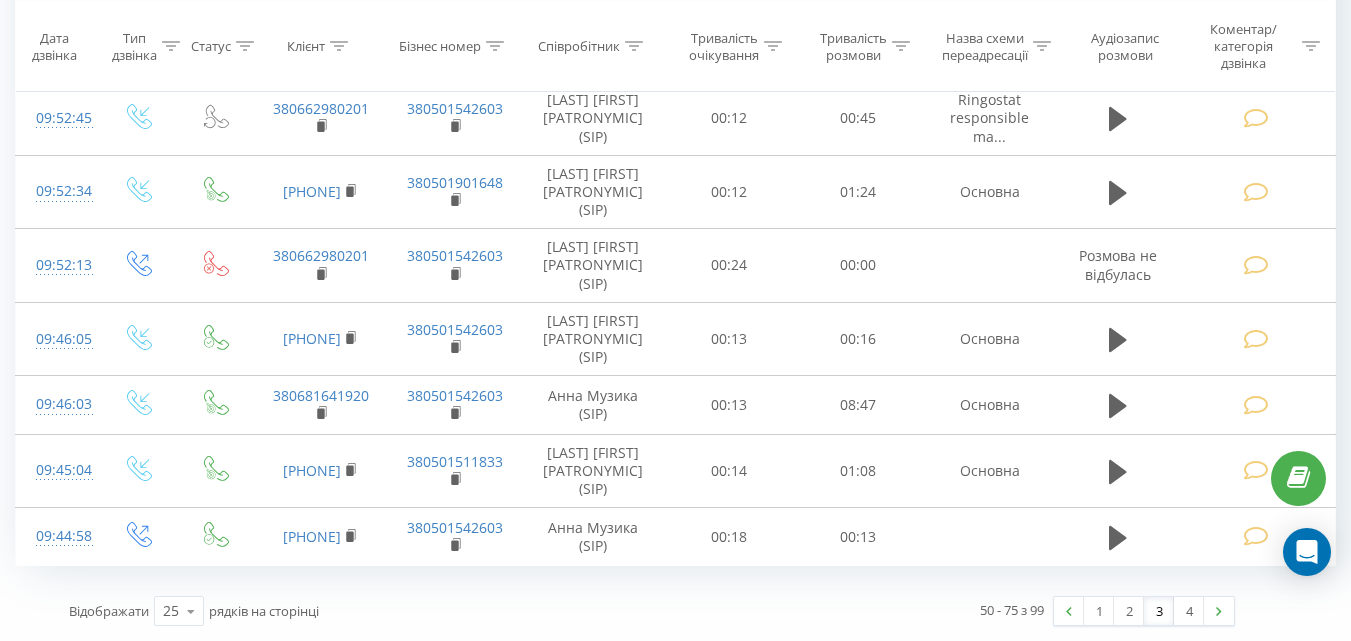 drag, startPoint x: 1193, startPoint y: 612, endPoint x: 820, endPoint y: 434, distance: 413.2953 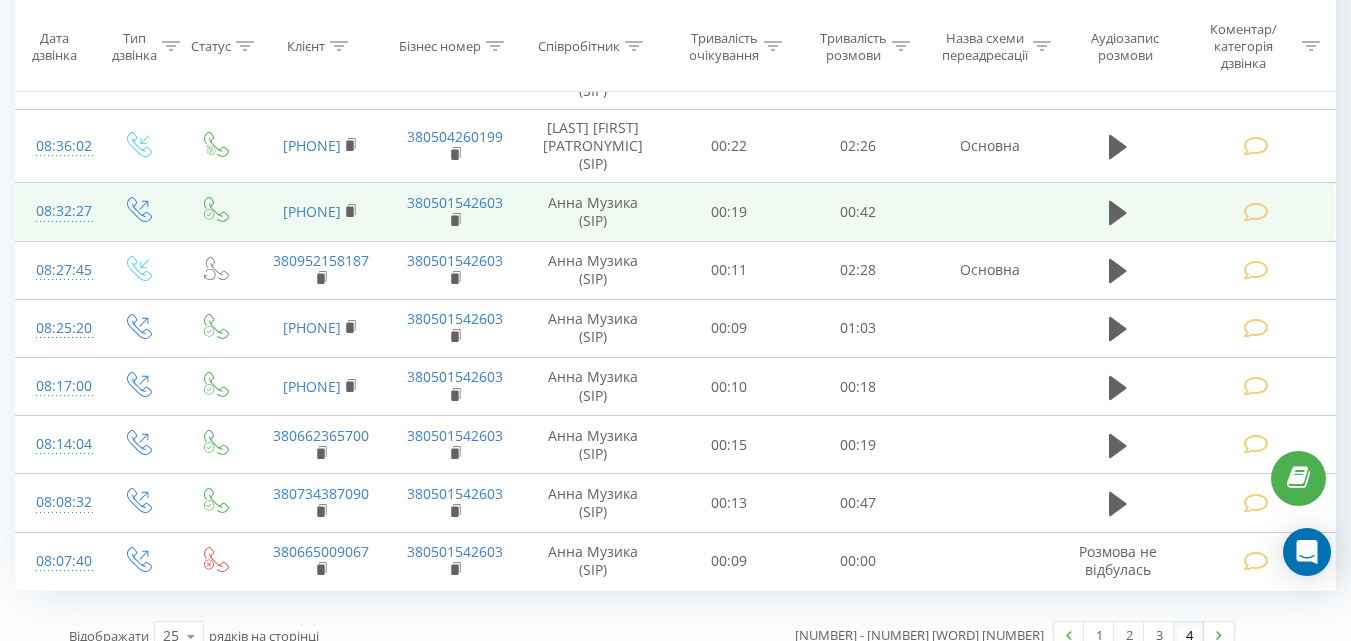 scroll, scrollTop: 1270, scrollLeft: 0, axis: vertical 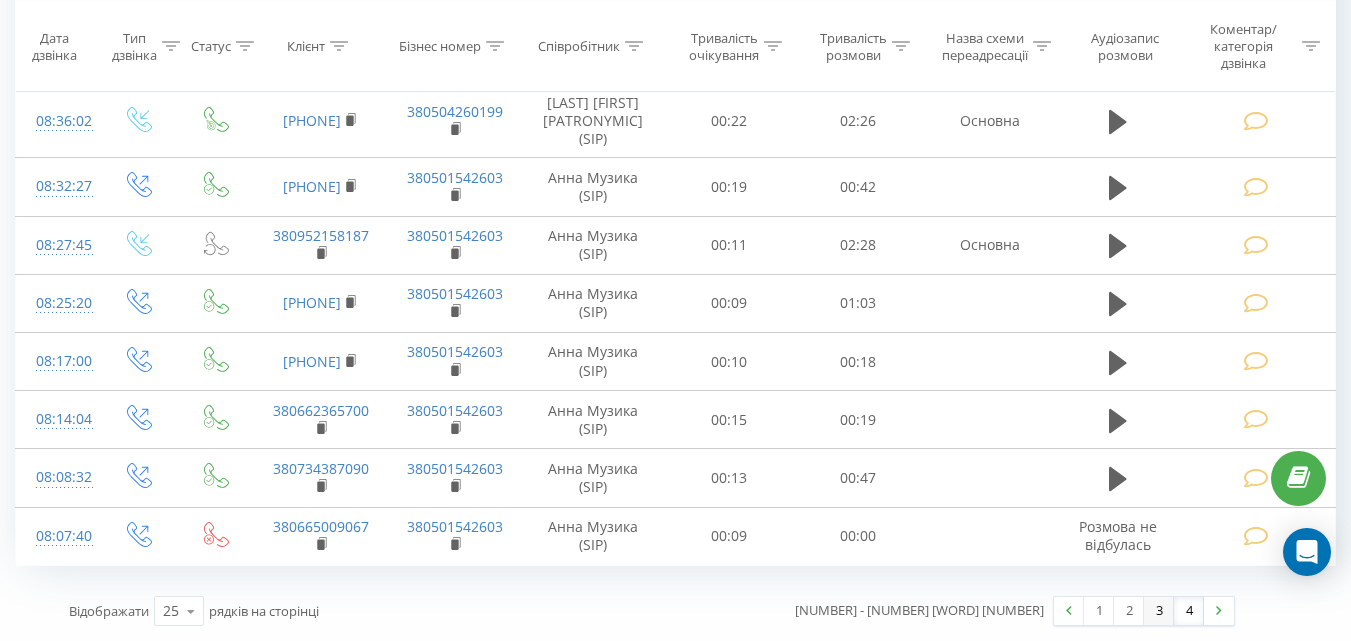 click on "3" at bounding box center [1159, 611] 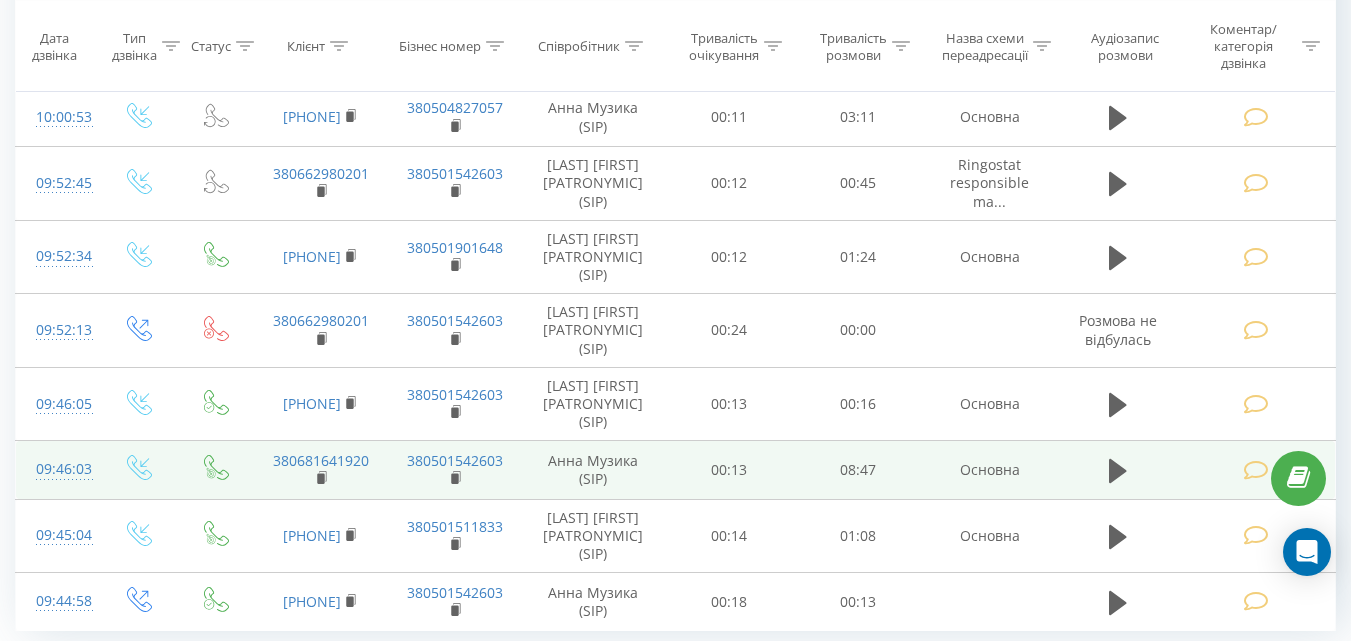 scroll, scrollTop: 1466, scrollLeft: 0, axis: vertical 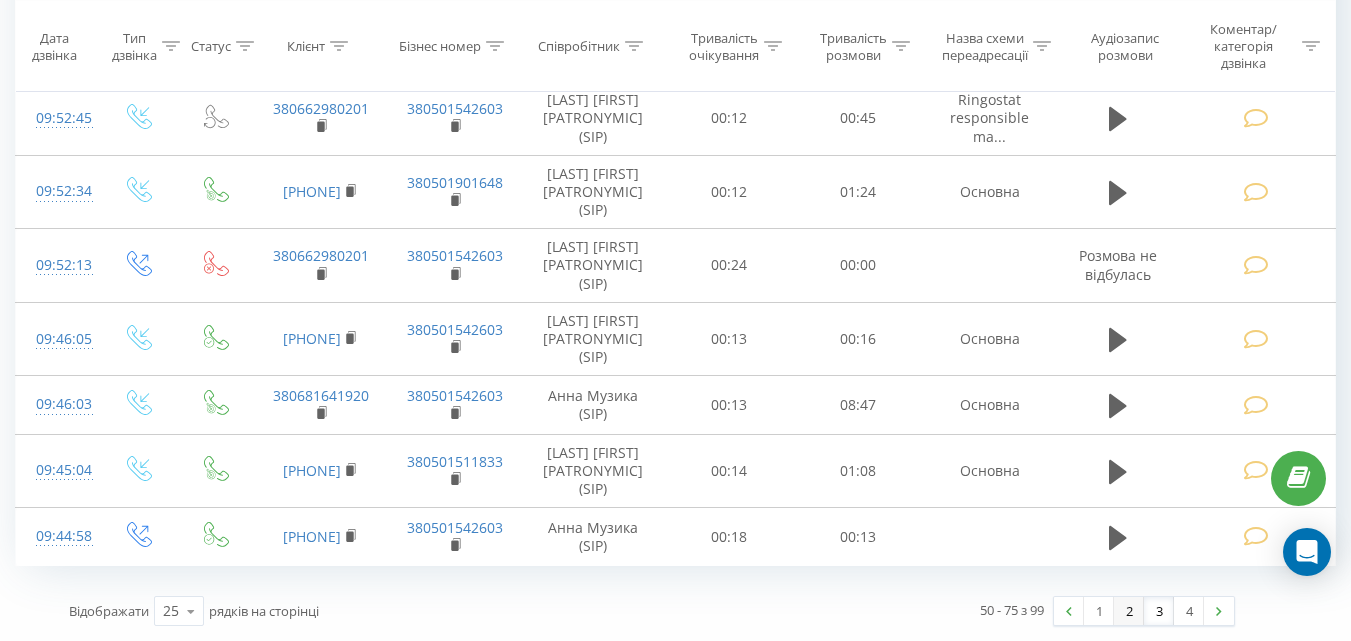 click on "2" at bounding box center (1129, 611) 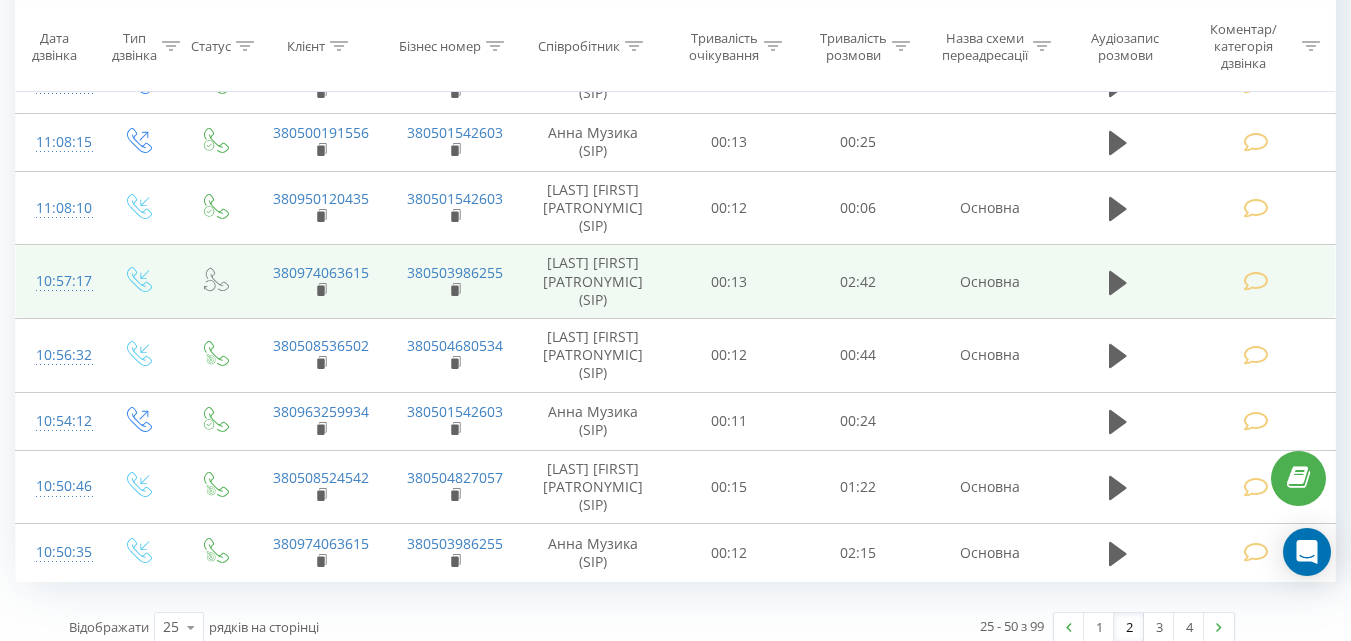 scroll, scrollTop: 1389, scrollLeft: 0, axis: vertical 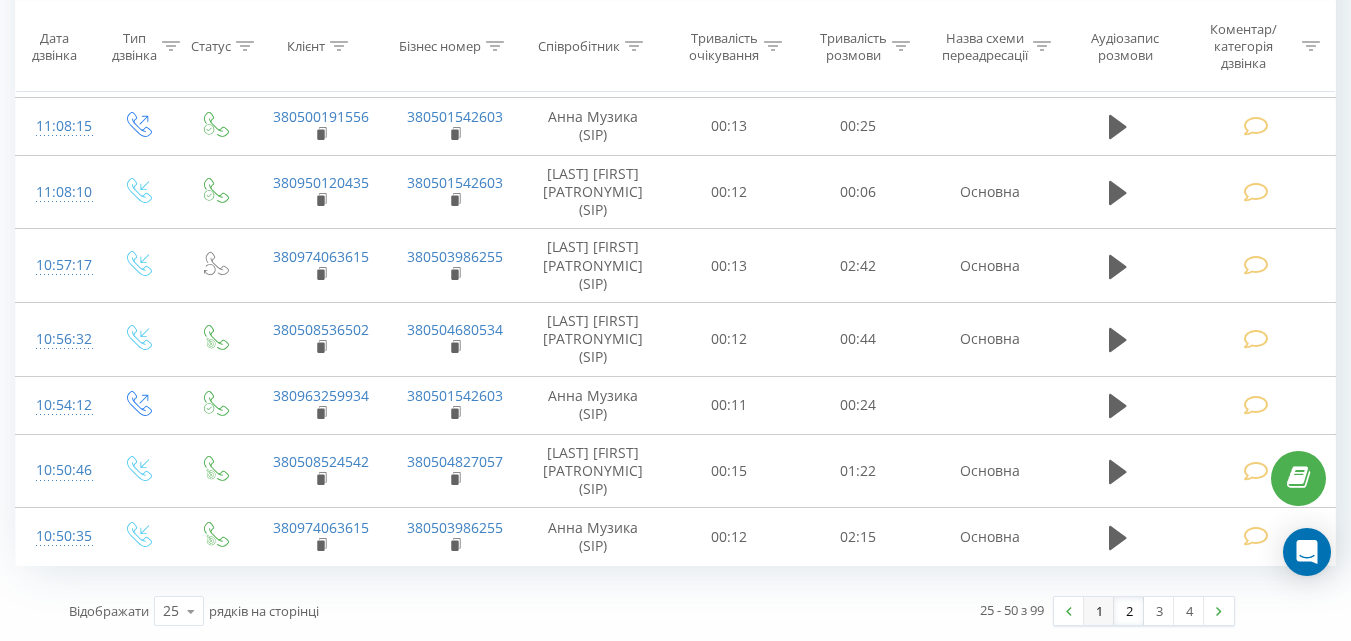 click on "1" at bounding box center (1099, 611) 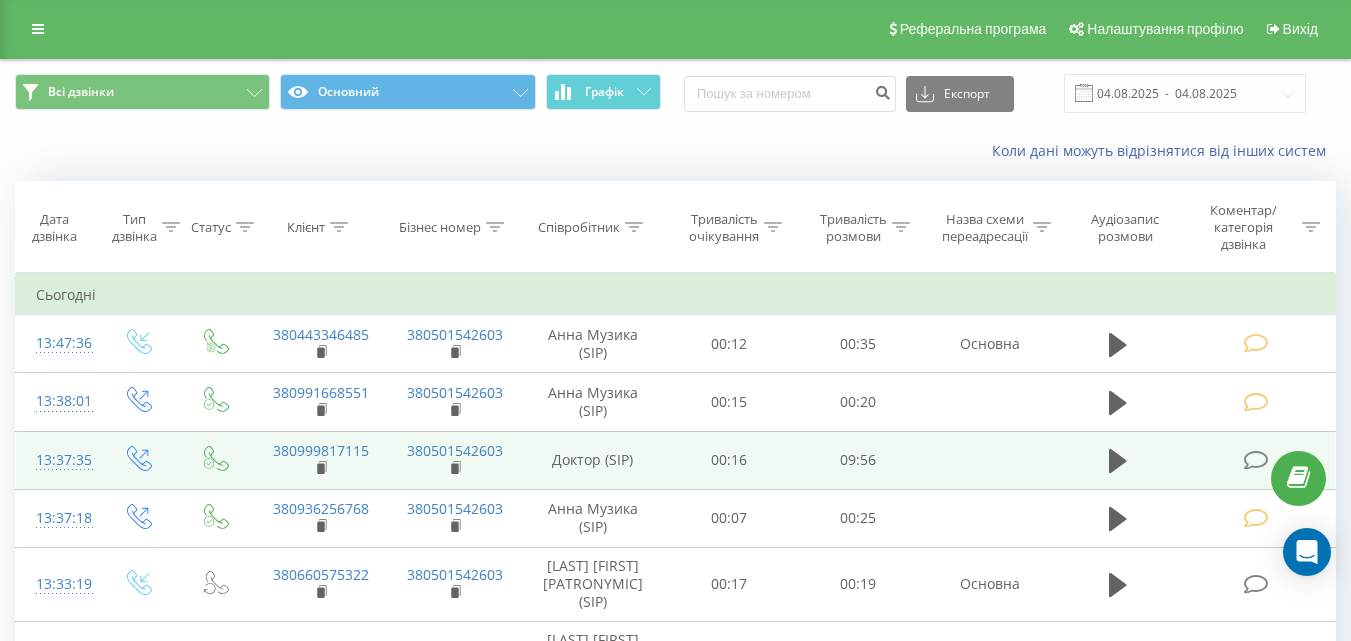 scroll, scrollTop: 0, scrollLeft: 0, axis: both 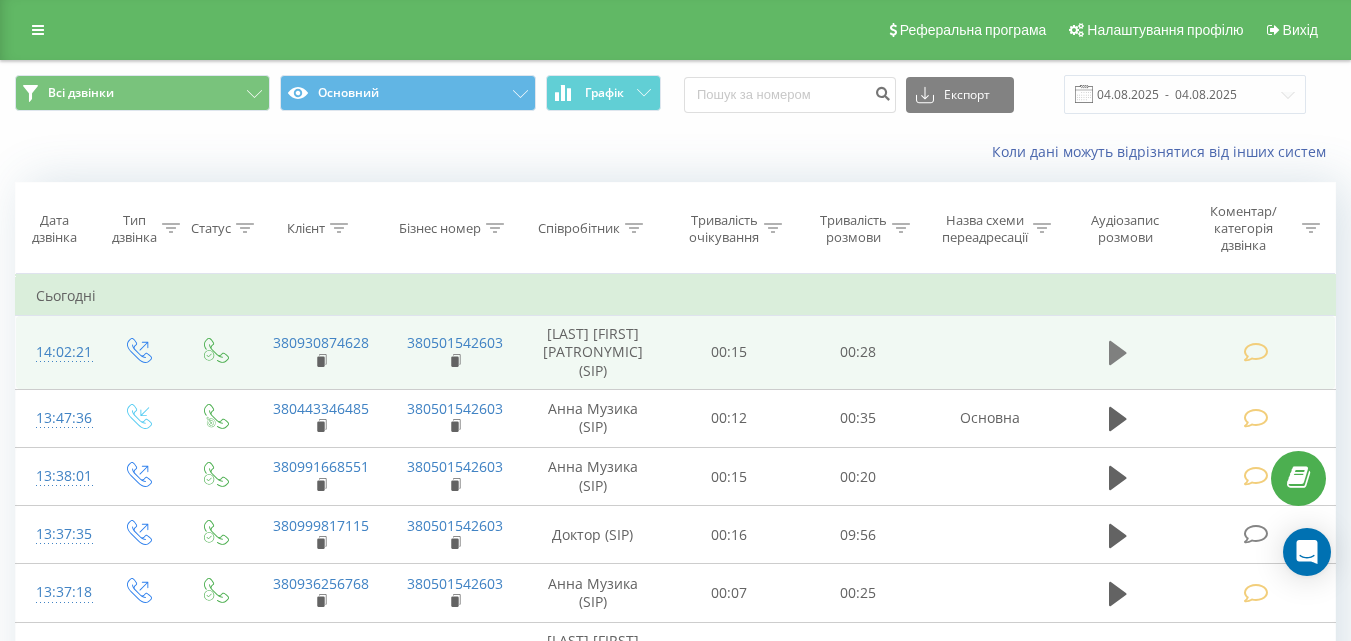 click 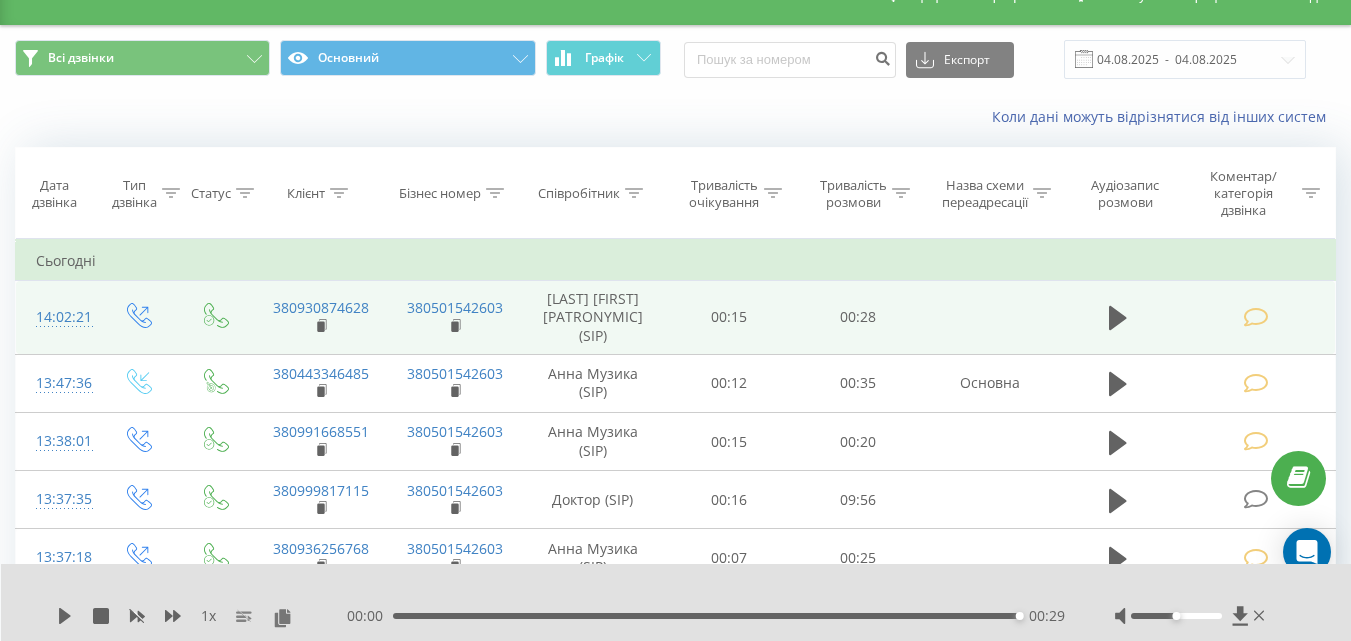 scroll, scrollTop: 0, scrollLeft: 0, axis: both 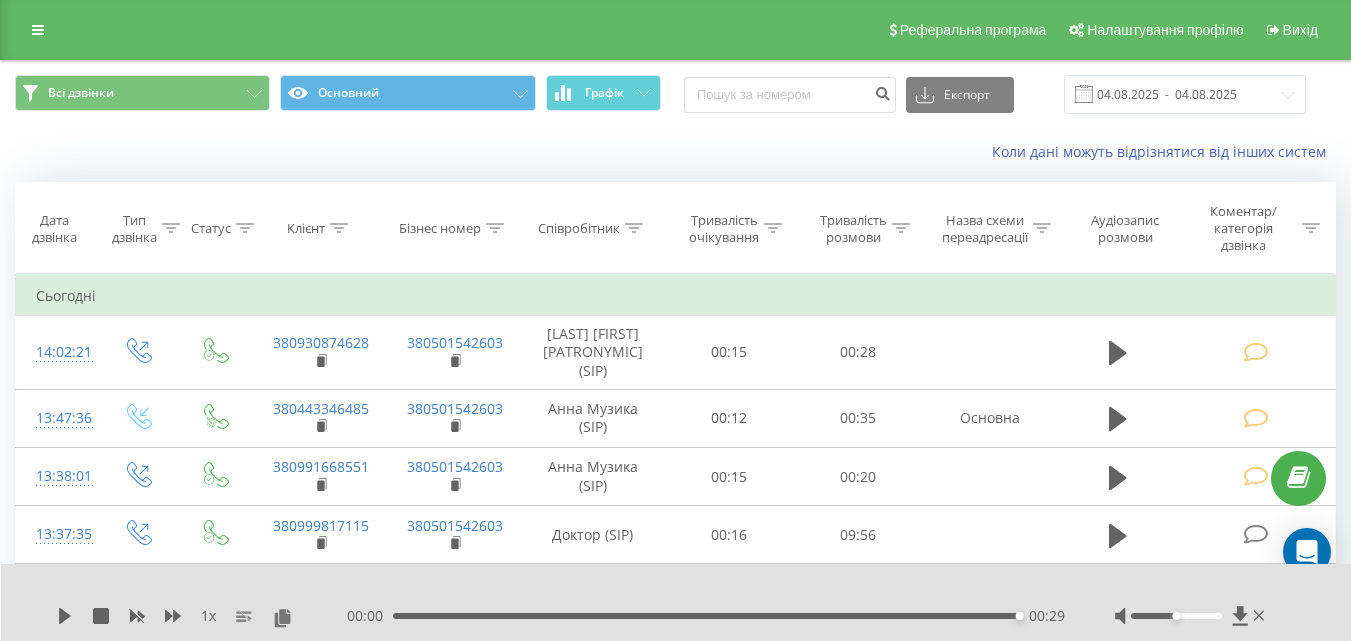 drag, startPoint x: 1259, startPoint y: 616, endPoint x: 1234, endPoint y: 568, distance: 54.120235 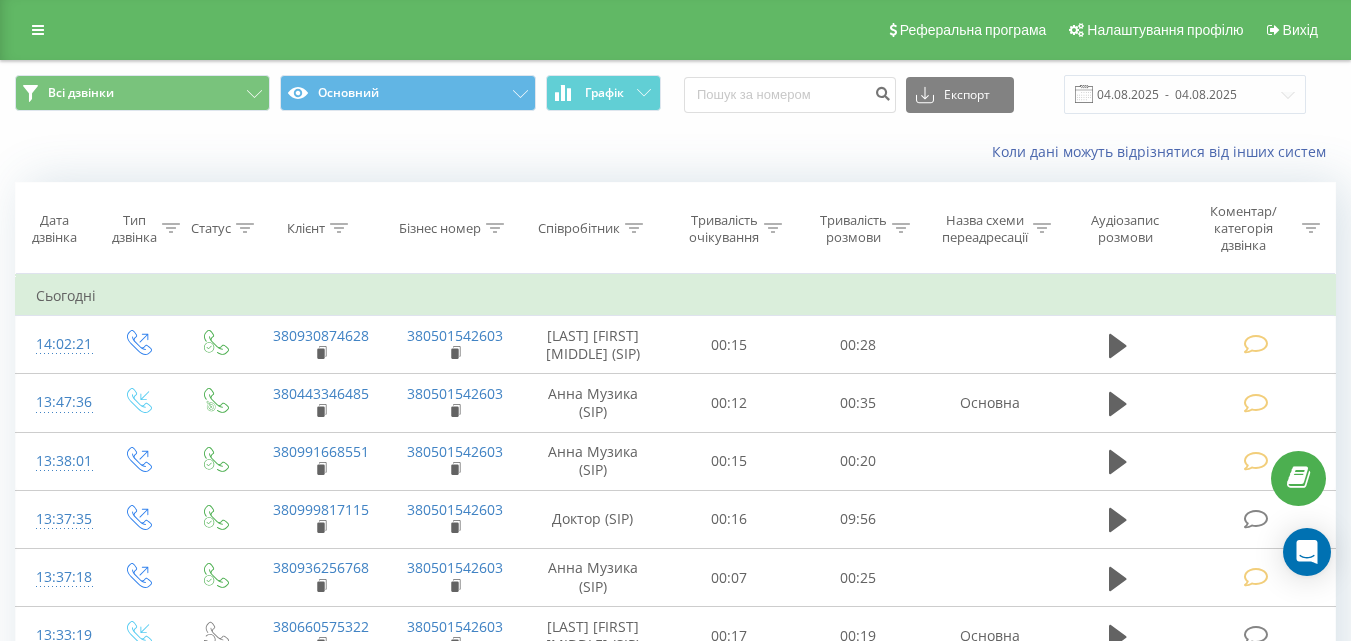 scroll, scrollTop: 0, scrollLeft: 0, axis: both 